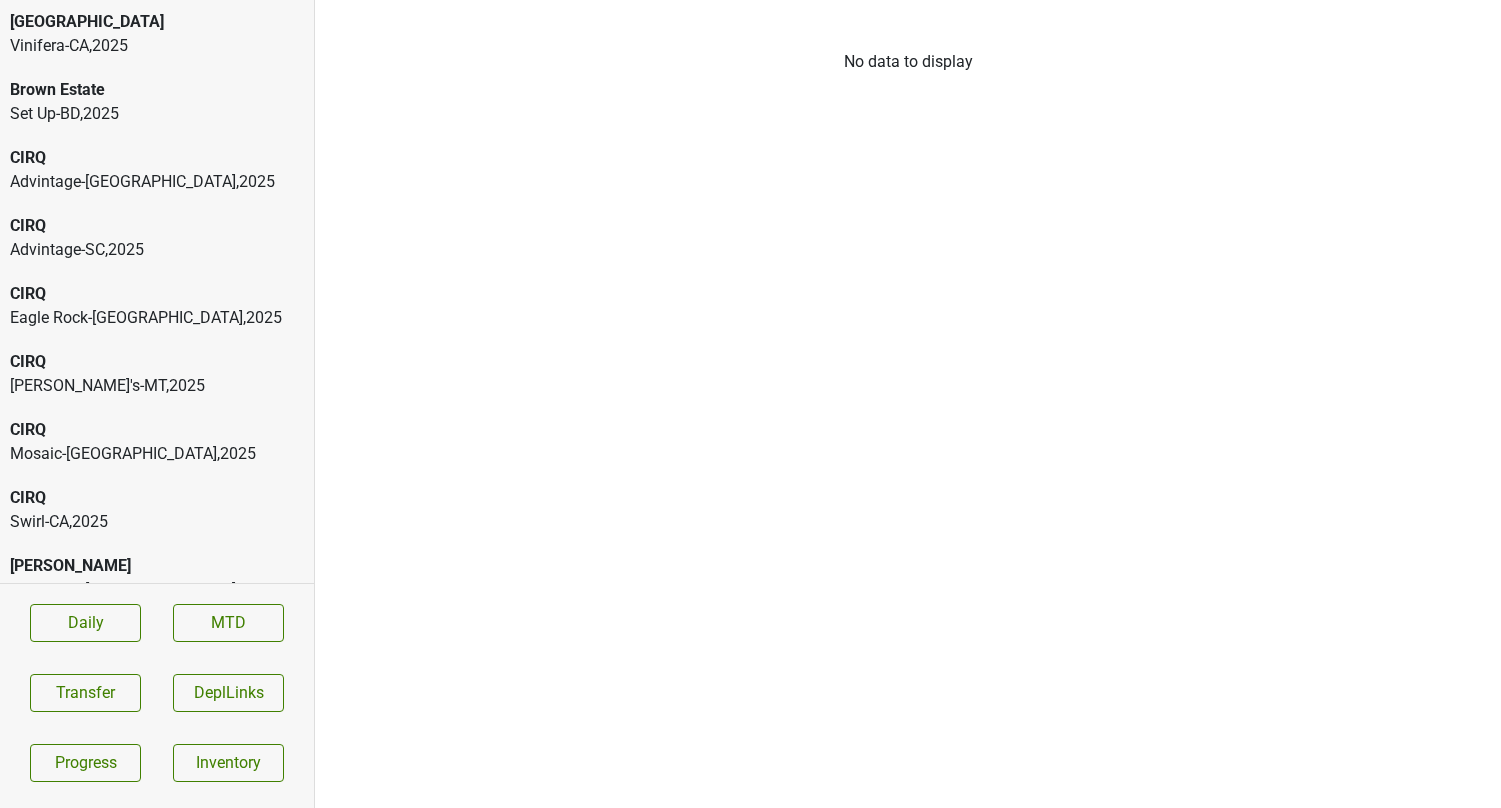 scroll, scrollTop: 0, scrollLeft: 0, axis: both 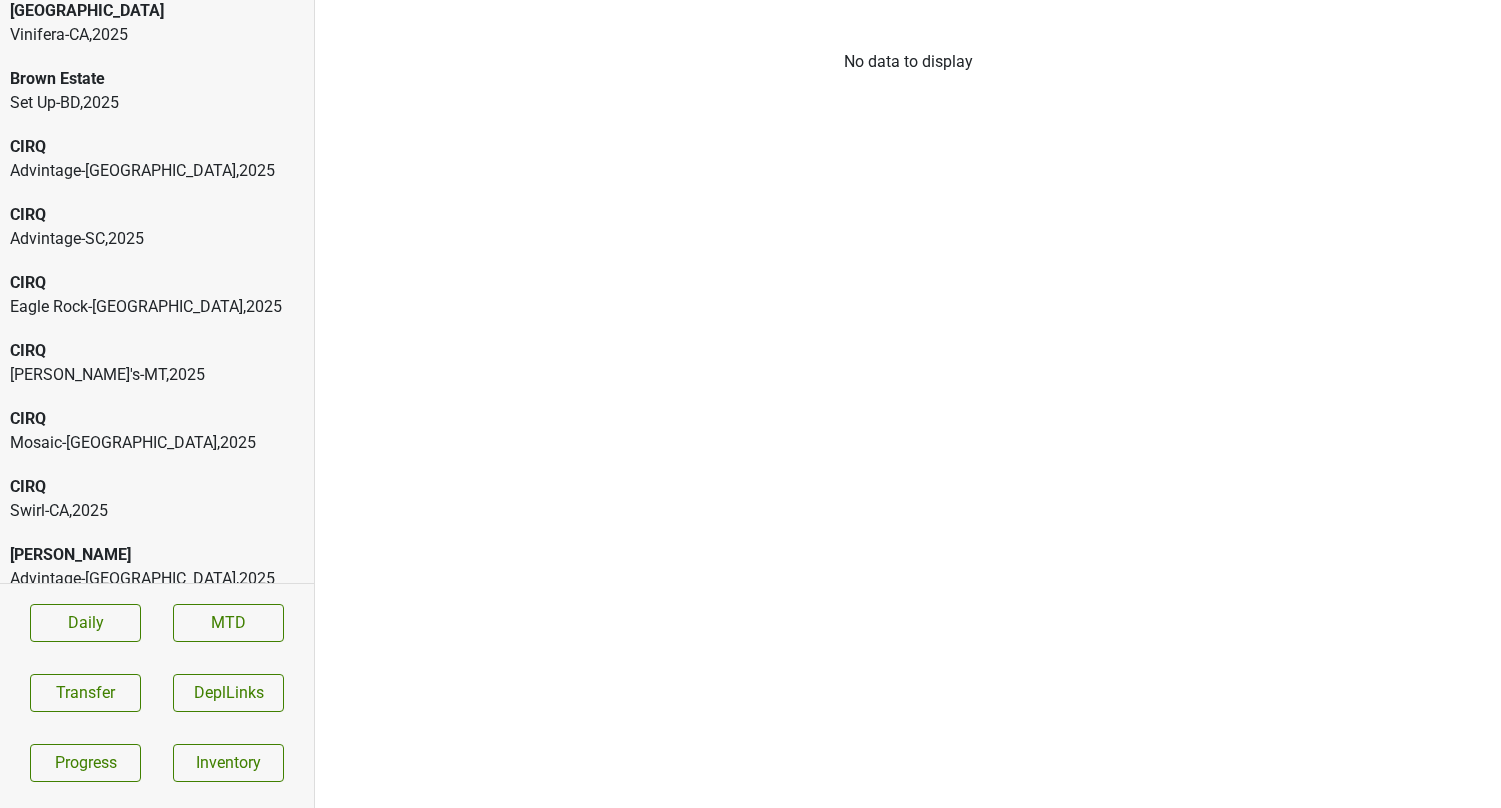 click on "CIRQ" at bounding box center (157, 215) 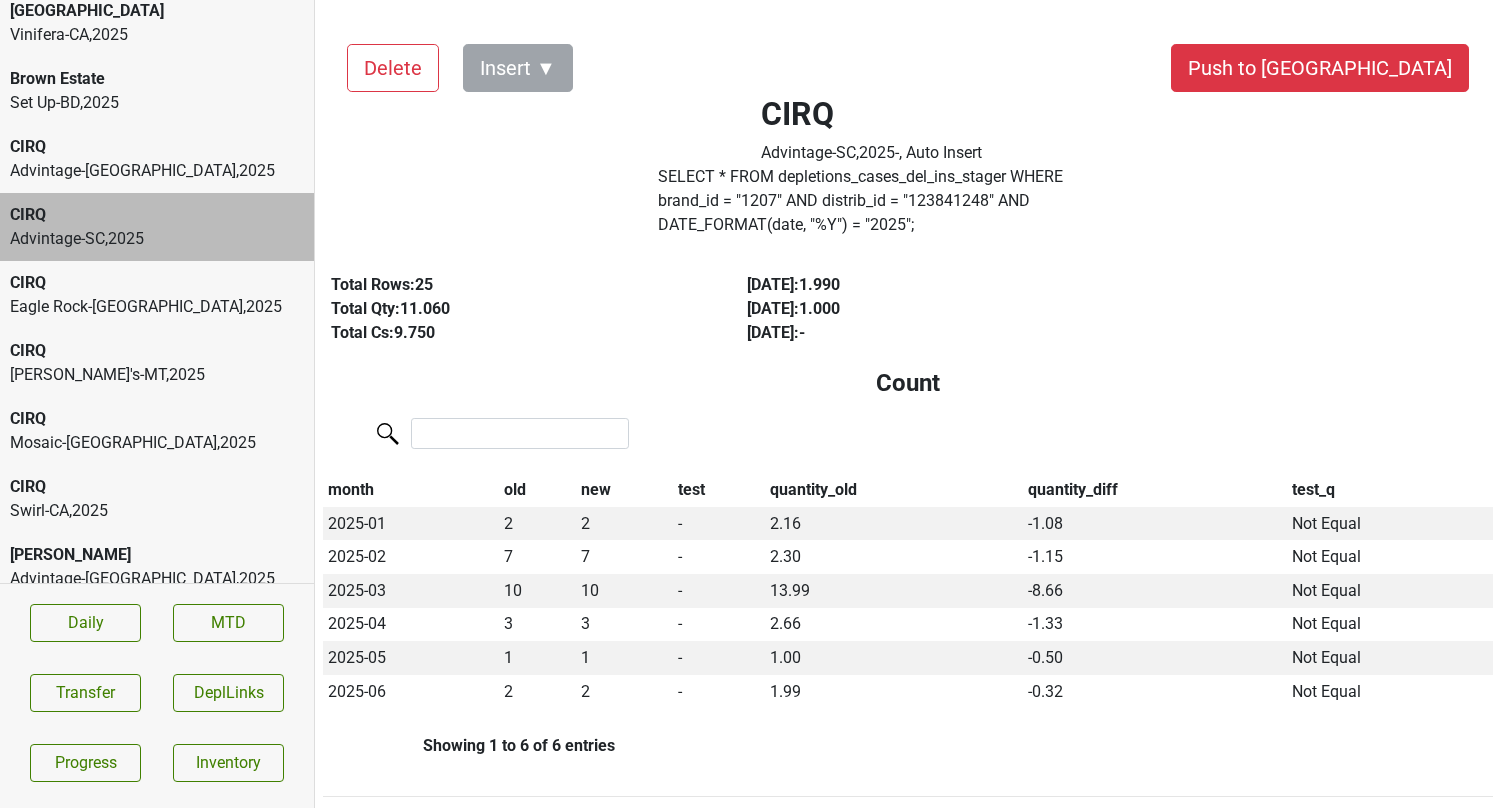 click on "Advintage-NC ,  2025" at bounding box center [157, 171] 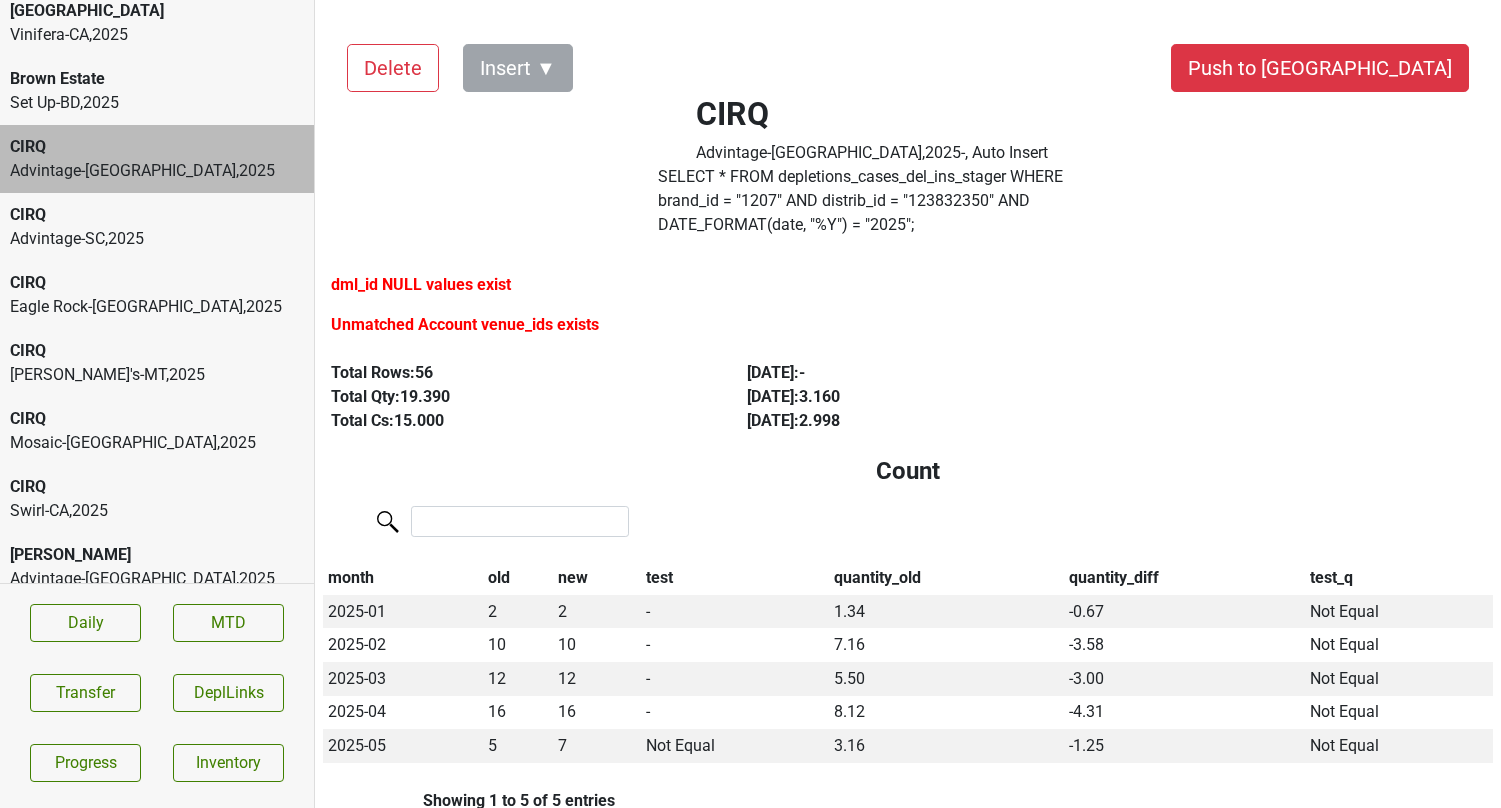 click on "Eagle Rock-GA ,  2025" at bounding box center [157, 307] 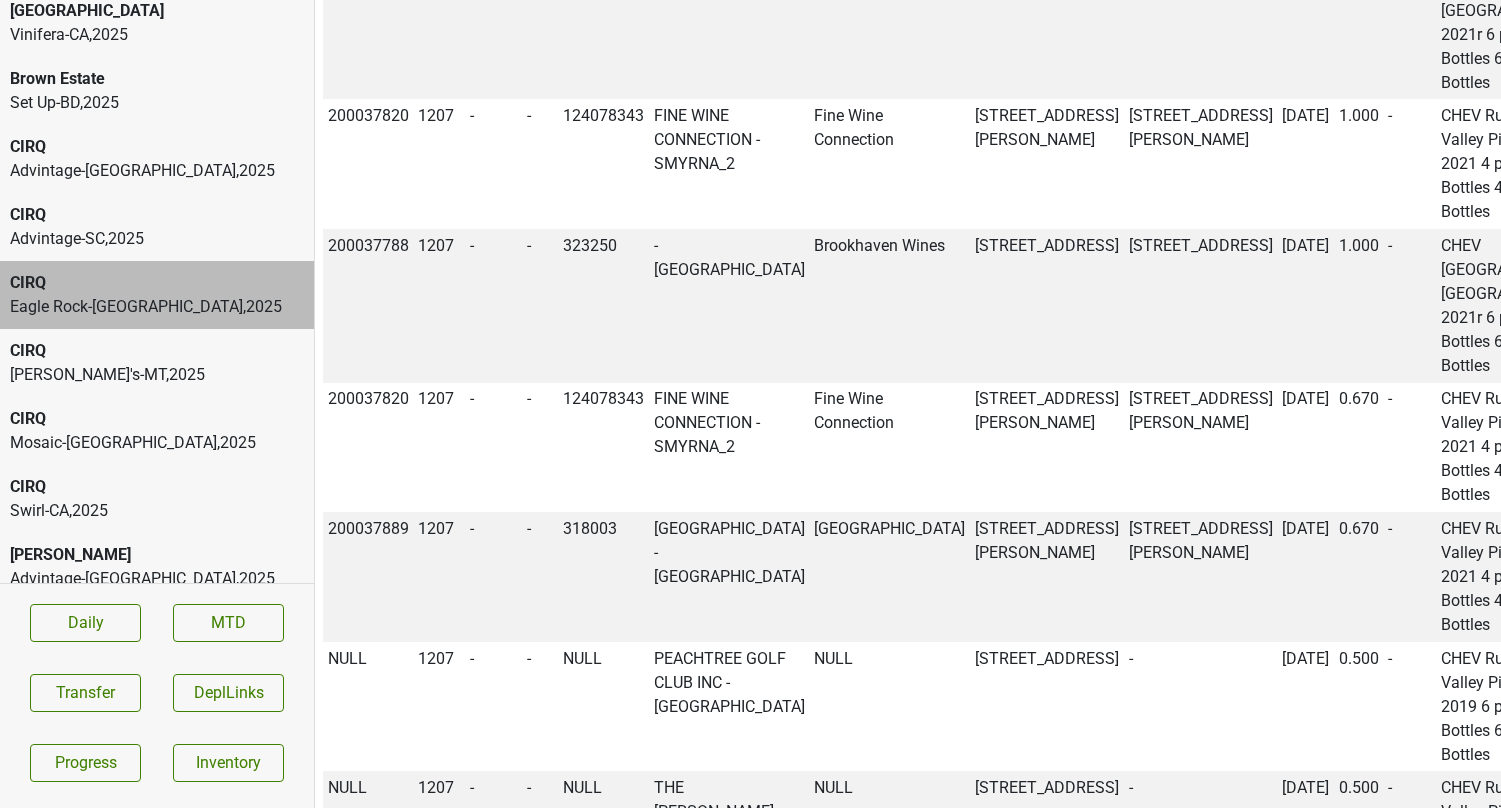 scroll, scrollTop: 3082, scrollLeft: 0, axis: vertical 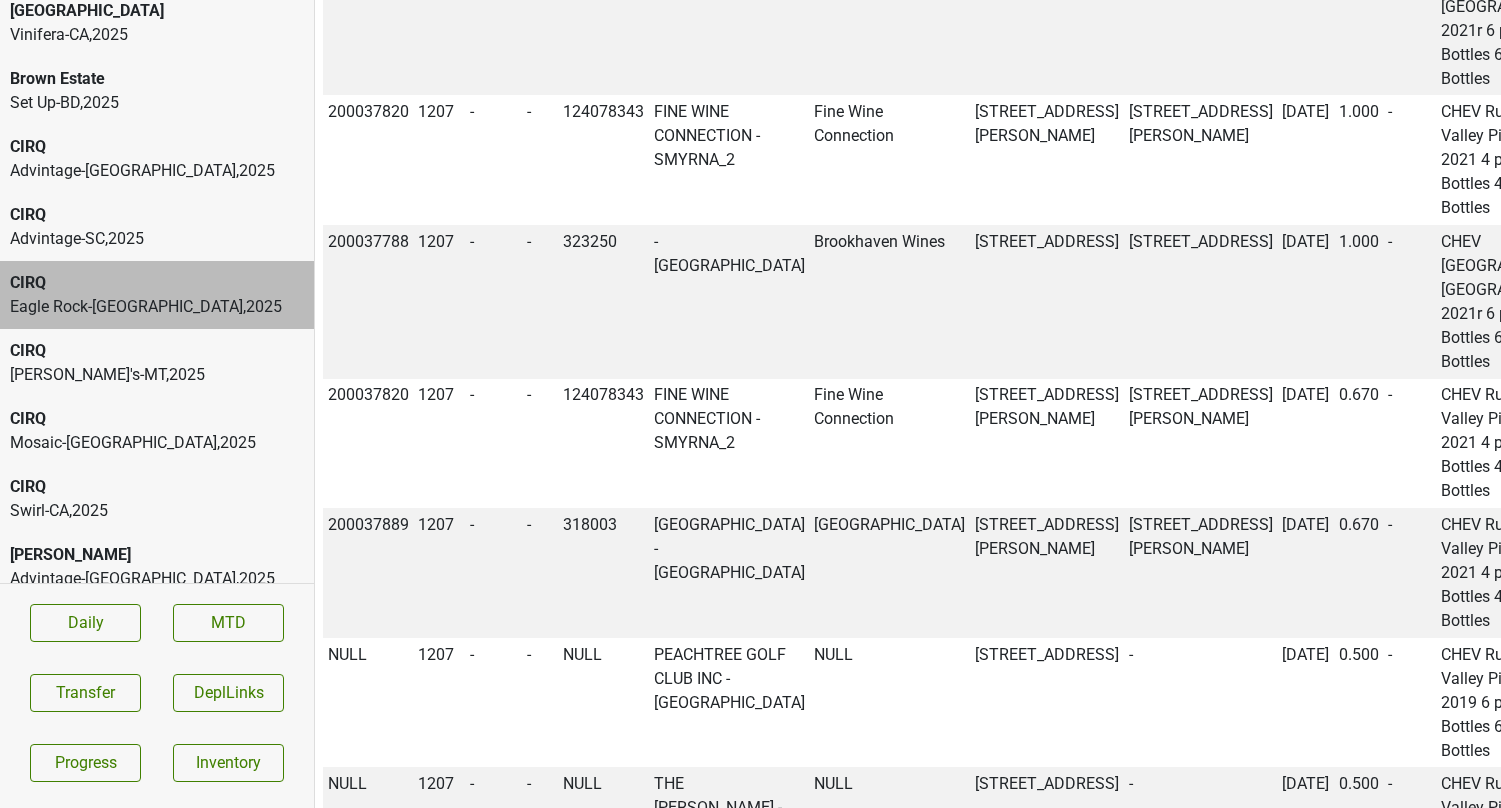 click on "Advintage-NC ,  2025" at bounding box center (157, 171) 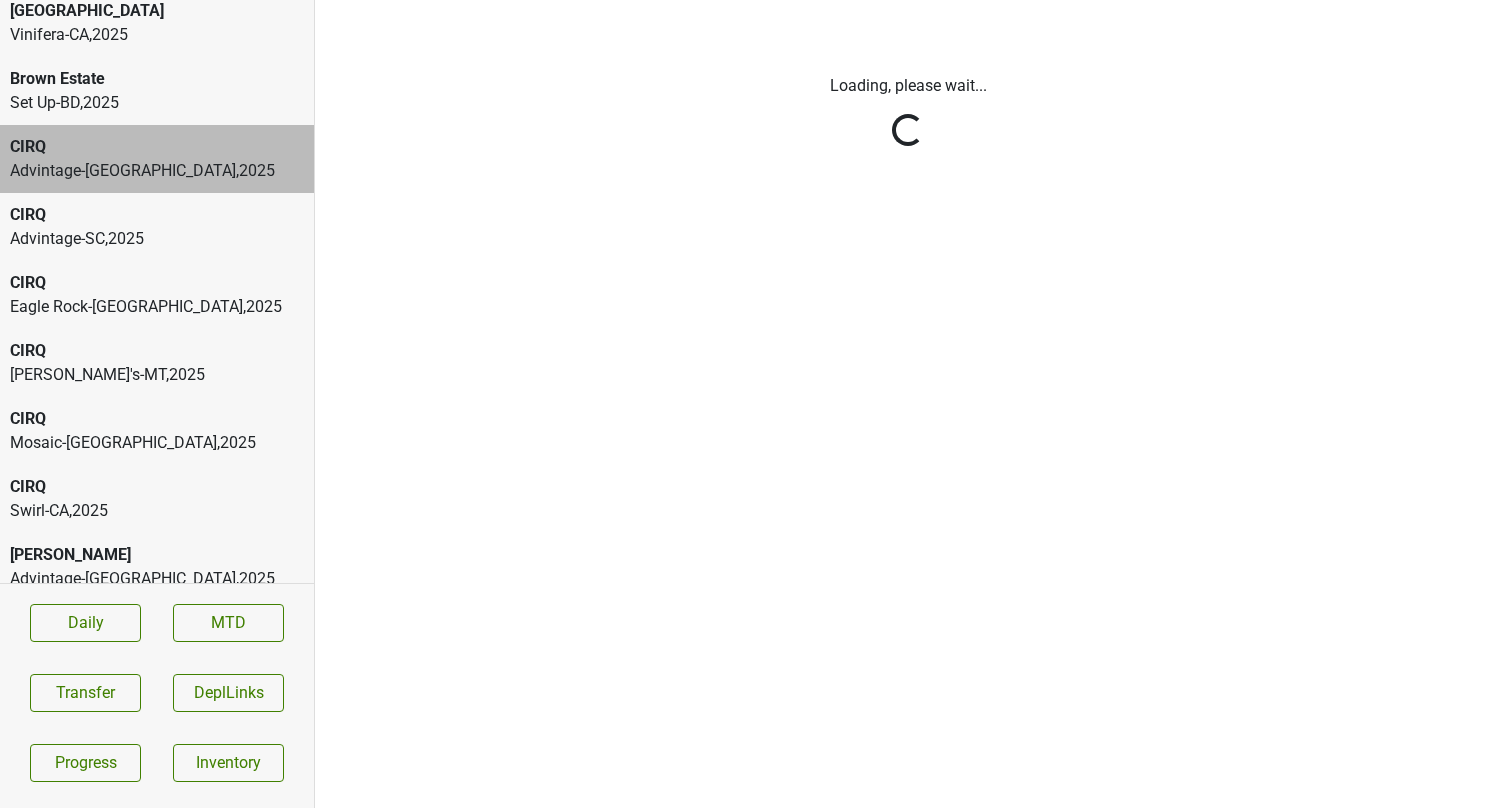 scroll, scrollTop: 0, scrollLeft: 0, axis: both 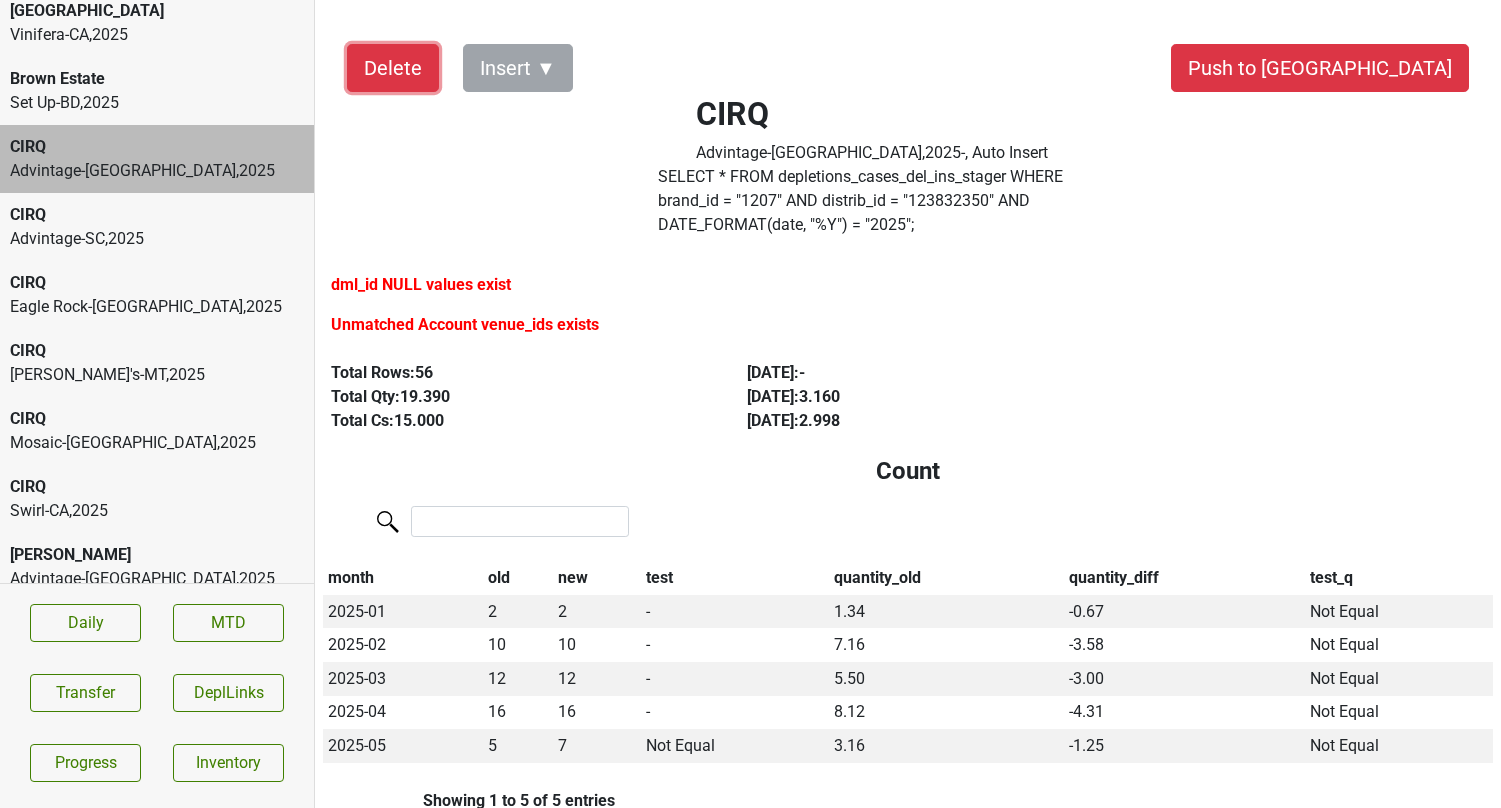 click on "Delete" at bounding box center [393, 68] 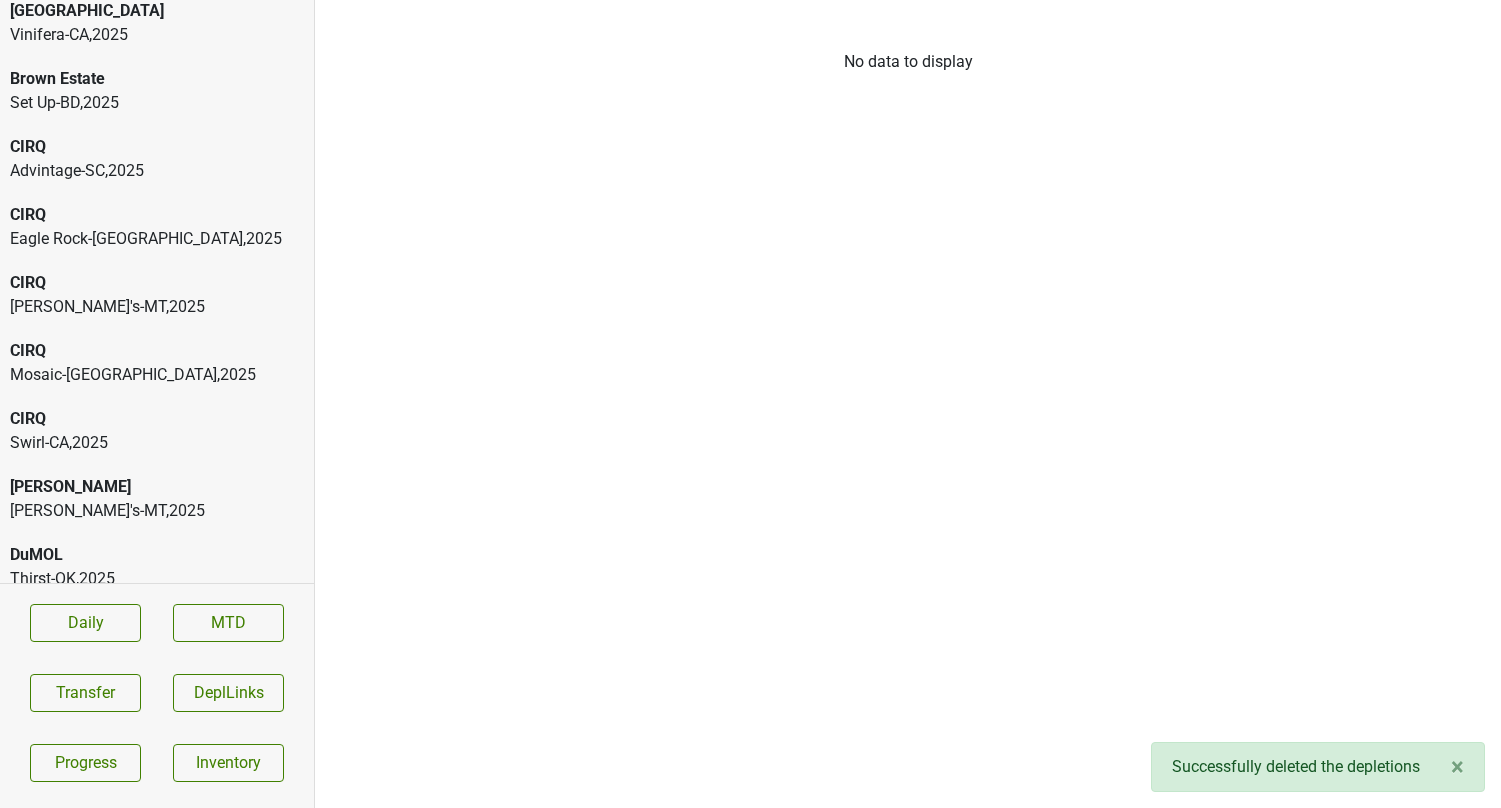 click on "Advintage-SC ,  2025" at bounding box center [157, 171] 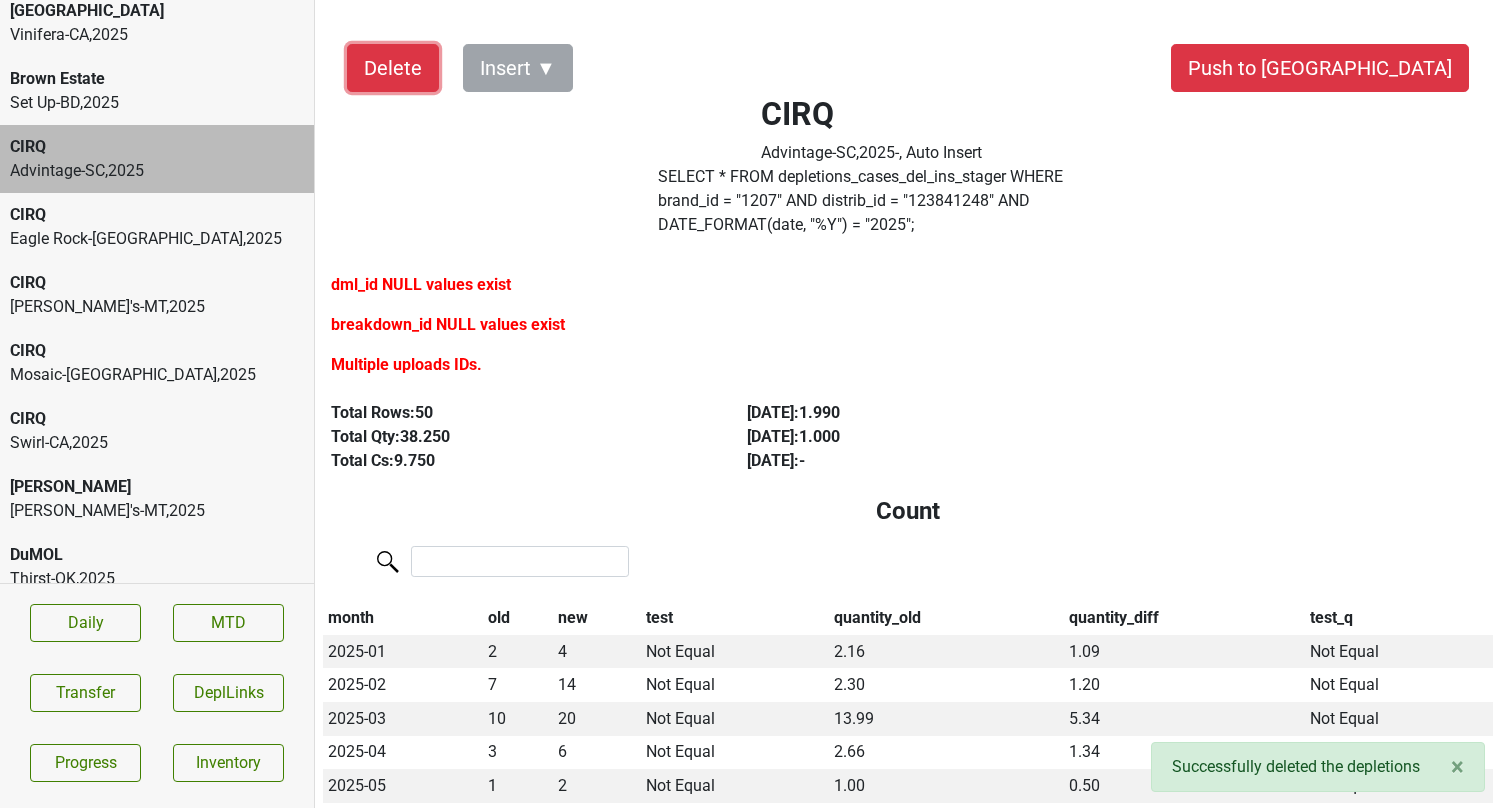 click on "Delete" at bounding box center [393, 68] 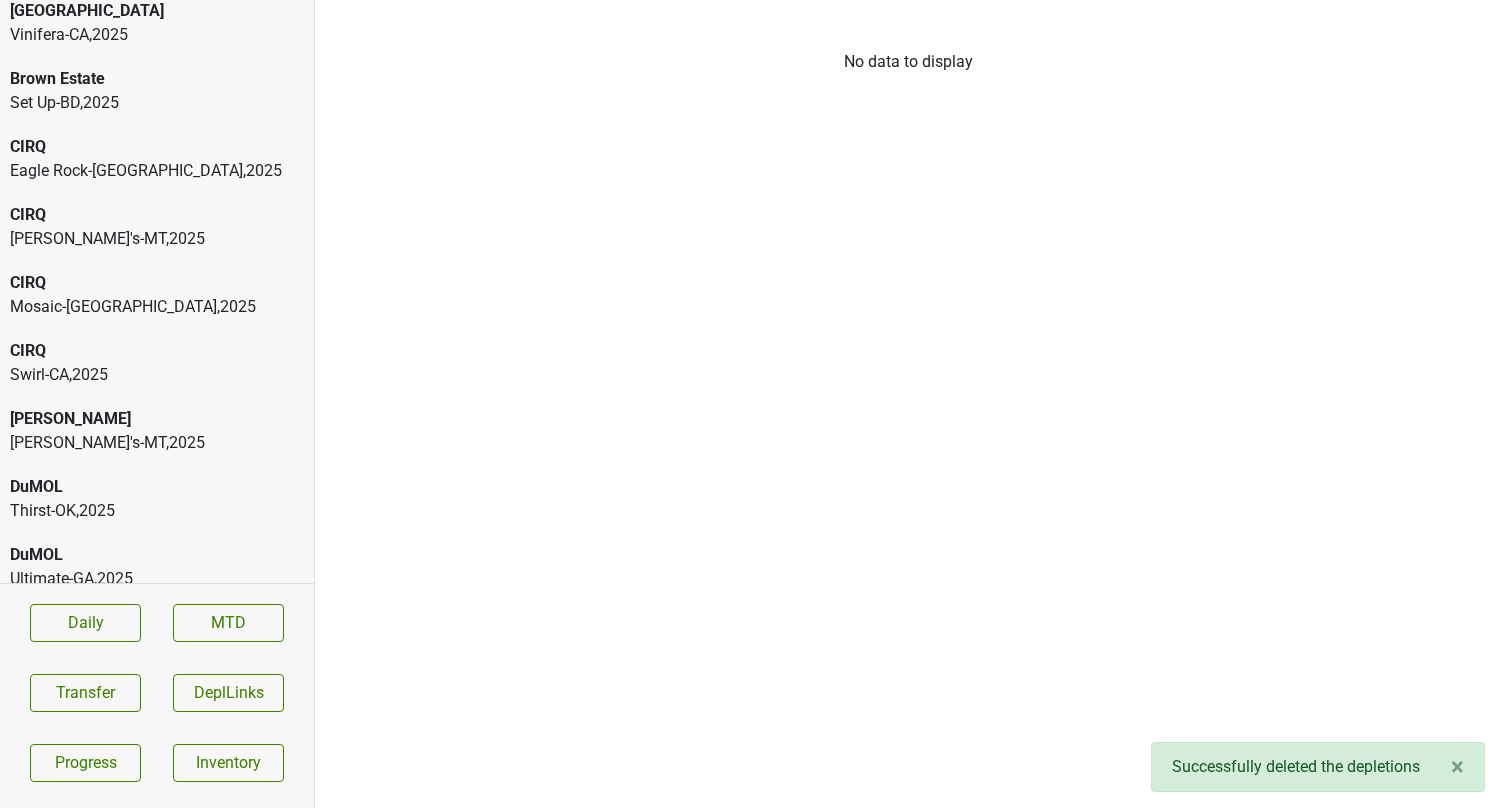 click on "Eagle Rock-GA ,  2025" at bounding box center (157, 171) 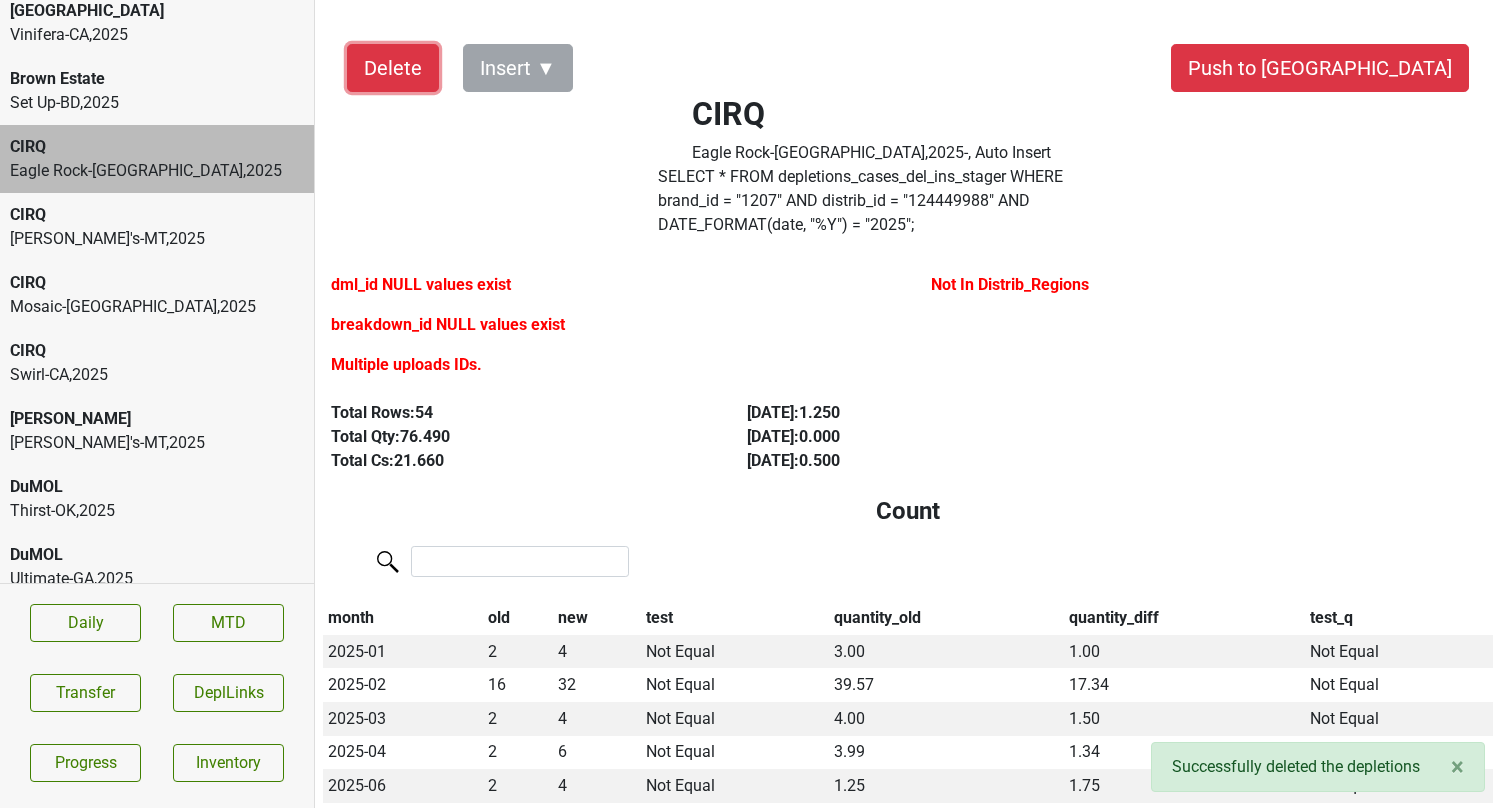 click on "Delete" at bounding box center [393, 68] 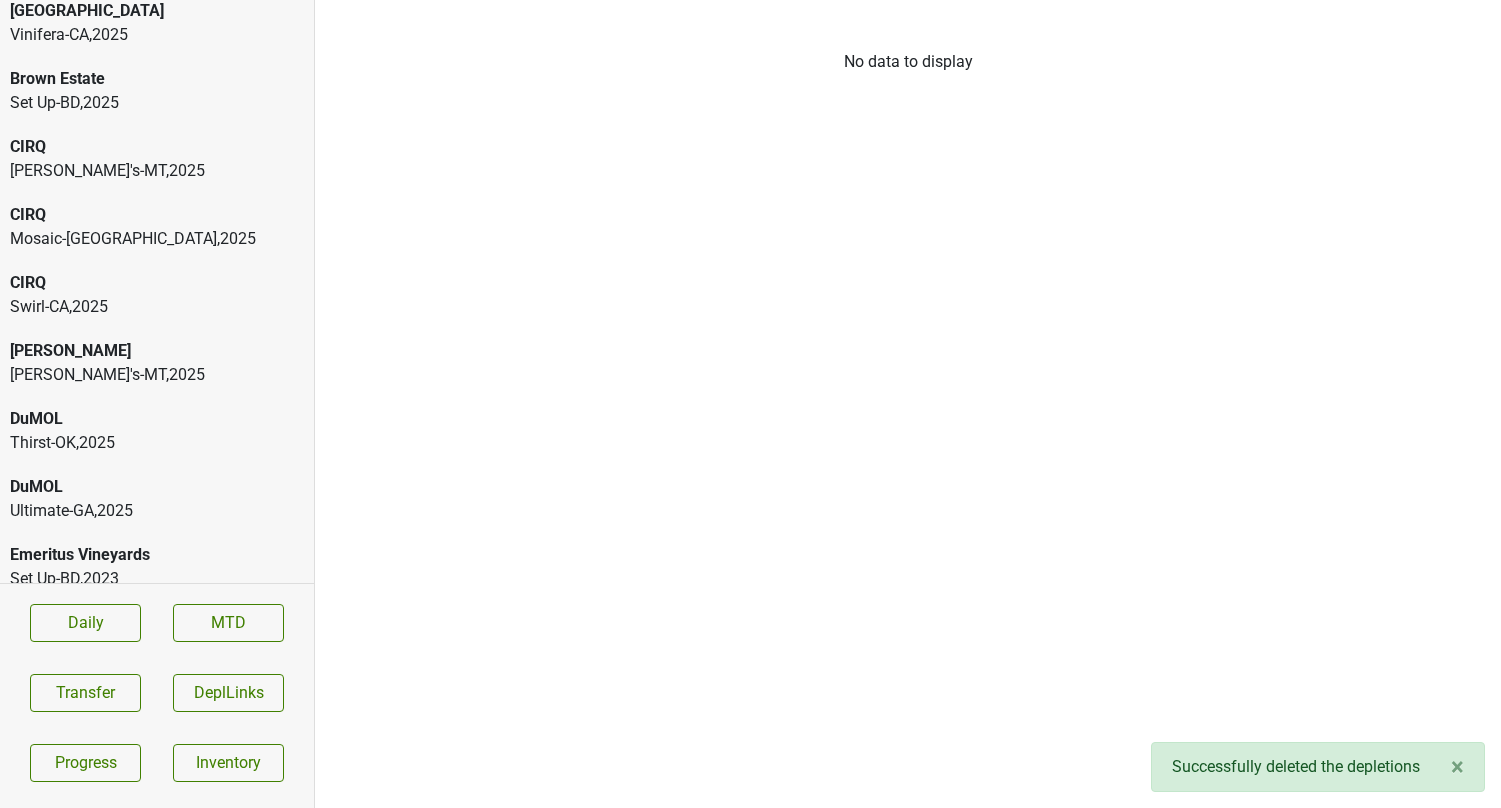 click on "CIRQ Mosaic-CA ,  2025" at bounding box center [157, 227] 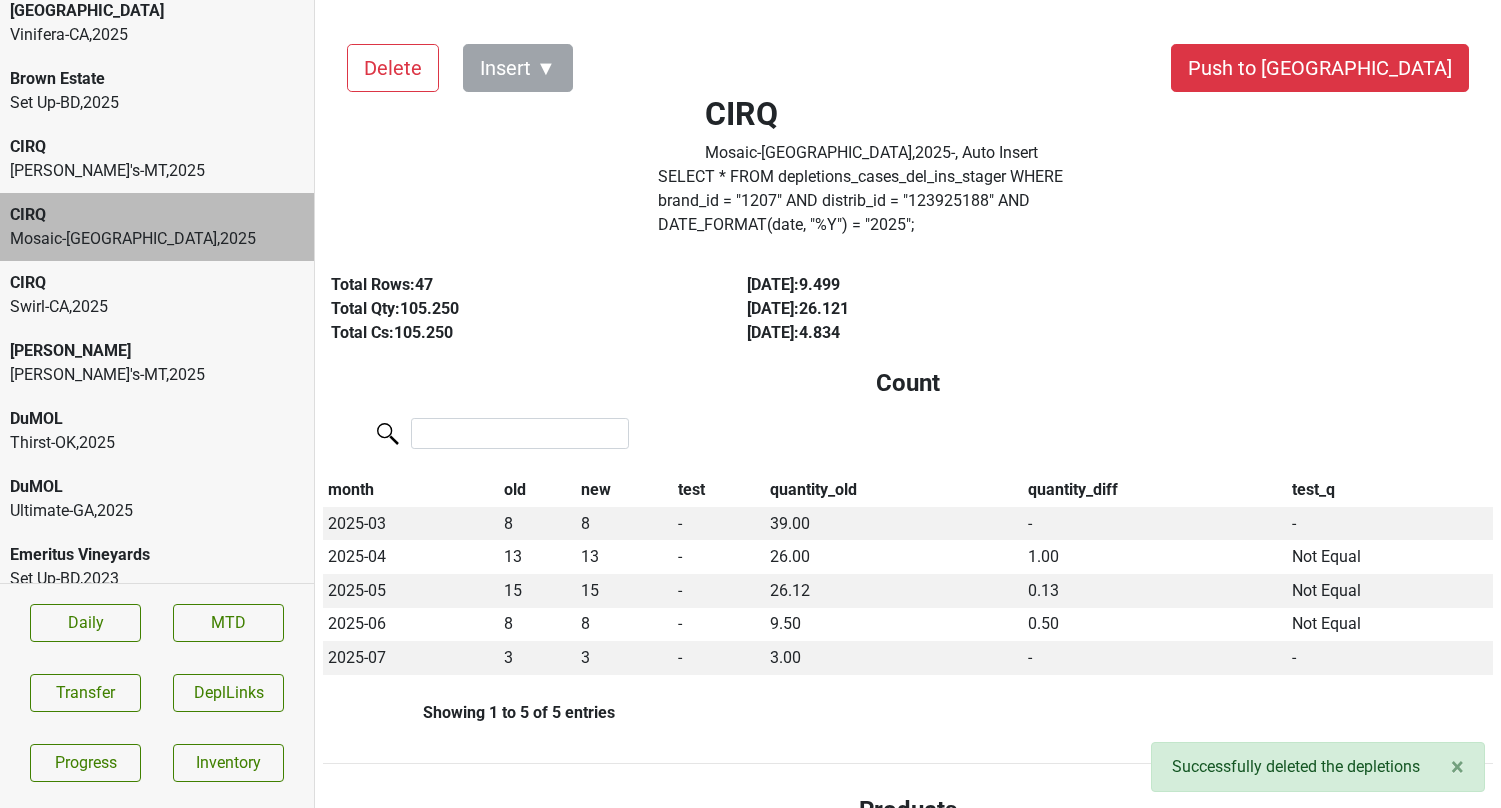 click on "George's-MT ,  2025" at bounding box center (157, 171) 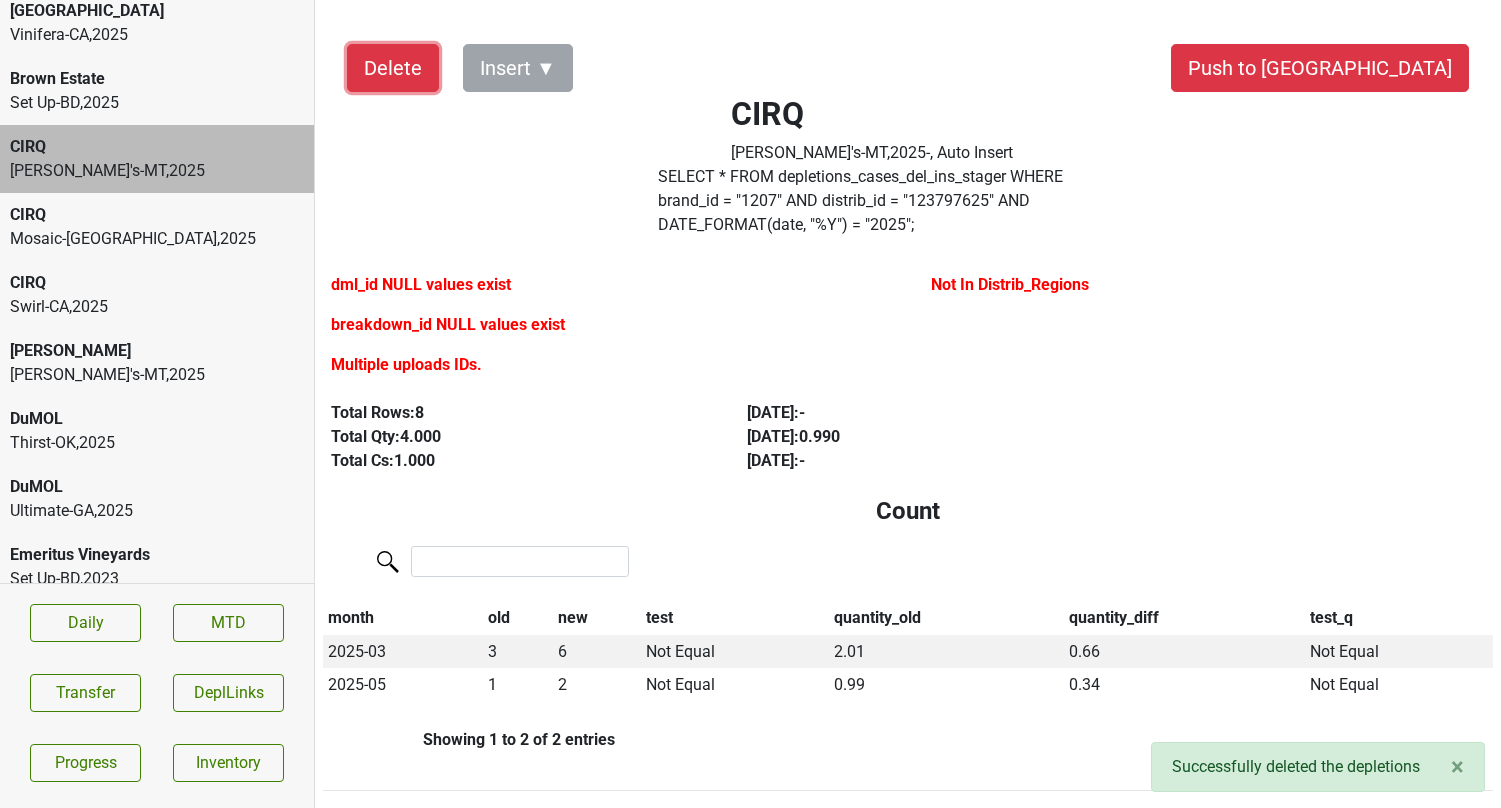 click on "Delete" at bounding box center (393, 68) 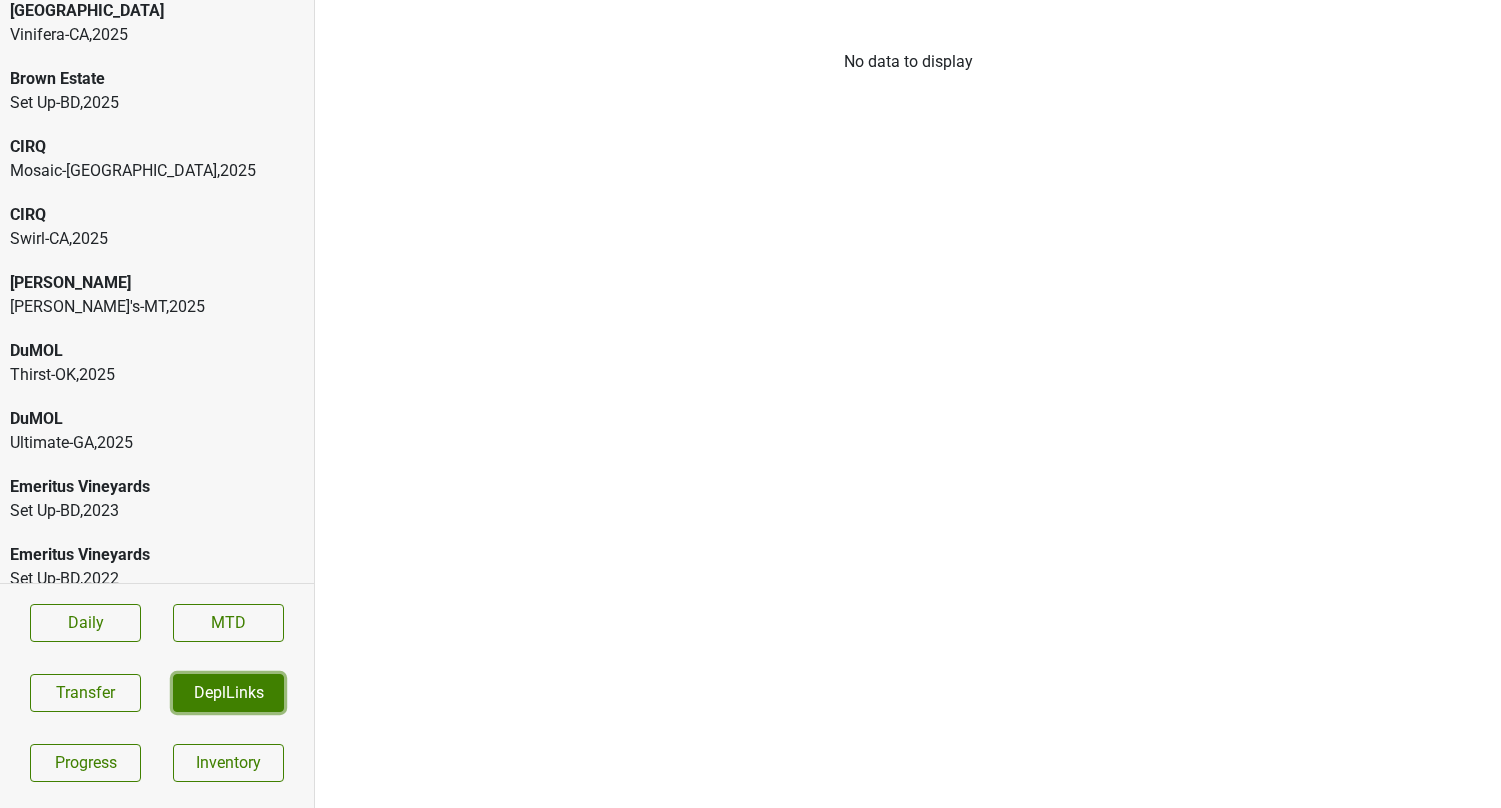 click on "DeplLinks" at bounding box center (228, 693) 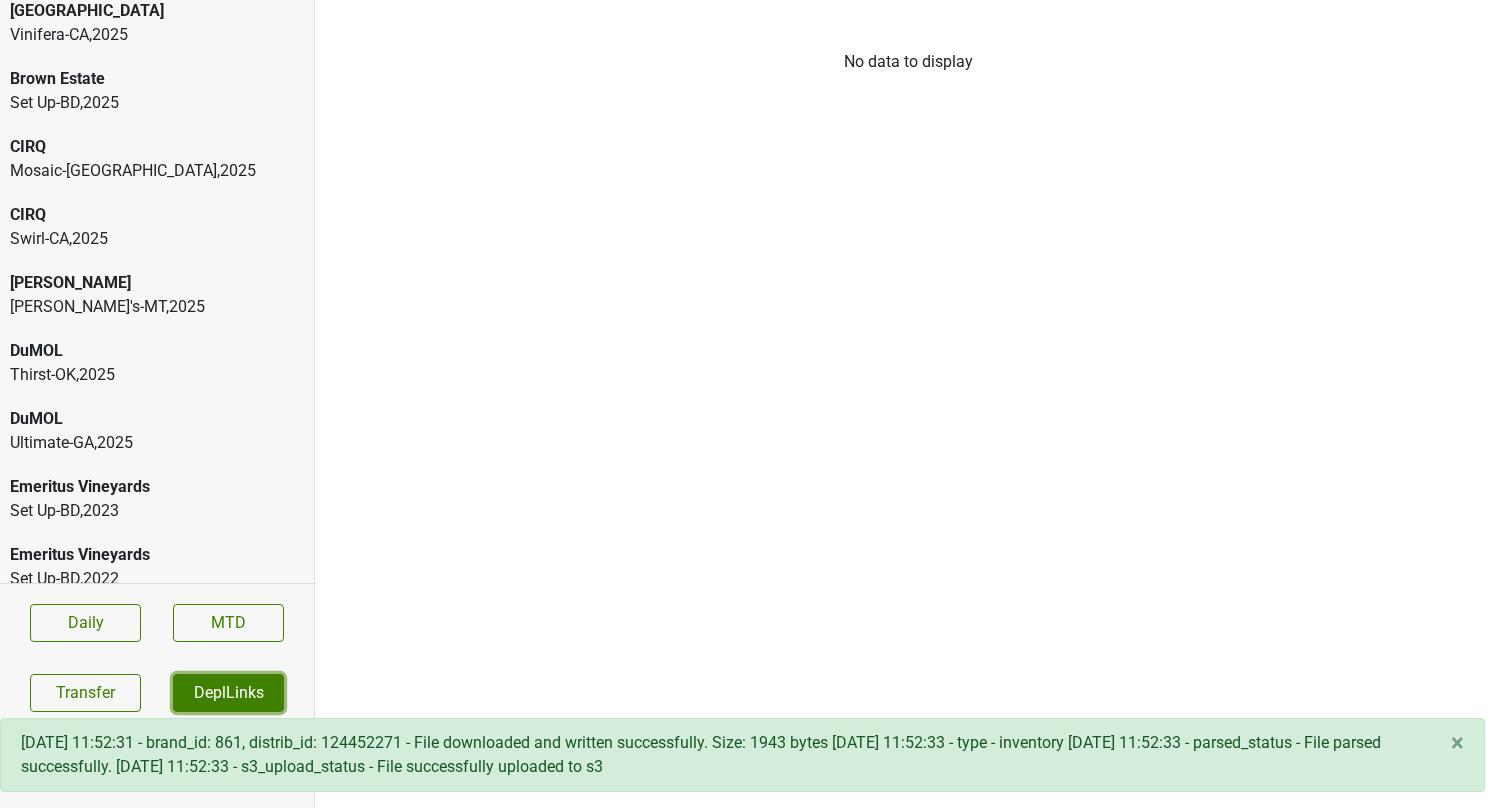 click on "DeplLinks" at bounding box center (228, 693) 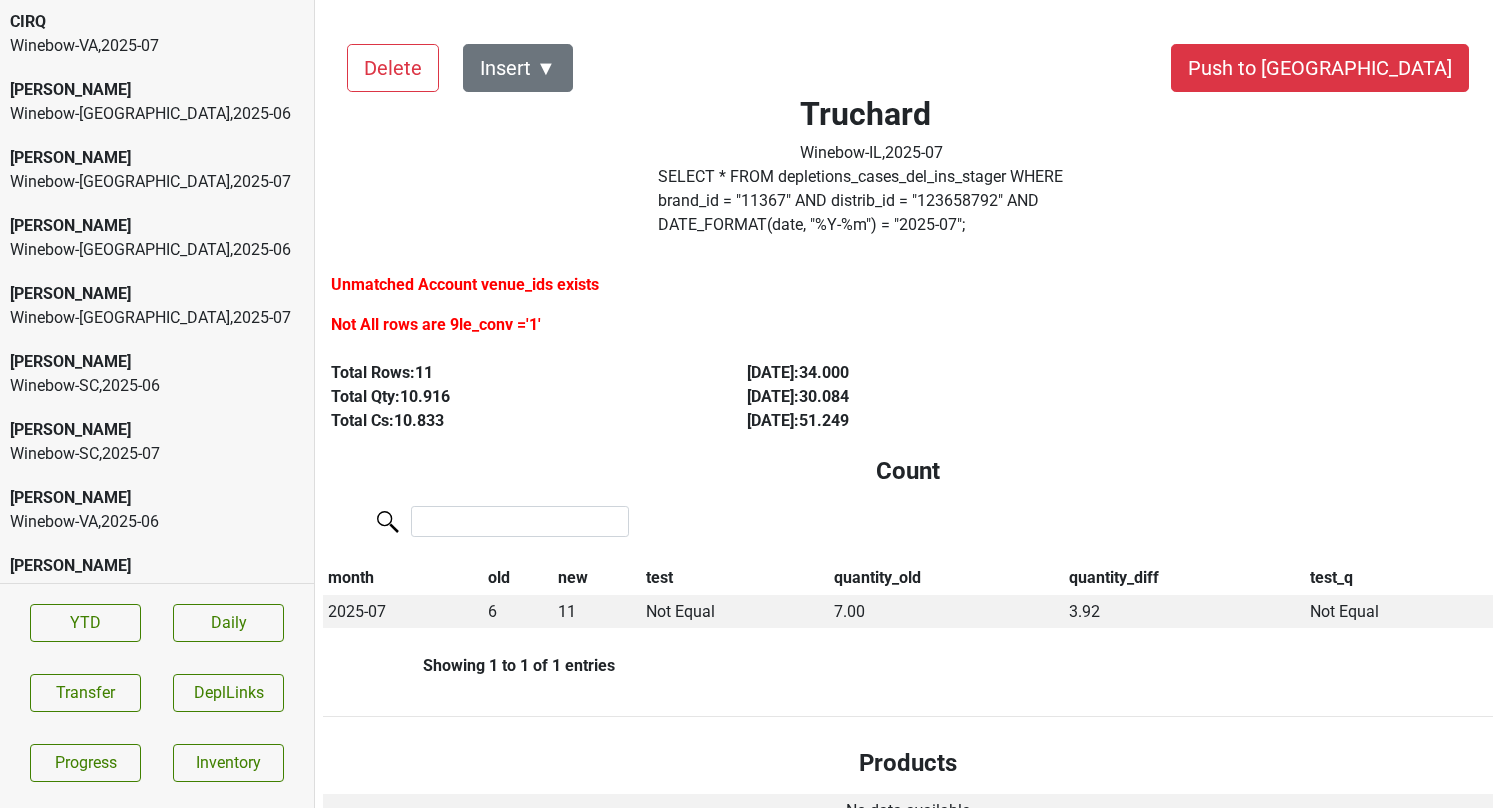 scroll, scrollTop: 0, scrollLeft: 0, axis: both 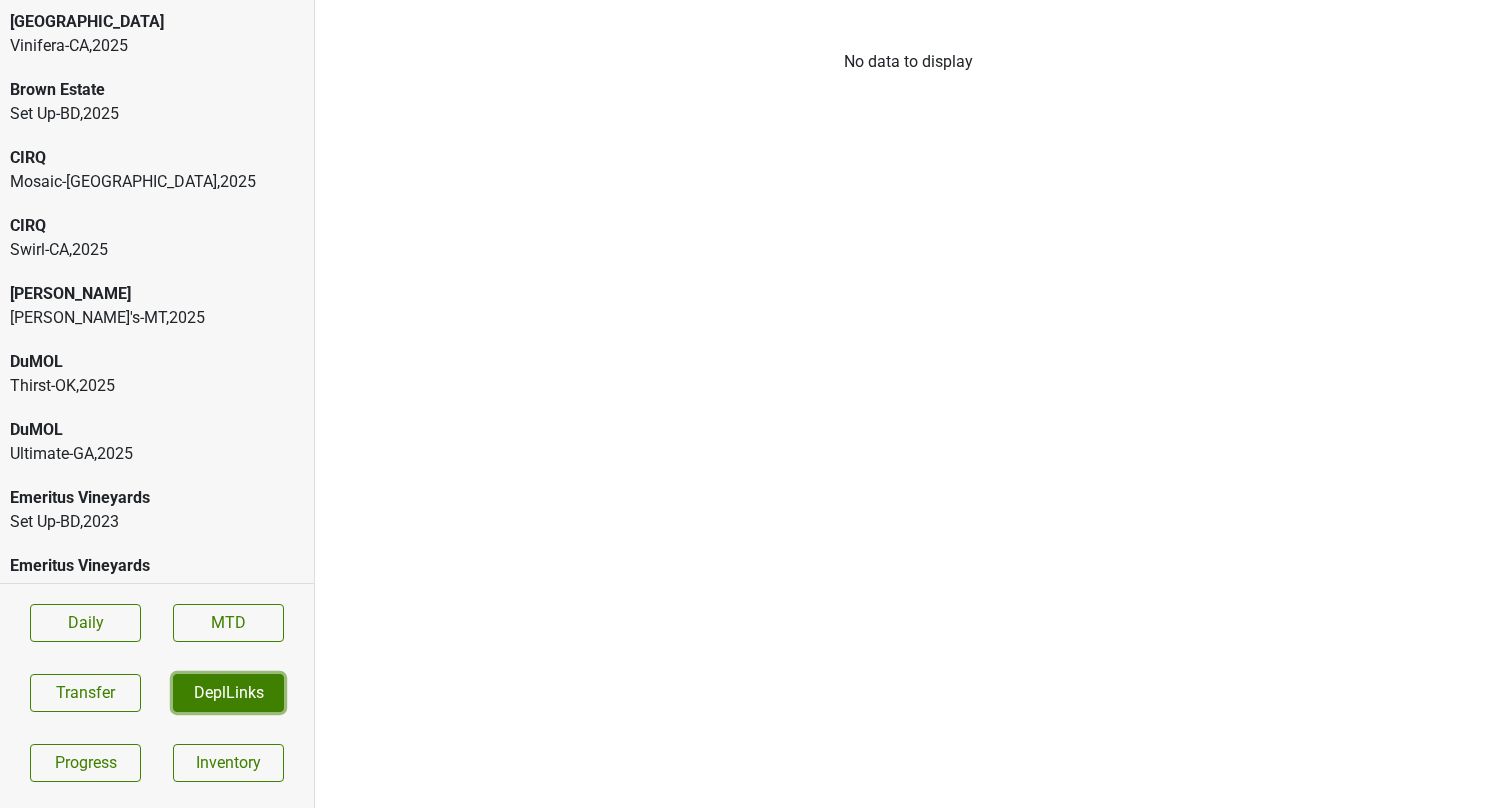 click on "DeplLinks" at bounding box center (228, 693) 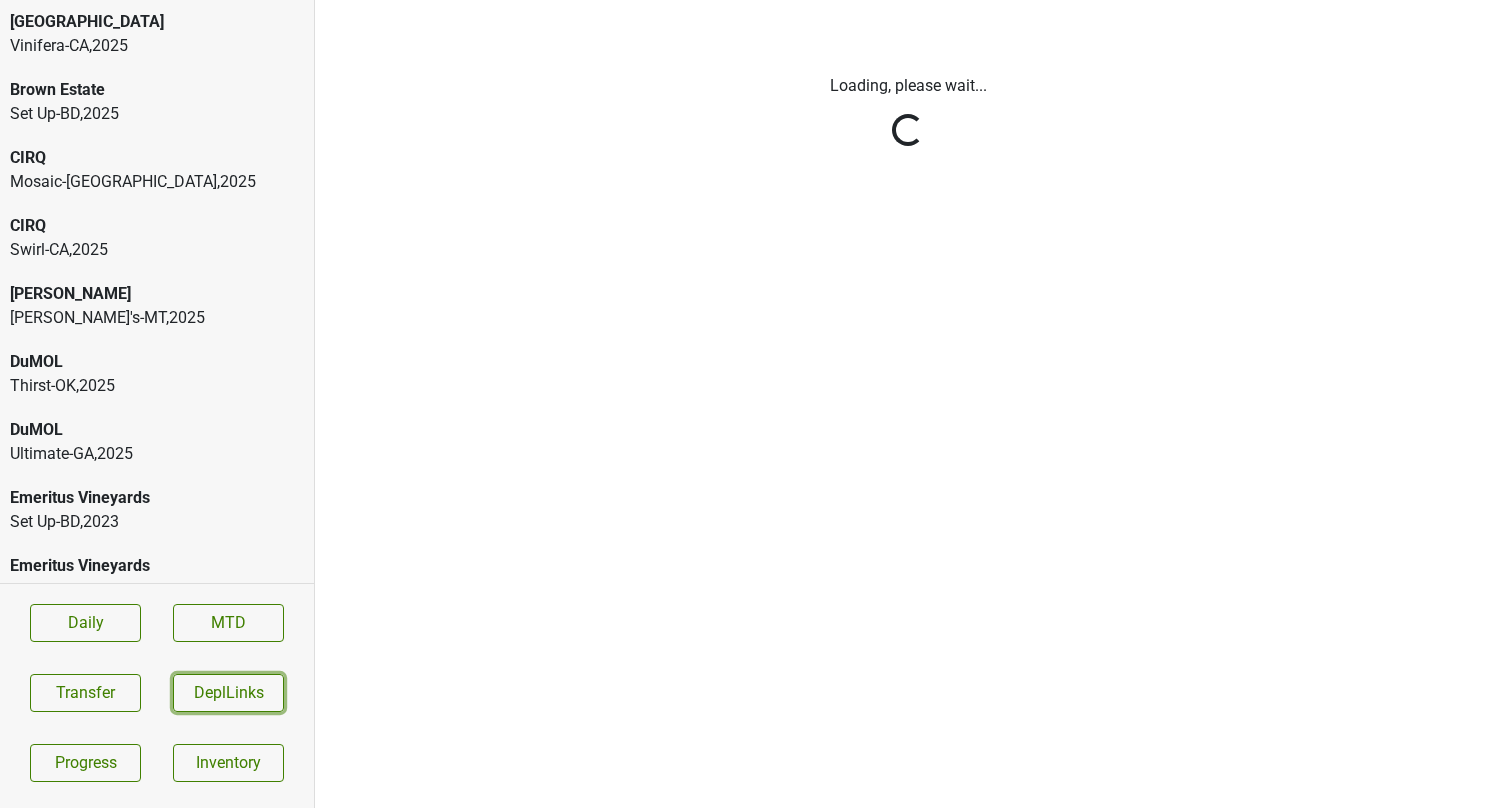type 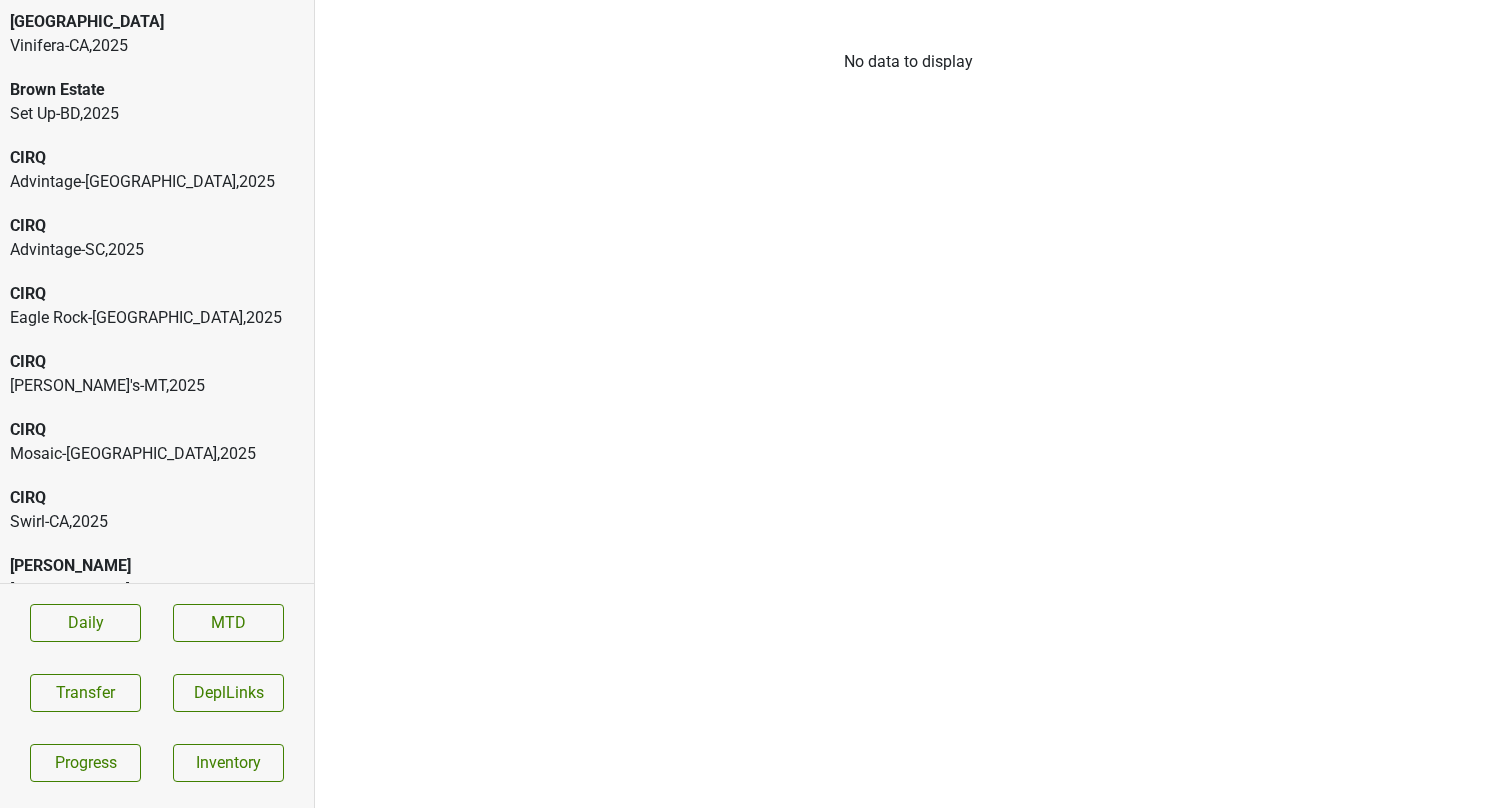 scroll, scrollTop: 0, scrollLeft: 0, axis: both 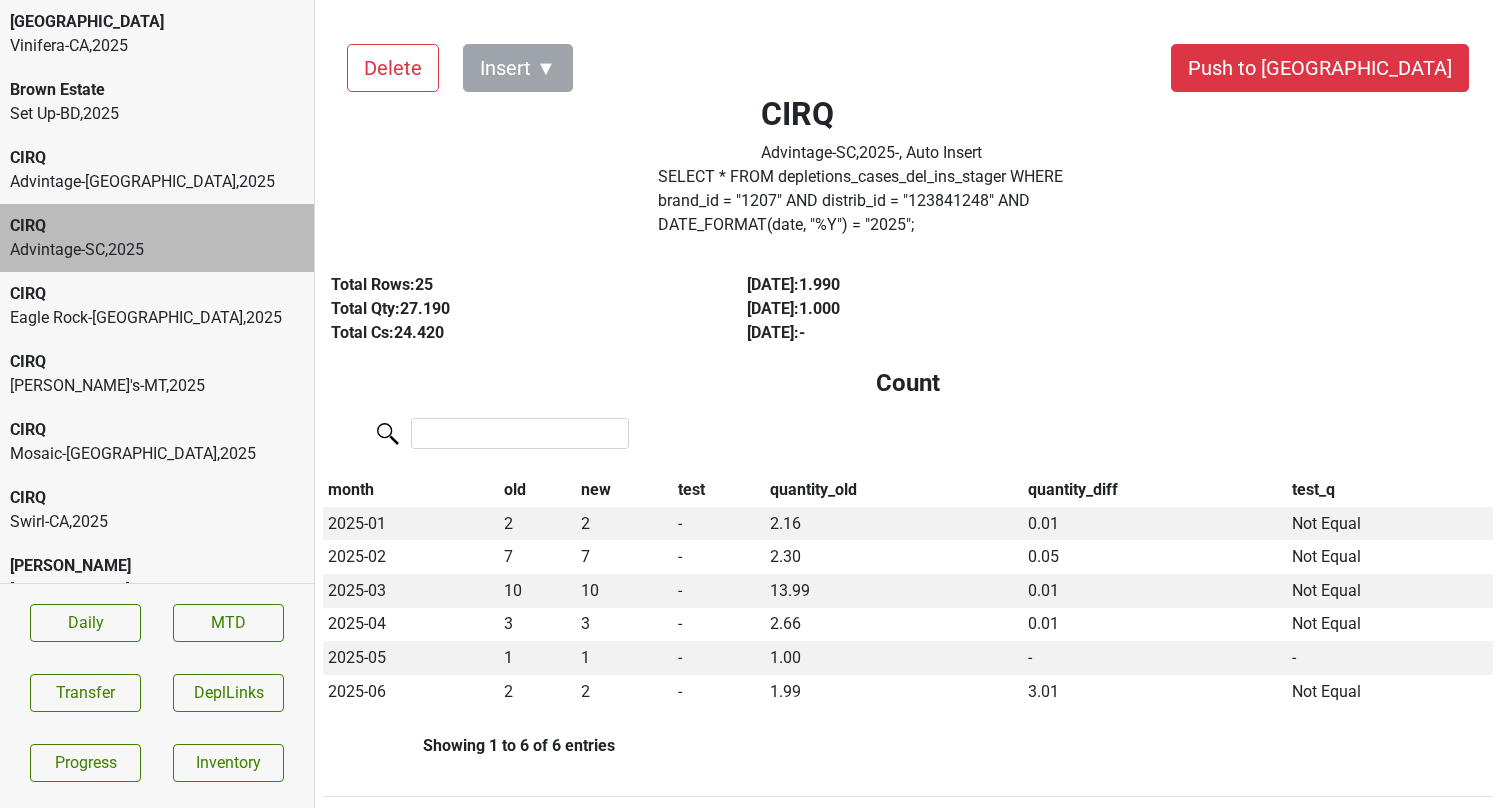 click on "Advintage-[GEOGRAPHIC_DATA] ,  2025" at bounding box center [157, 182] 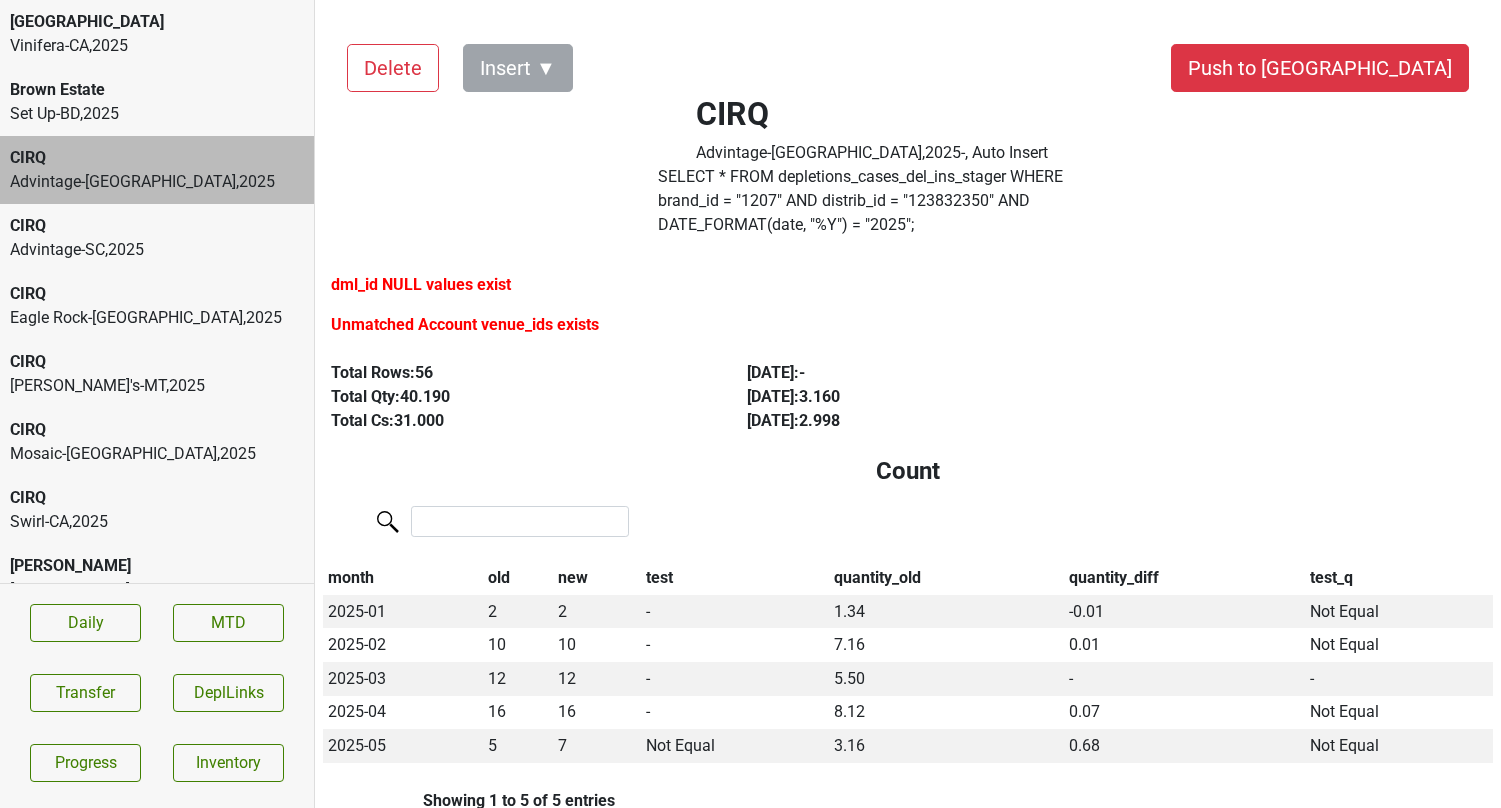 click on "Advintage-SC ,  2025" at bounding box center [157, 250] 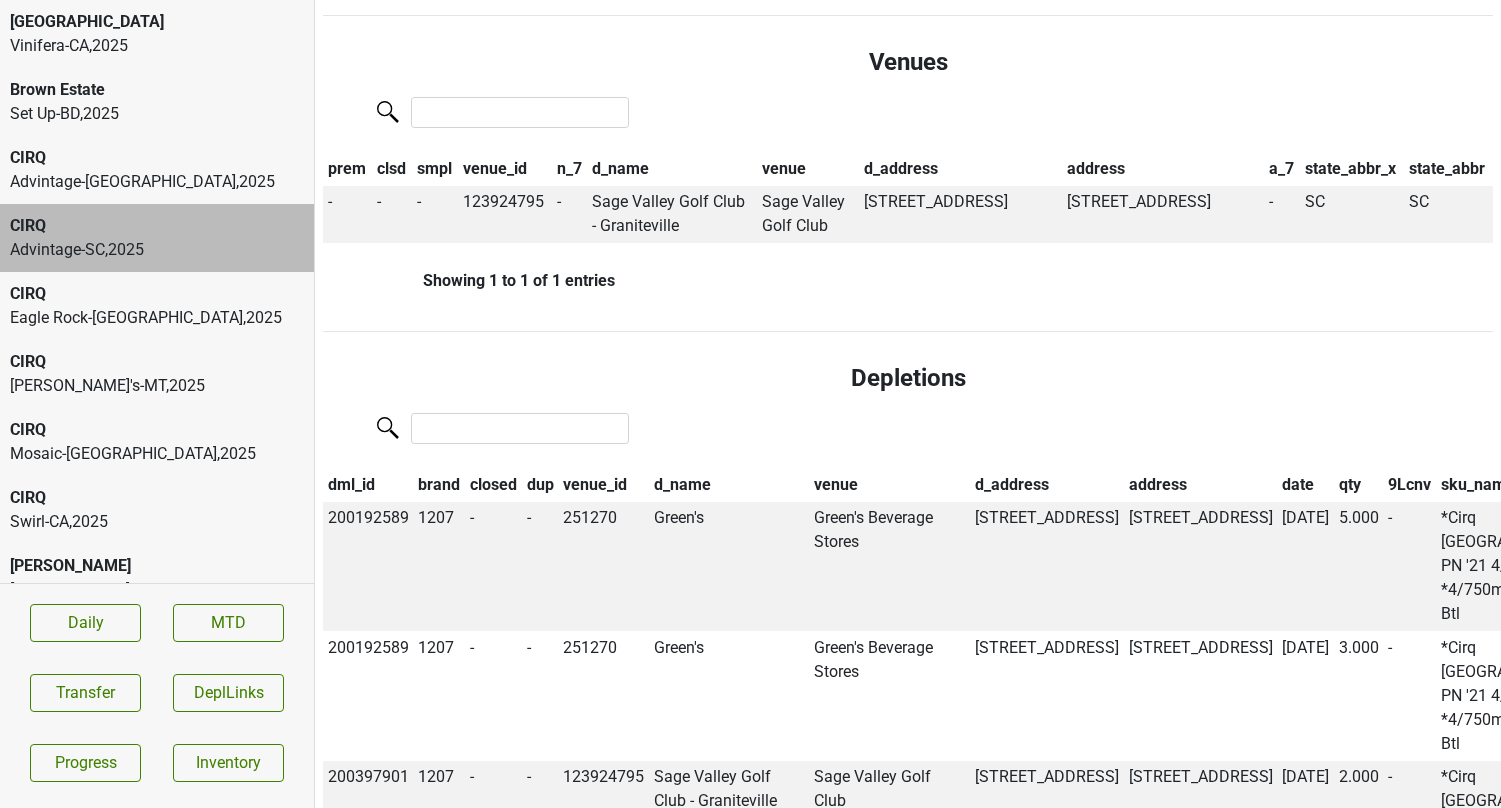 scroll, scrollTop: 1116, scrollLeft: 0, axis: vertical 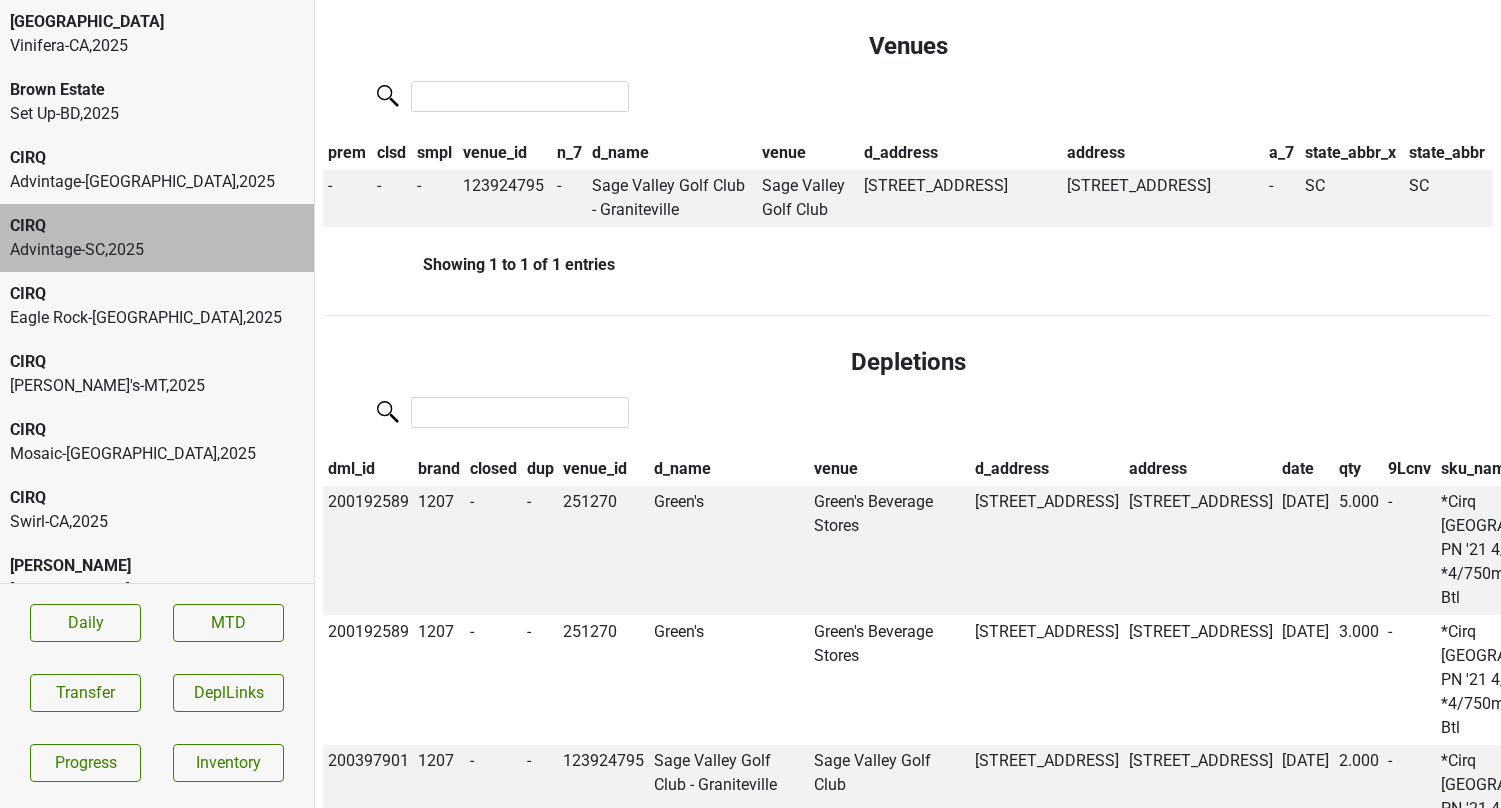 click on "date" at bounding box center [1305, 469] 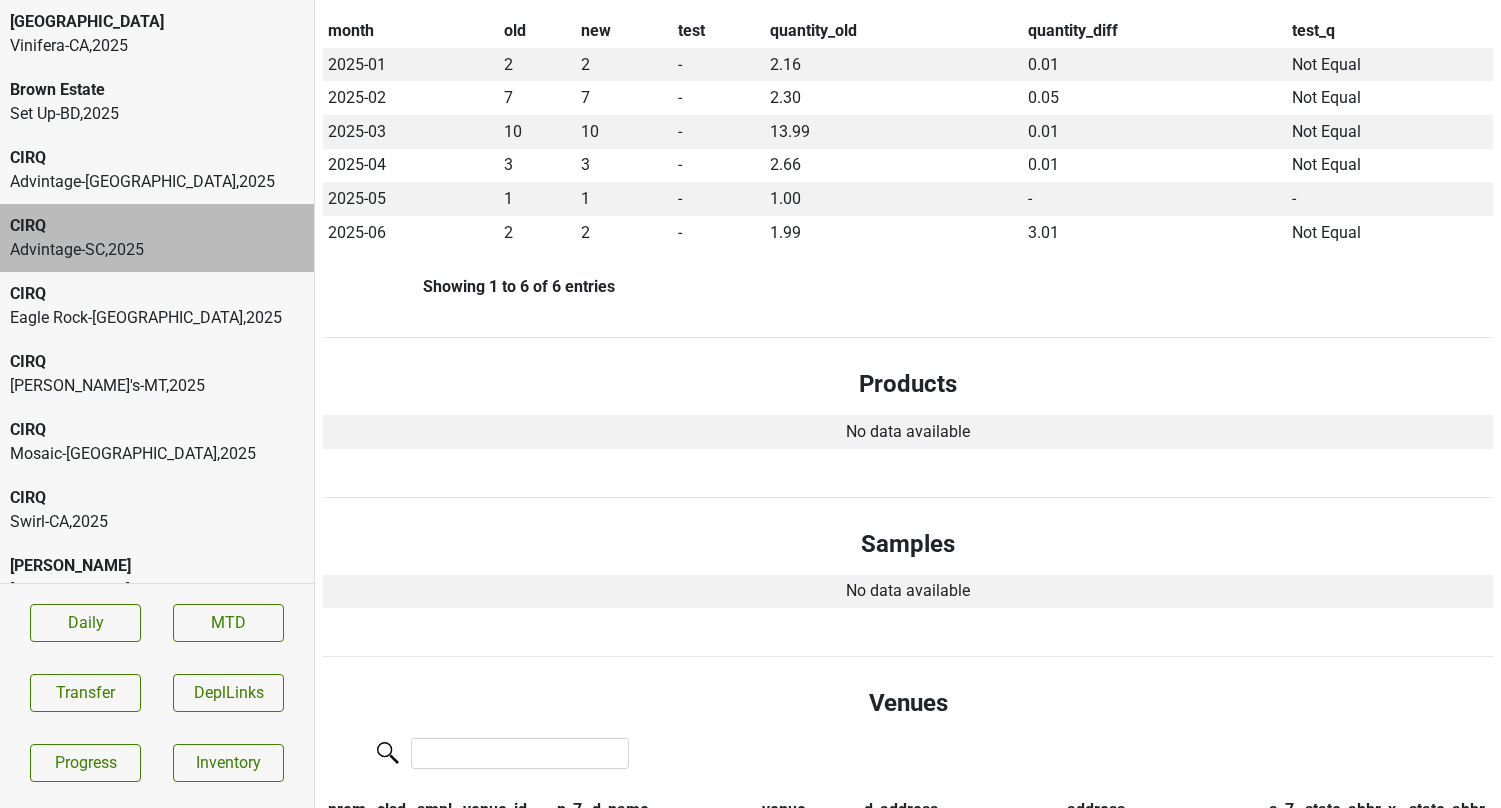 scroll, scrollTop: 0, scrollLeft: 0, axis: both 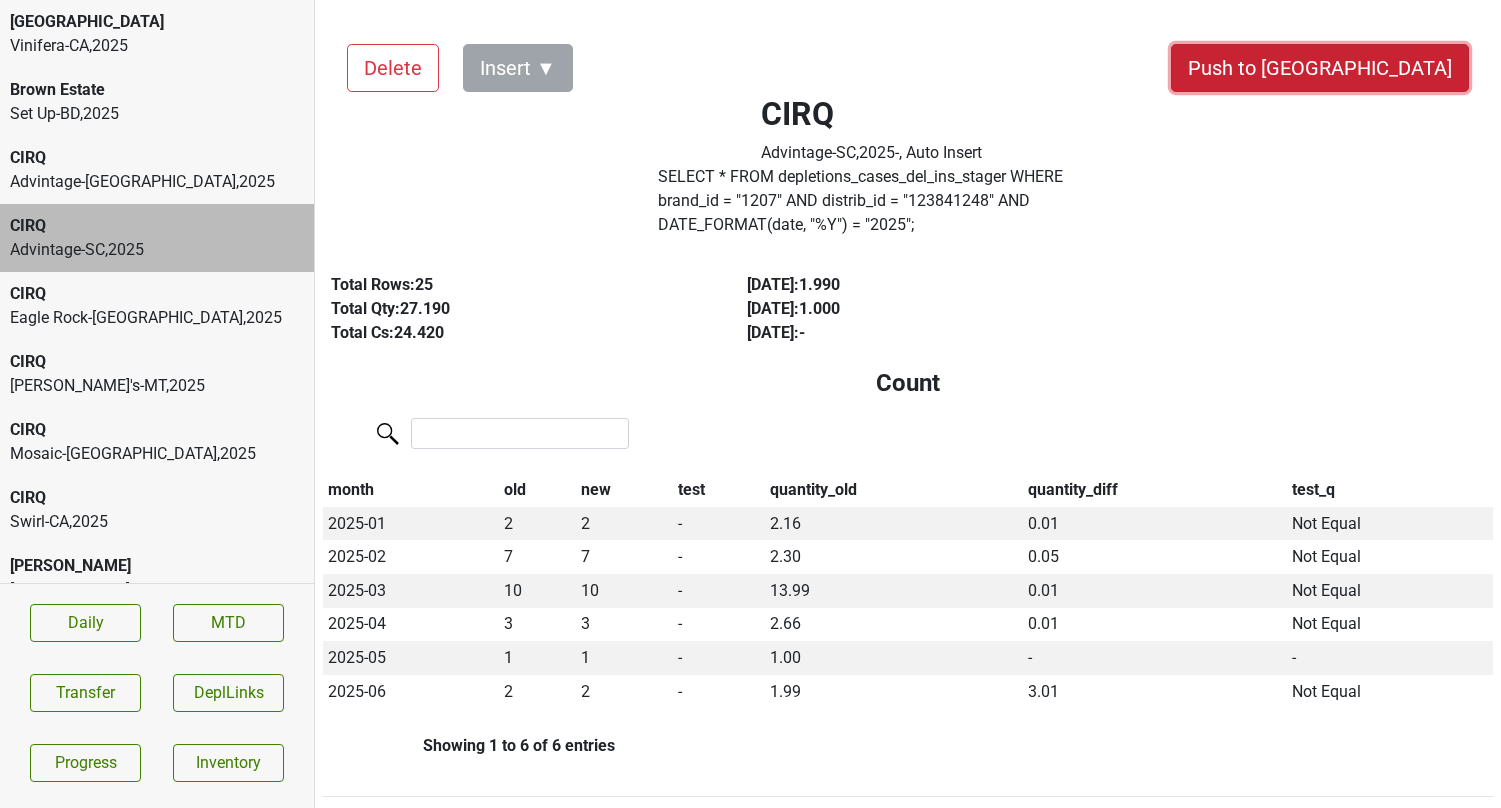 click on "Push to DC" at bounding box center (1320, 68) 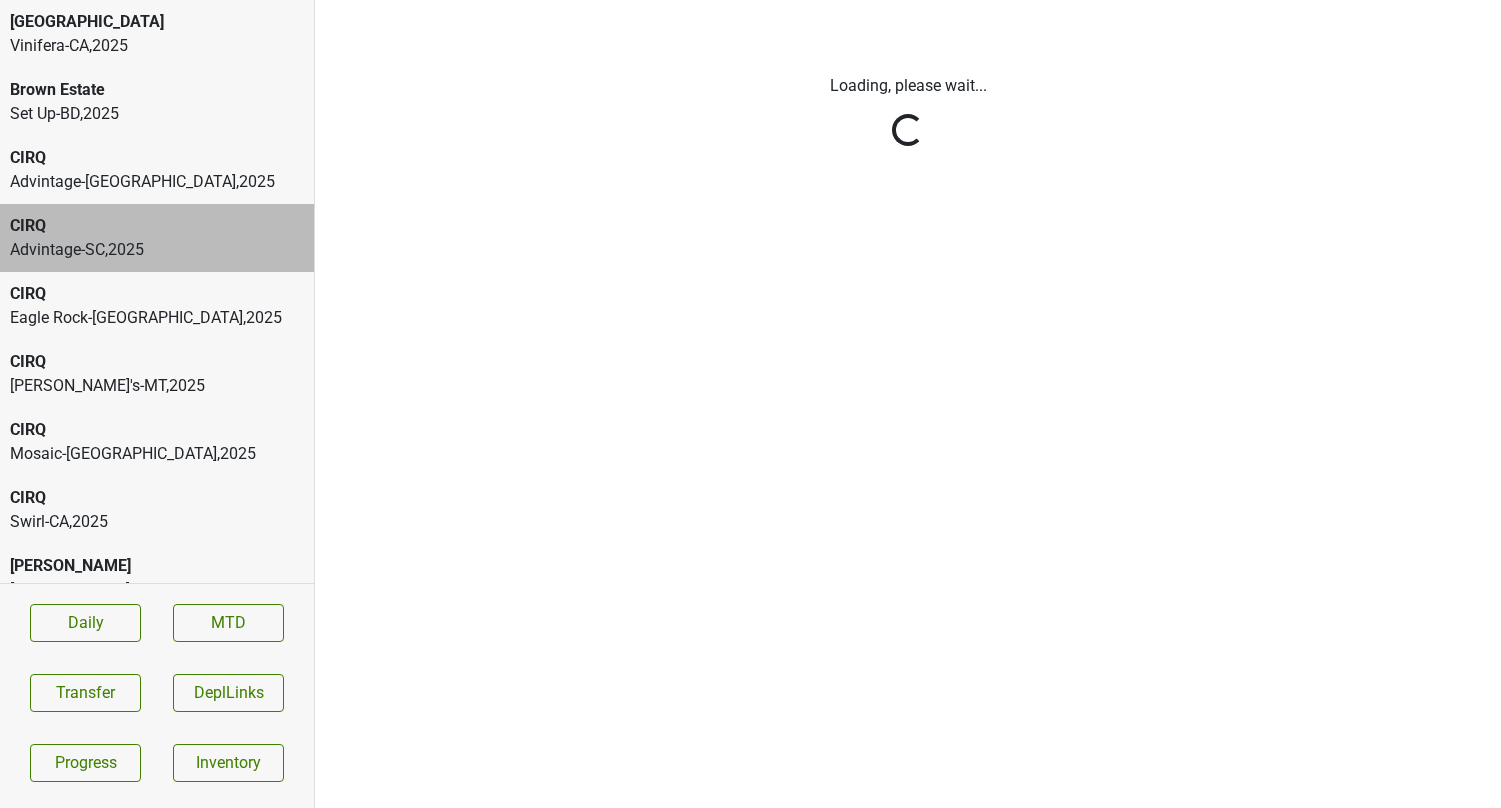 click on "Bella Oaks Vinifera-CA ,  2025 Brown Estate Set Up-BD ,  2025 CIRQ Advintage-NC ,  2025 CIRQ Advintage-SC ,  2025 CIRQ Eagle Rock-GA ,  2025 CIRQ George's-MT ,  2025 CIRQ Mosaic-CA ,  2025 CIRQ Swirl-CA ,  2025 Dalla Valle George's-MT ,  2025 DuMOL Thirst-OK ,  2025 DuMOL Ultimate-GA ,  2025 Emeritus Vineyards Set Up-BD ,  2023 Emeritus Vineyards Set Up-BD ,  2022 Emeritus Vineyards Set Up-BD ,  2021 Emeritus Vineyards Set Up-BD ,  2020 Emeritus Vineyards Set Up-BD ,  2019 Hundred Acre Set Up-BD ,  2025 Mary Taylor Wine MadVines-MS ,  2025 Matthiasson Pinnacle-MO ,  2025 Morlet Family Tryon-NC ,  2025 Natterjack Encompass-Corporate ,  2025 Natterjack Provisions-OK ,  2025 Natterjack Quench-NE ,  2025 Natterjack Vehrs-WA ,  2025 Peter Michael Prestige-Ledroit ,  2025 Poggio Costa Advintage-SC ,  2025 Poggio Costa Advintage-TN ,  2025 Slo Down George's-MT ,  2025 Slo Down Vintage Wine-CA ,  2025 Spottswoode Spottswoode-CA_S ,  2025 Daily MTD Transfer DeplLinks Progress Inventory" at bounding box center [750, 0] 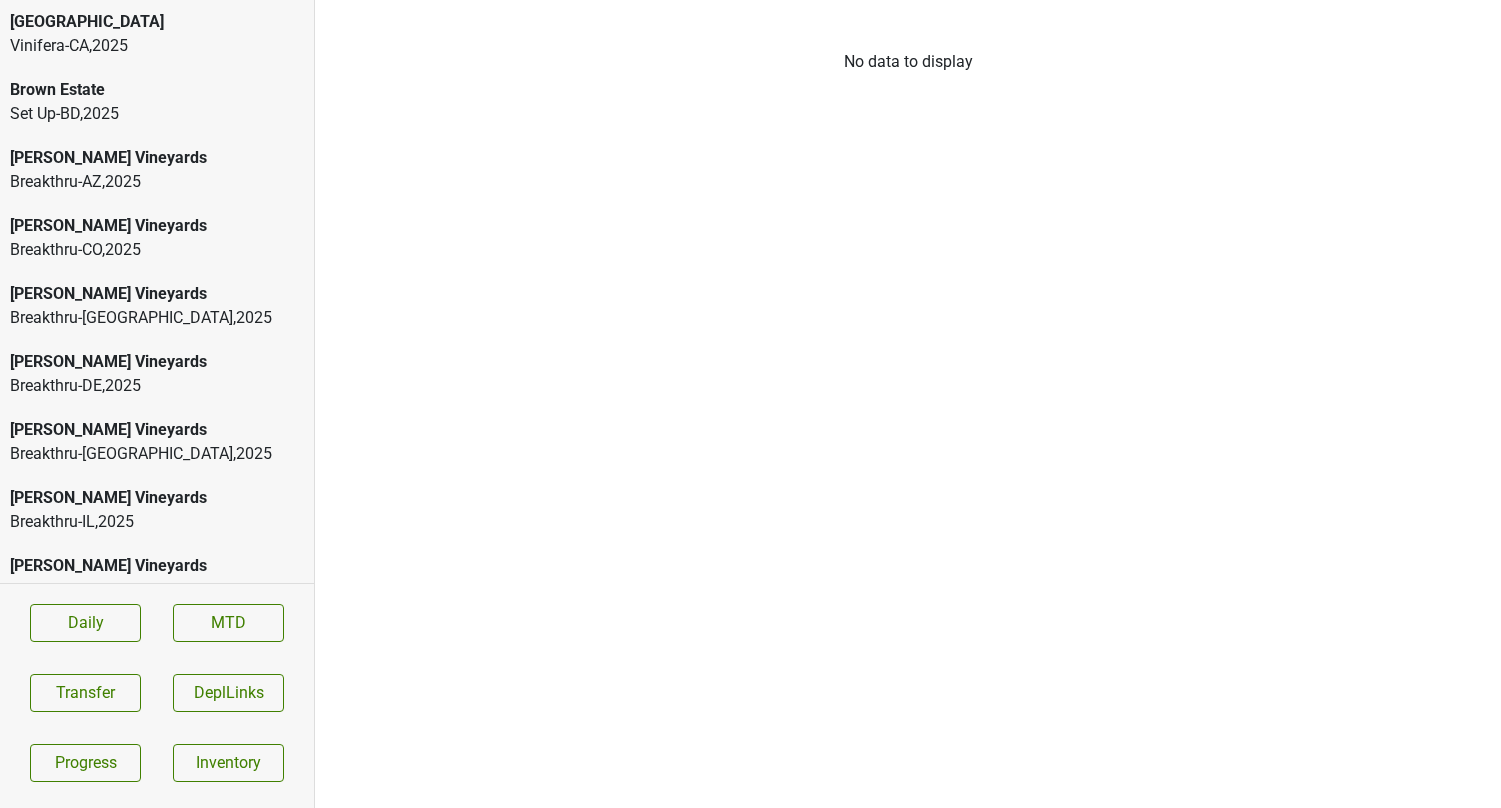 scroll, scrollTop: 0, scrollLeft: 0, axis: both 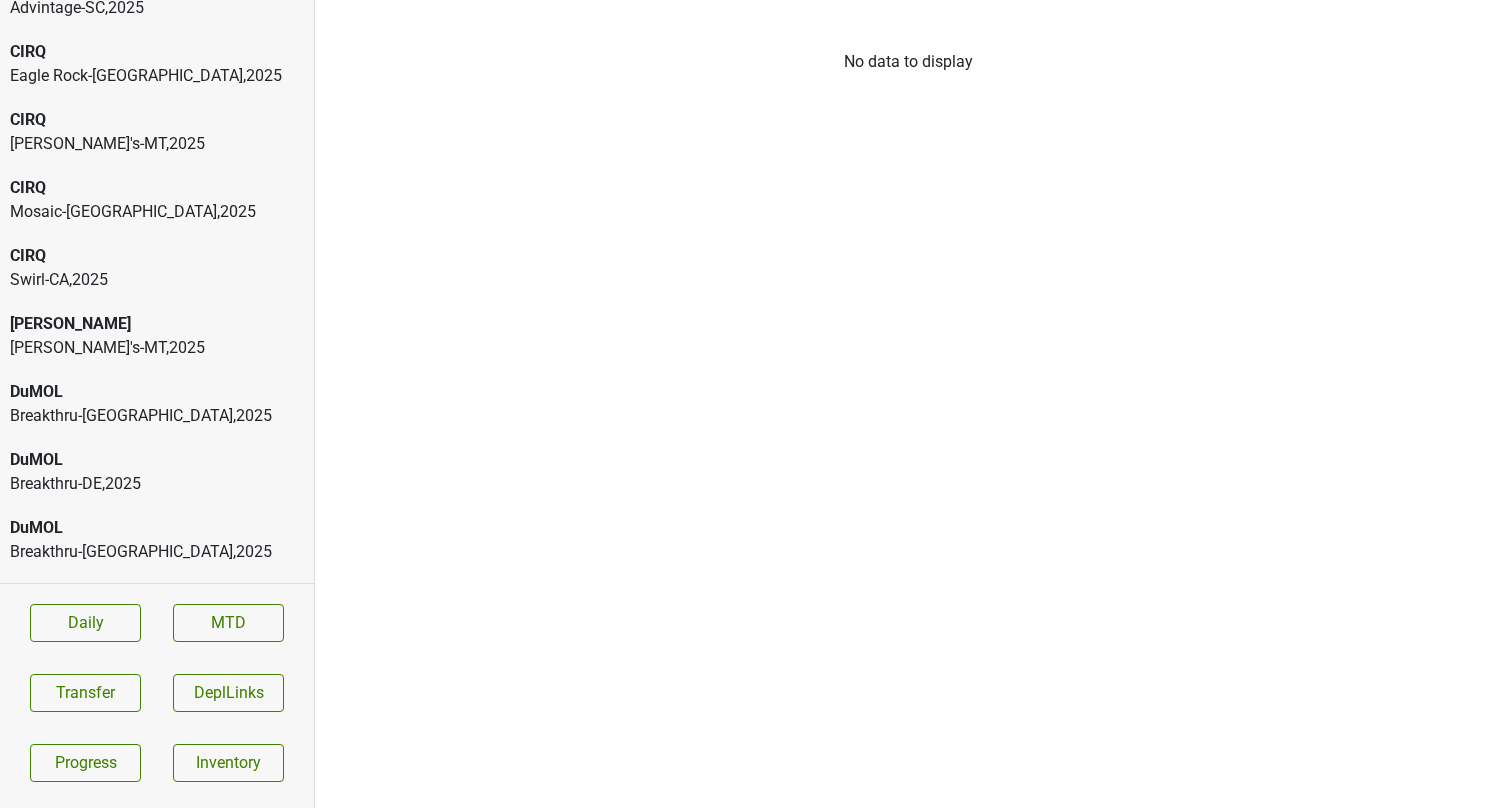click on "Mosaic-CA ,  2025" at bounding box center (157, 212) 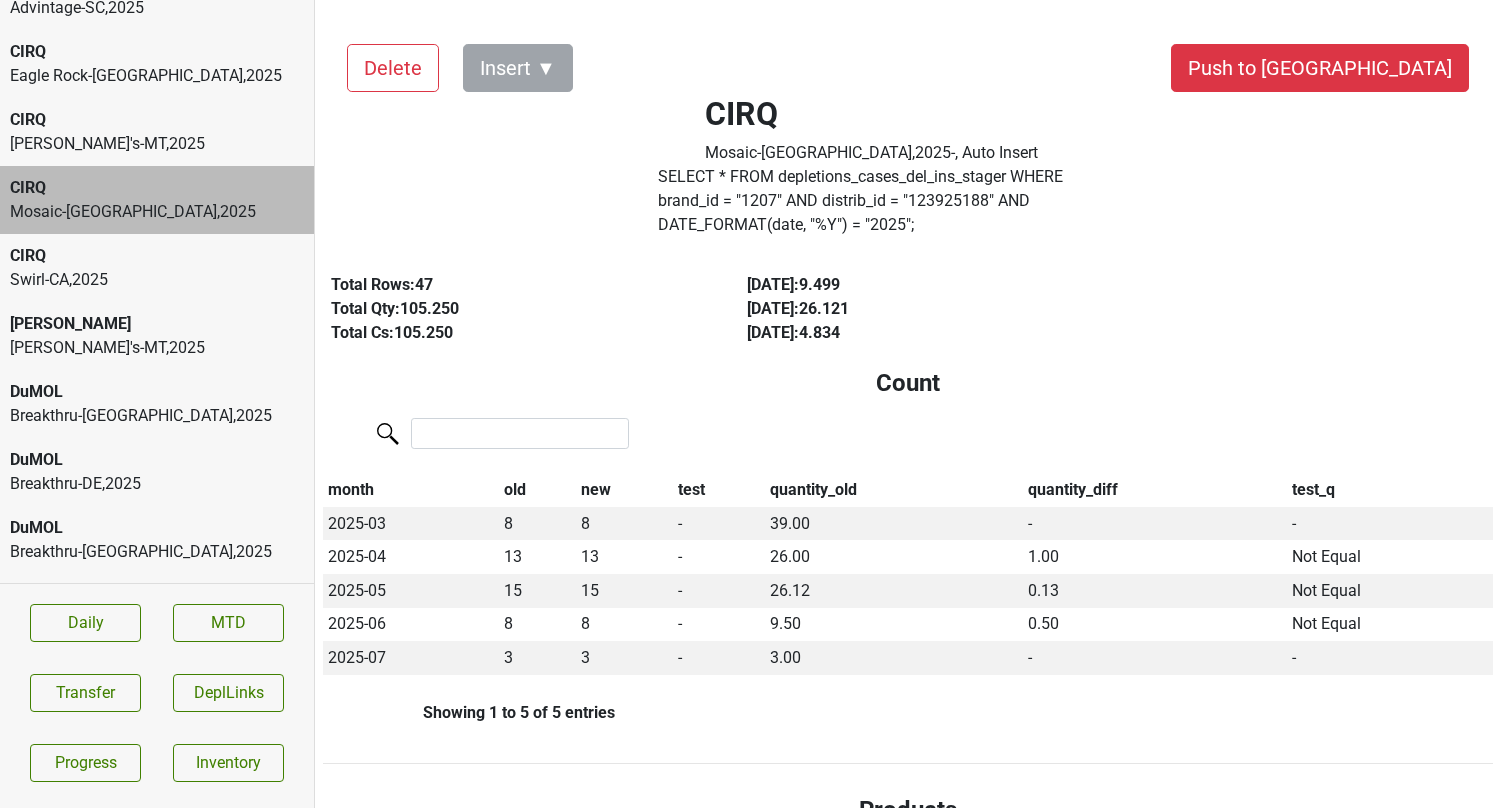 click on "George's-MT ,  2025" at bounding box center (157, 144) 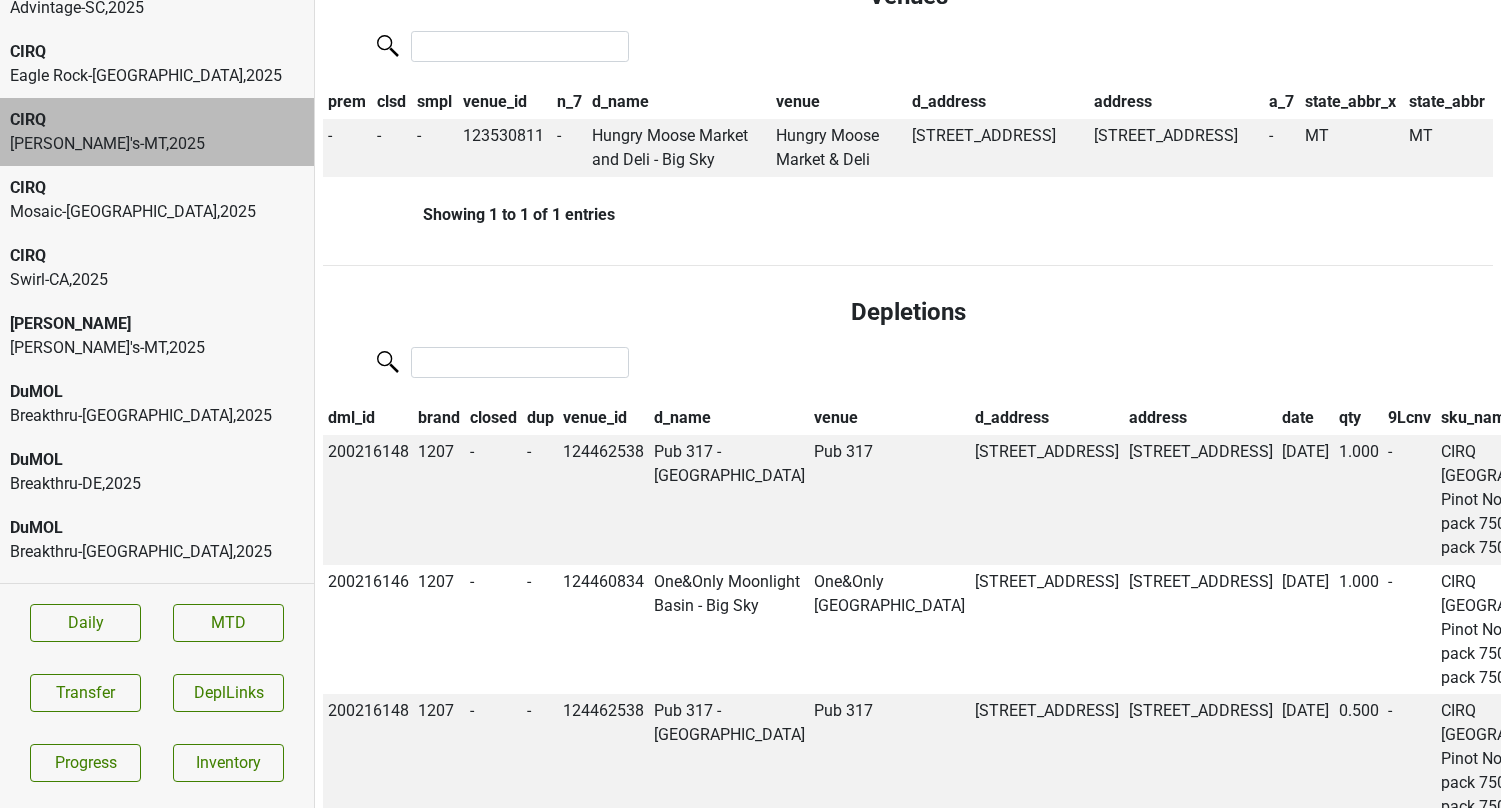 scroll, scrollTop: 1084, scrollLeft: 0, axis: vertical 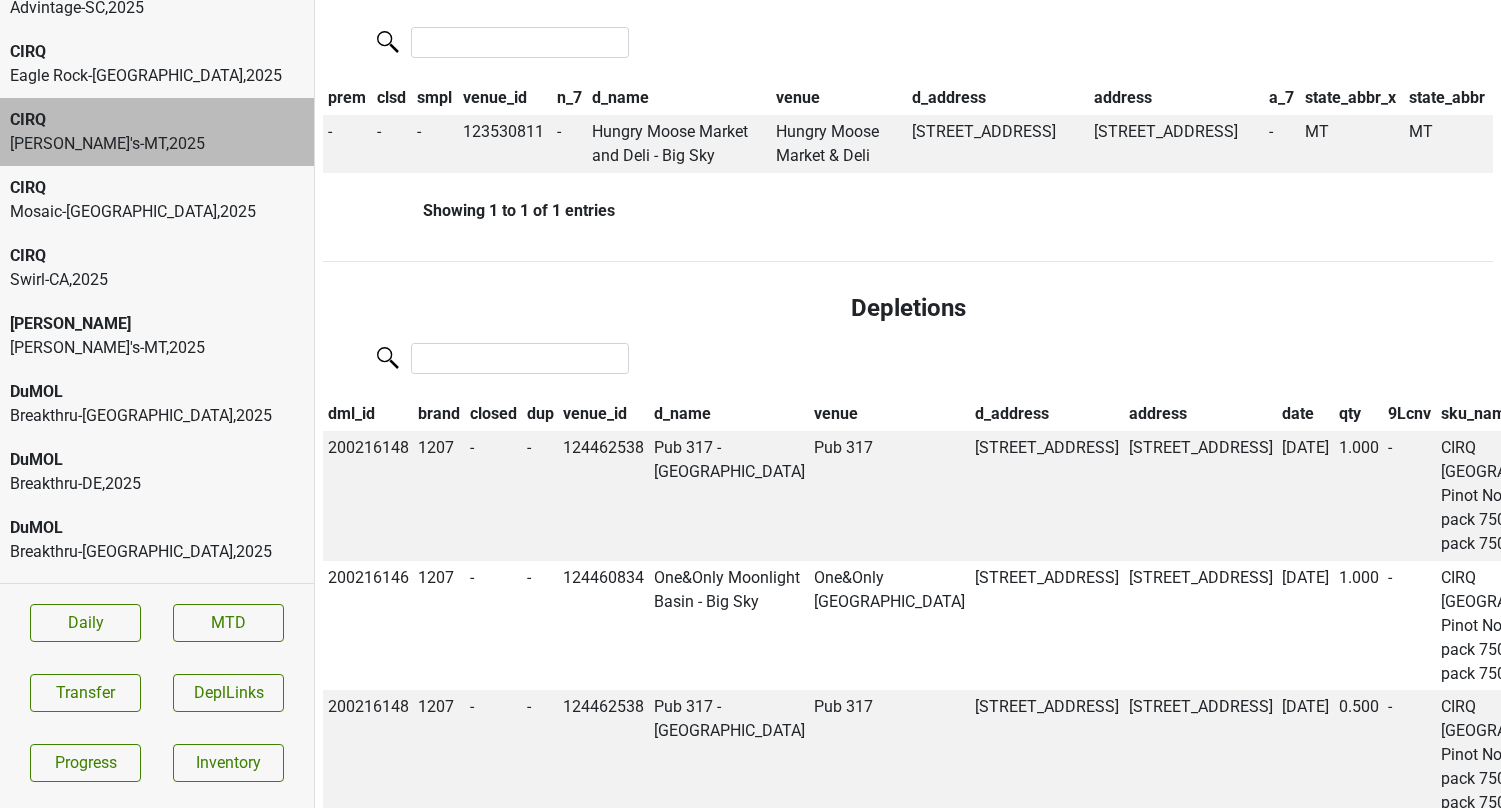 click on "date" at bounding box center (1305, 415) 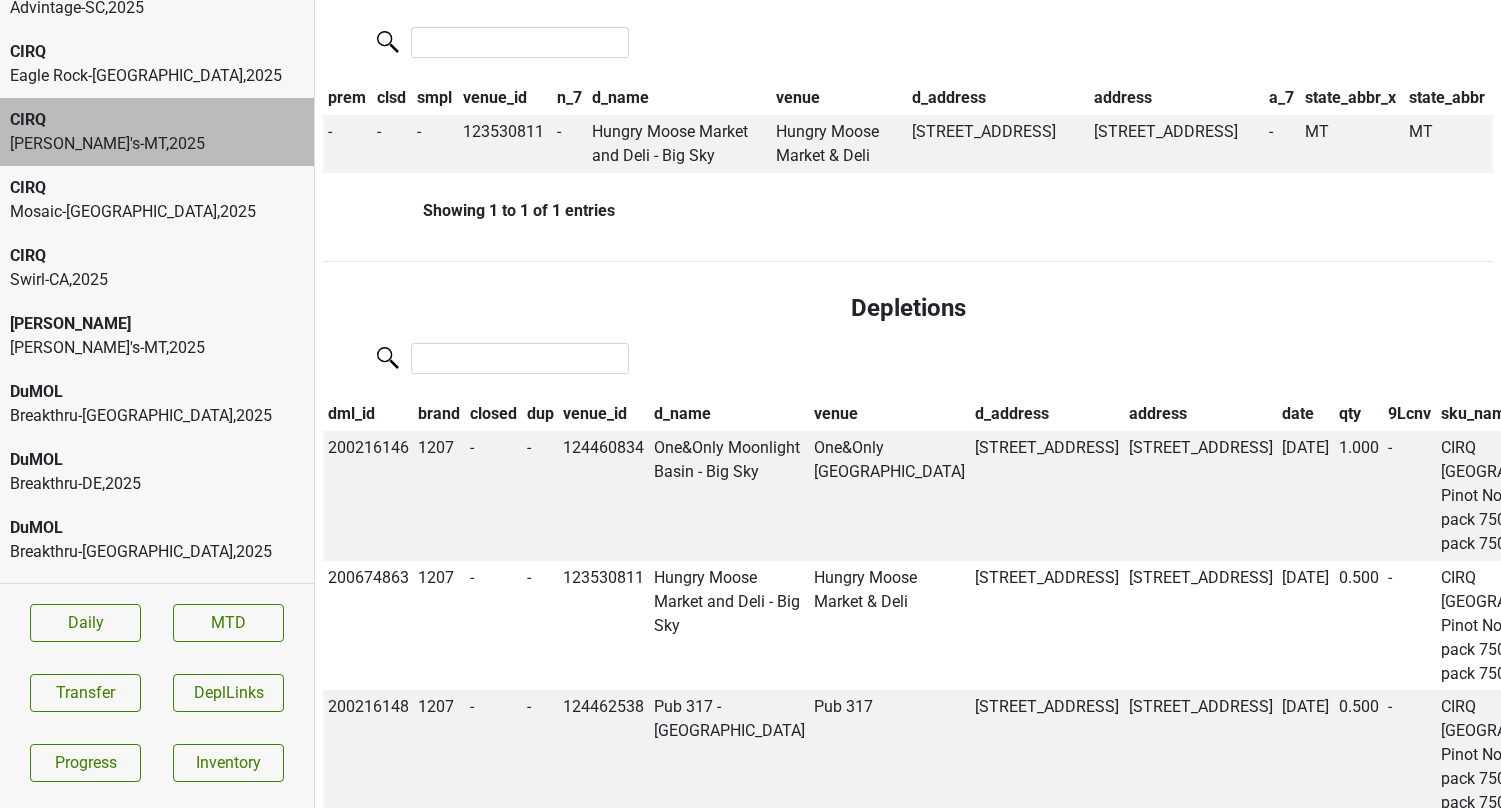 click on "date" at bounding box center [1305, 415] 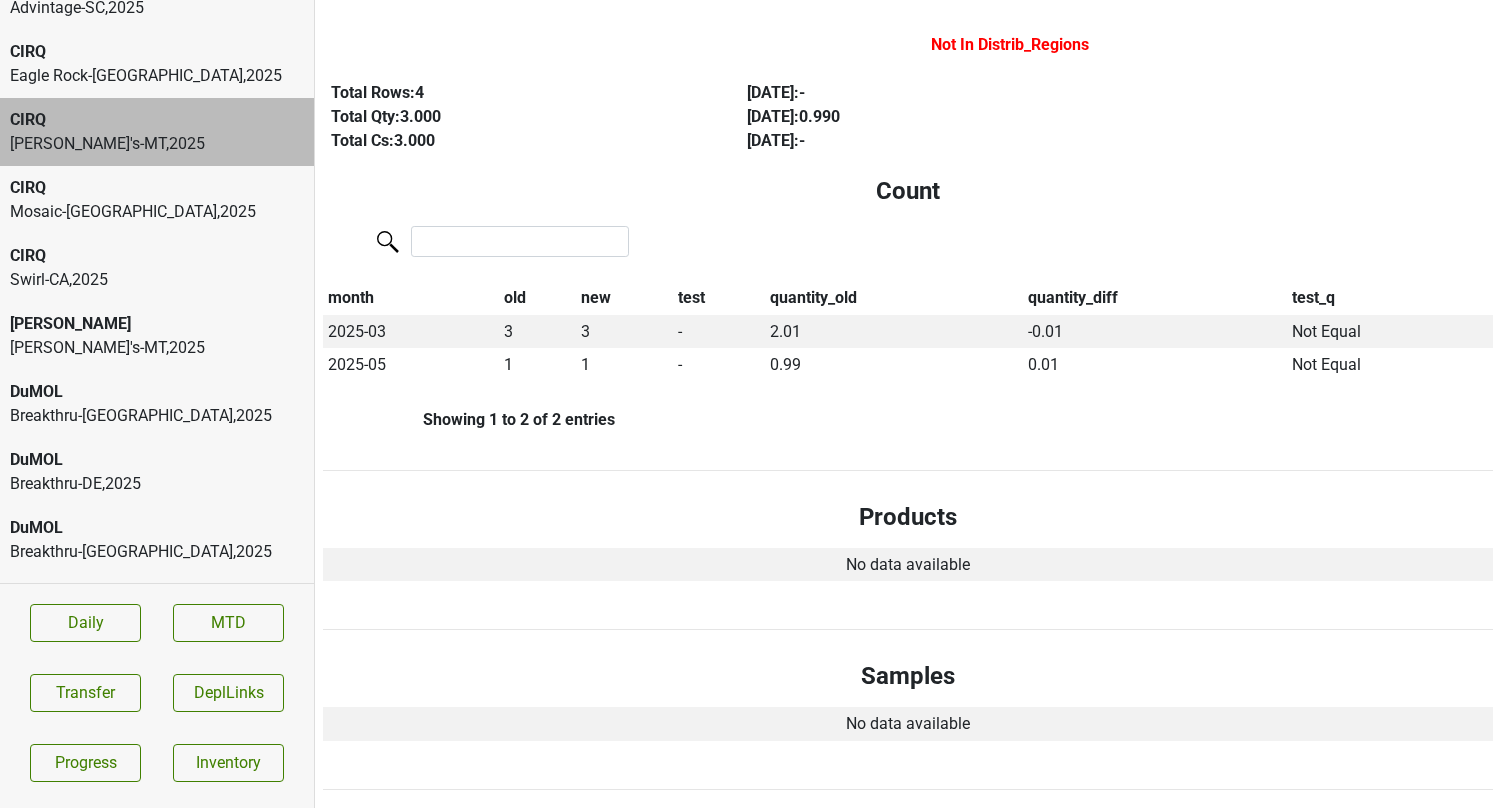 scroll, scrollTop: 0, scrollLeft: 0, axis: both 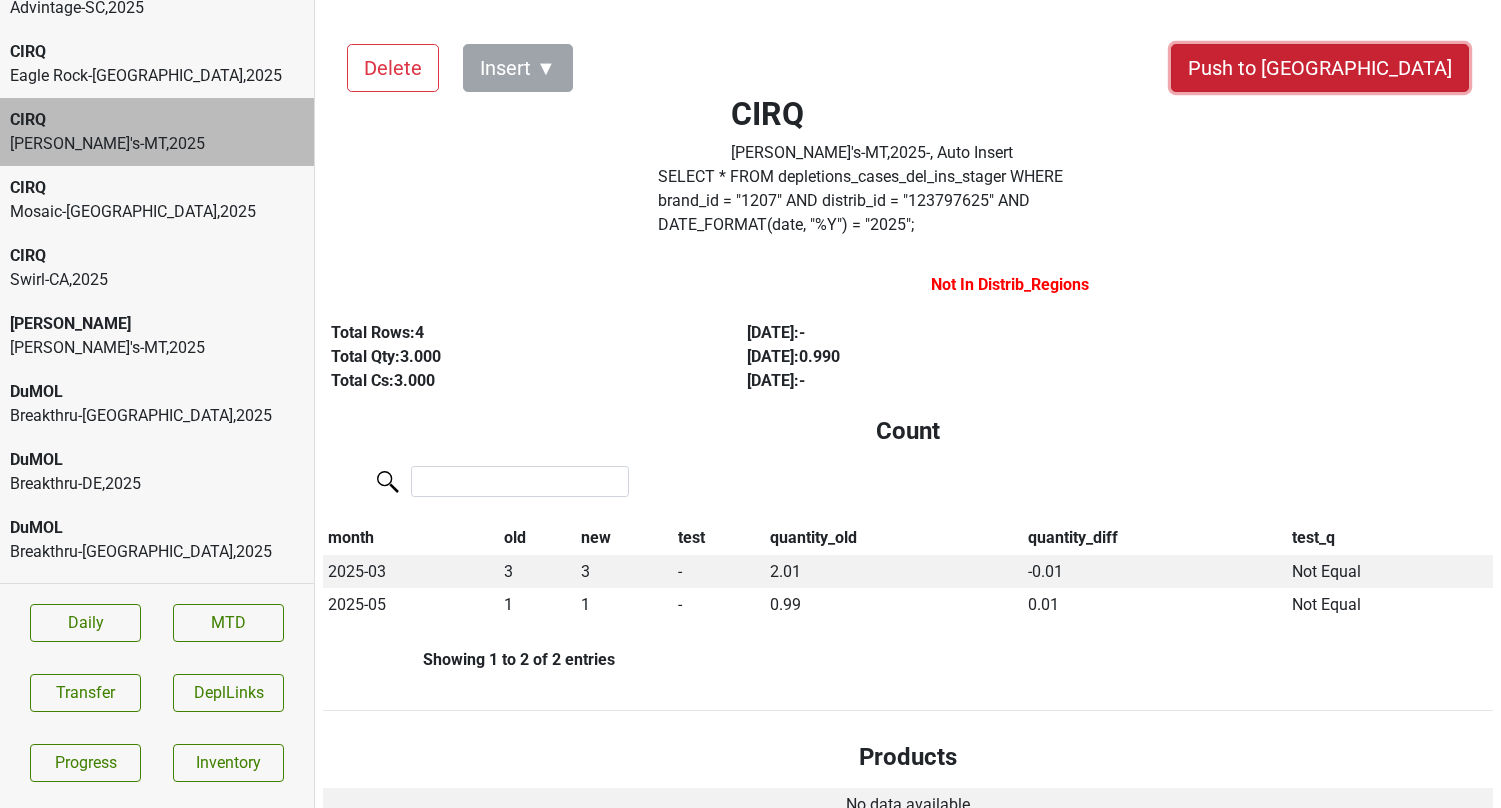 click on "Push to [GEOGRAPHIC_DATA]" at bounding box center (1320, 68) 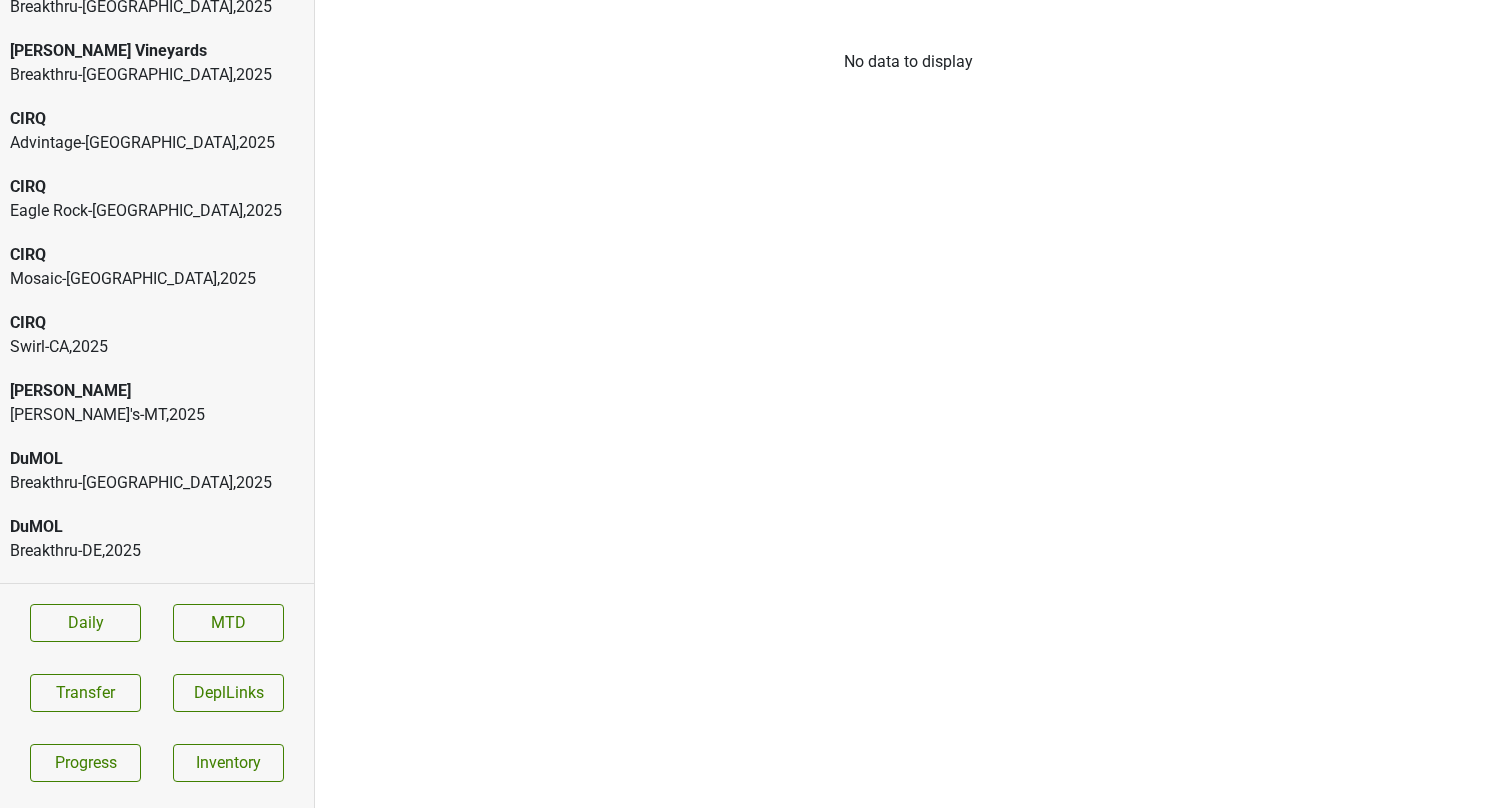 scroll, scrollTop: 800, scrollLeft: 0, axis: vertical 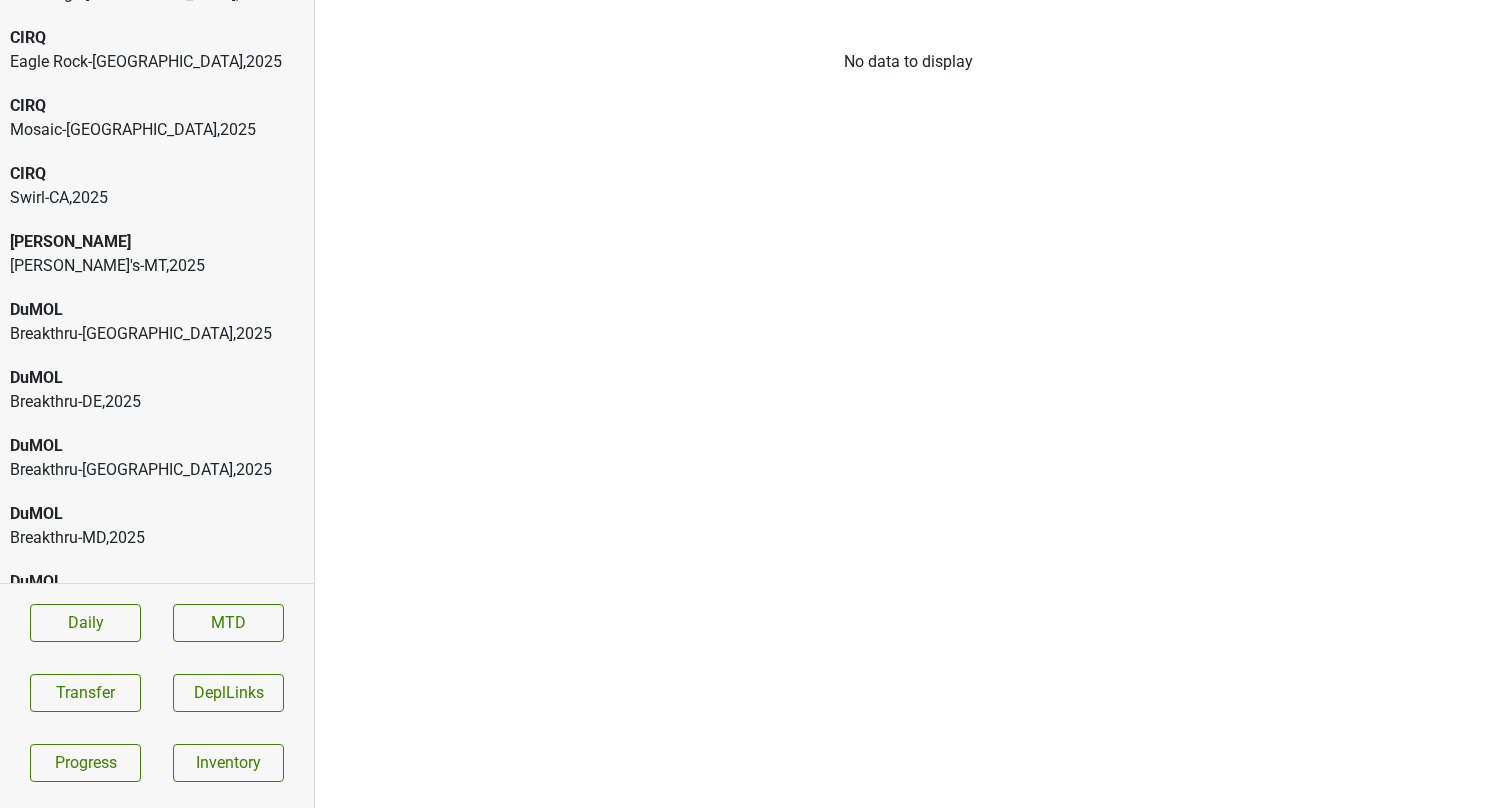click on "Eagle Rock-GA ,  2025" at bounding box center (157, 62) 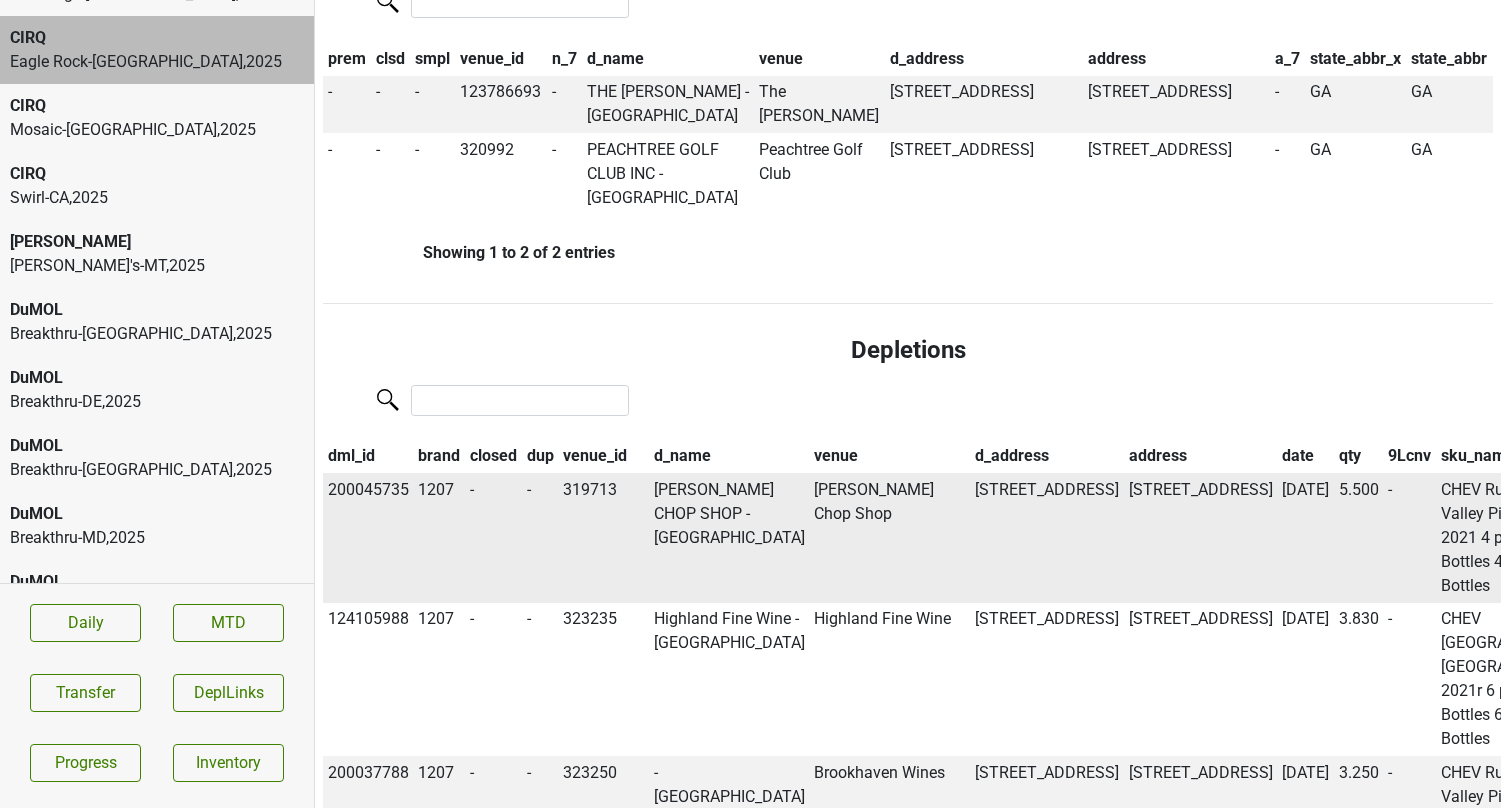 scroll, scrollTop: 1384, scrollLeft: 0, axis: vertical 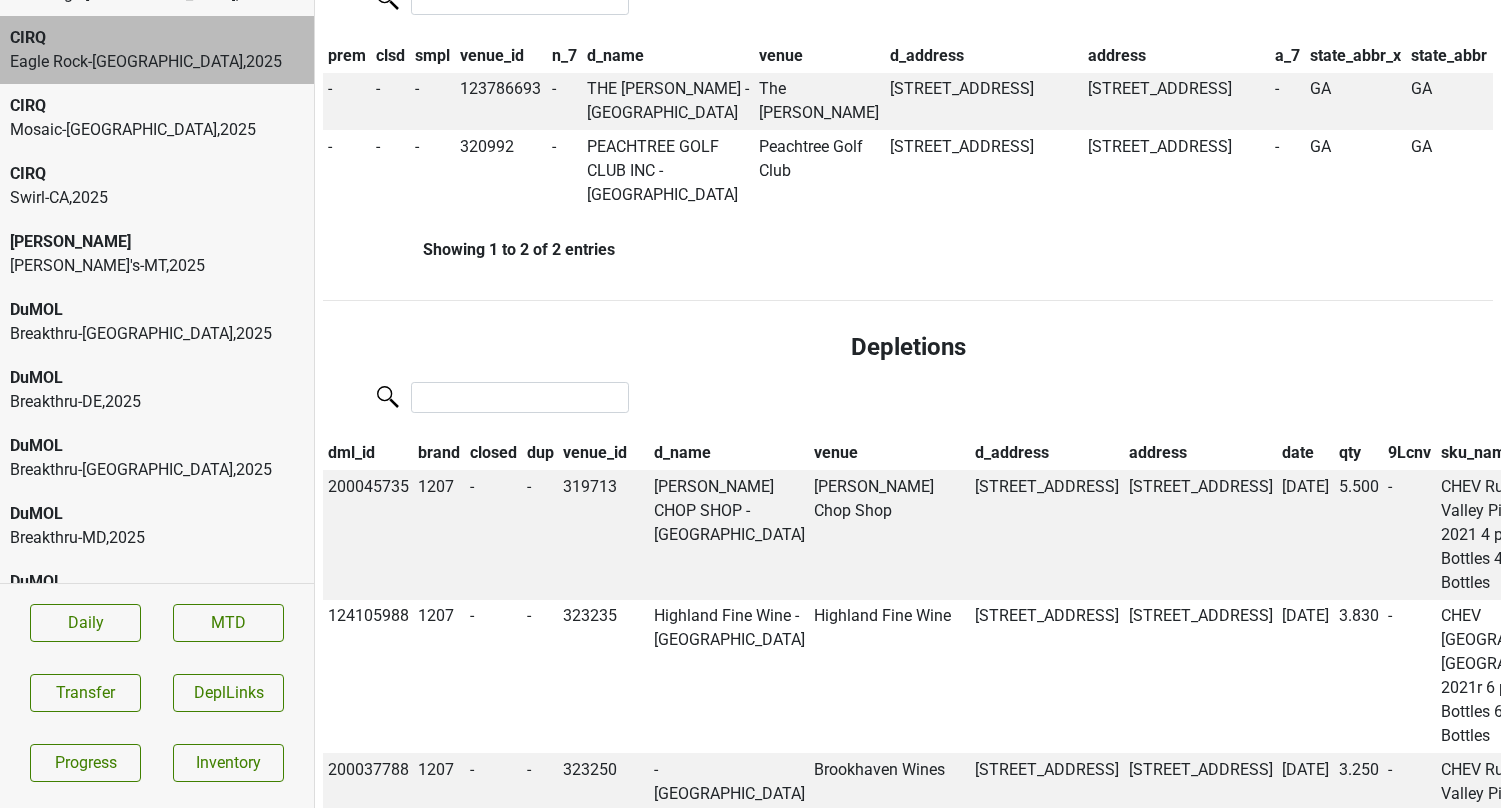 click on "date" at bounding box center (1305, 454) 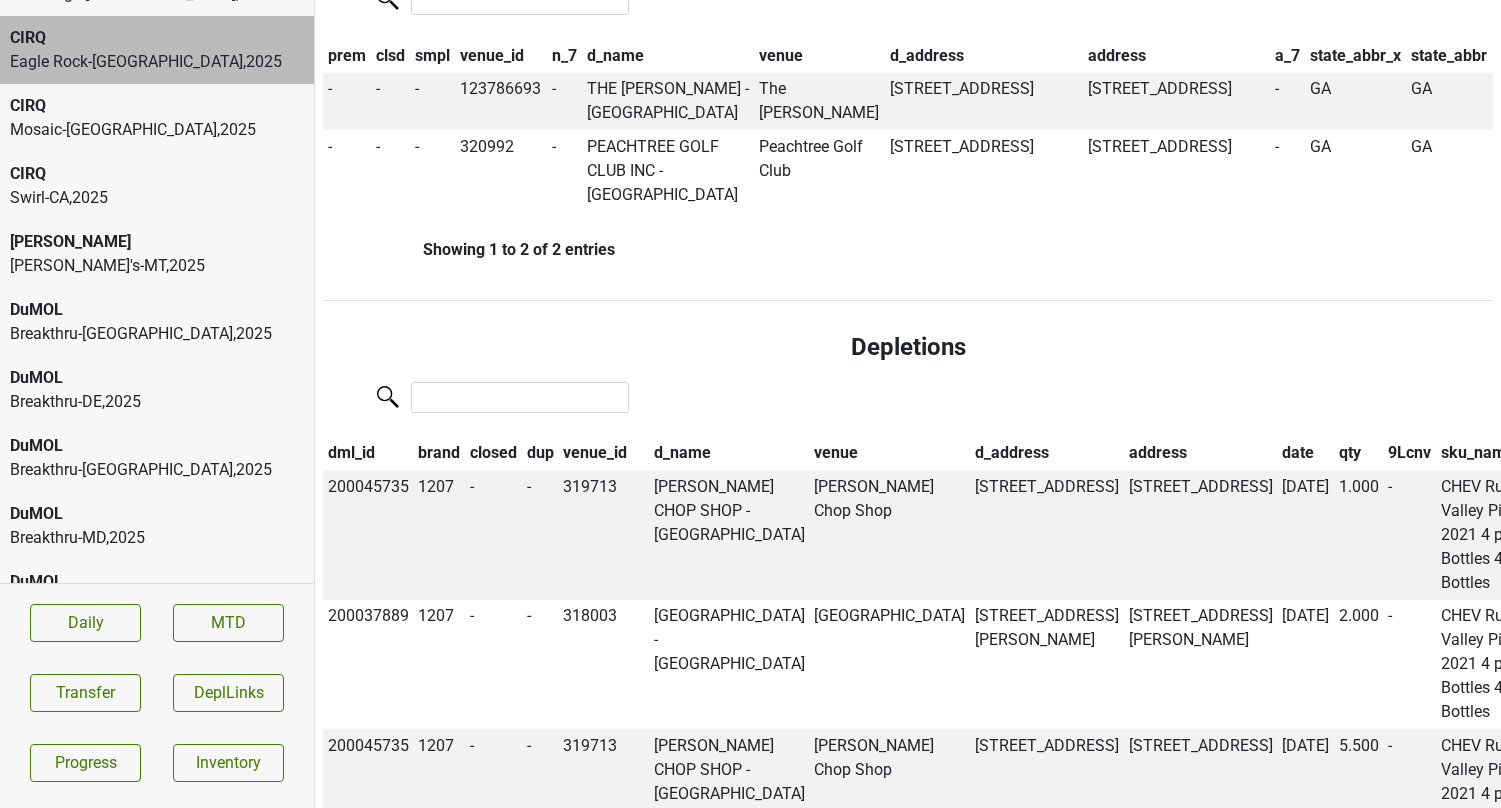 click on "date" at bounding box center (1305, 454) 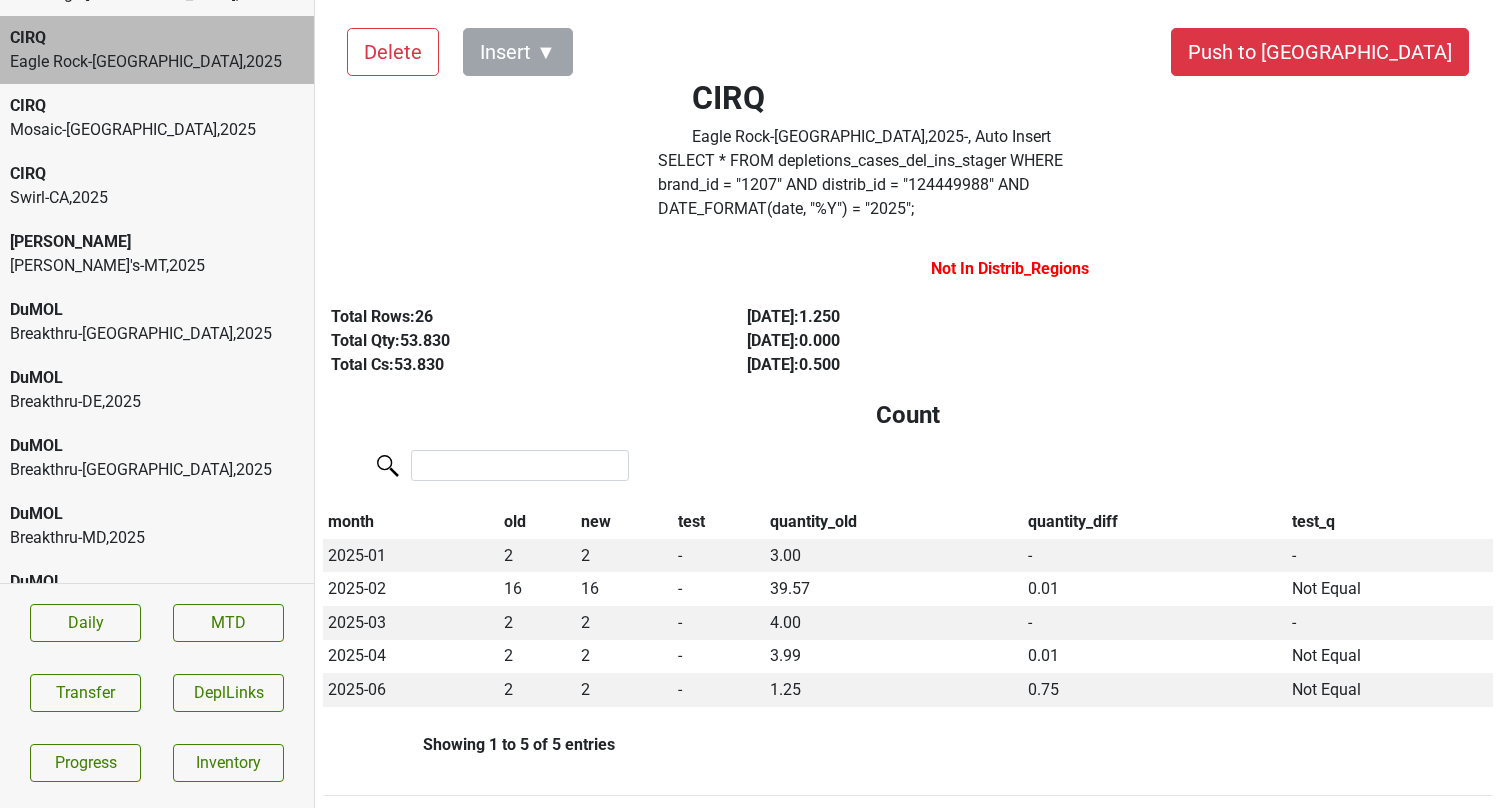 scroll, scrollTop: 0, scrollLeft: 0, axis: both 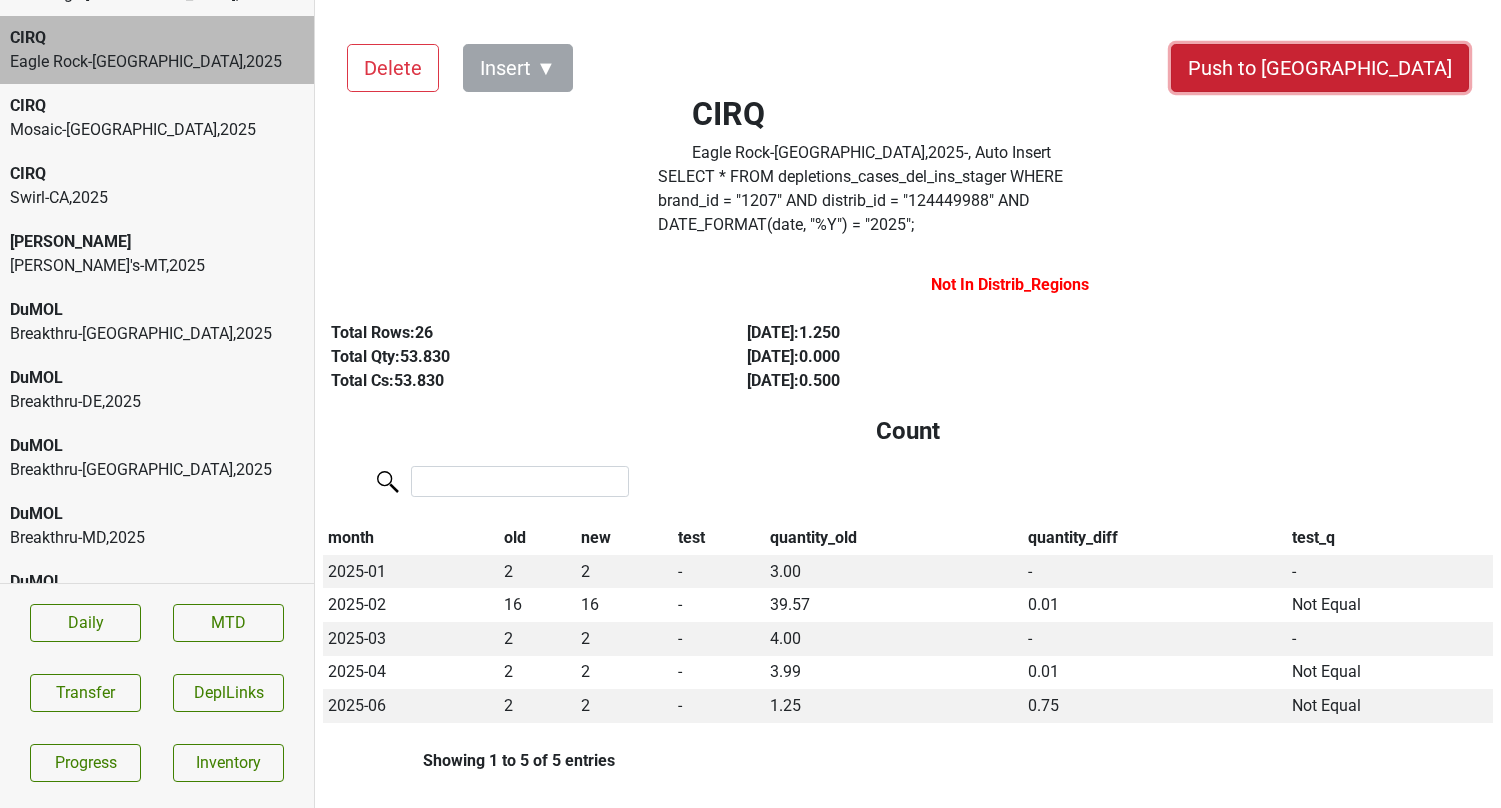 drag, startPoint x: 1394, startPoint y: 71, endPoint x: 1070, endPoint y: 417, distance: 474.01688 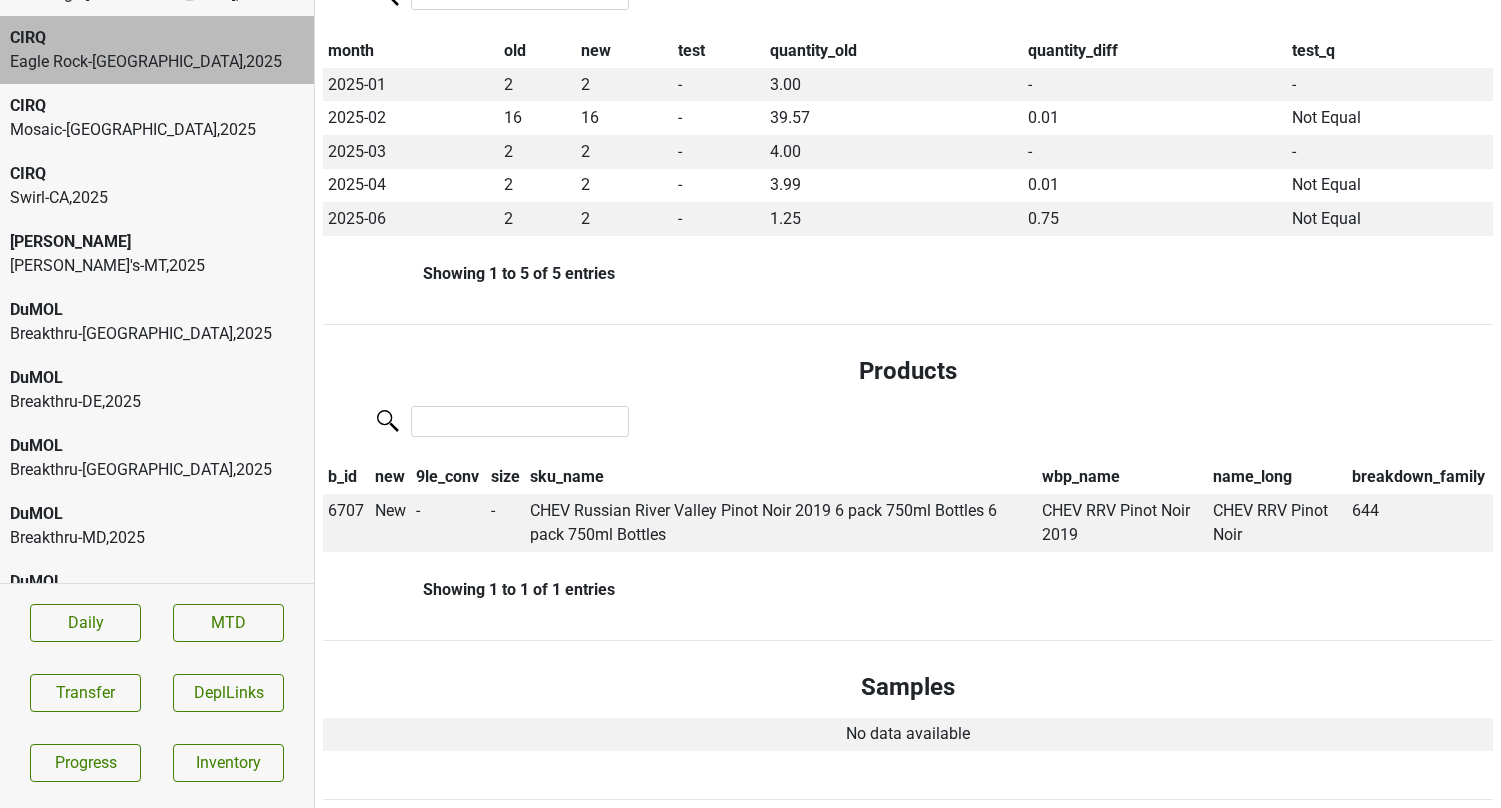 scroll, scrollTop: 0, scrollLeft: 0, axis: both 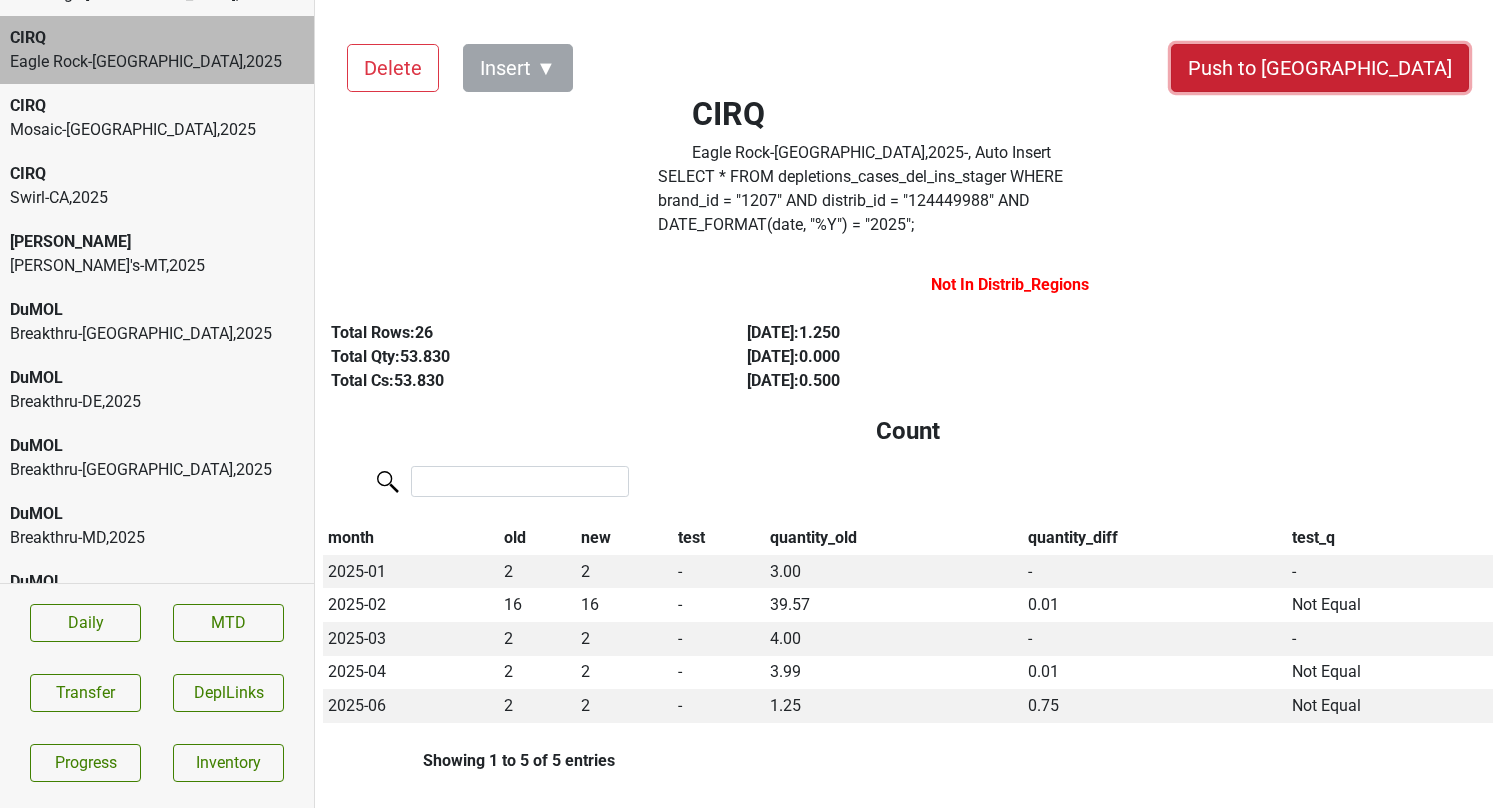 click on "Push to [GEOGRAPHIC_DATA]" at bounding box center (1320, 68) 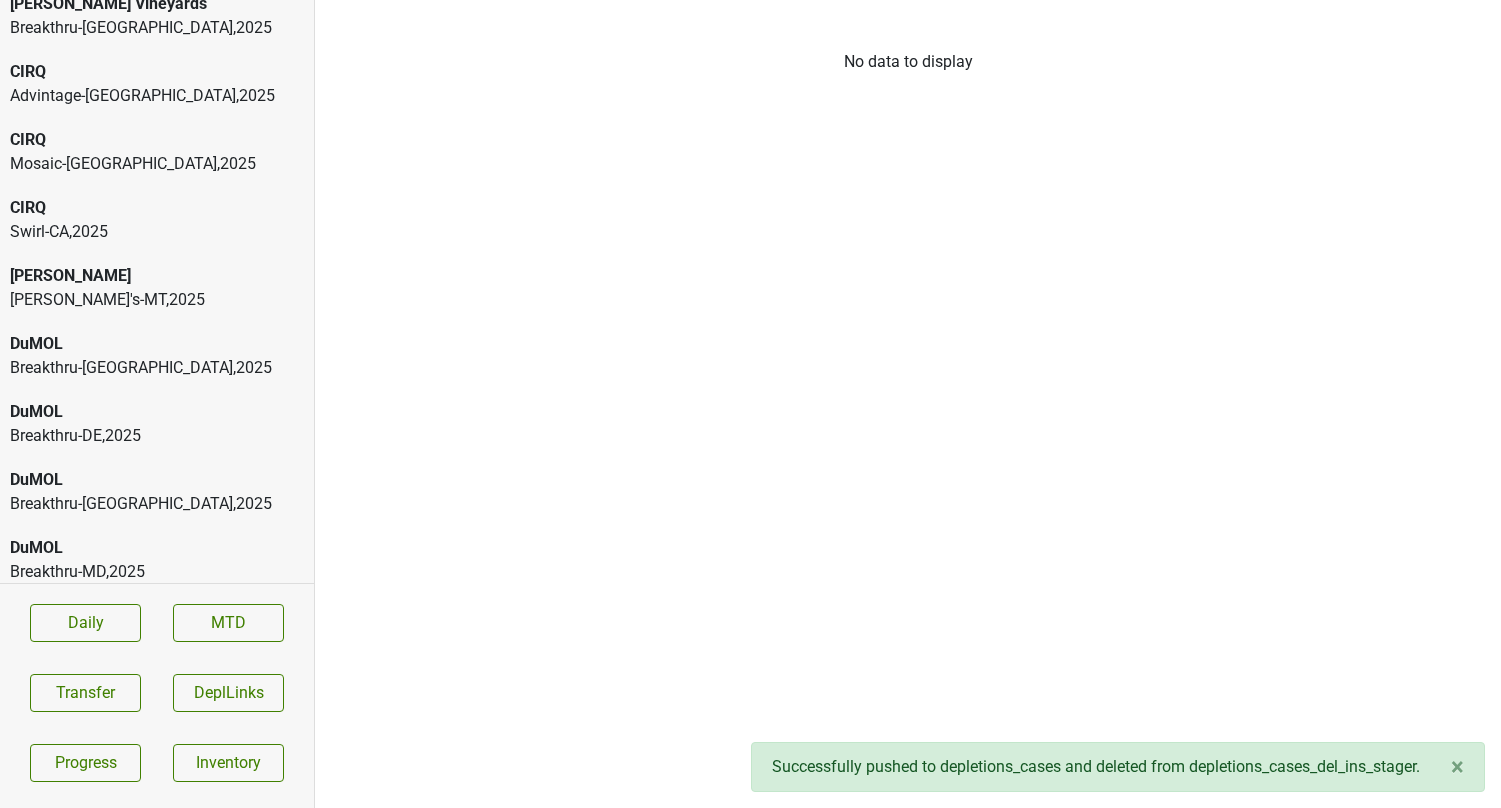 scroll, scrollTop: 691, scrollLeft: 0, axis: vertical 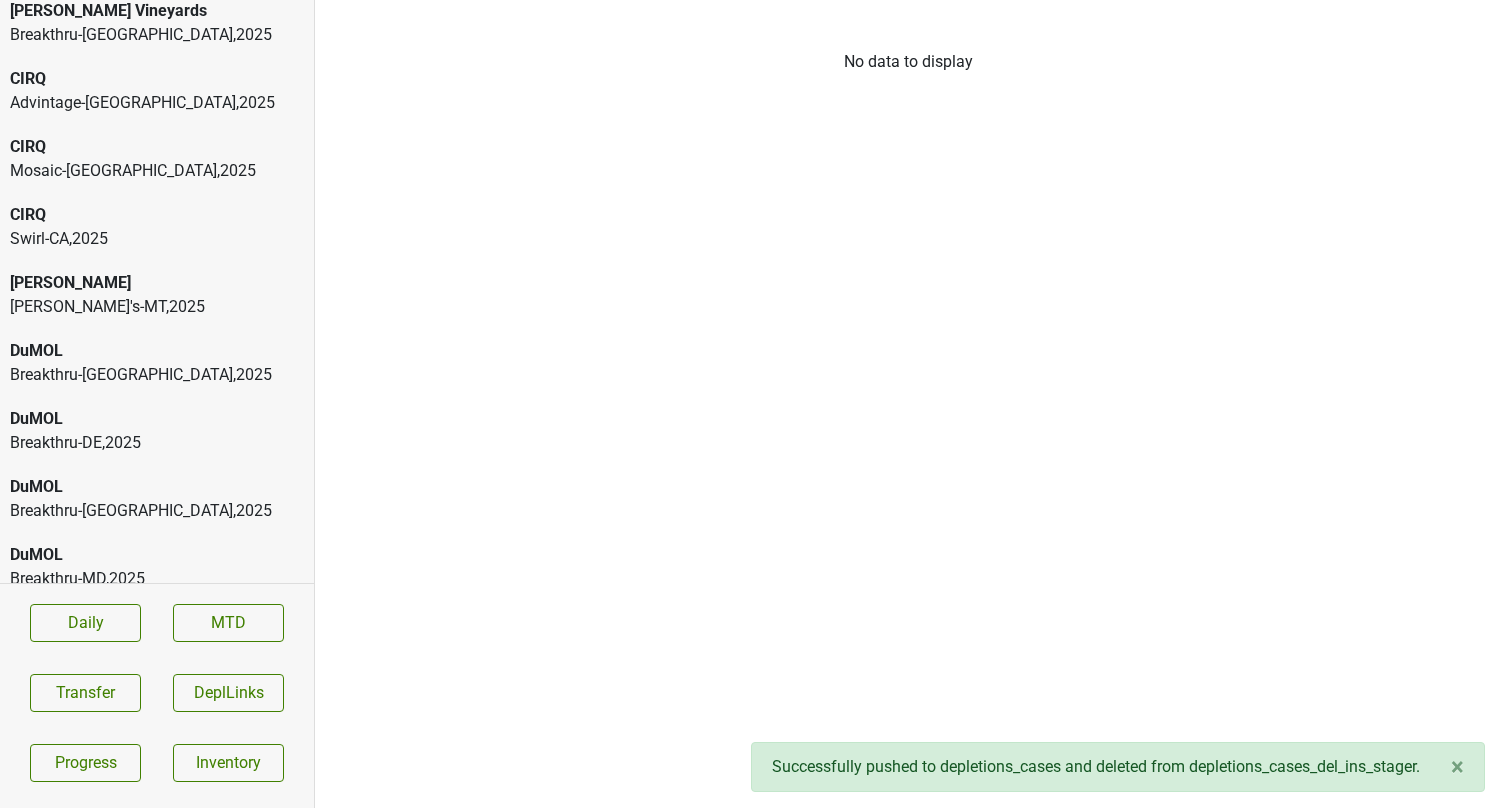 click on "Advintage-NC ,  2025" at bounding box center (157, 103) 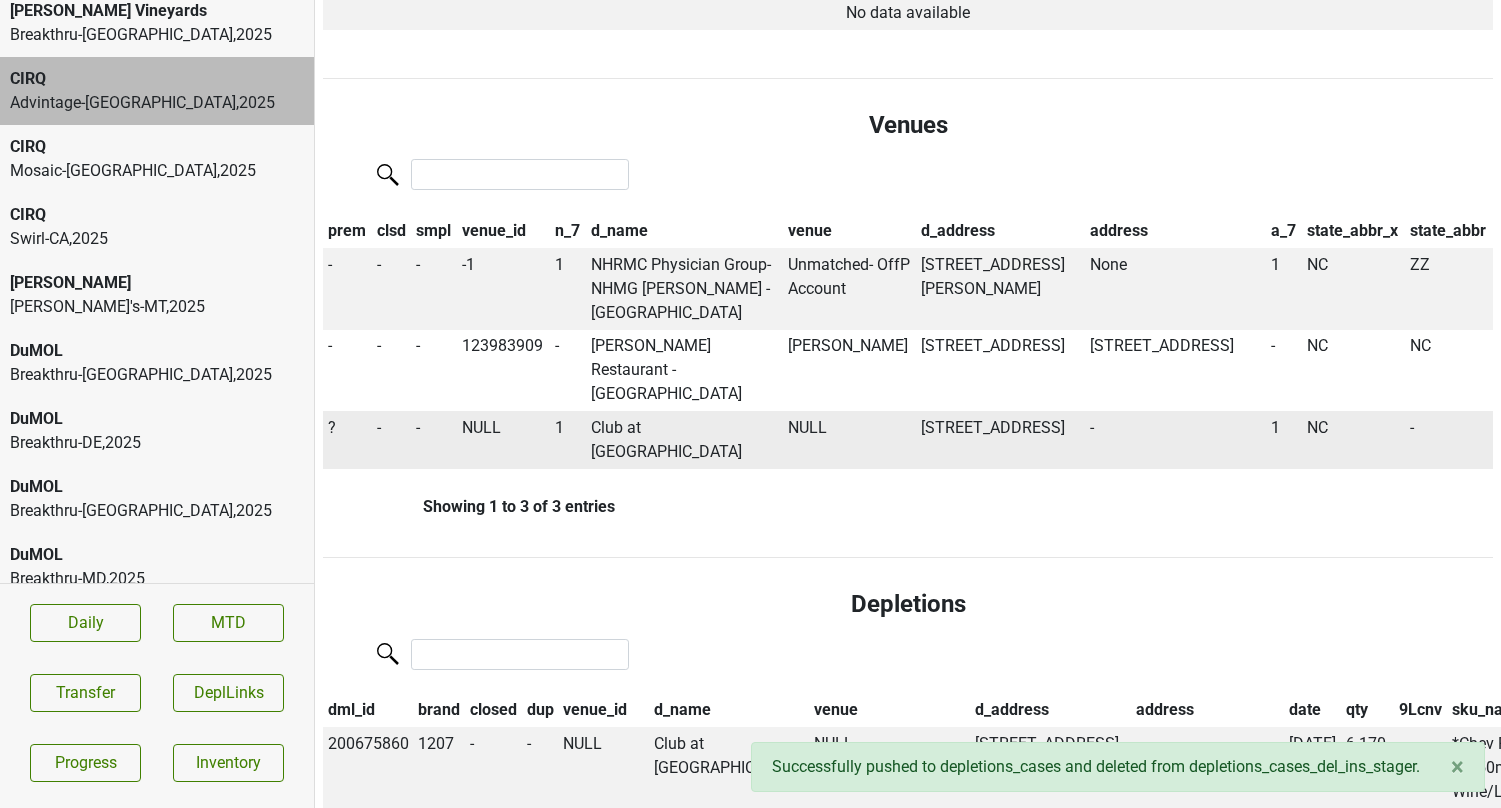 scroll, scrollTop: 1094, scrollLeft: 0, axis: vertical 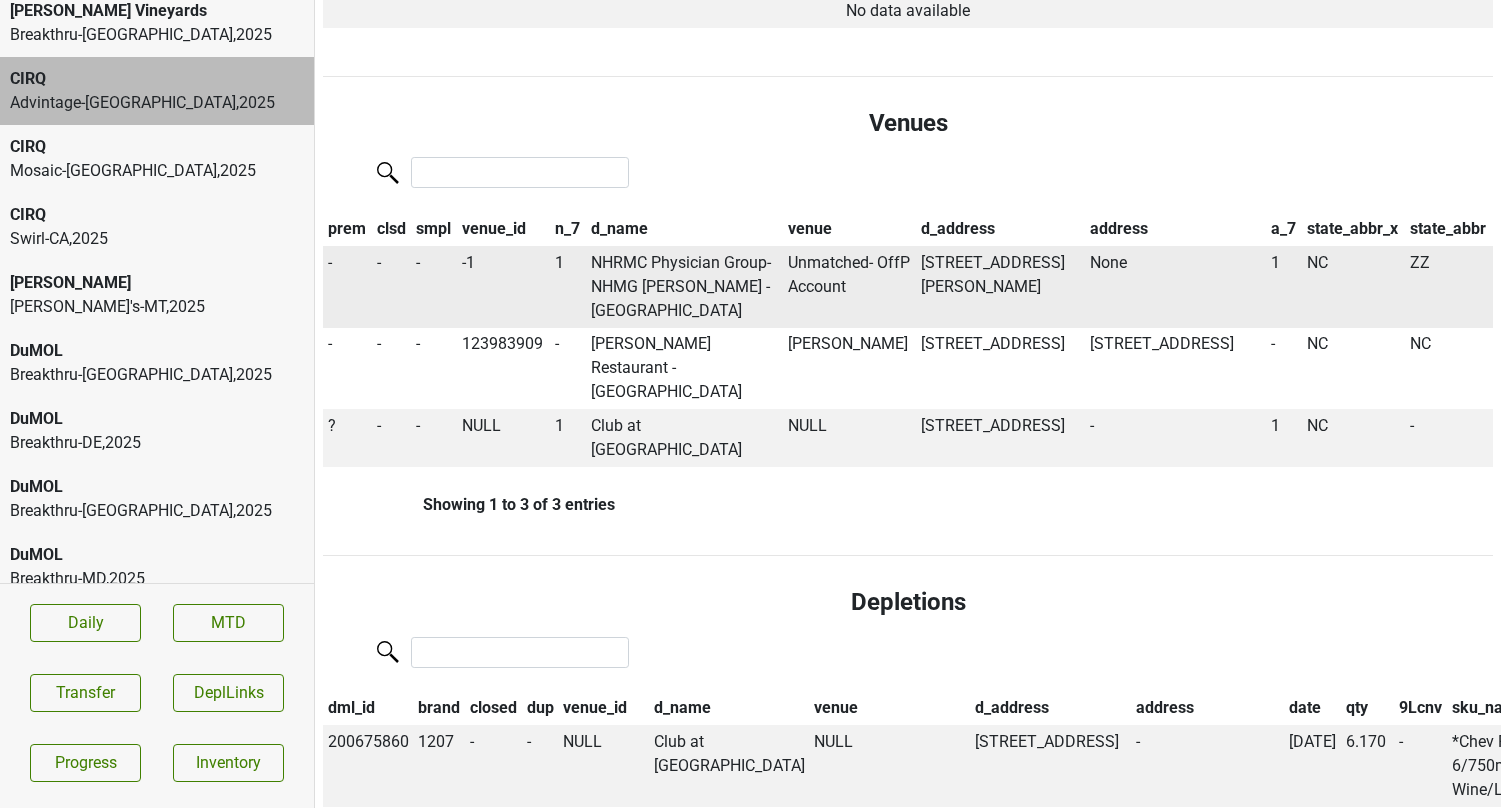 click on "1202 Eastwood Rd, Wilmington, NC 28403" at bounding box center [1001, 287] 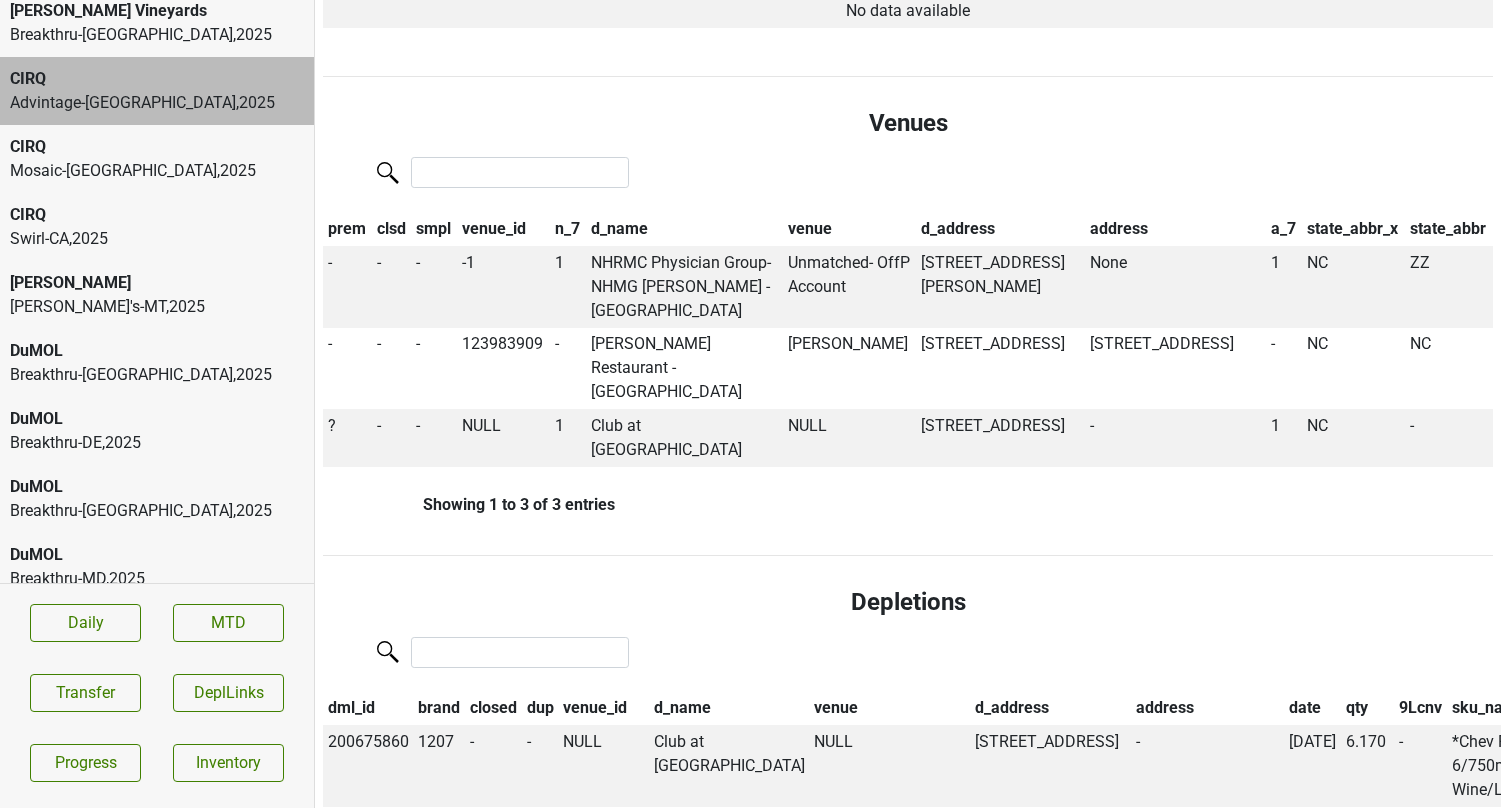 scroll, scrollTop: 660, scrollLeft: 0, axis: vertical 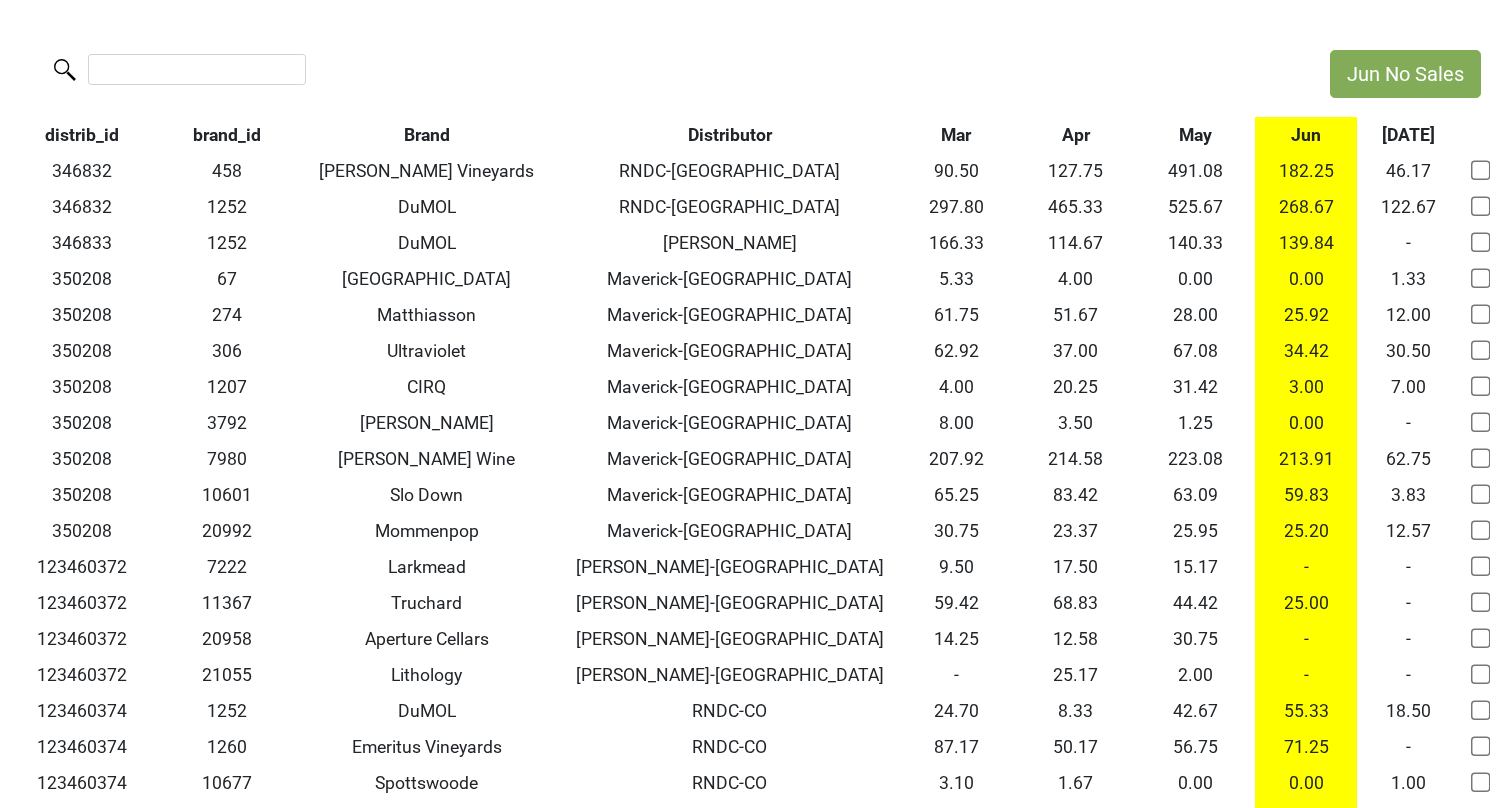 click at bounding box center [197, 69] 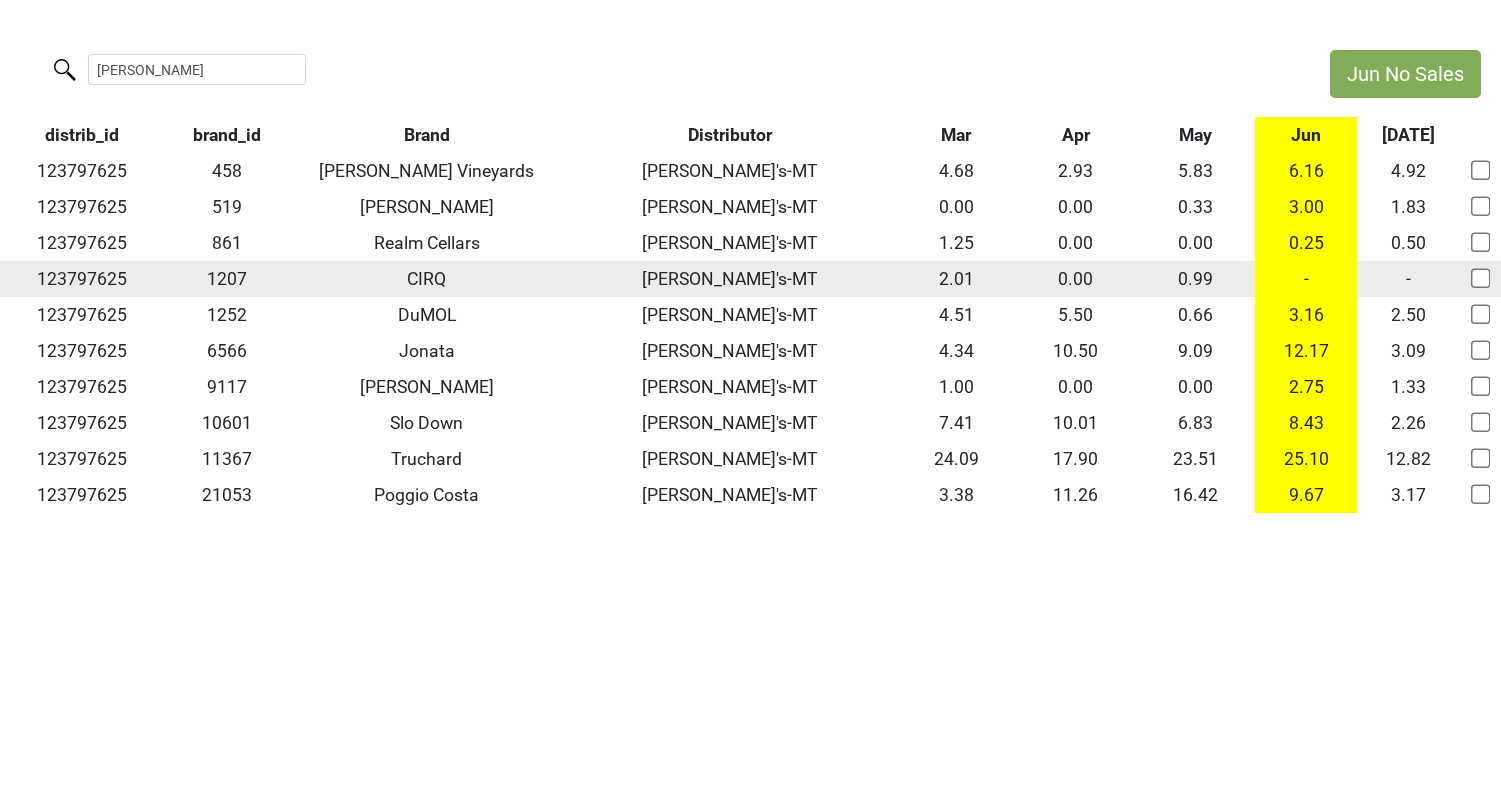 type on "[PERSON_NAME]" 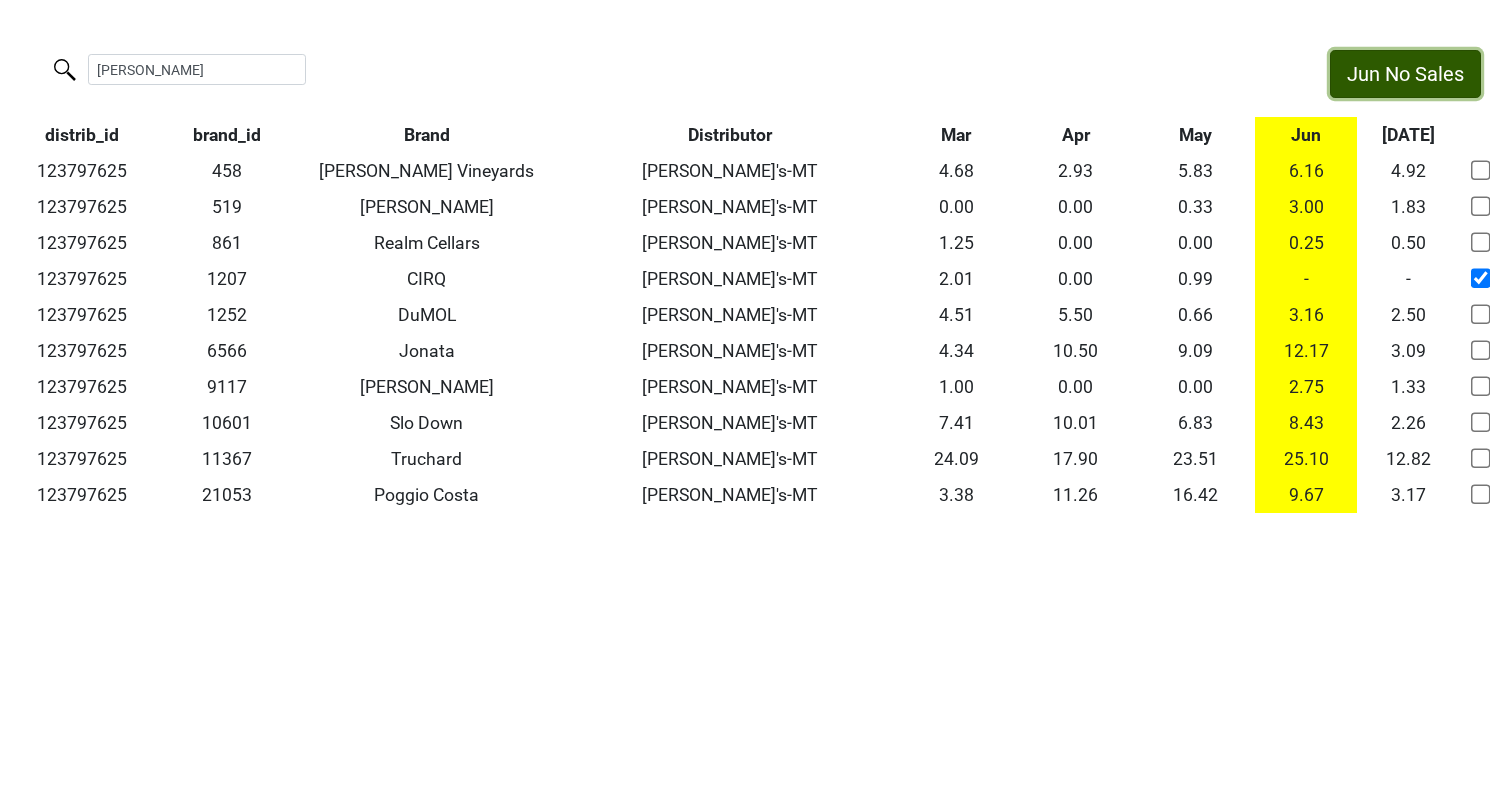 click on "Jun No Sales" at bounding box center (1405, 74) 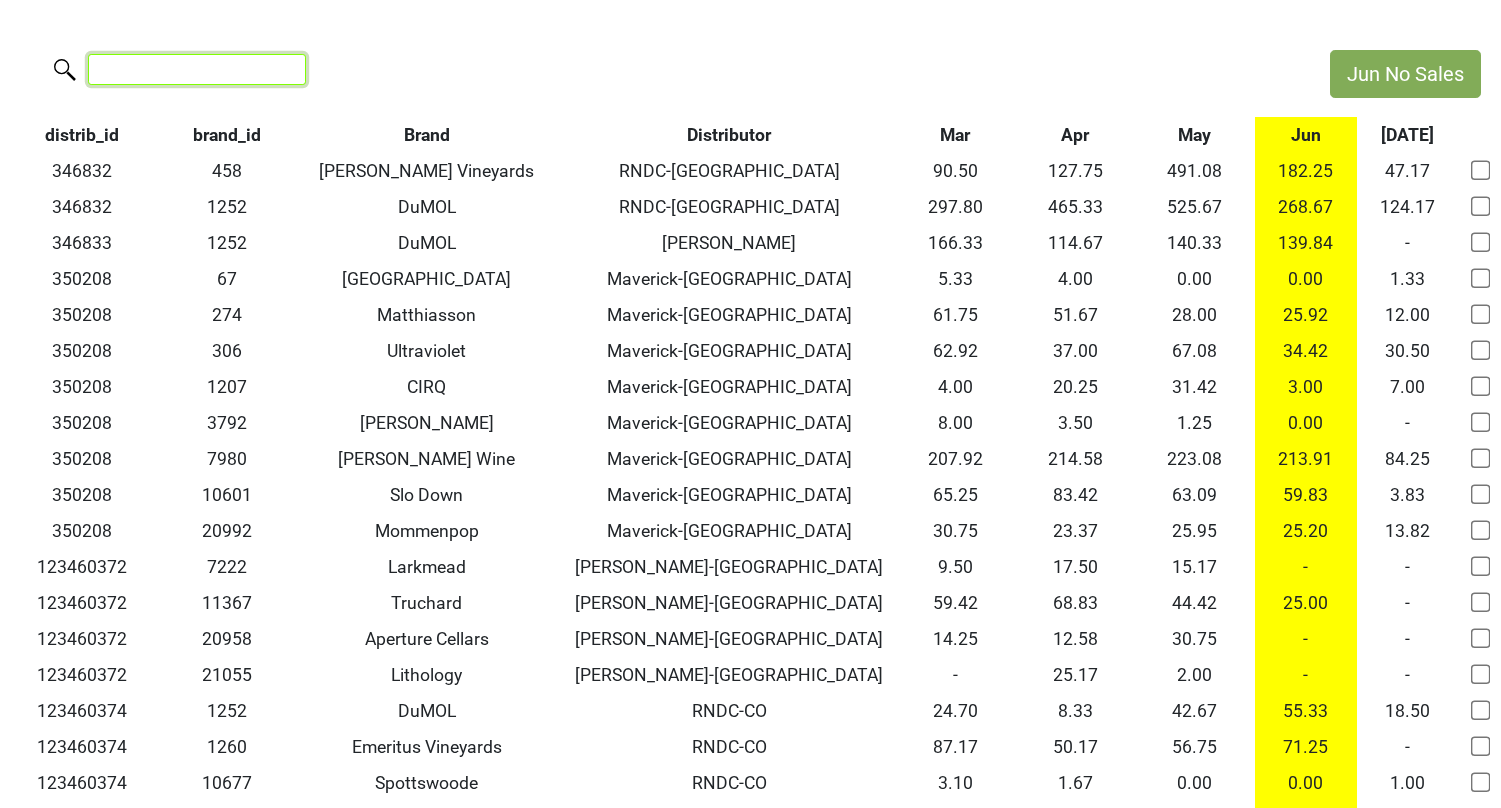 click at bounding box center (197, 69) 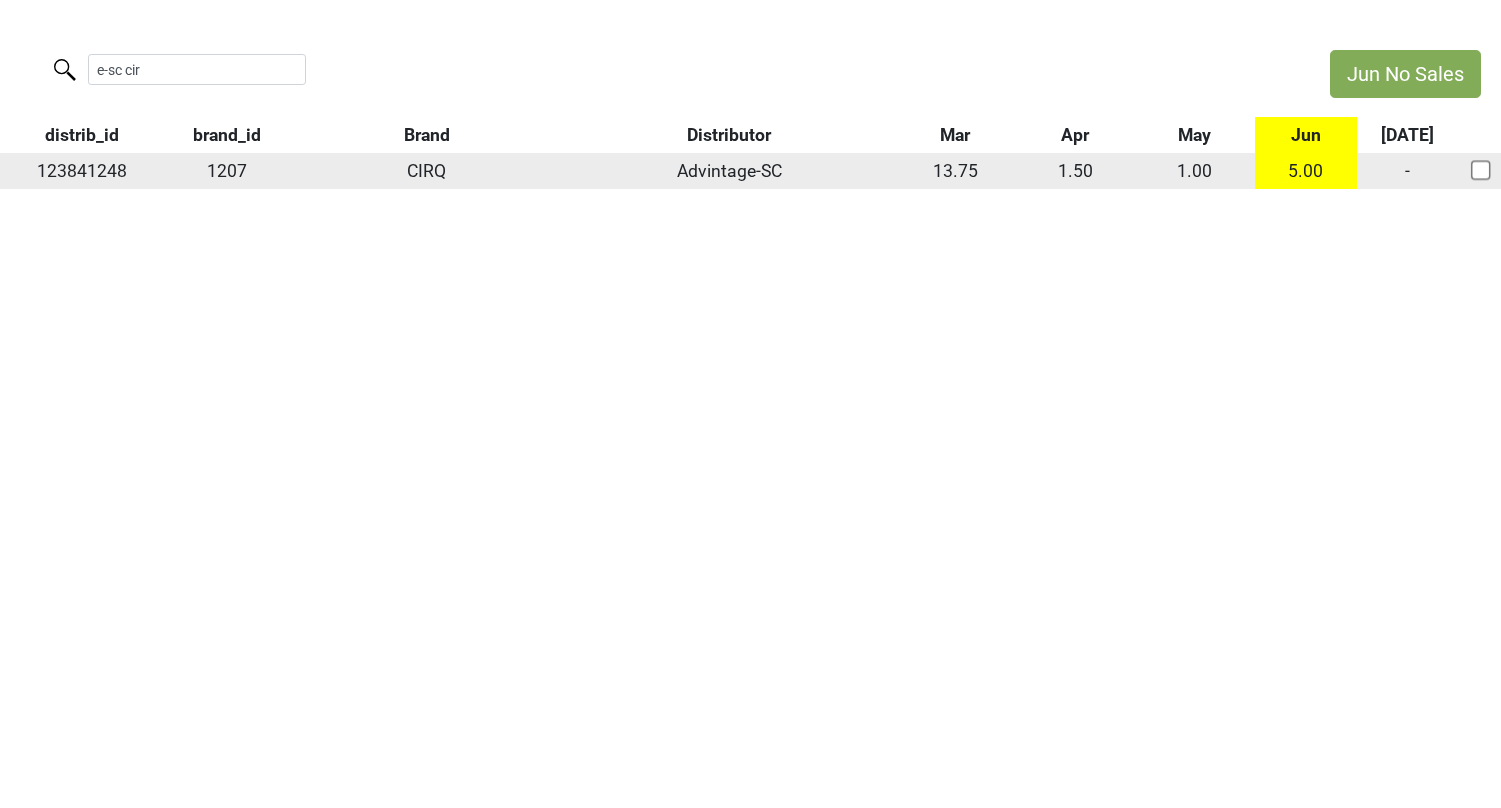 click on "123841248" at bounding box center (82, 171) 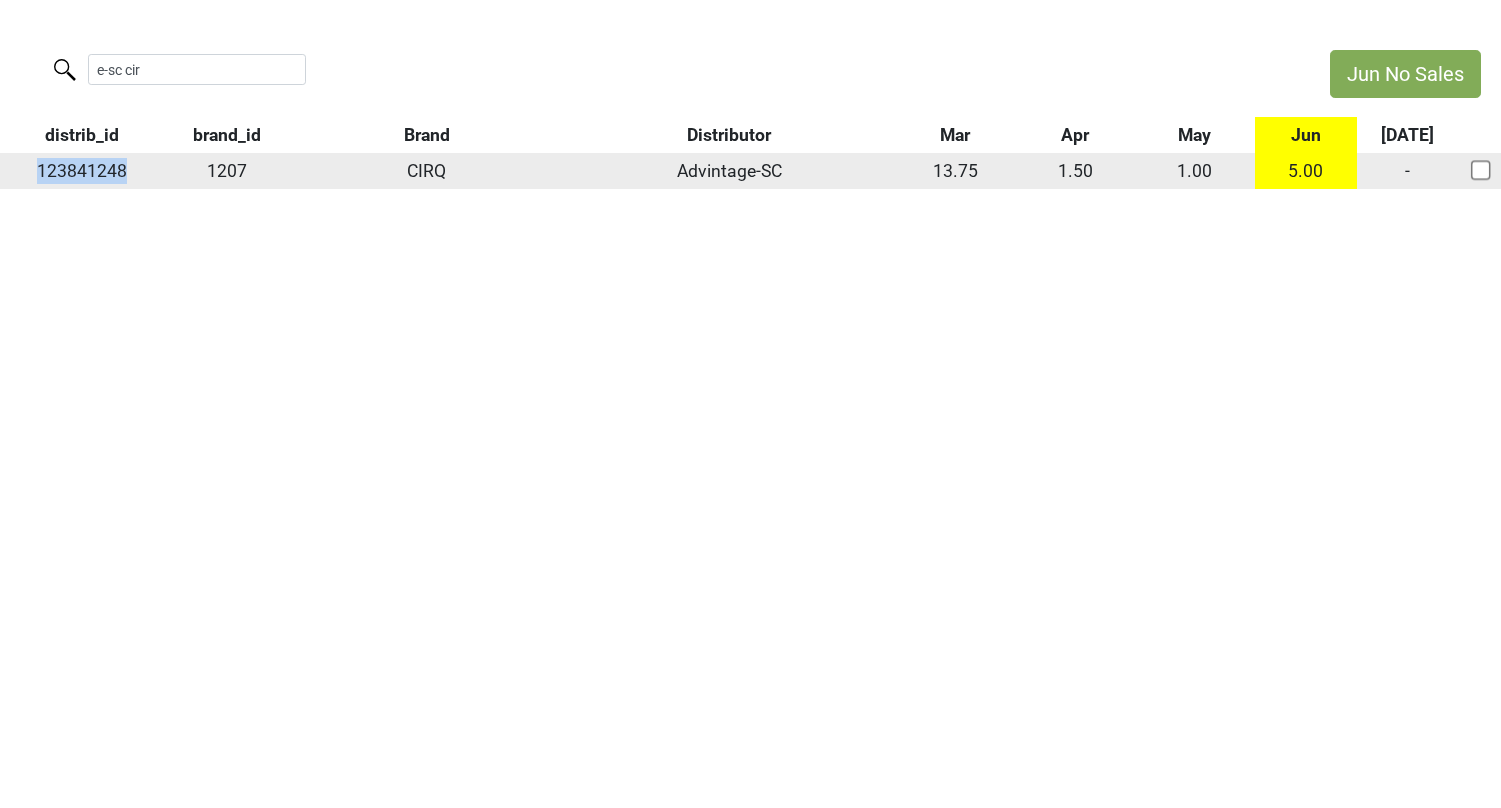 click on "123841248" at bounding box center [82, 171] 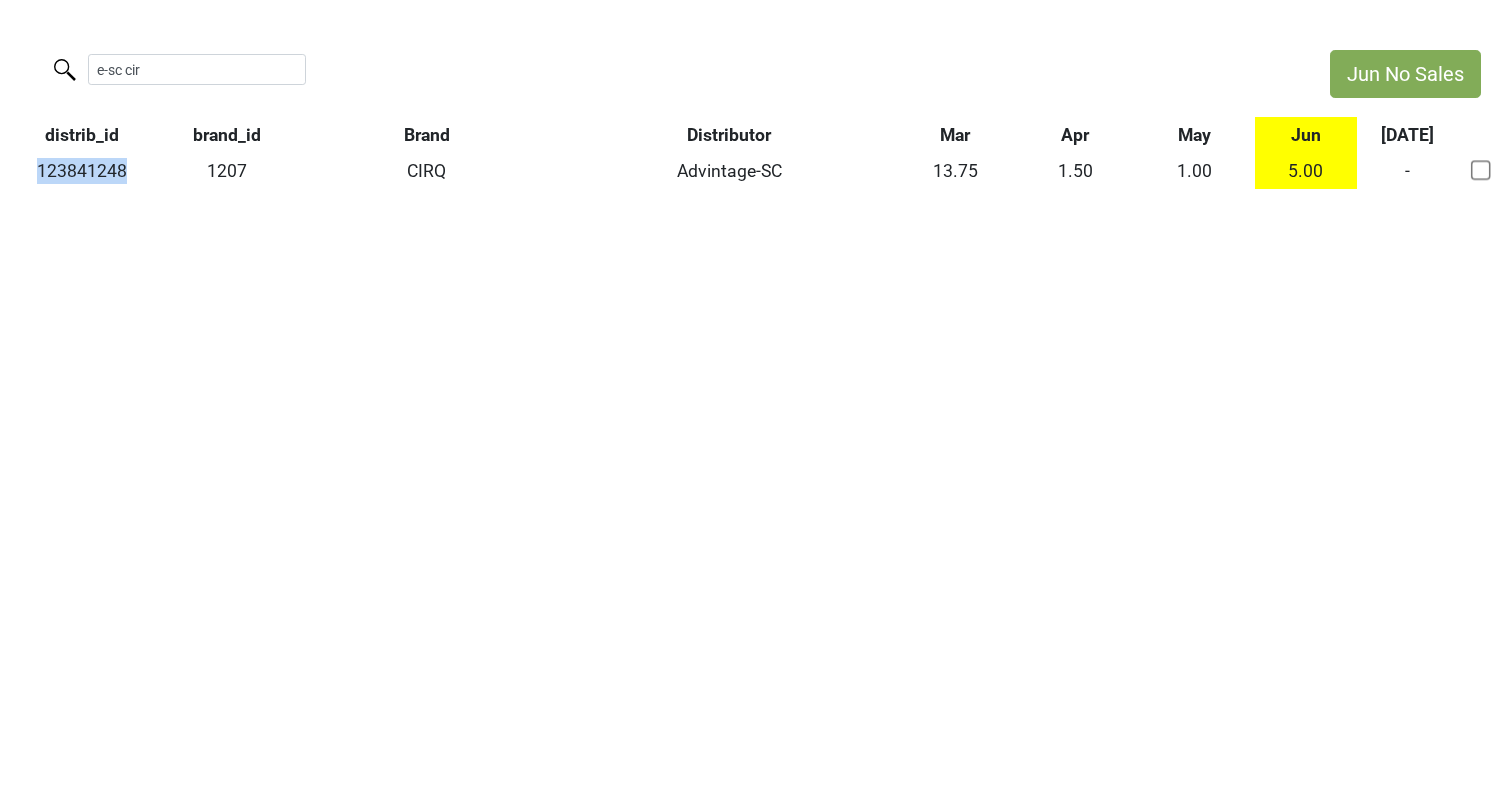 copy on "123841248" 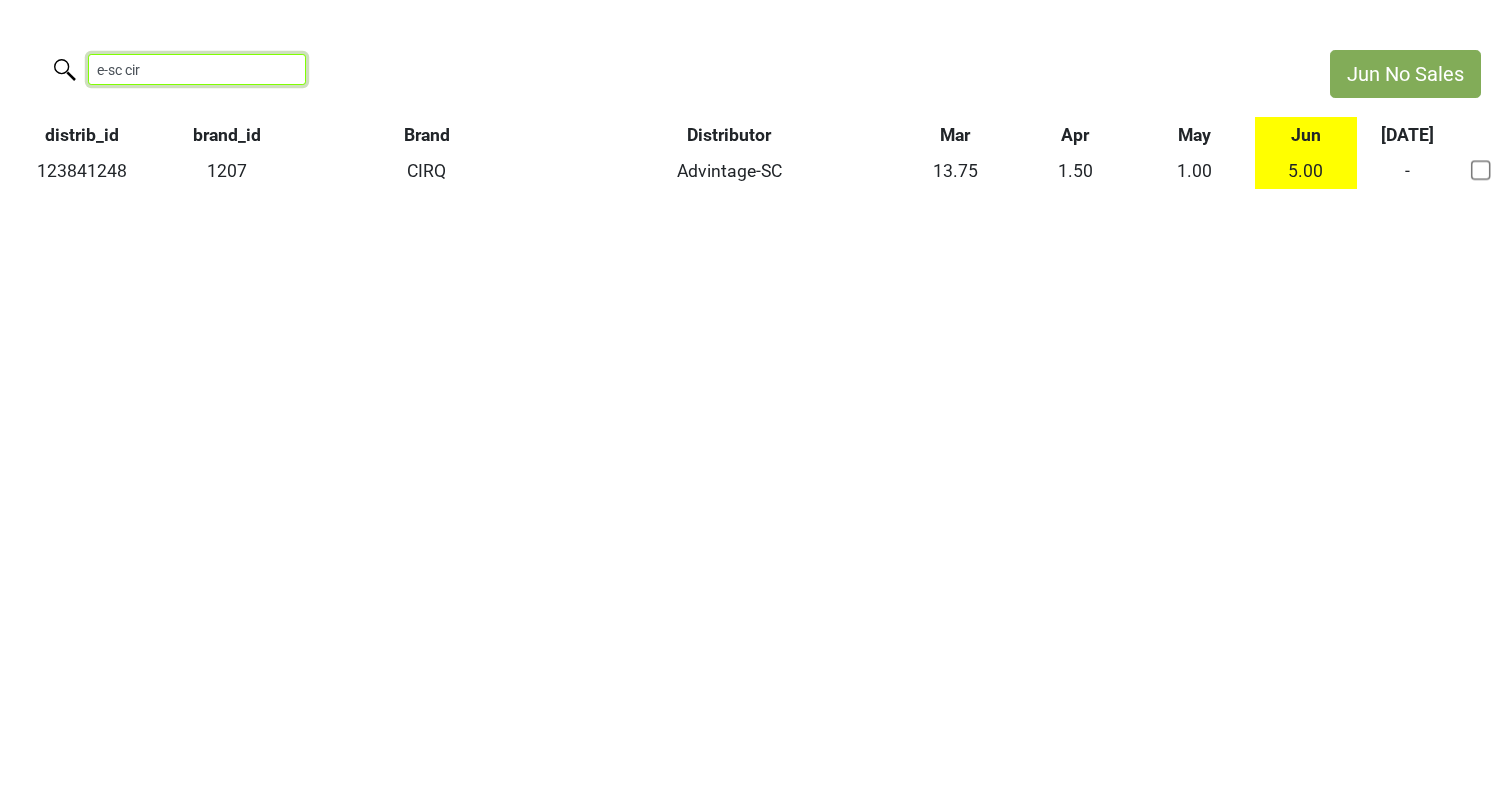 drag, startPoint x: 179, startPoint y: 67, endPoint x: -74, endPoint y: 46, distance: 253.87004 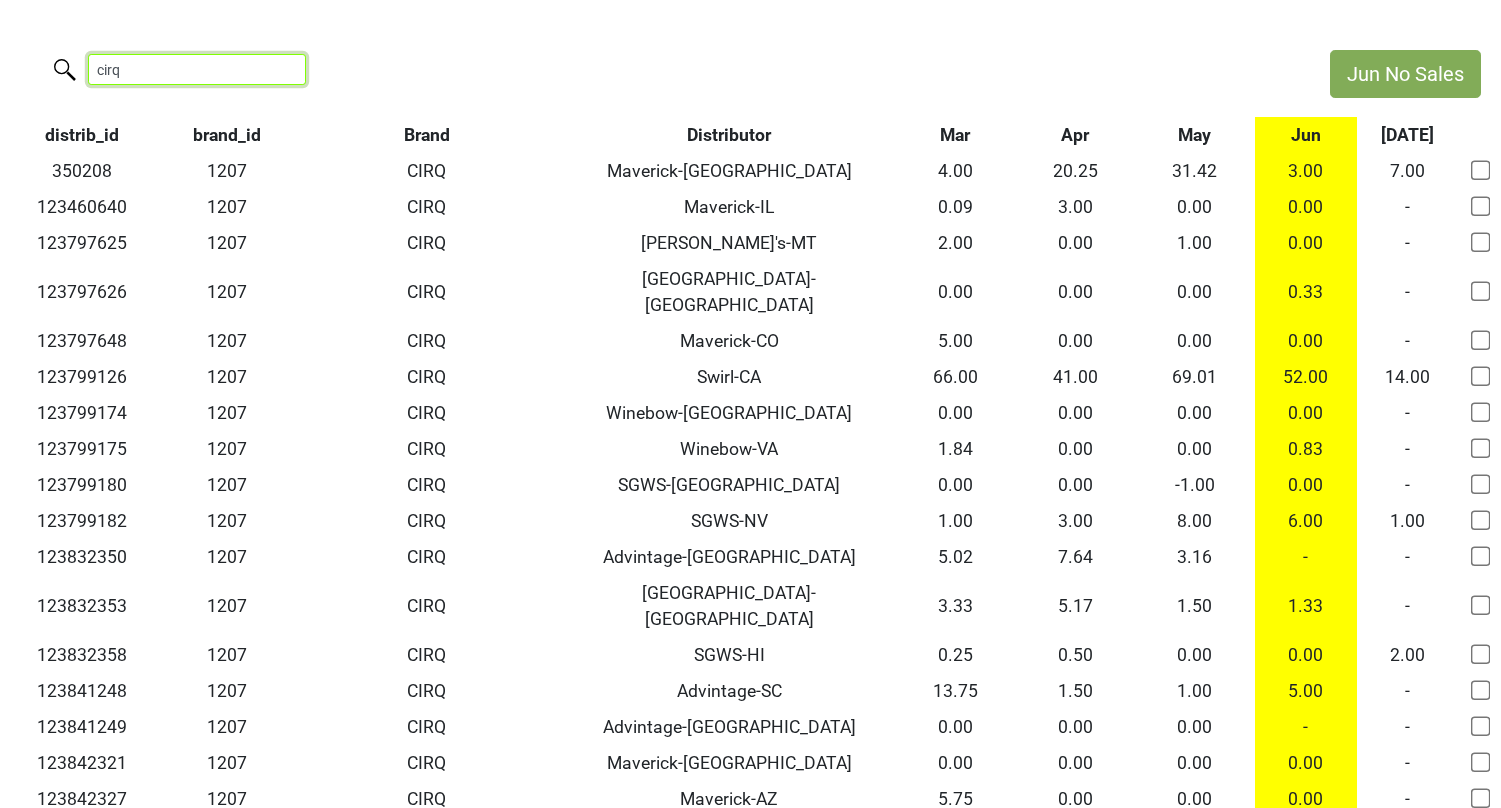 type on "cirq" 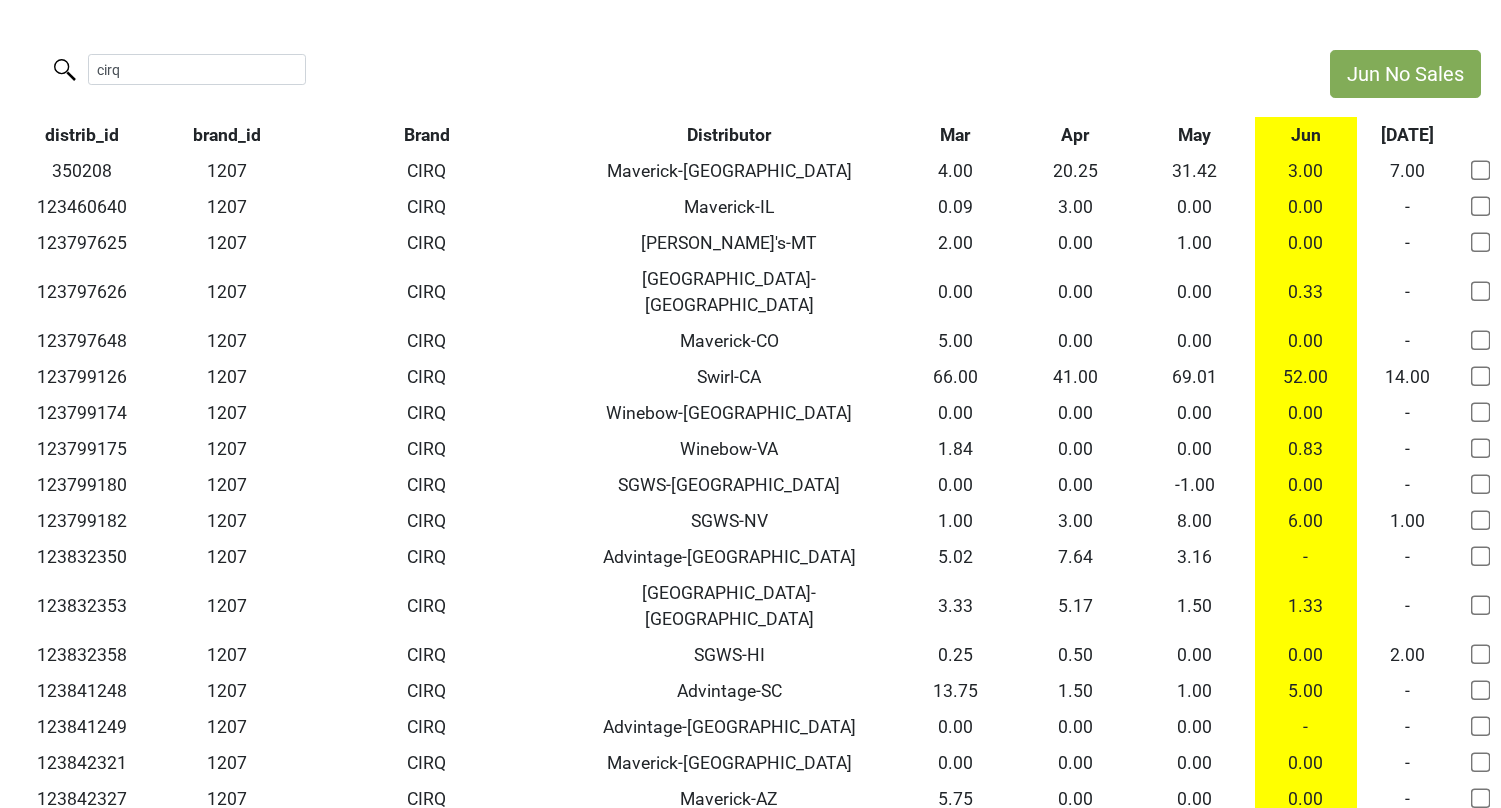 click on "Distributor" at bounding box center [729, 135] 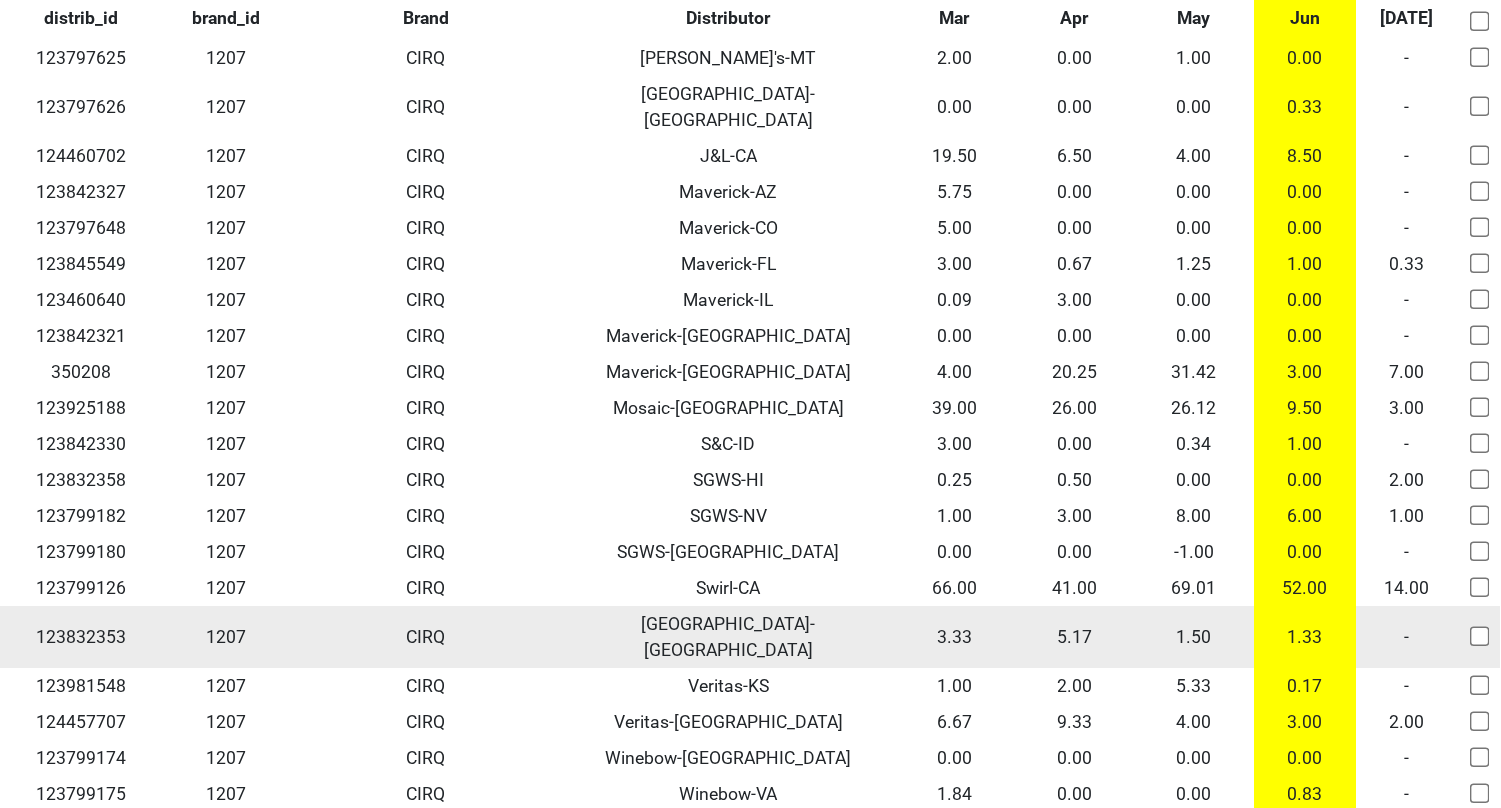 scroll, scrollTop: 295, scrollLeft: 1, axis: both 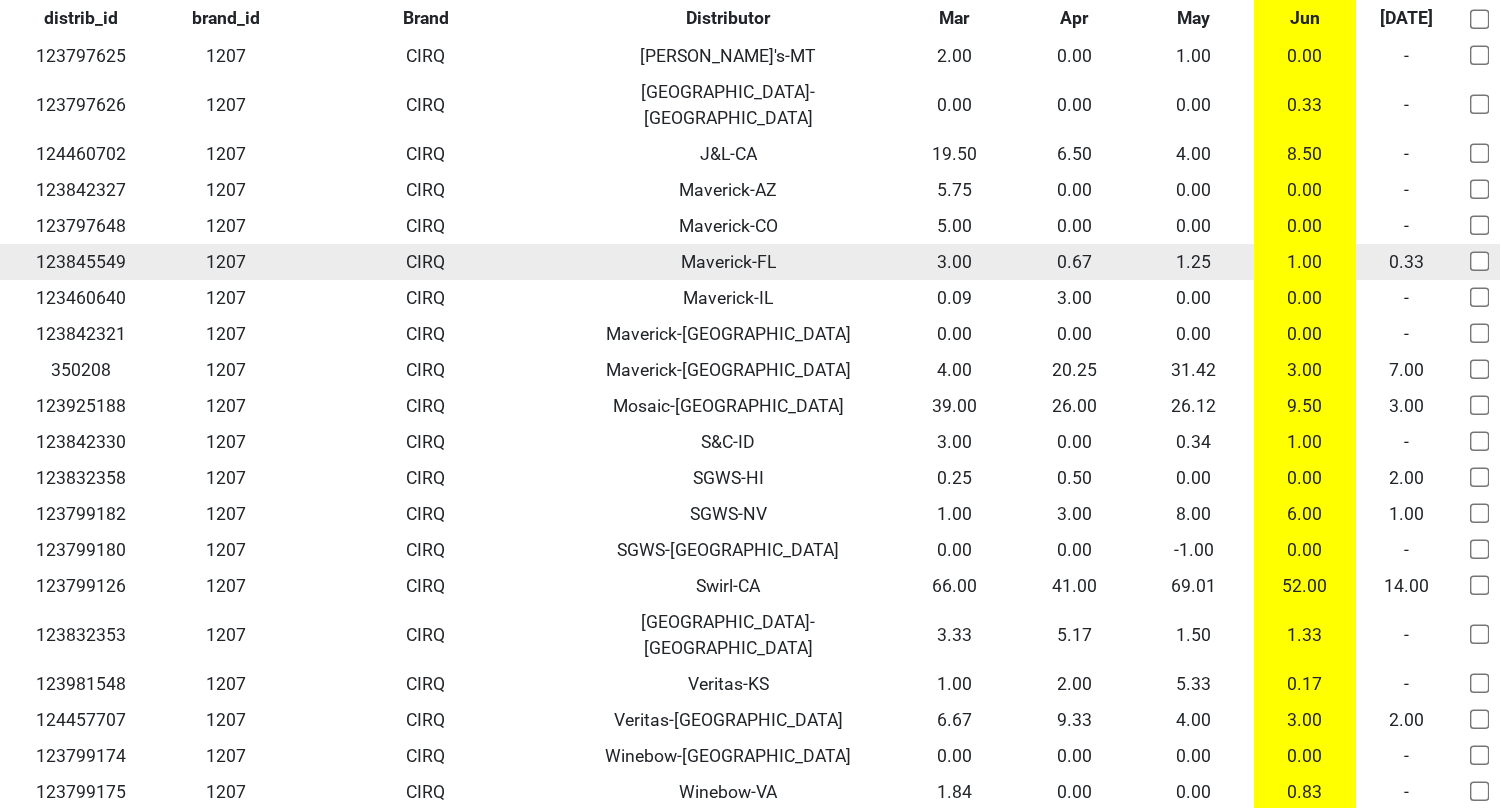 click on "123845549" at bounding box center [81, 262] 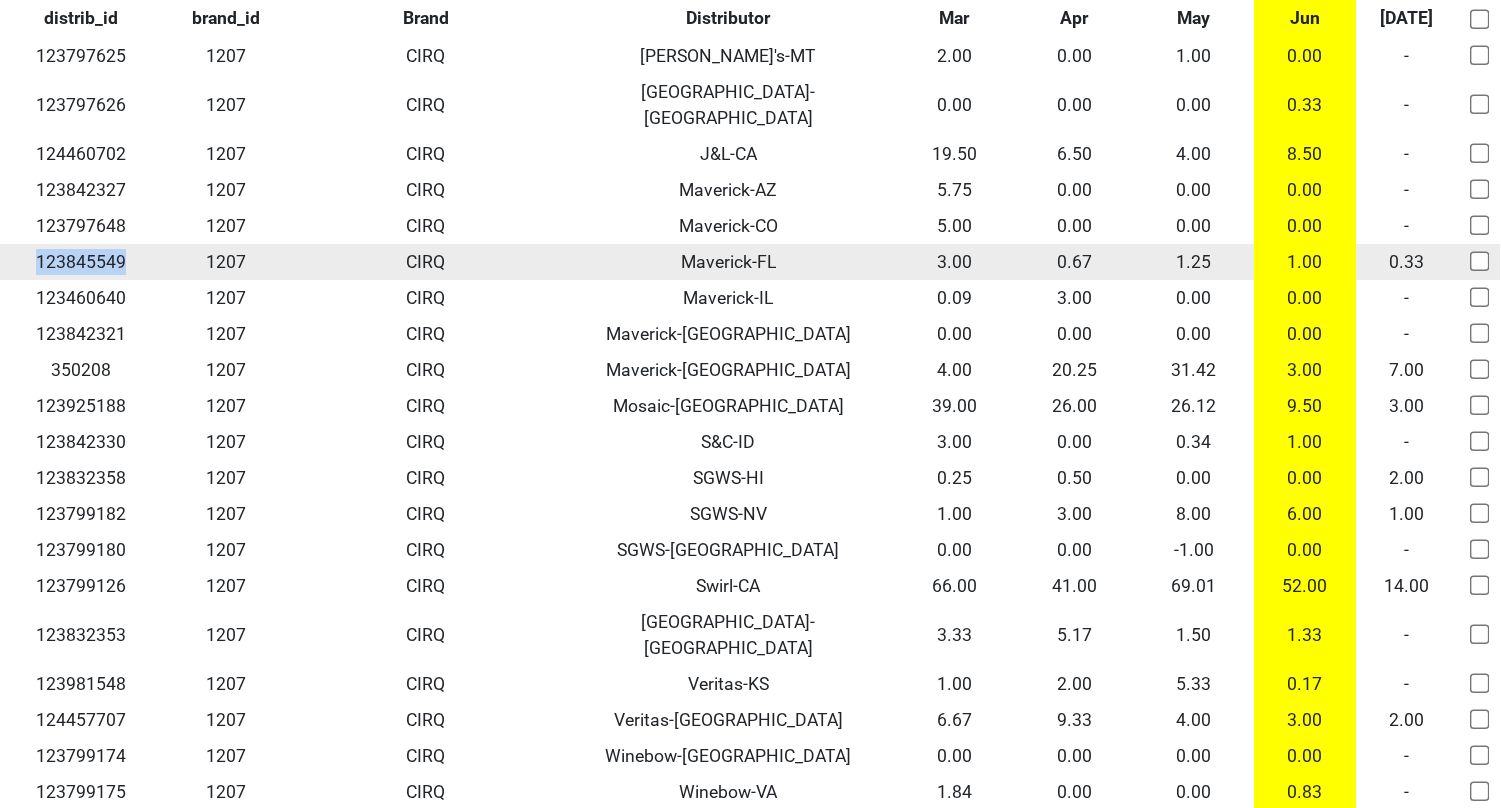click on "123845549" at bounding box center (81, 262) 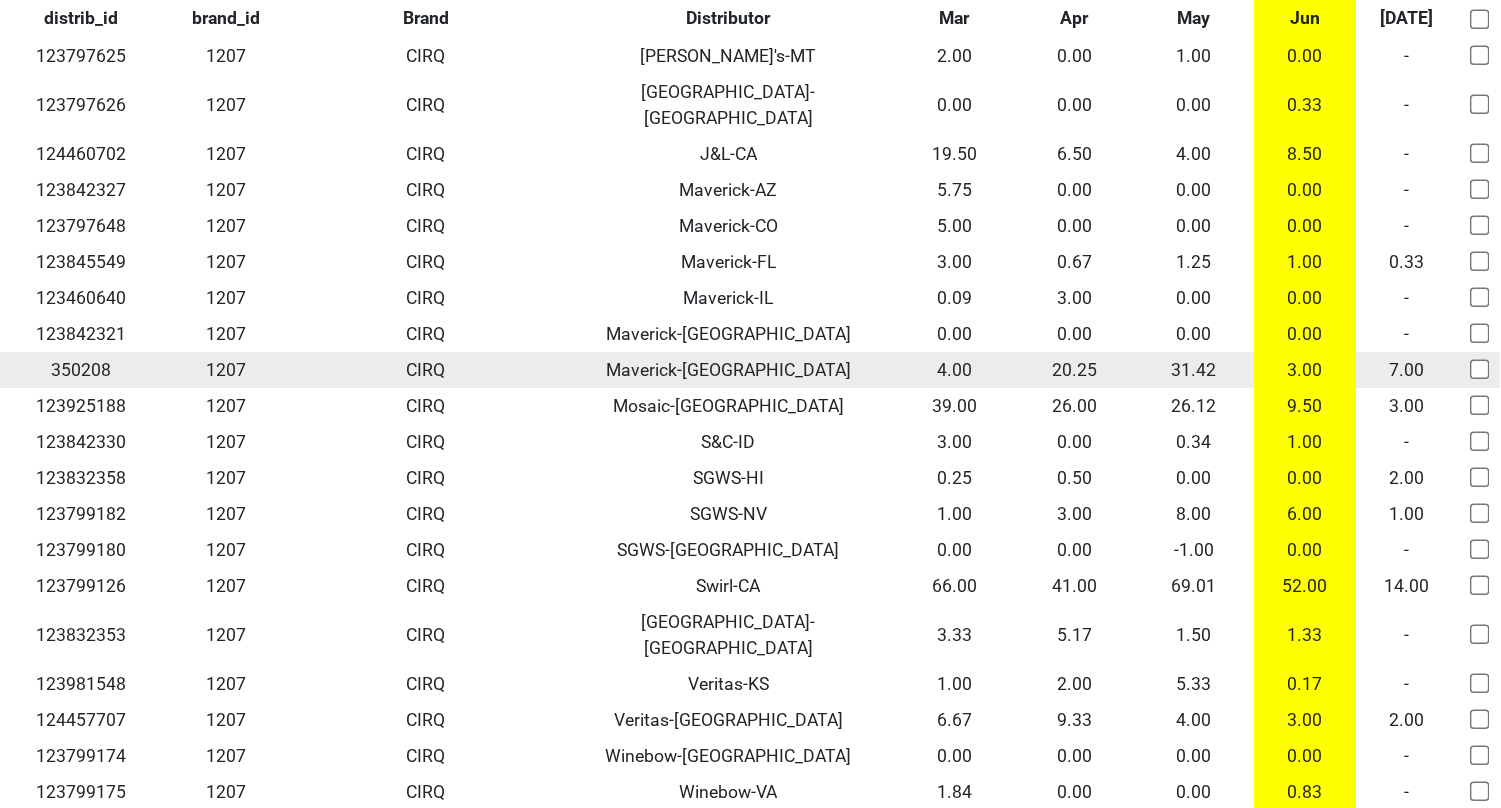 click on "350208" at bounding box center [81, 370] 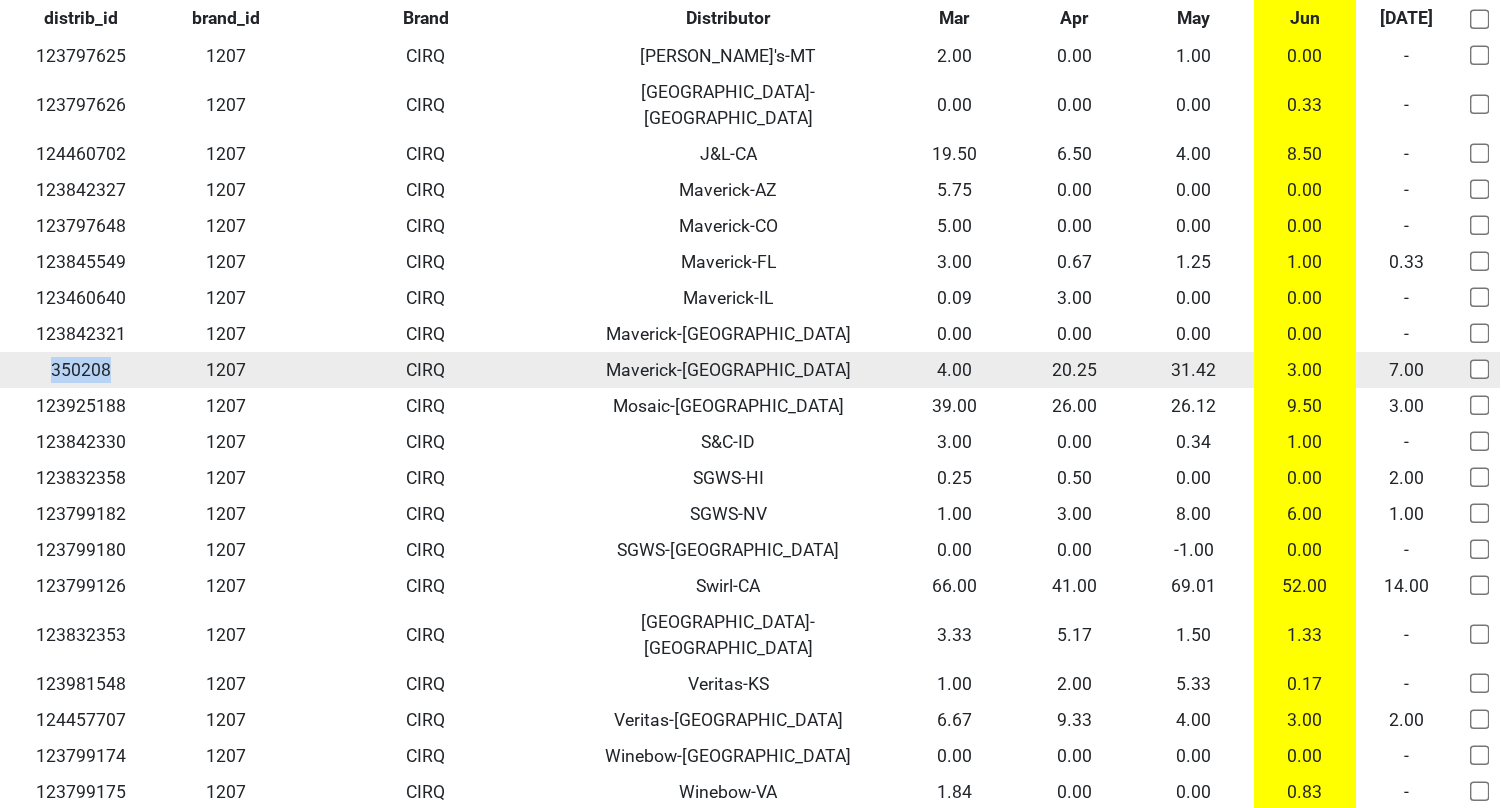 click on "350208" at bounding box center (81, 370) 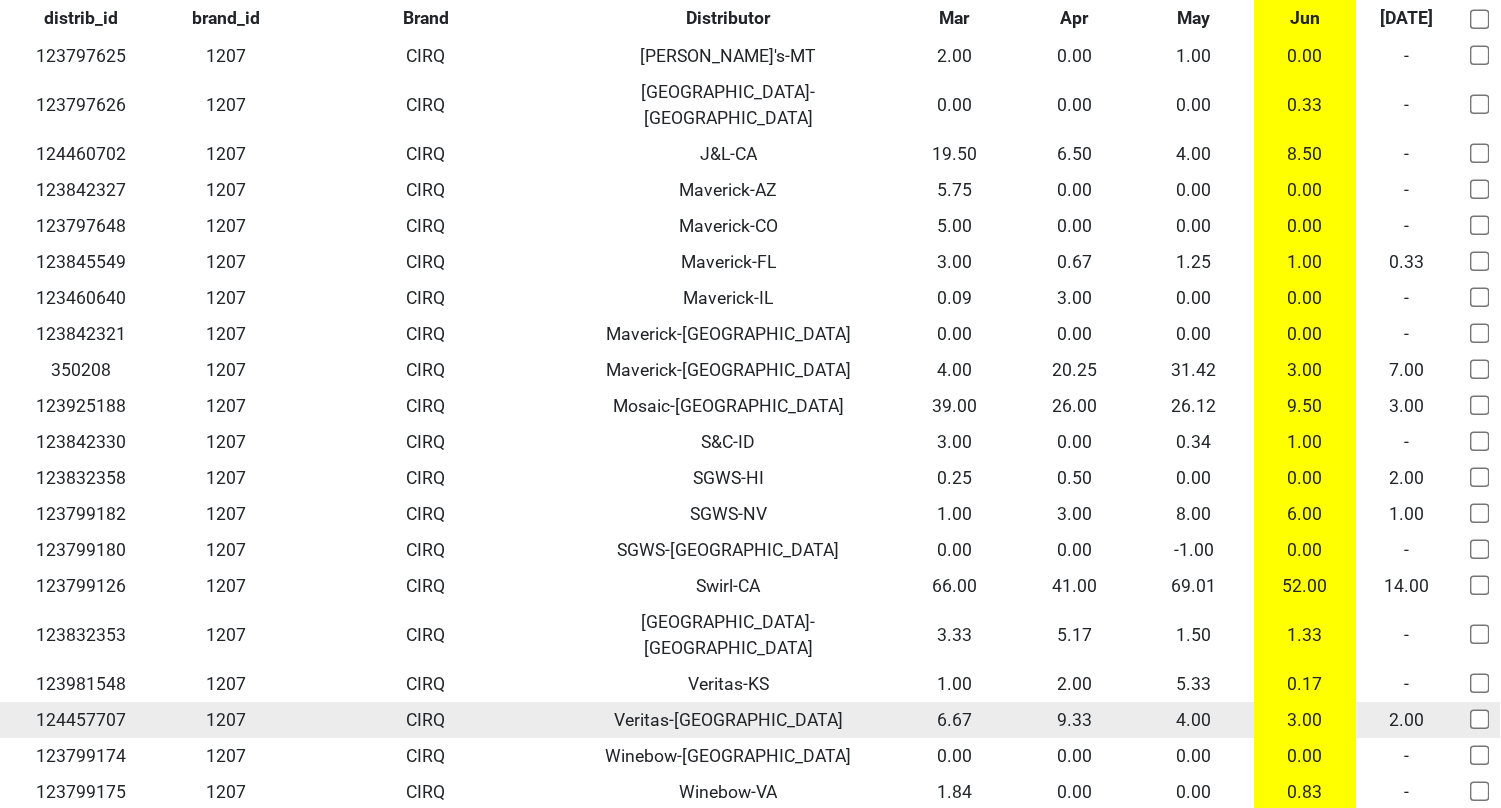 click on "124457707" at bounding box center [81, 720] 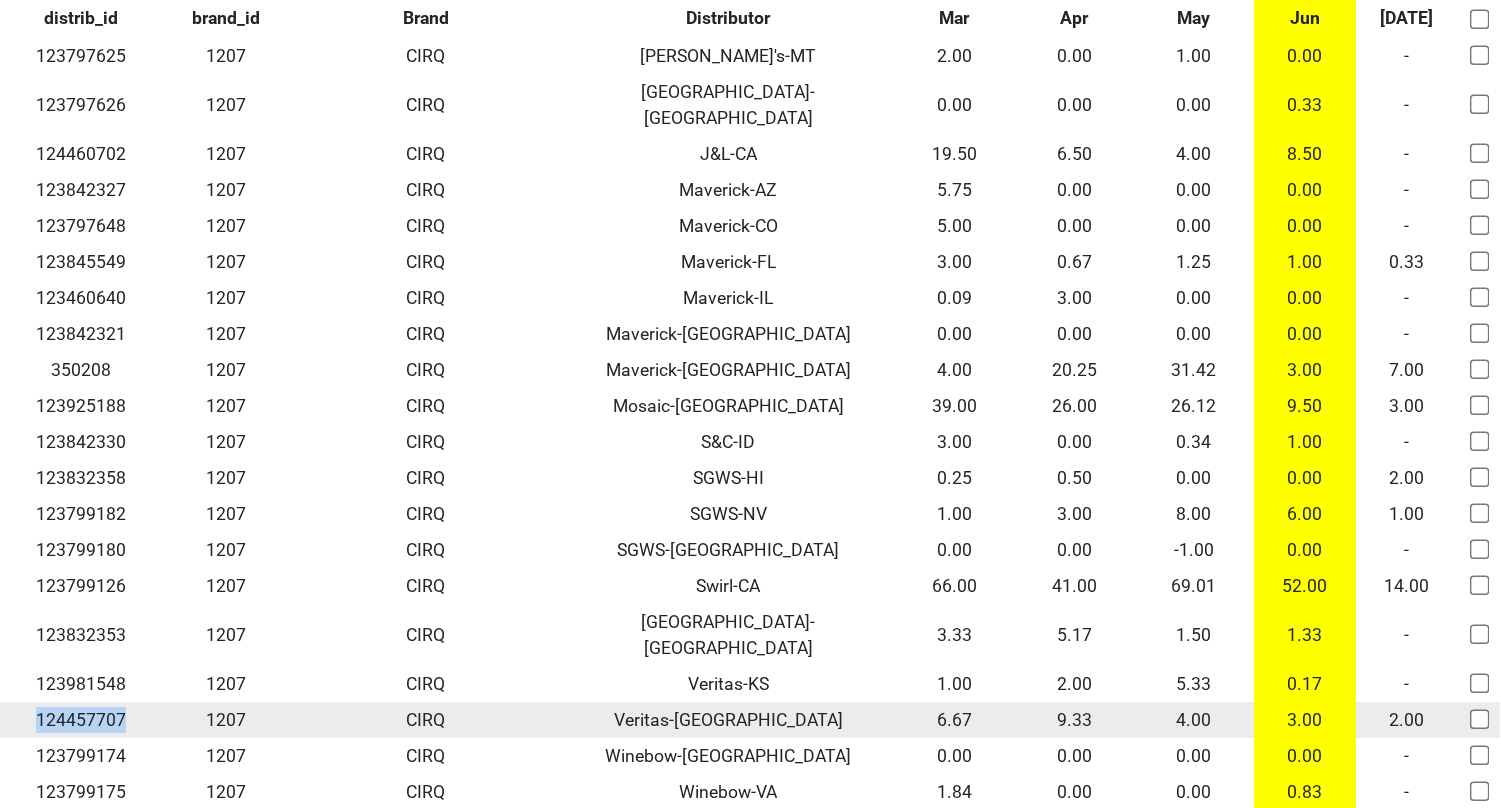 click on "124457707" at bounding box center [81, 720] 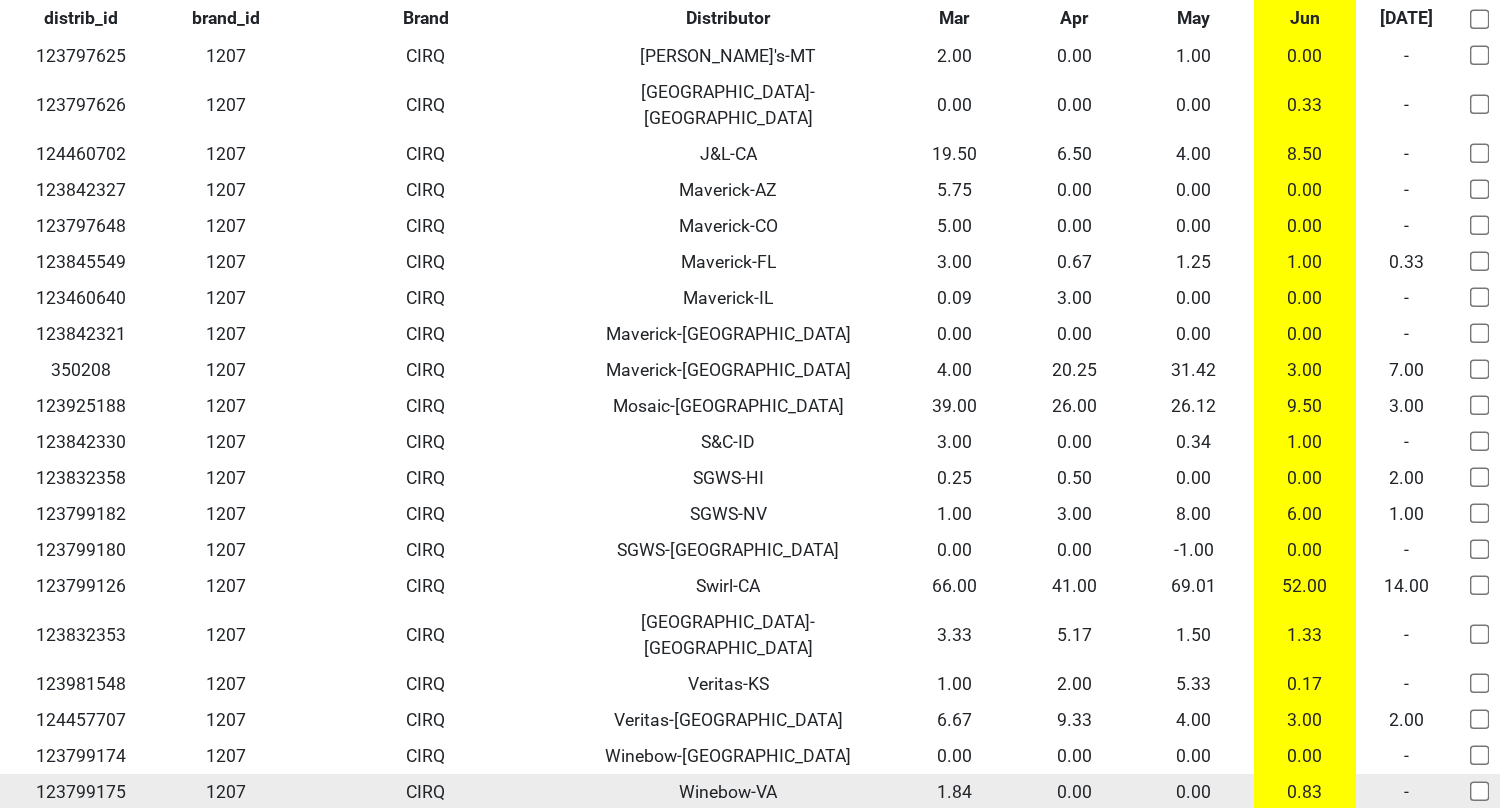 click on "123799175" at bounding box center [81, 792] 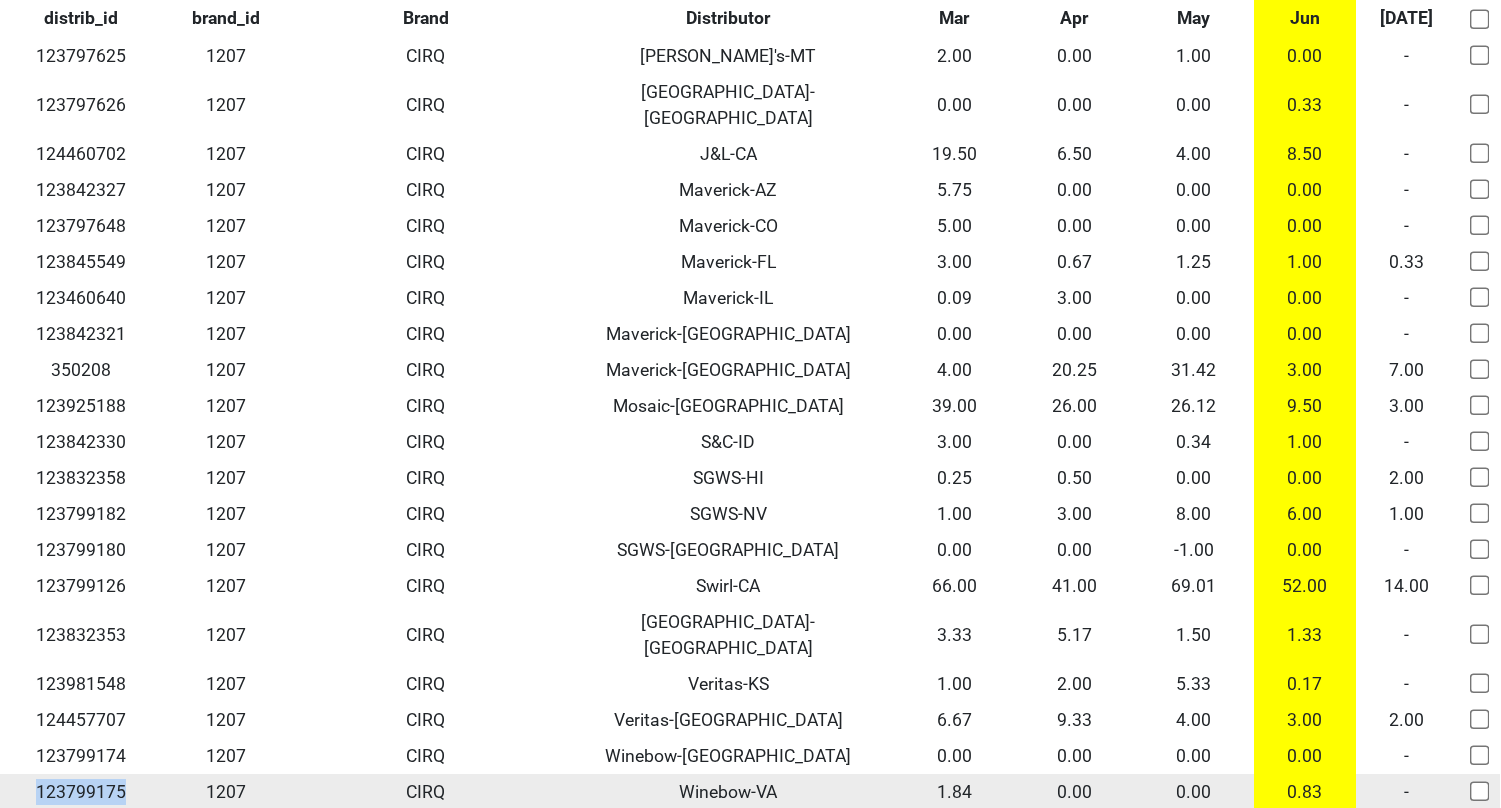 click on "123799175" at bounding box center [81, 792] 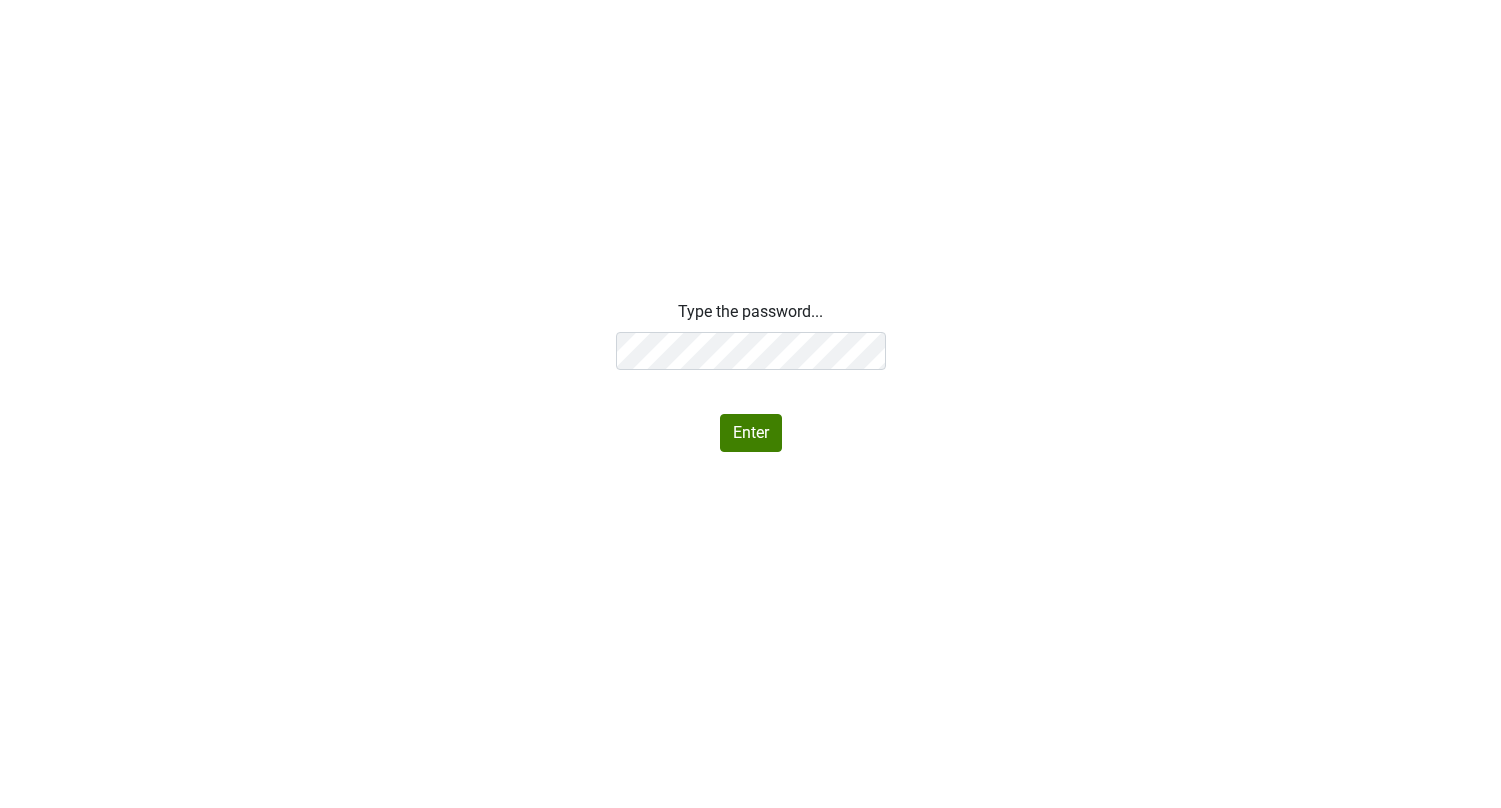 scroll, scrollTop: 0, scrollLeft: 0, axis: both 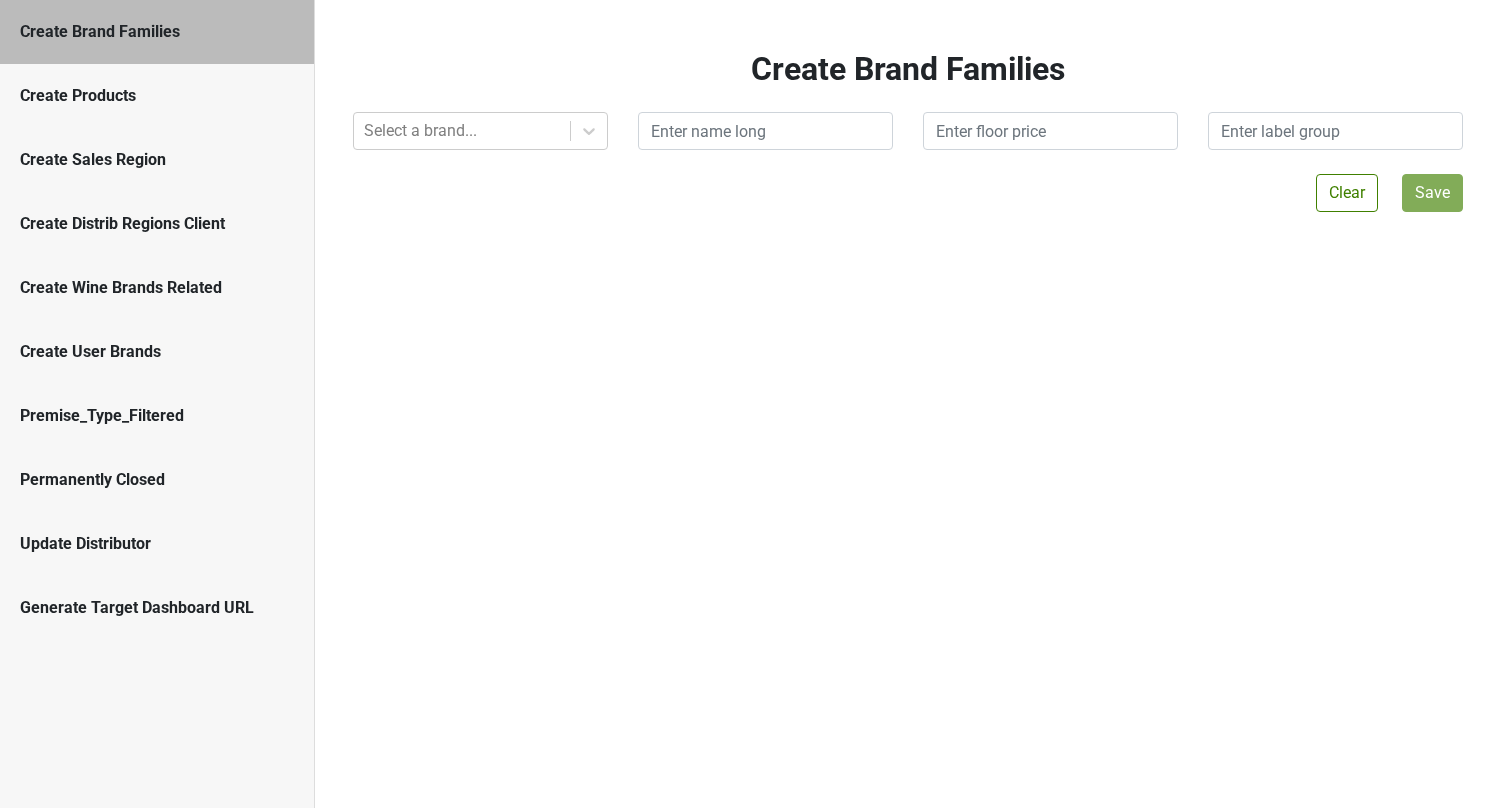 click on "Generate Target Dashboard URL" at bounding box center (157, 608) 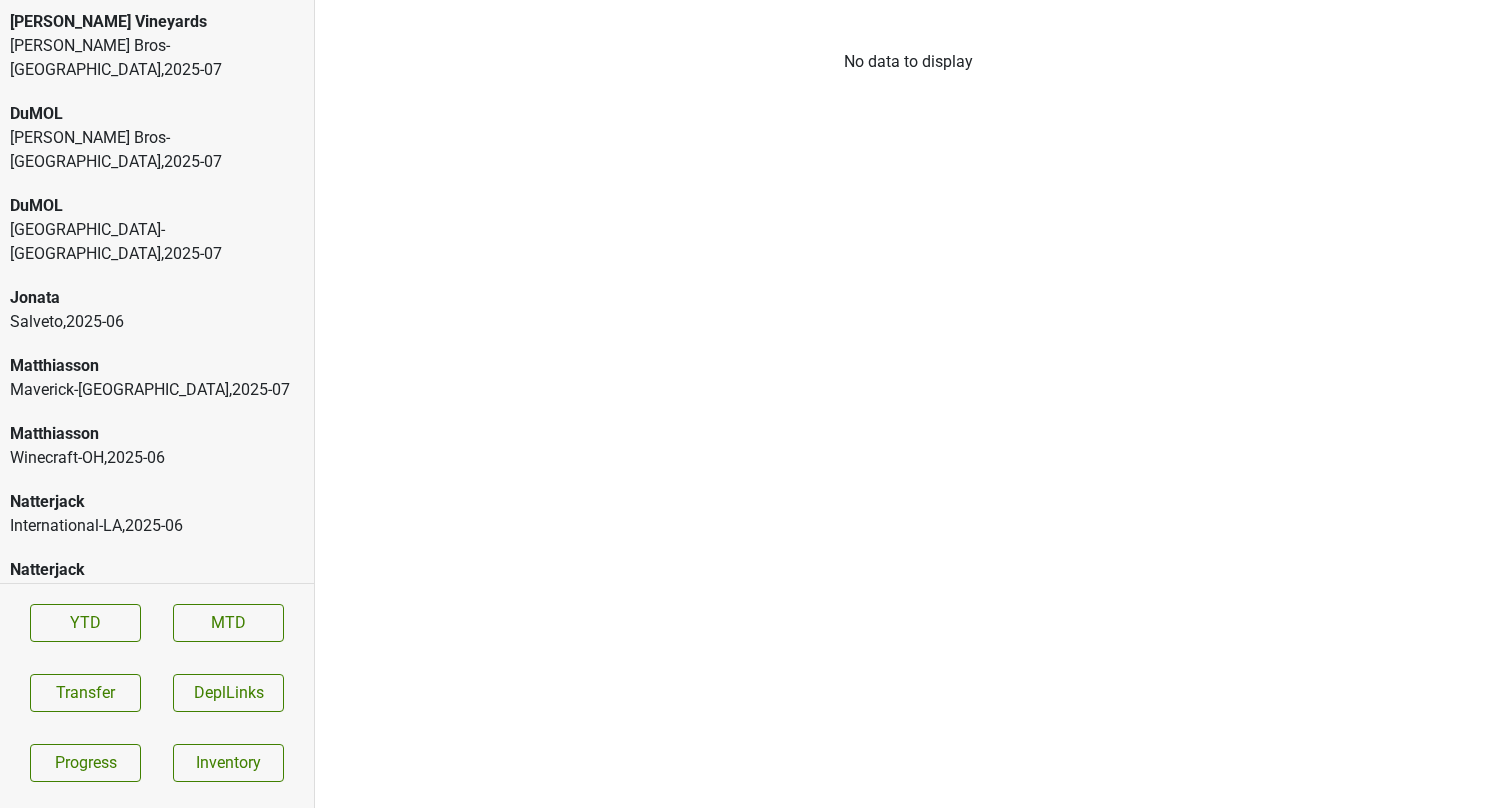 scroll, scrollTop: 0, scrollLeft: 0, axis: both 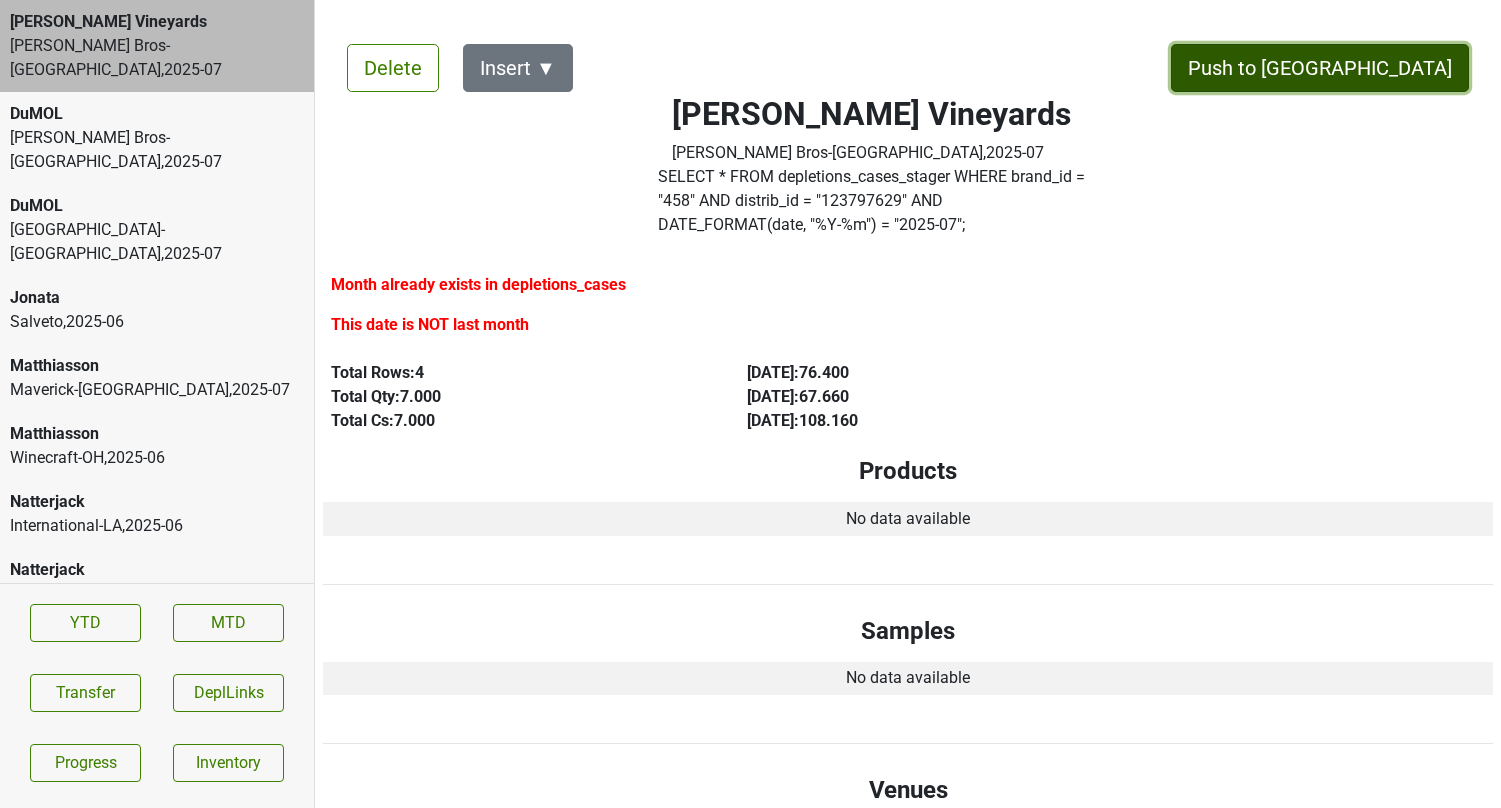 click on "Push to [GEOGRAPHIC_DATA]" at bounding box center [1320, 68] 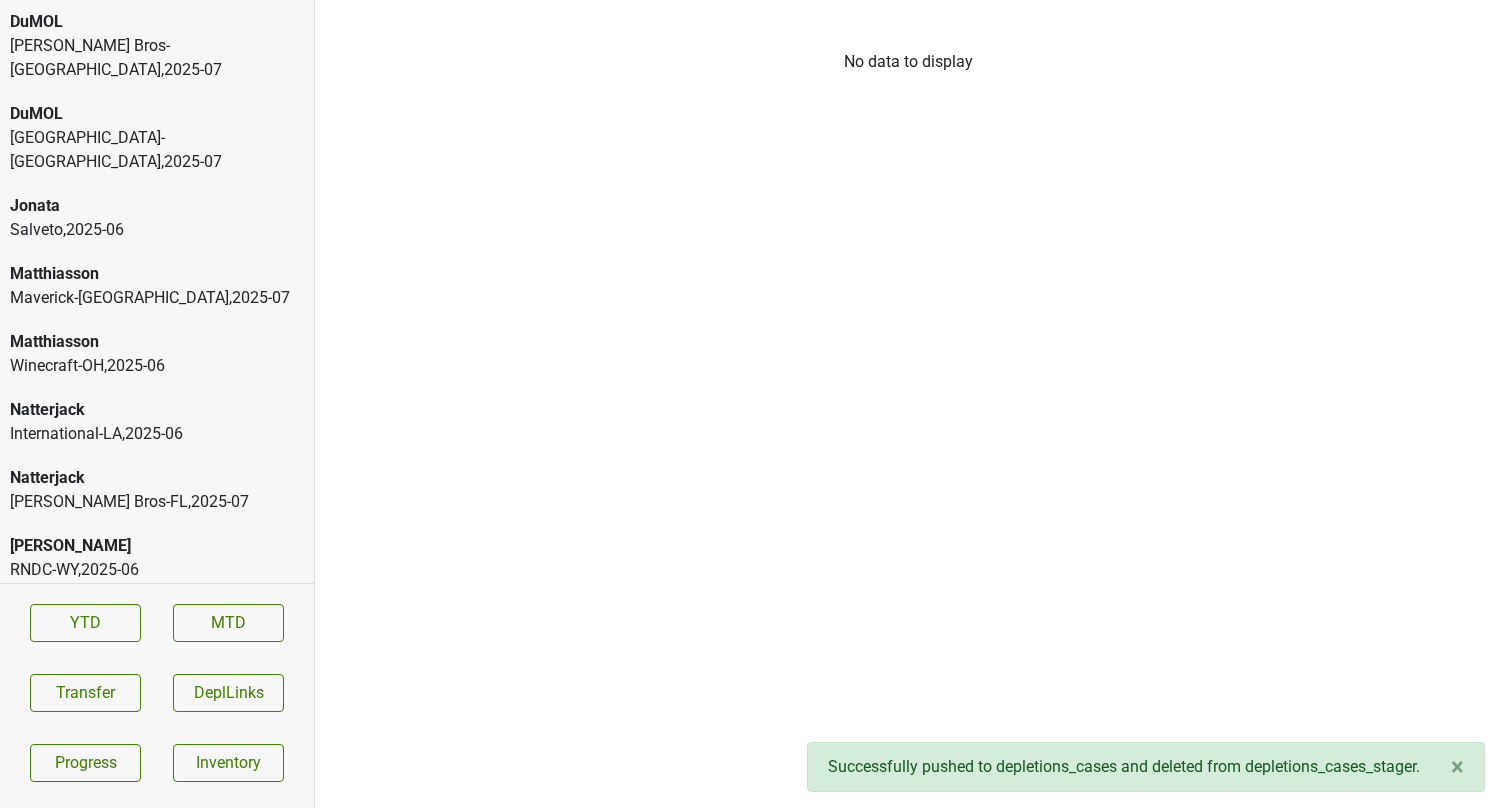 click on "DuMOL Johnson Bros-MN ,  2025 - 07" at bounding box center (157, 46) 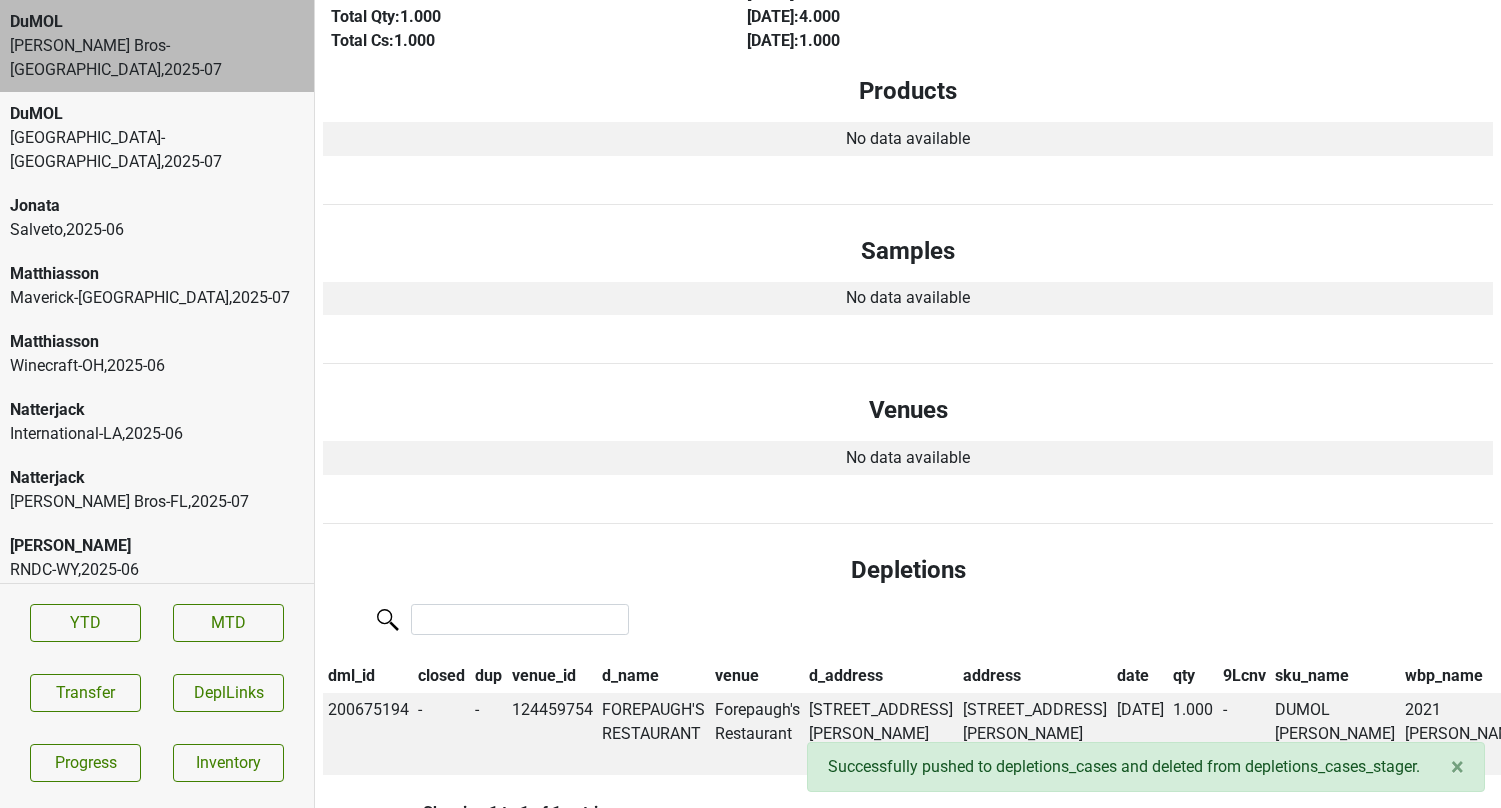 scroll, scrollTop: 0, scrollLeft: 0, axis: both 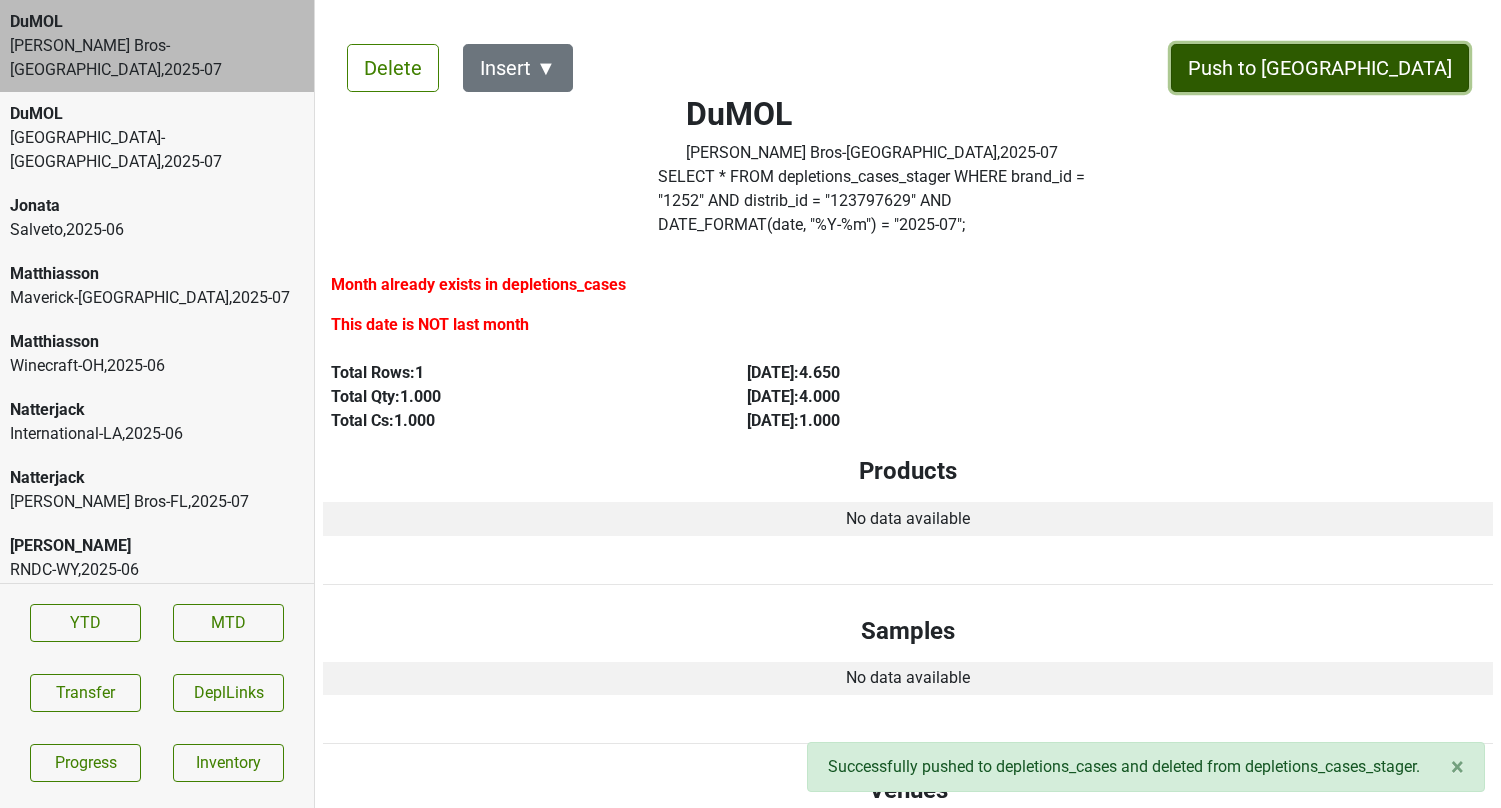 click on "Push to [GEOGRAPHIC_DATA]" at bounding box center [1320, 68] 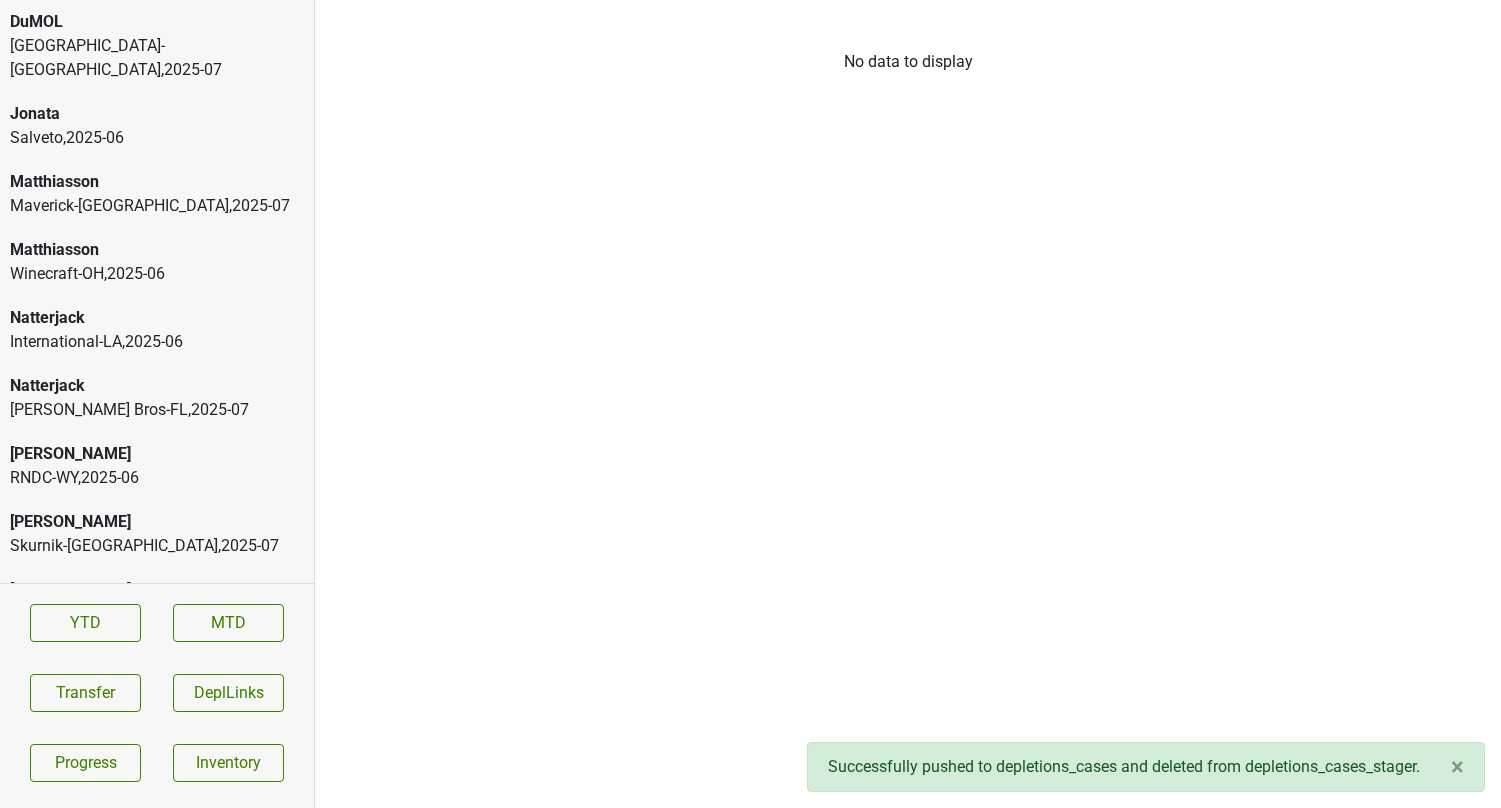 click on "DuMOL" at bounding box center [157, 22] 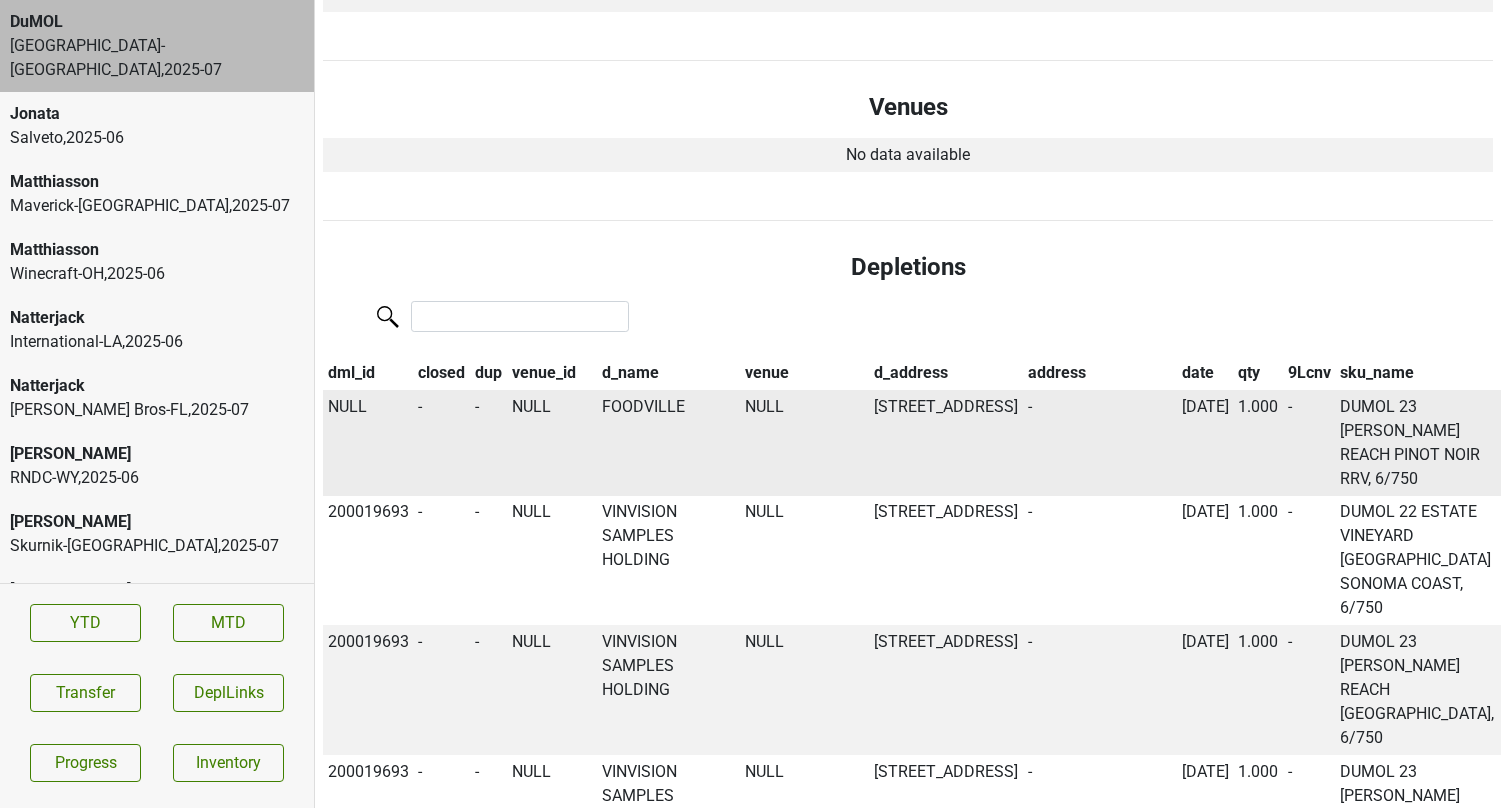 scroll, scrollTop: 0, scrollLeft: 0, axis: both 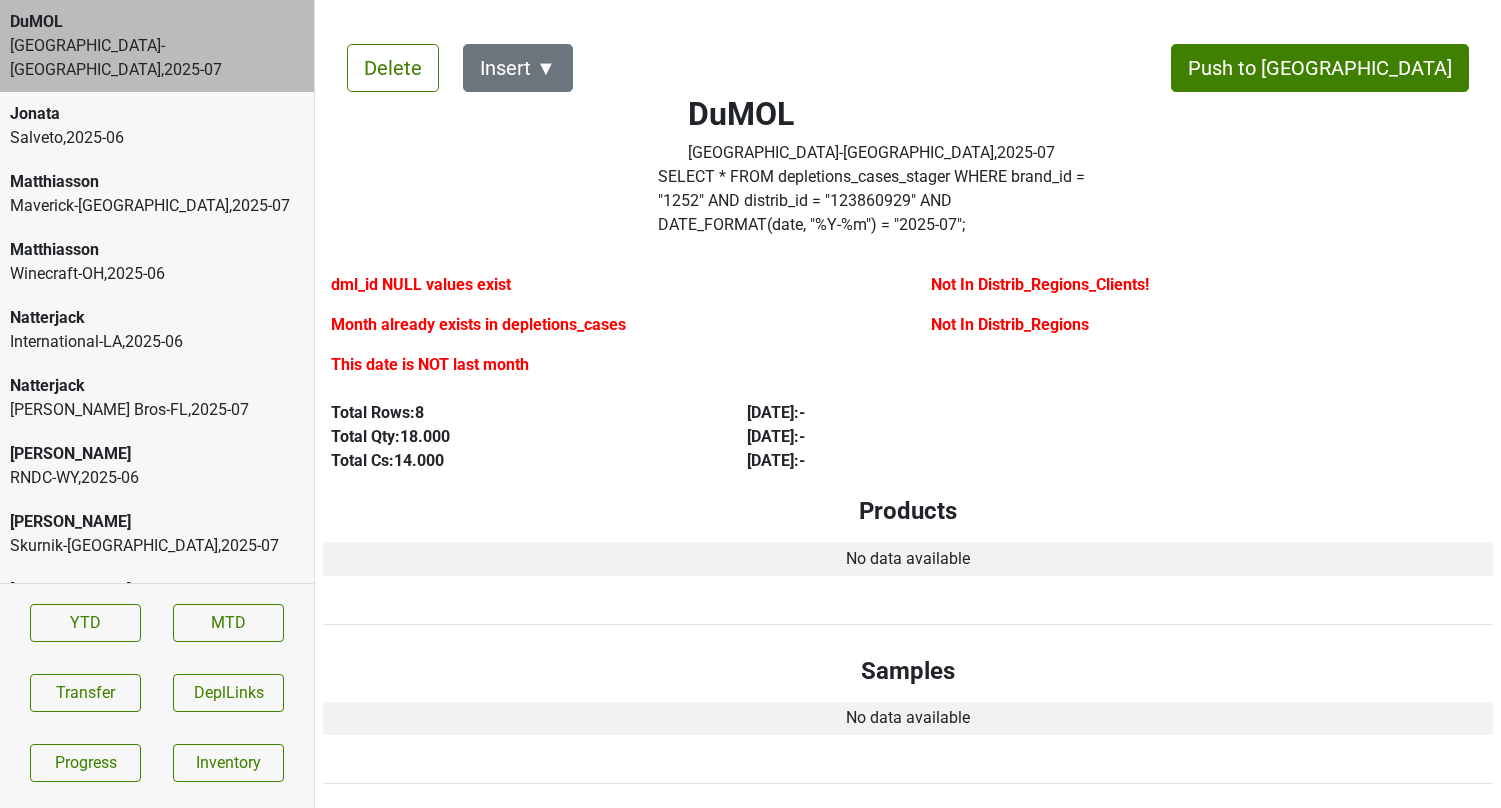 click on "Maverick-TX ,  2025 - 07" at bounding box center [157, 206] 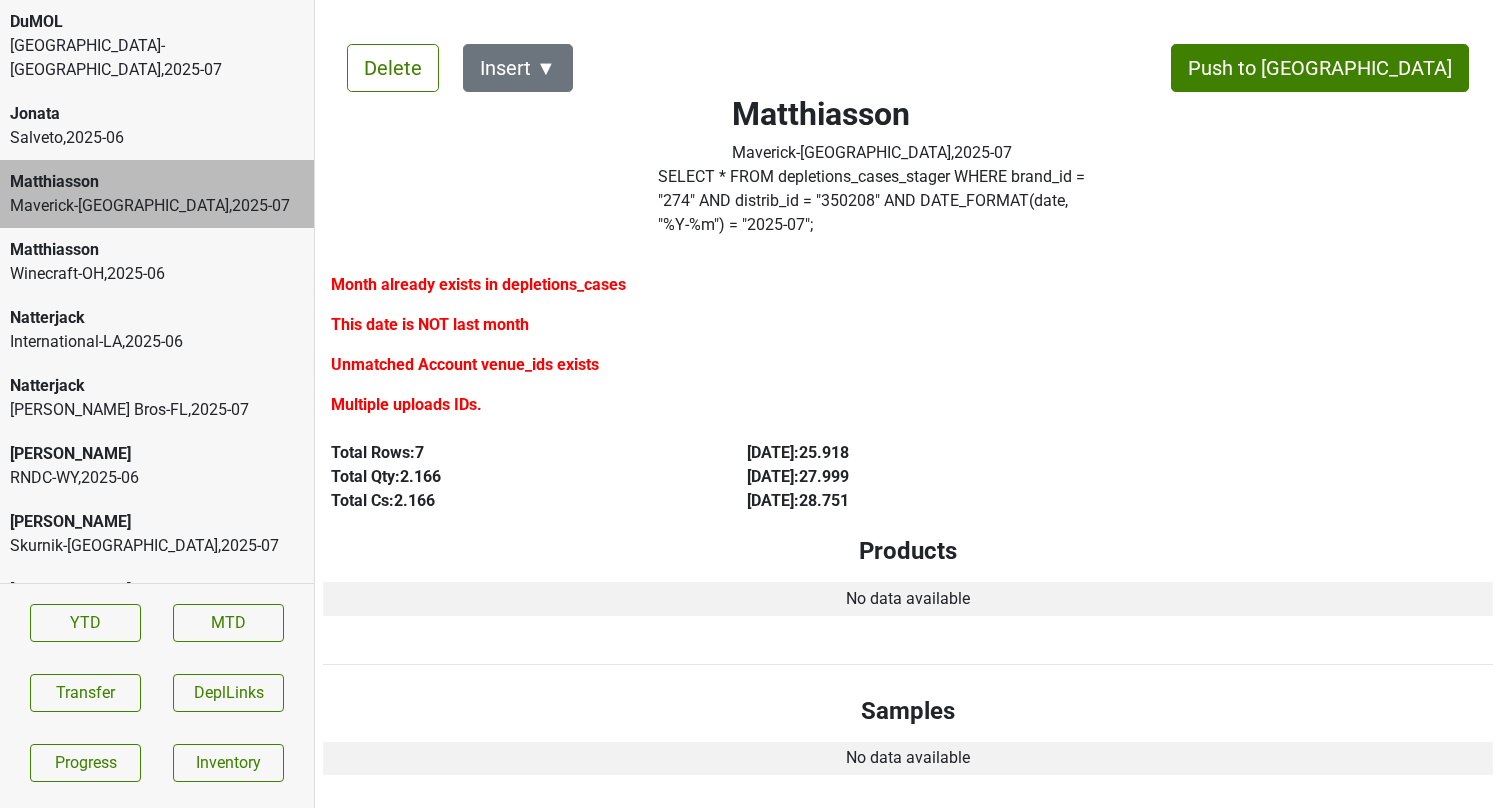 click on "Matthiasson" at bounding box center (157, 250) 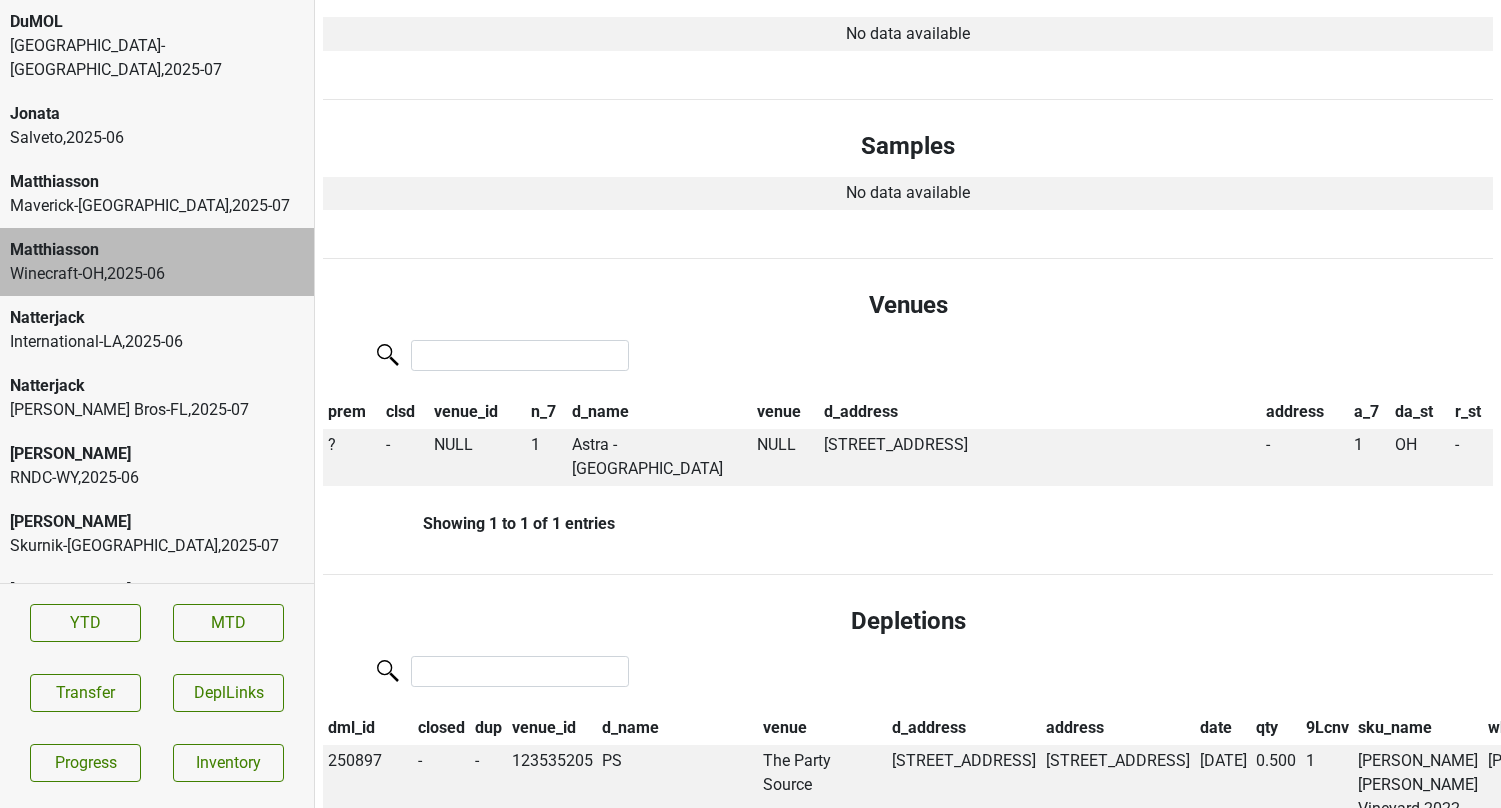 scroll, scrollTop: 688, scrollLeft: 0, axis: vertical 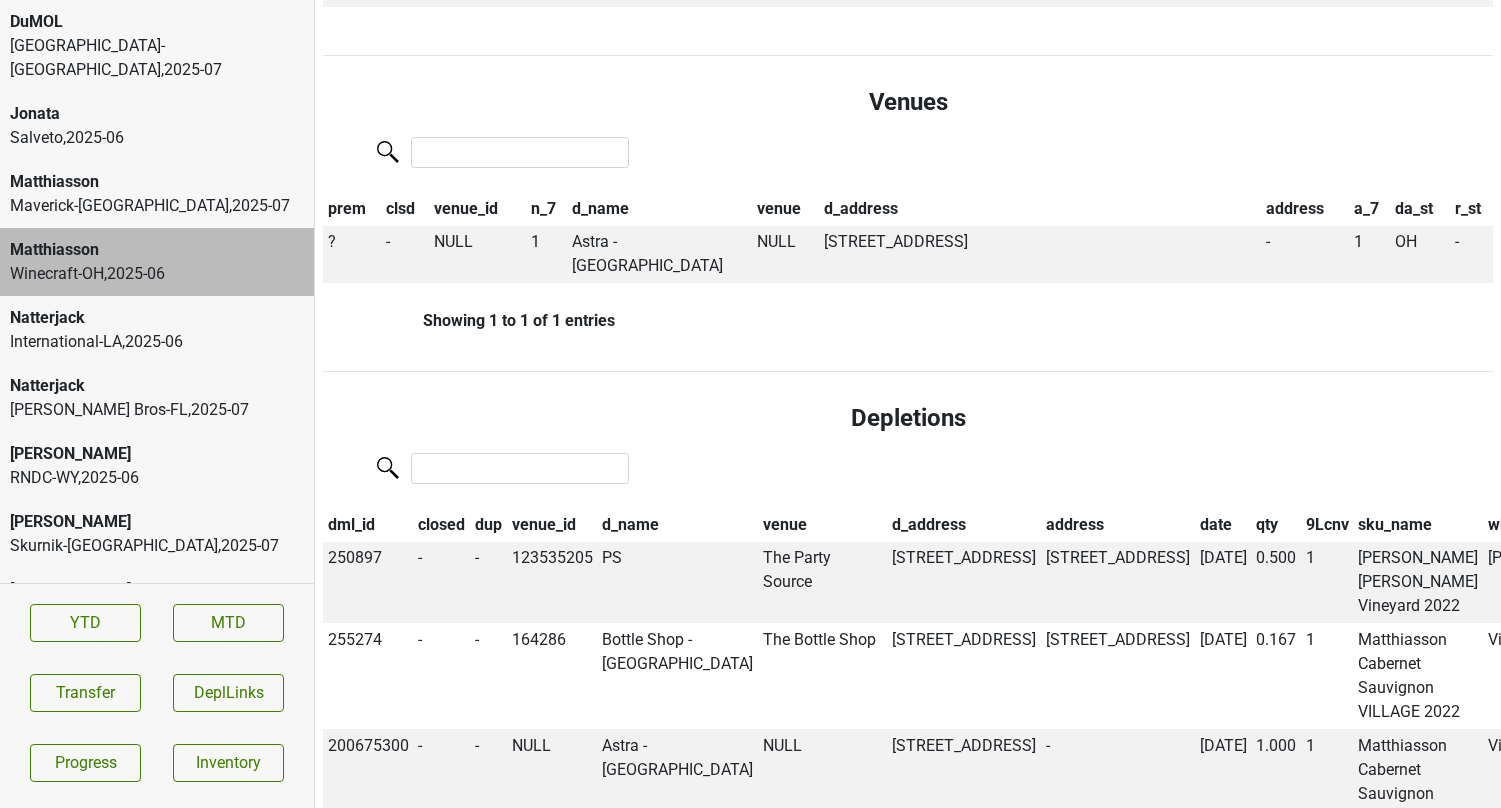 click on "Natterjack" at bounding box center (157, 318) 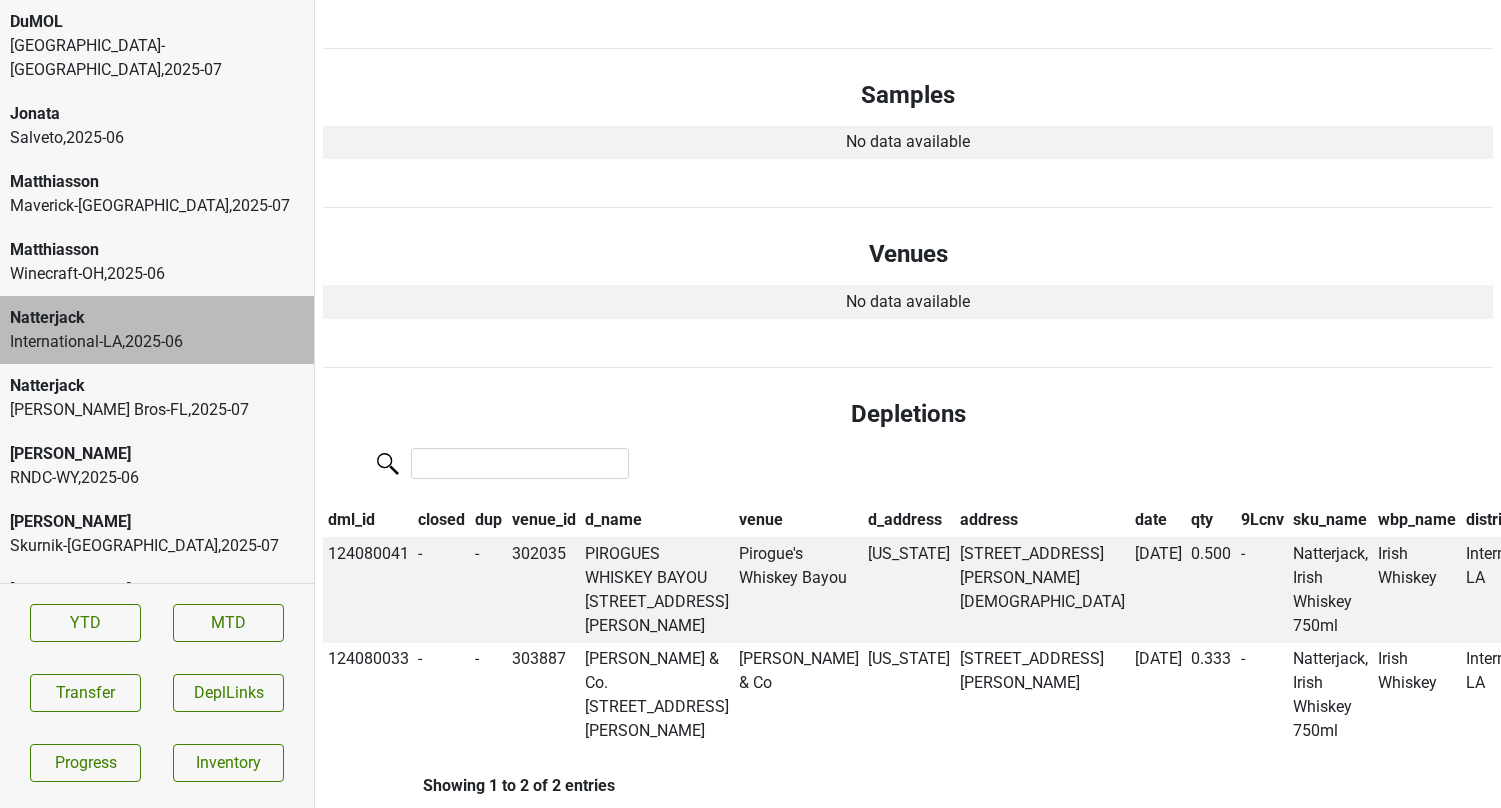 scroll, scrollTop: 0, scrollLeft: 0, axis: both 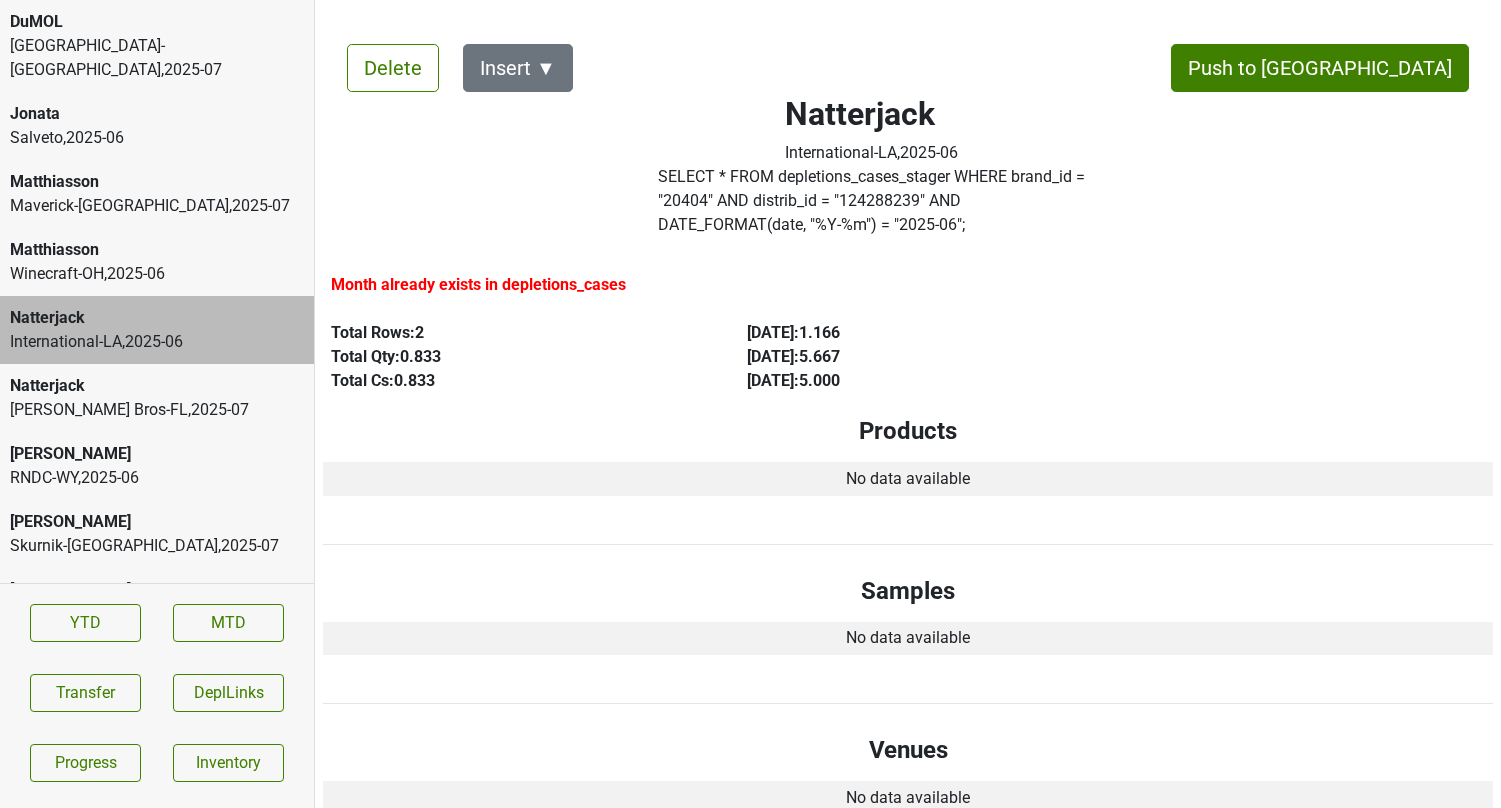 click on "Johnson Bros-FL ,  2025 - 07" at bounding box center (157, 410) 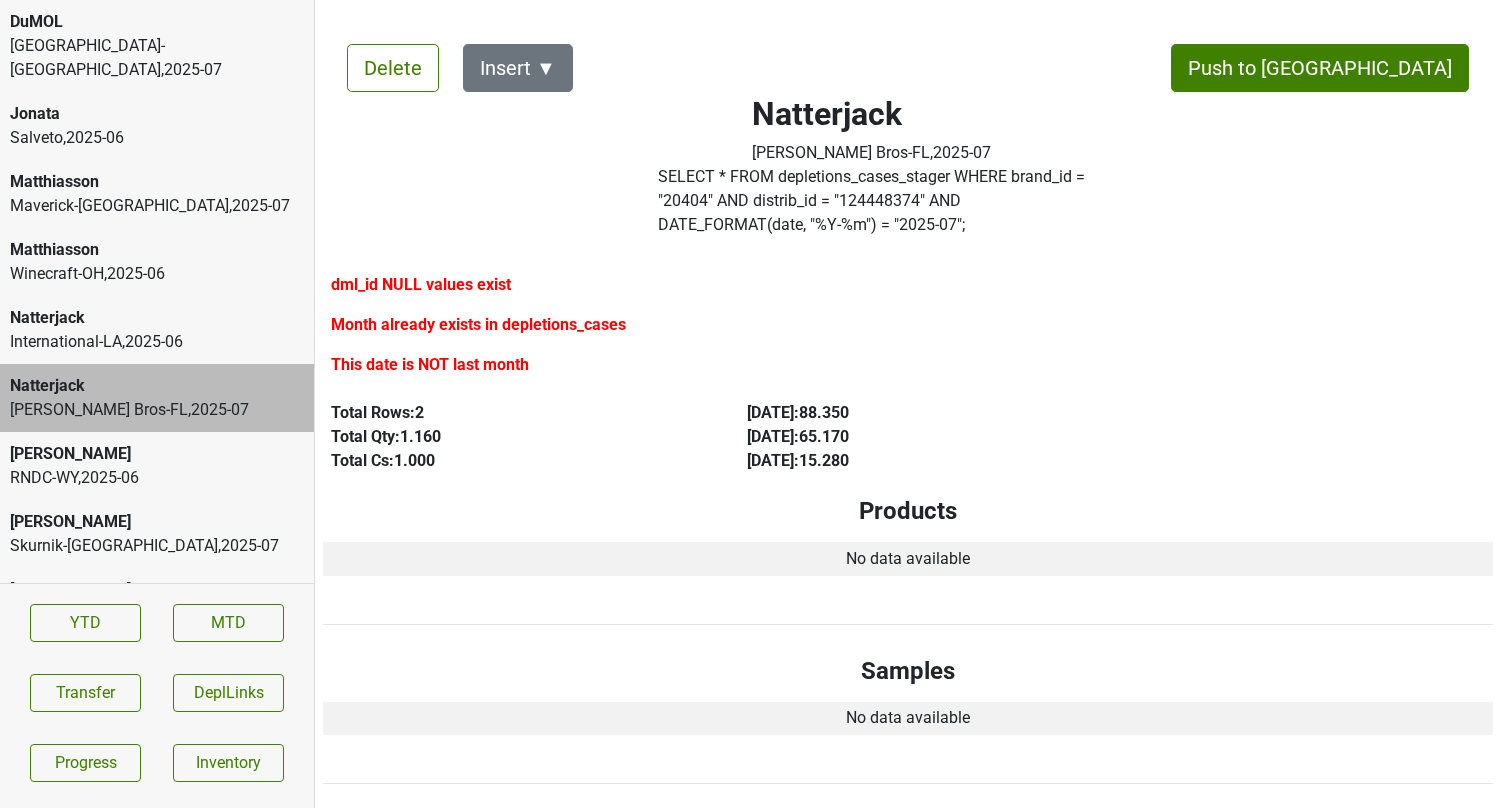 click on "Peter Michael" at bounding box center (157, 454) 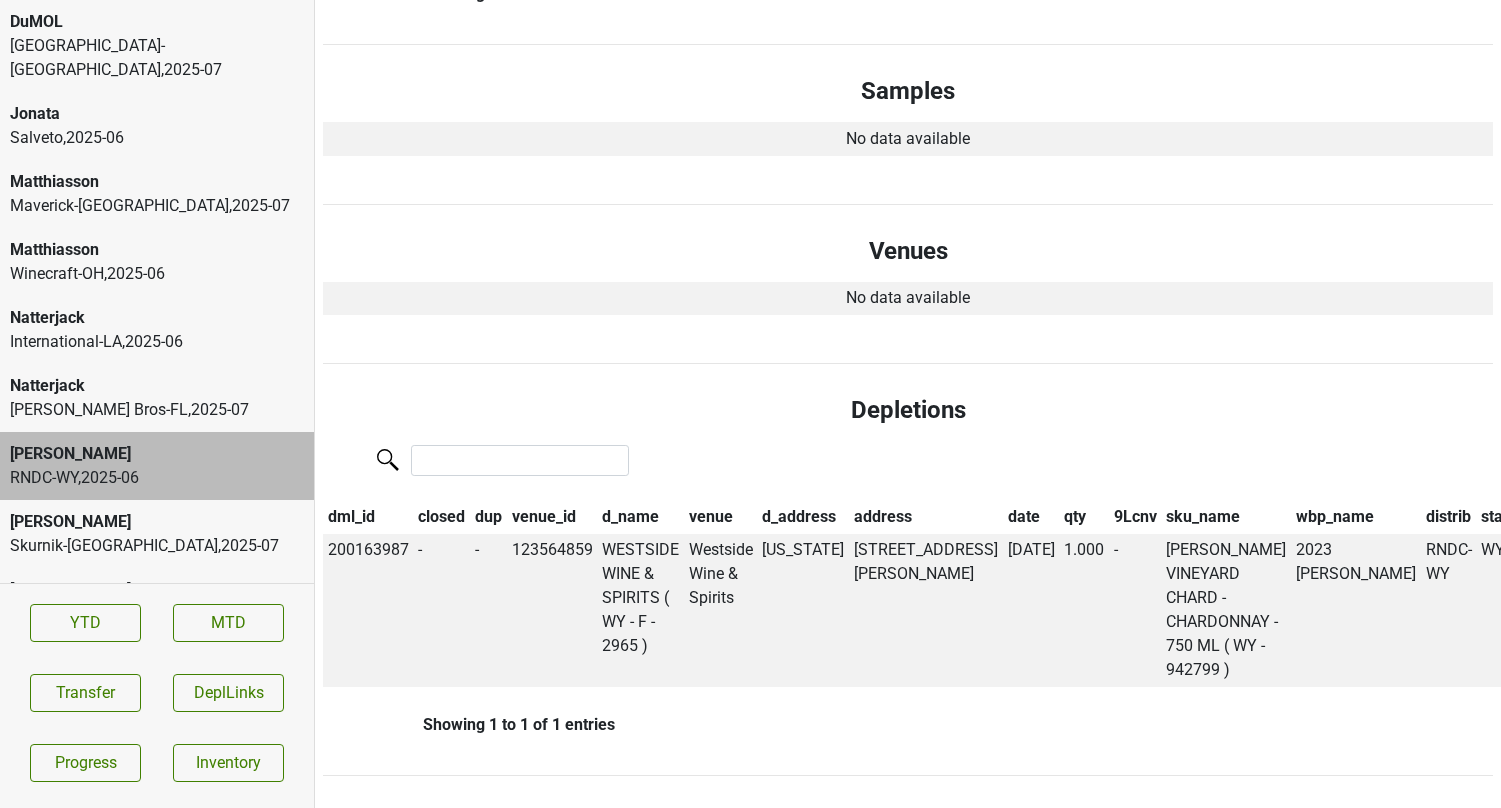 scroll, scrollTop: 0, scrollLeft: 0, axis: both 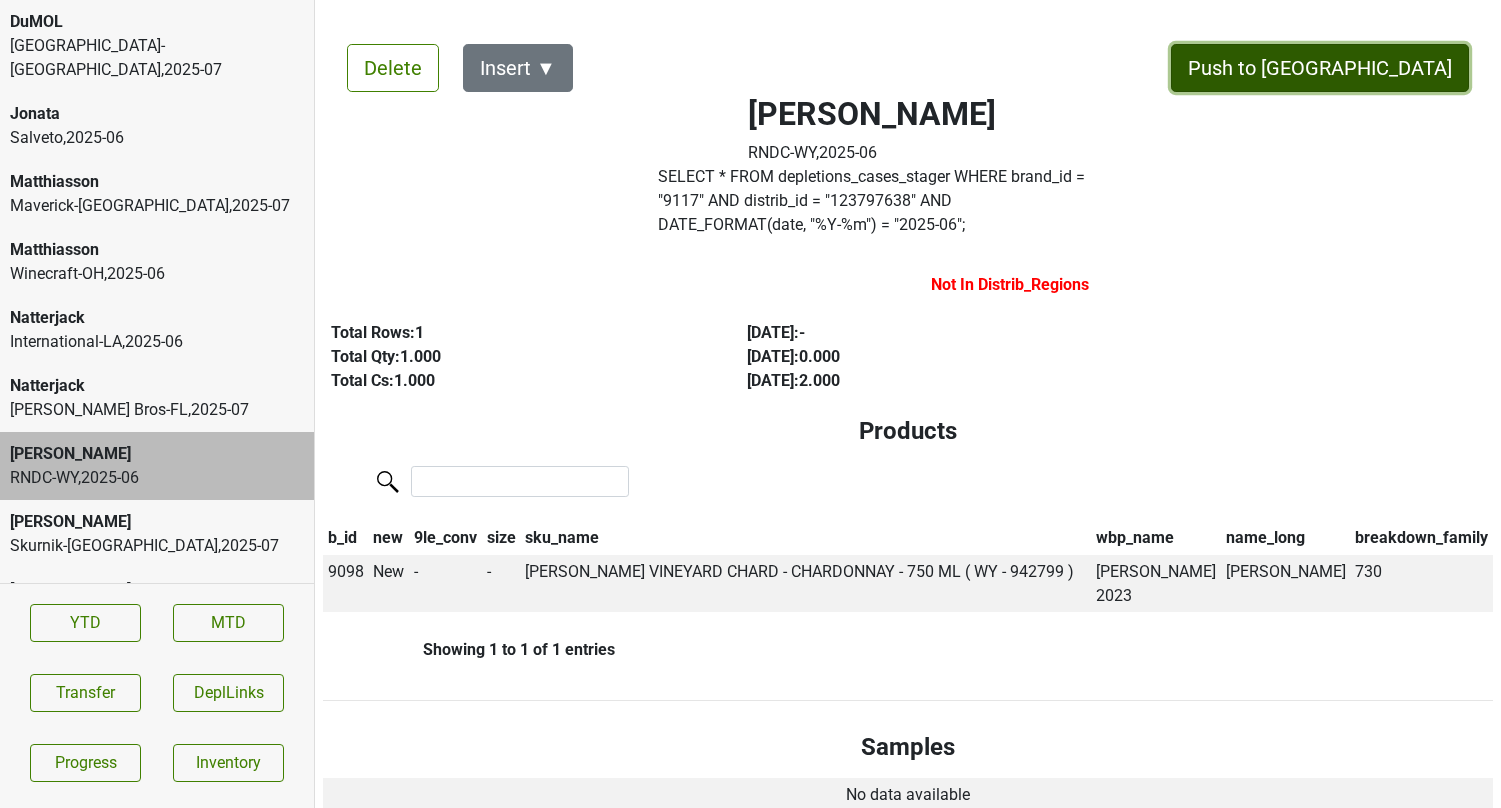 click on "Push to [GEOGRAPHIC_DATA]" at bounding box center (1320, 68) 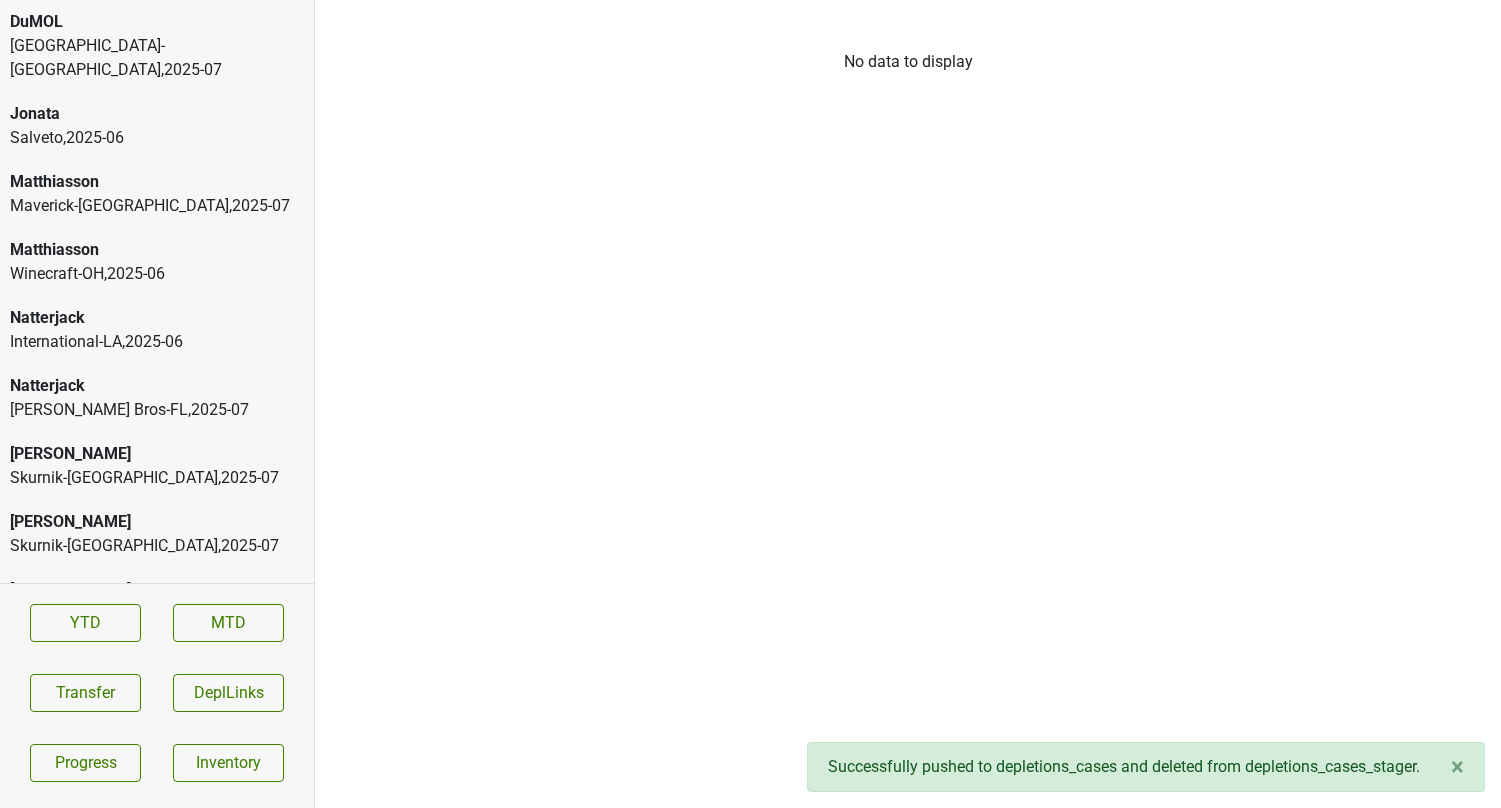 click on "[PERSON_NAME]" at bounding box center (157, 454) 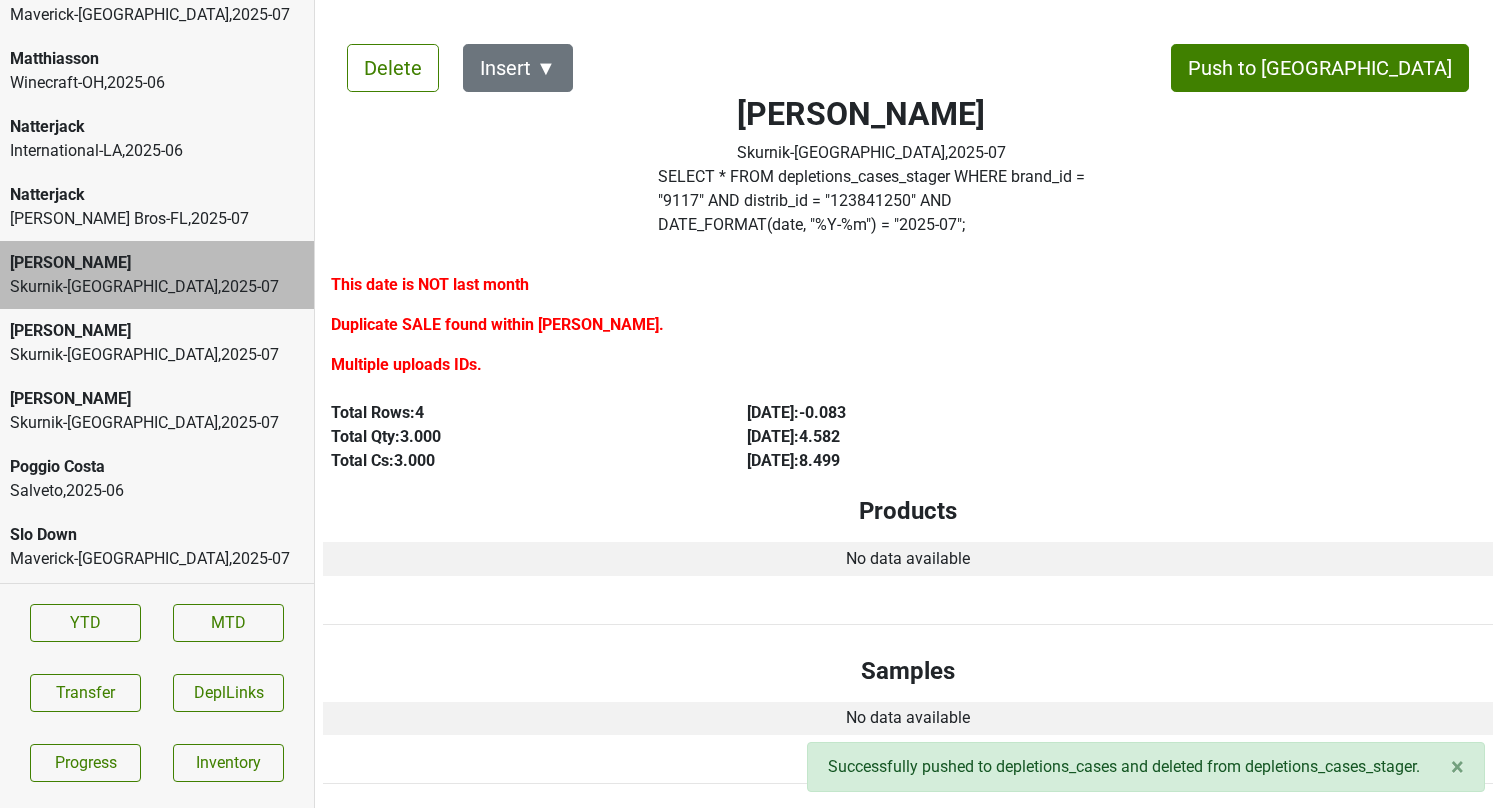 scroll, scrollTop: 233, scrollLeft: 0, axis: vertical 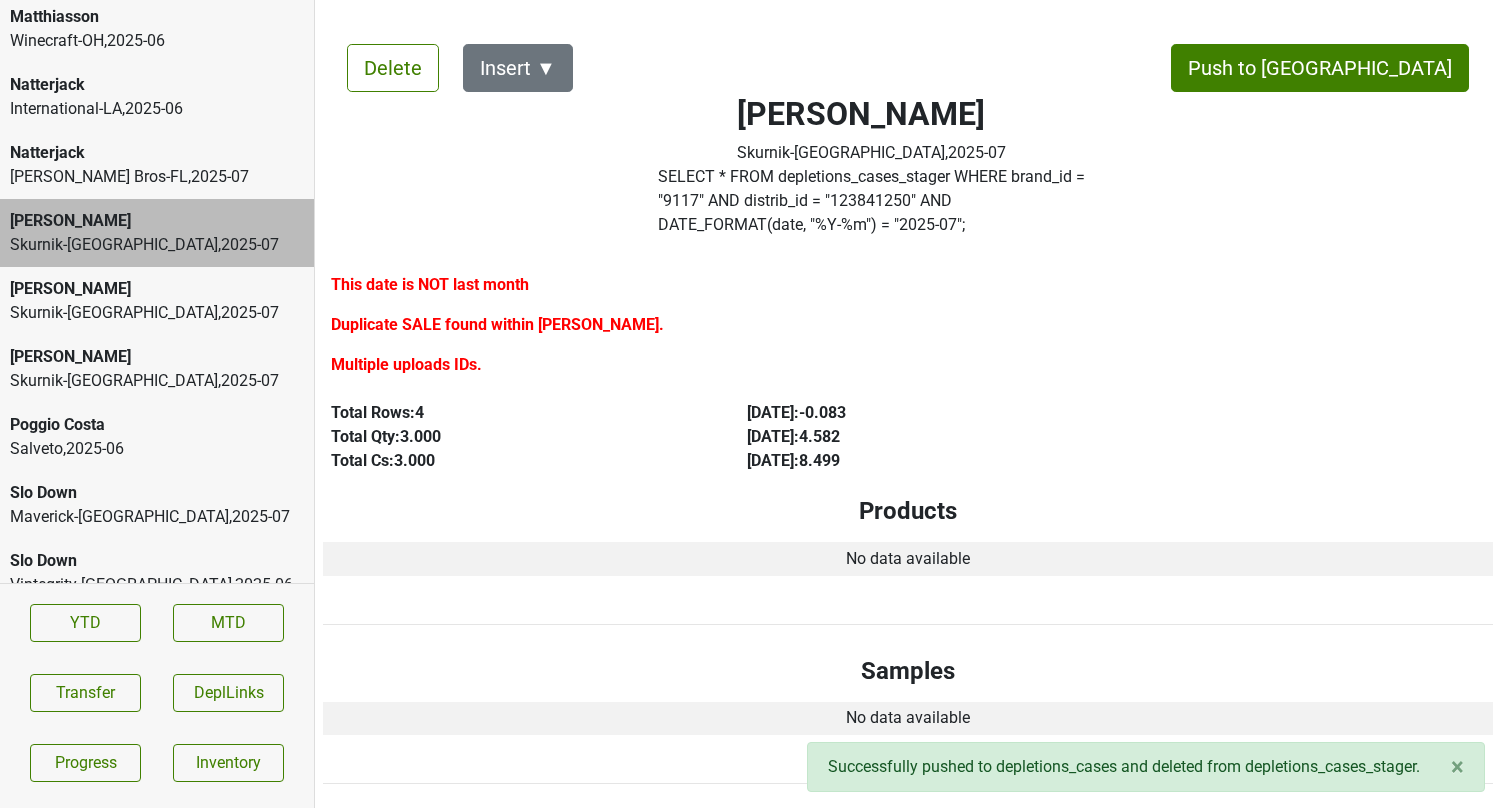 click on "Slo Down" at bounding box center [157, 561] 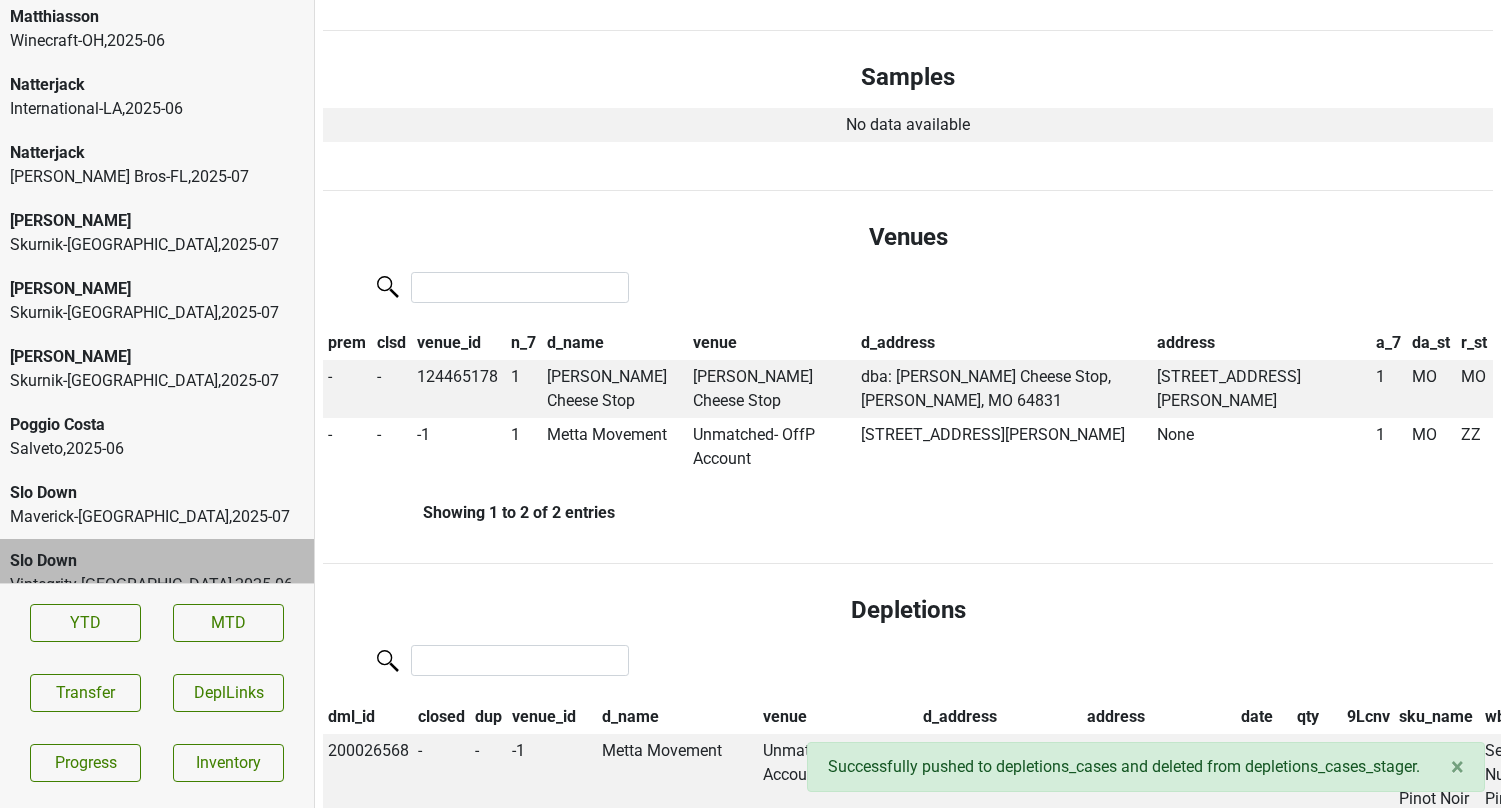 scroll, scrollTop: 669, scrollLeft: 0, axis: vertical 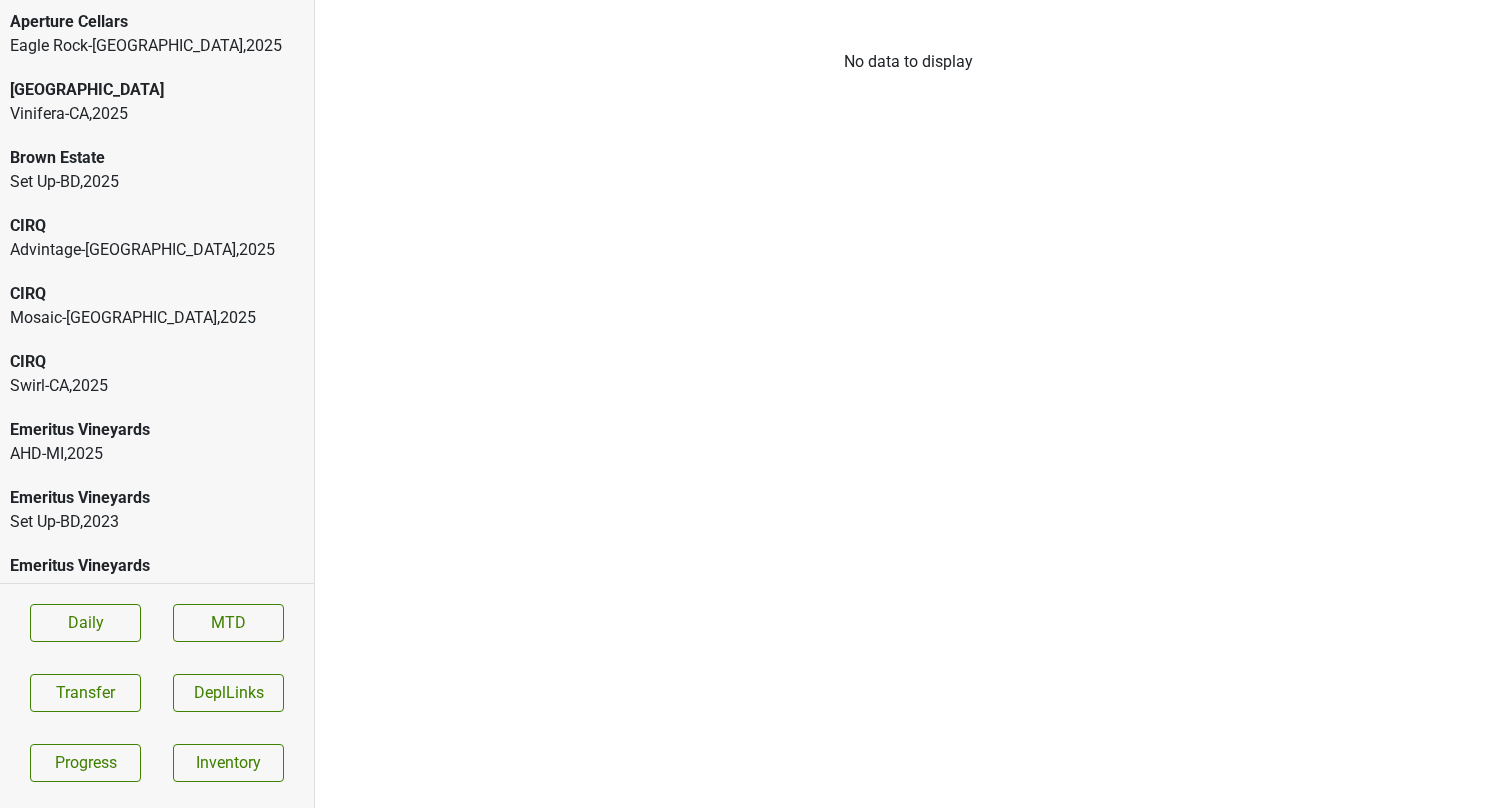 click on "Eagle Rock-[GEOGRAPHIC_DATA] ,  2025" at bounding box center (157, 46) 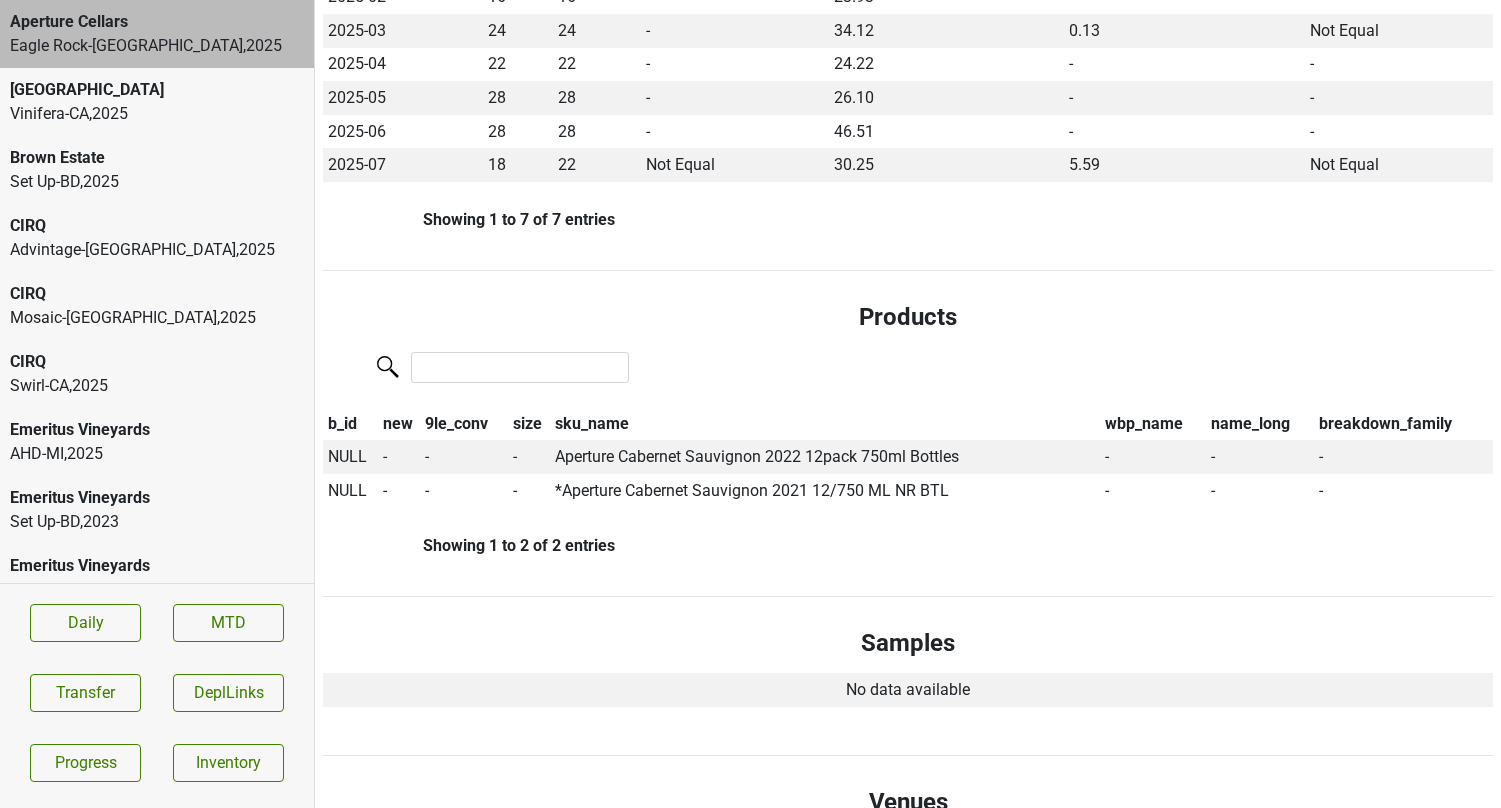 scroll, scrollTop: 659, scrollLeft: 0, axis: vertical 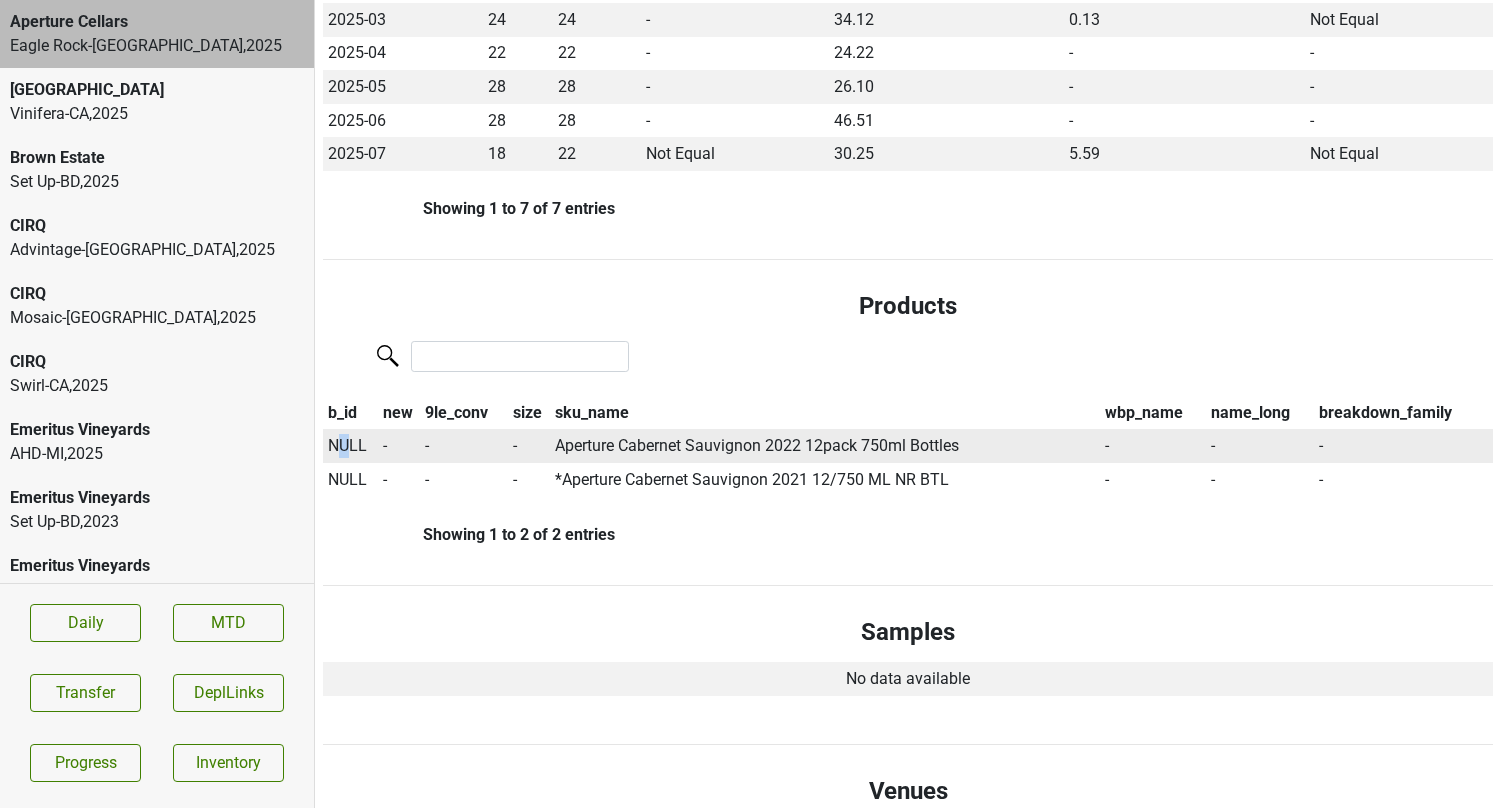 click on "NULL" at bounding box center [347, 445] 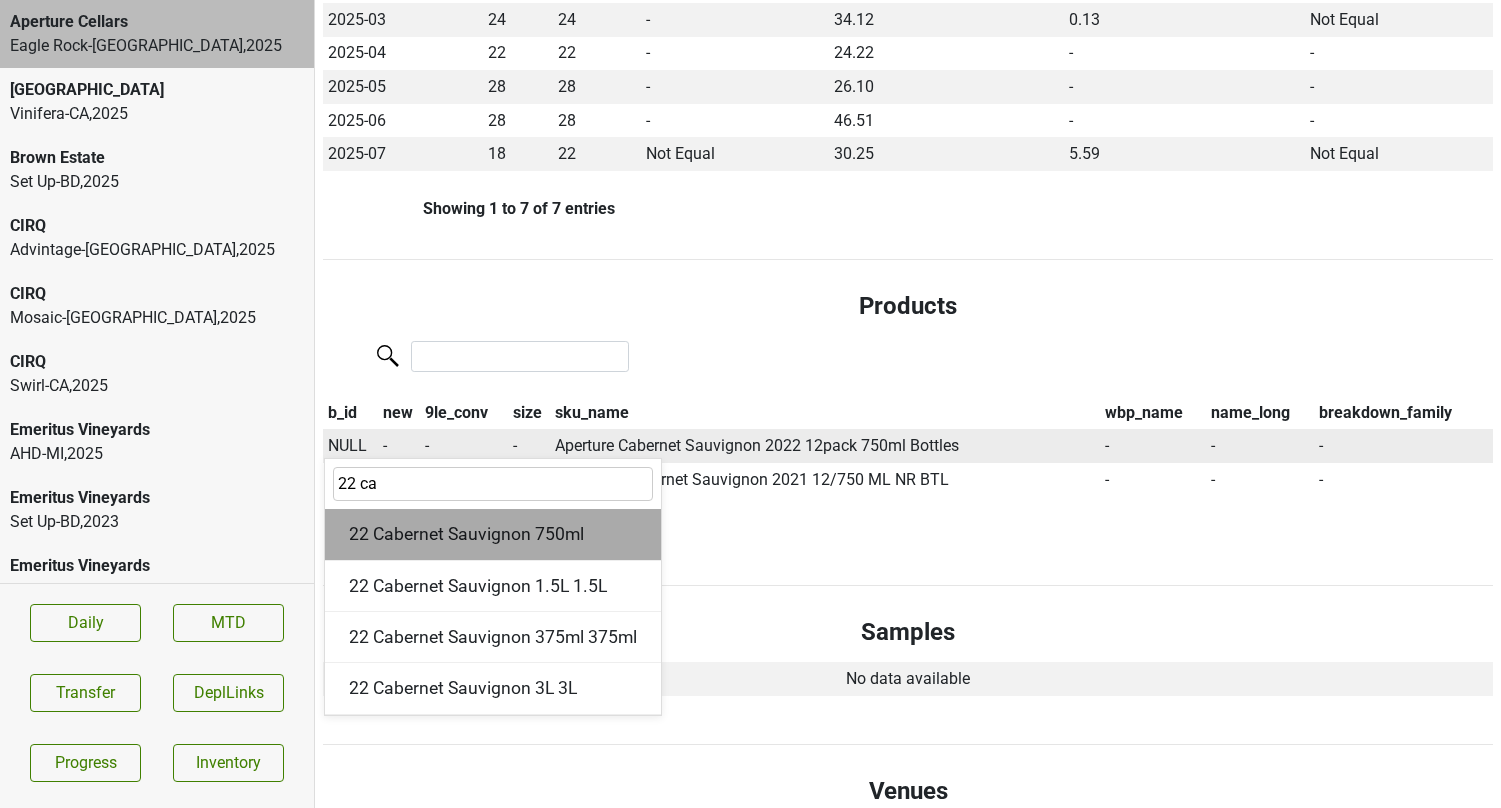 type on "22 ca" 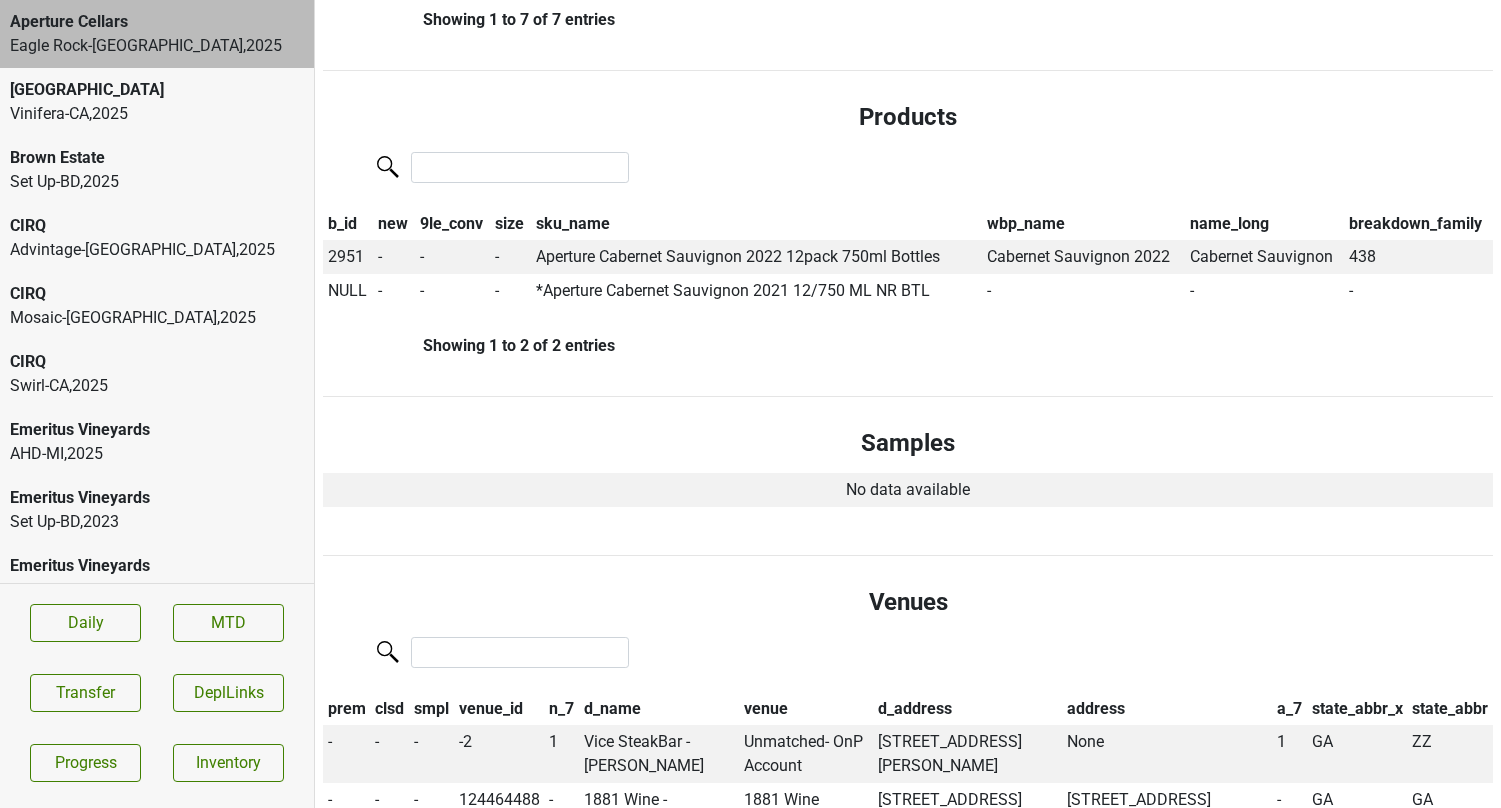 scroll, scrollTop: 852, scrollLeft: 0, axis: vertical 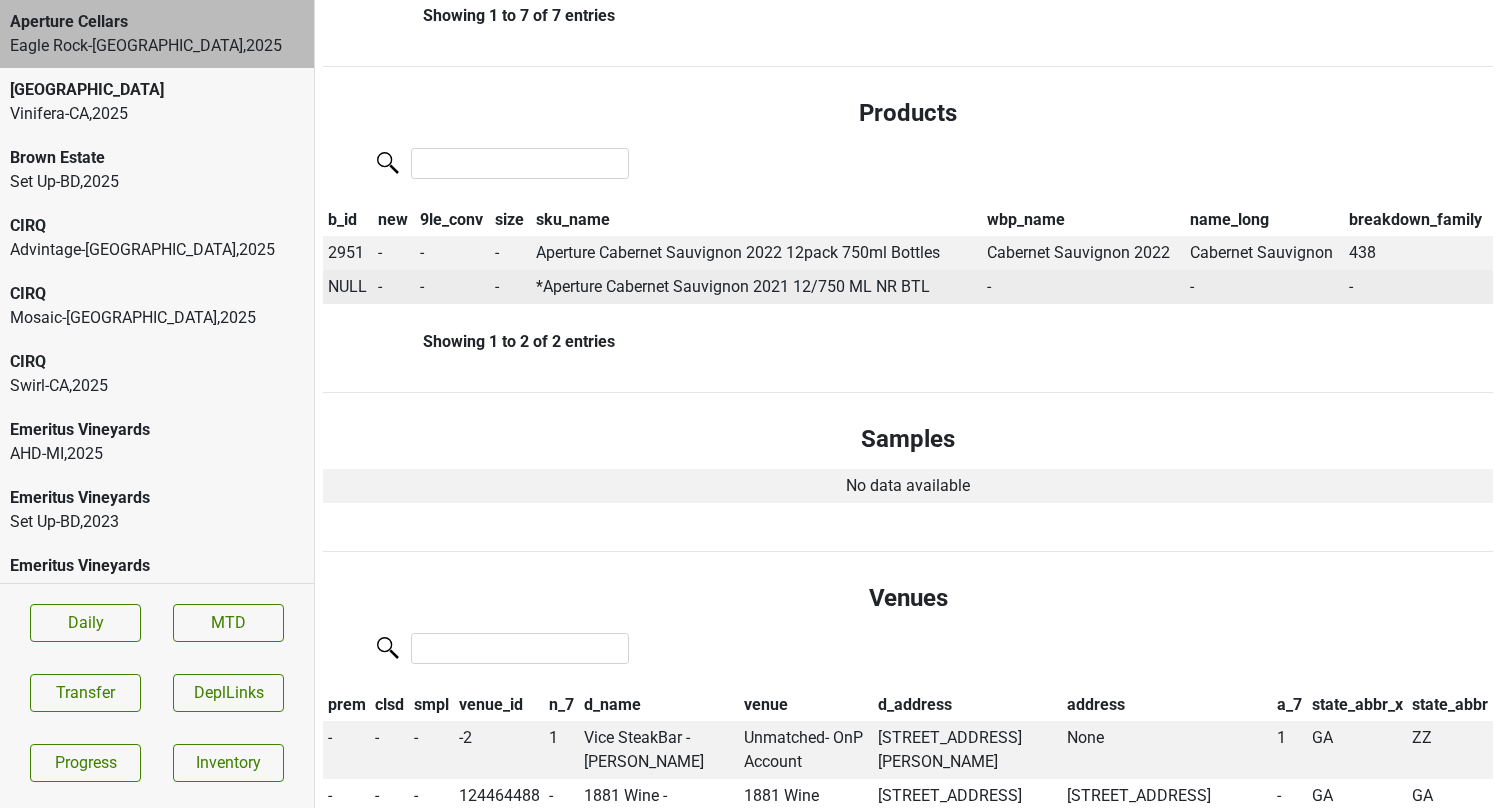 click on "NULL" at bounding box center [347, 286] 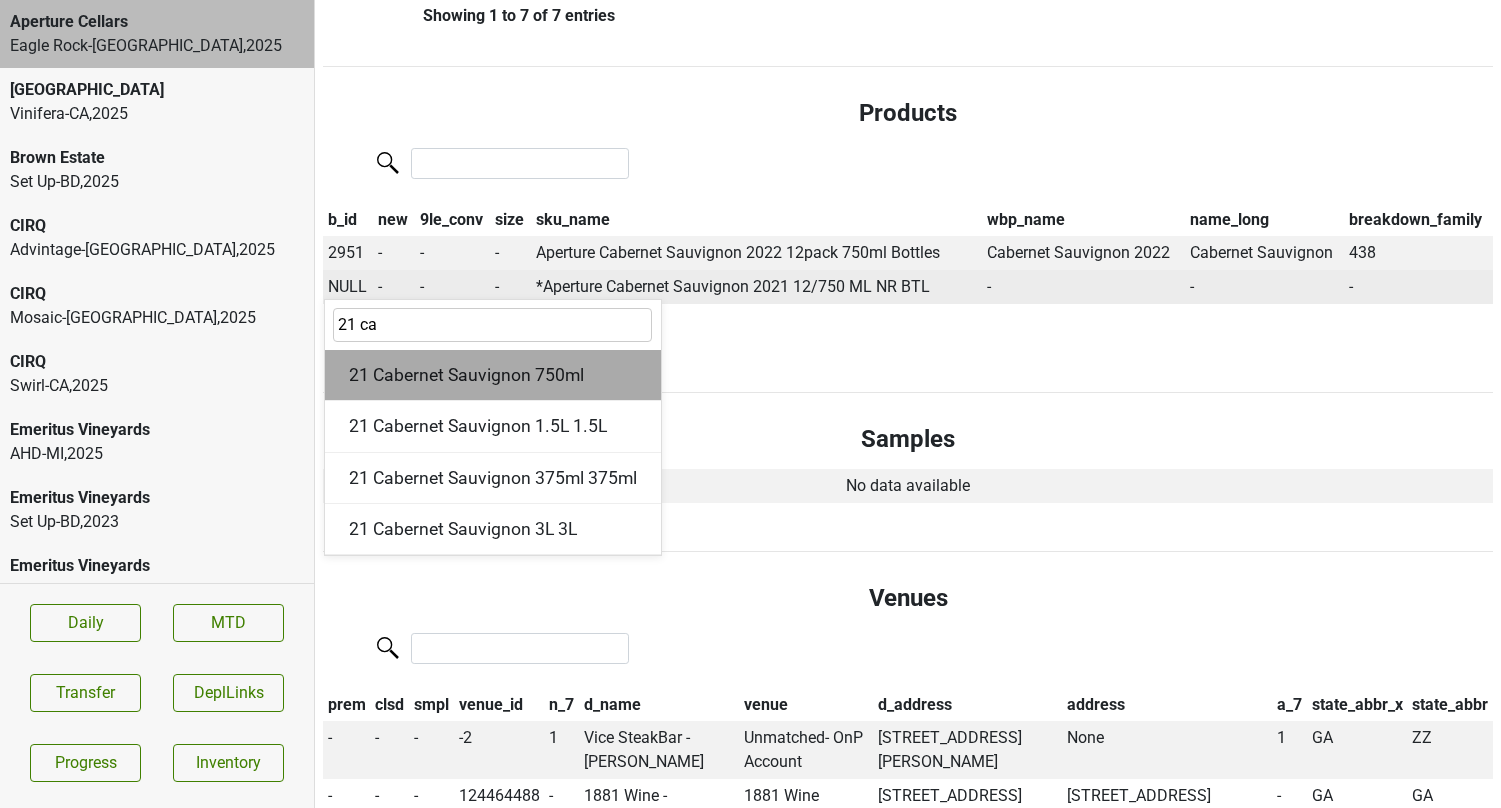type on "21 ca" 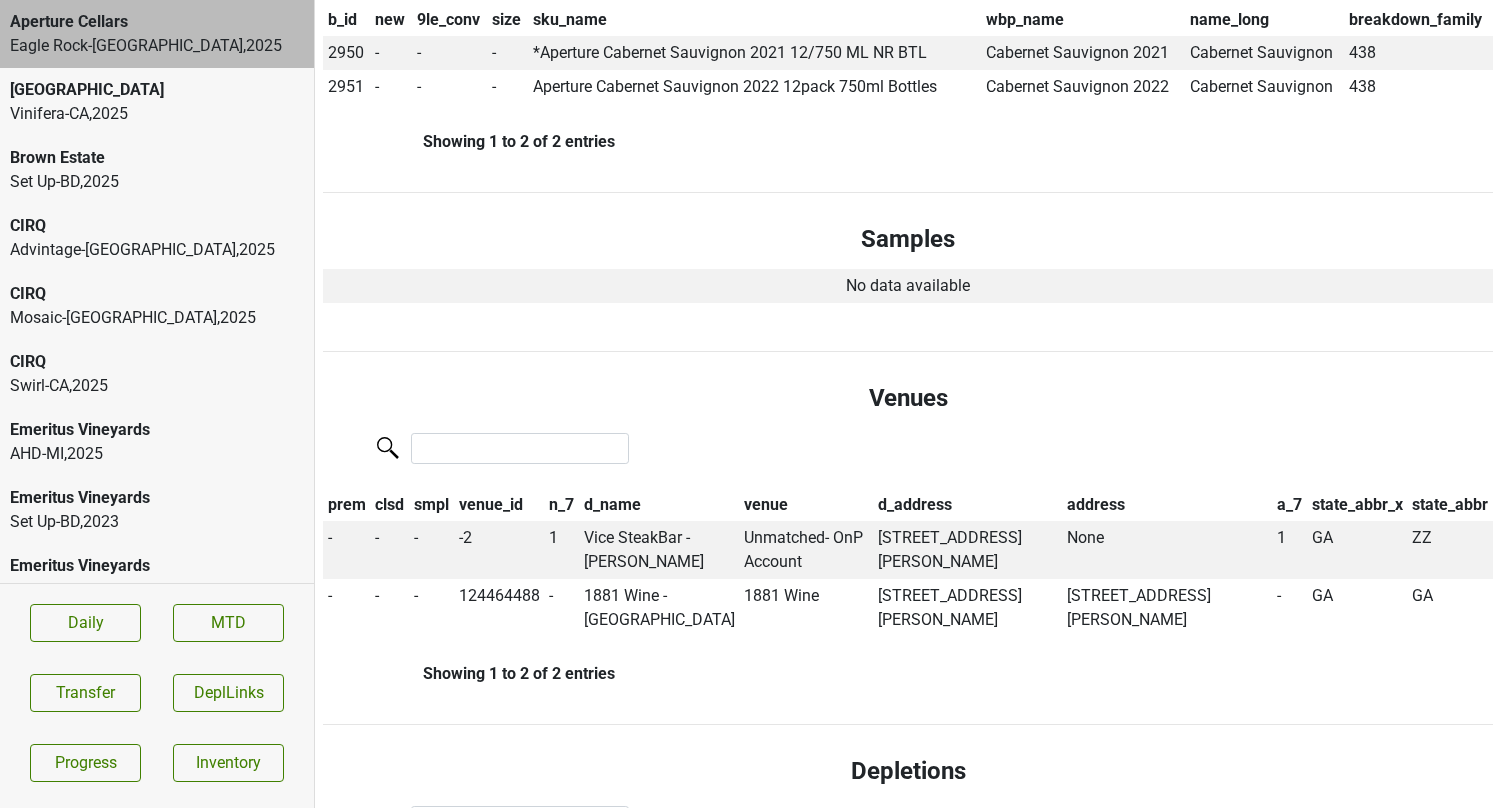 scroll, scrollTop: 1015, scrollLeft: 0, axis: vertical 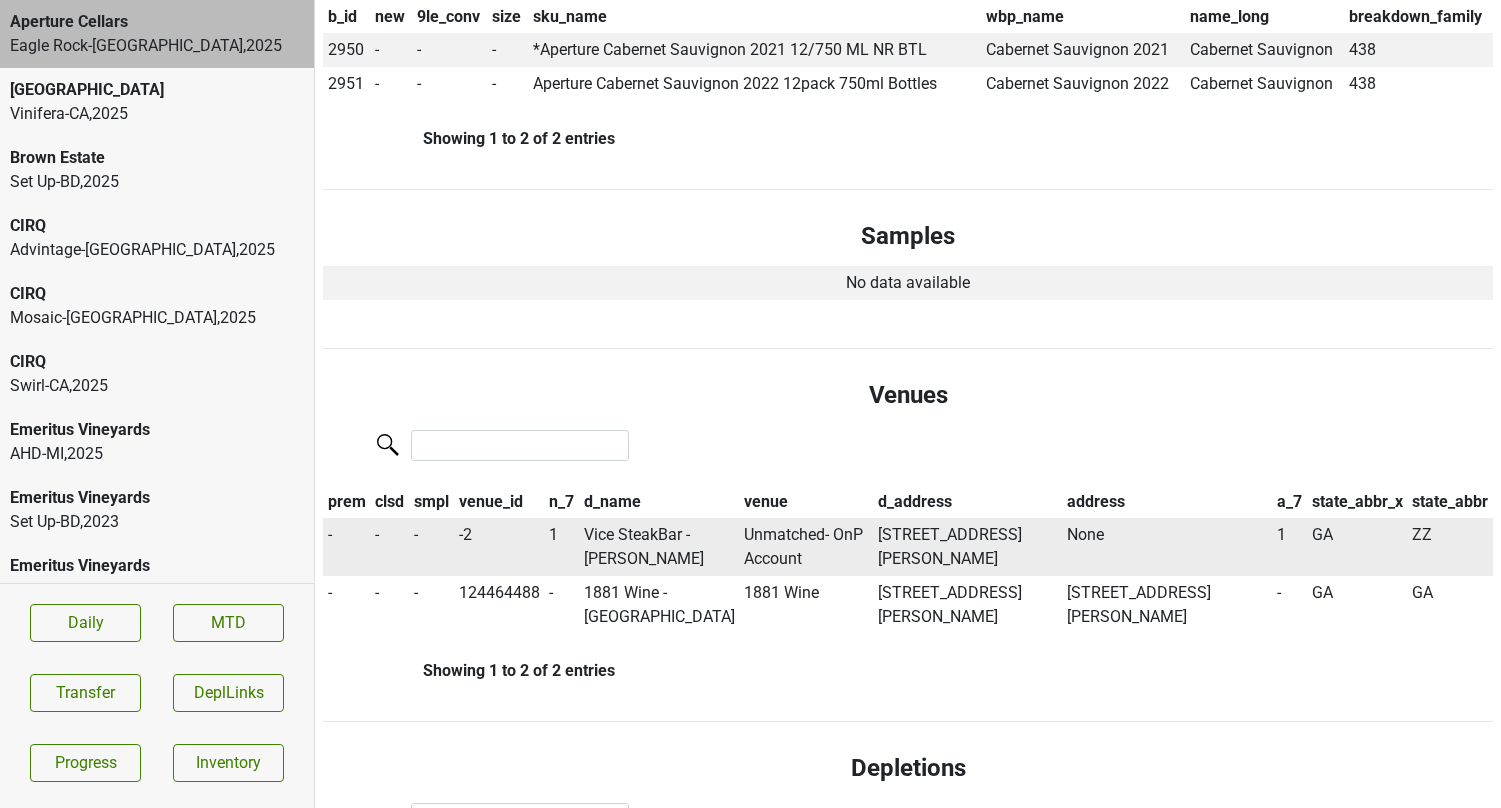 click on "Vice SteakBar - MIlton" at bounding box center (659, 547) 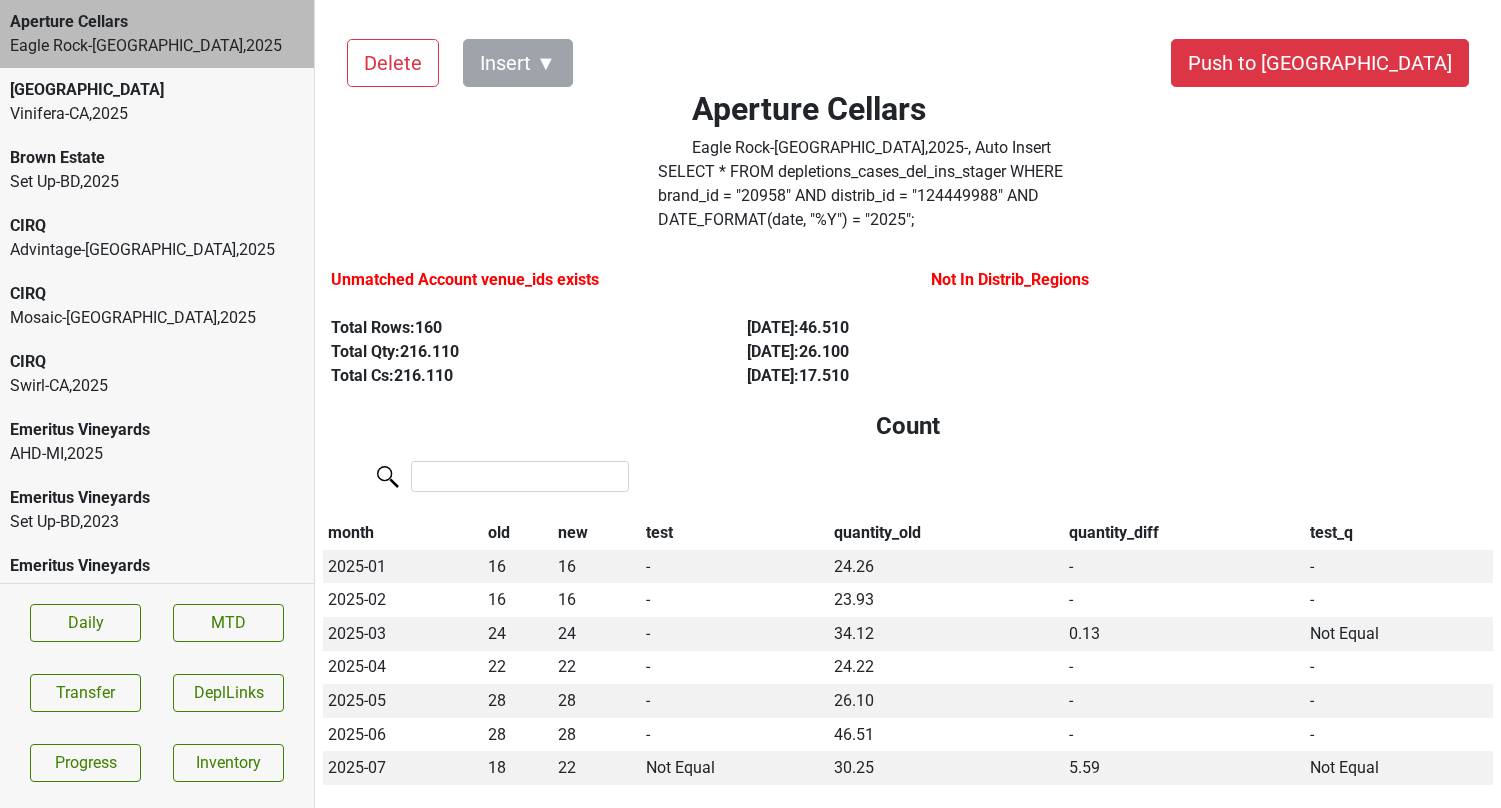 scroll, scrollTop: 0, scrollLeft: 0, axis: both 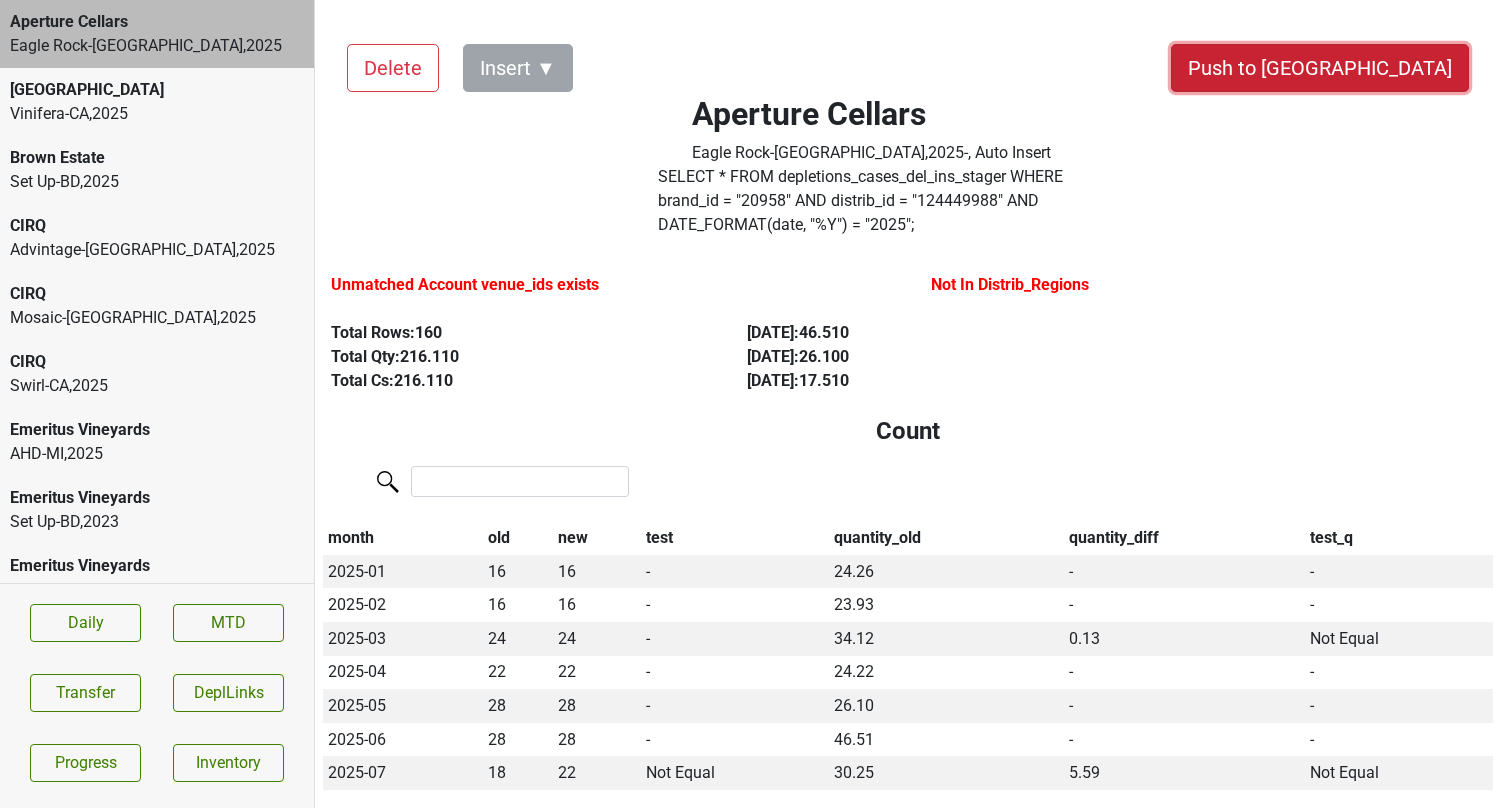 click on "Push to [GEOGRAPHIC_DATA]" at bounding box center [1320, 68] 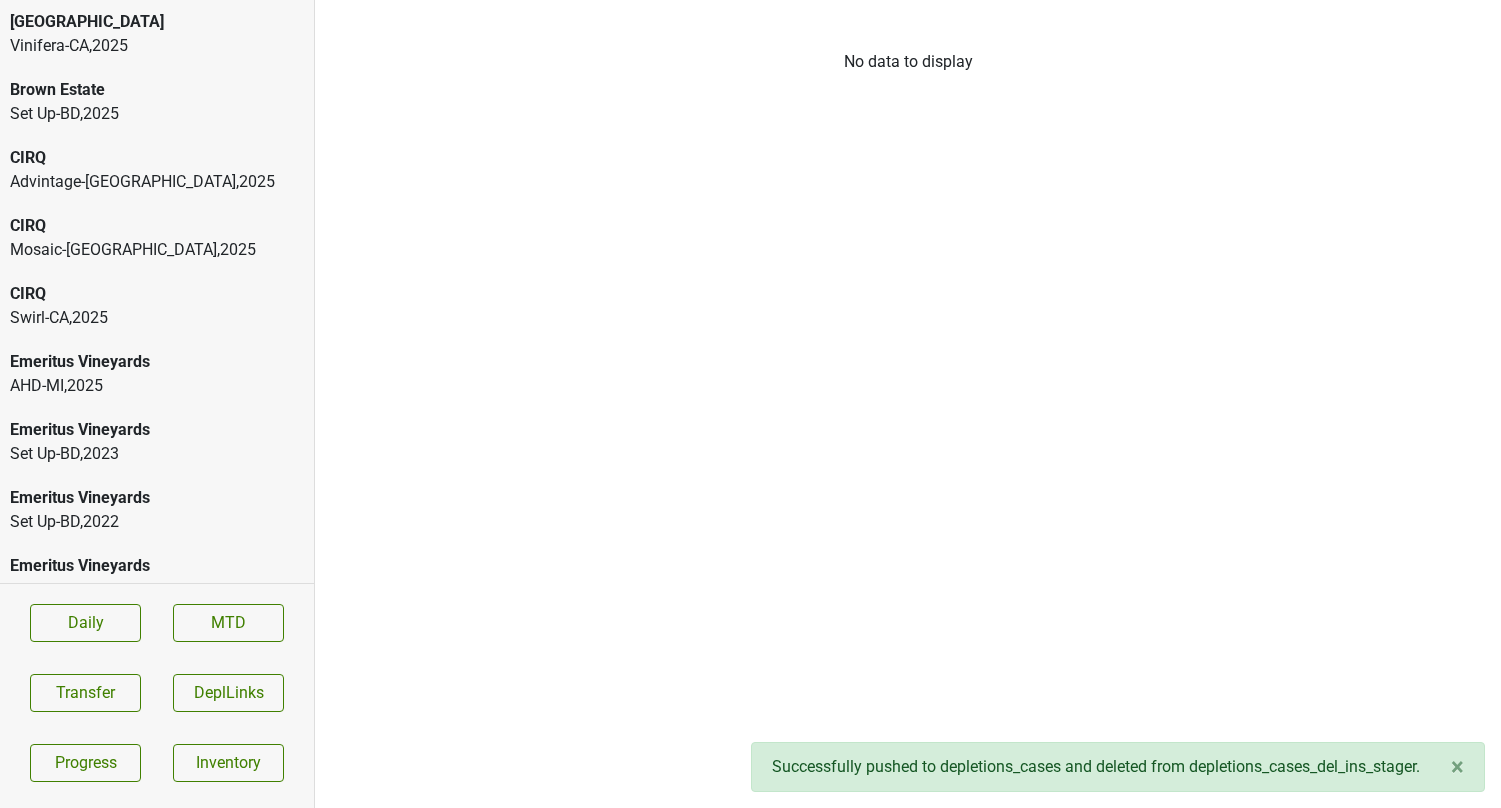 click on "Advintage-NC ,  2025" at bounding box center (157, 182) 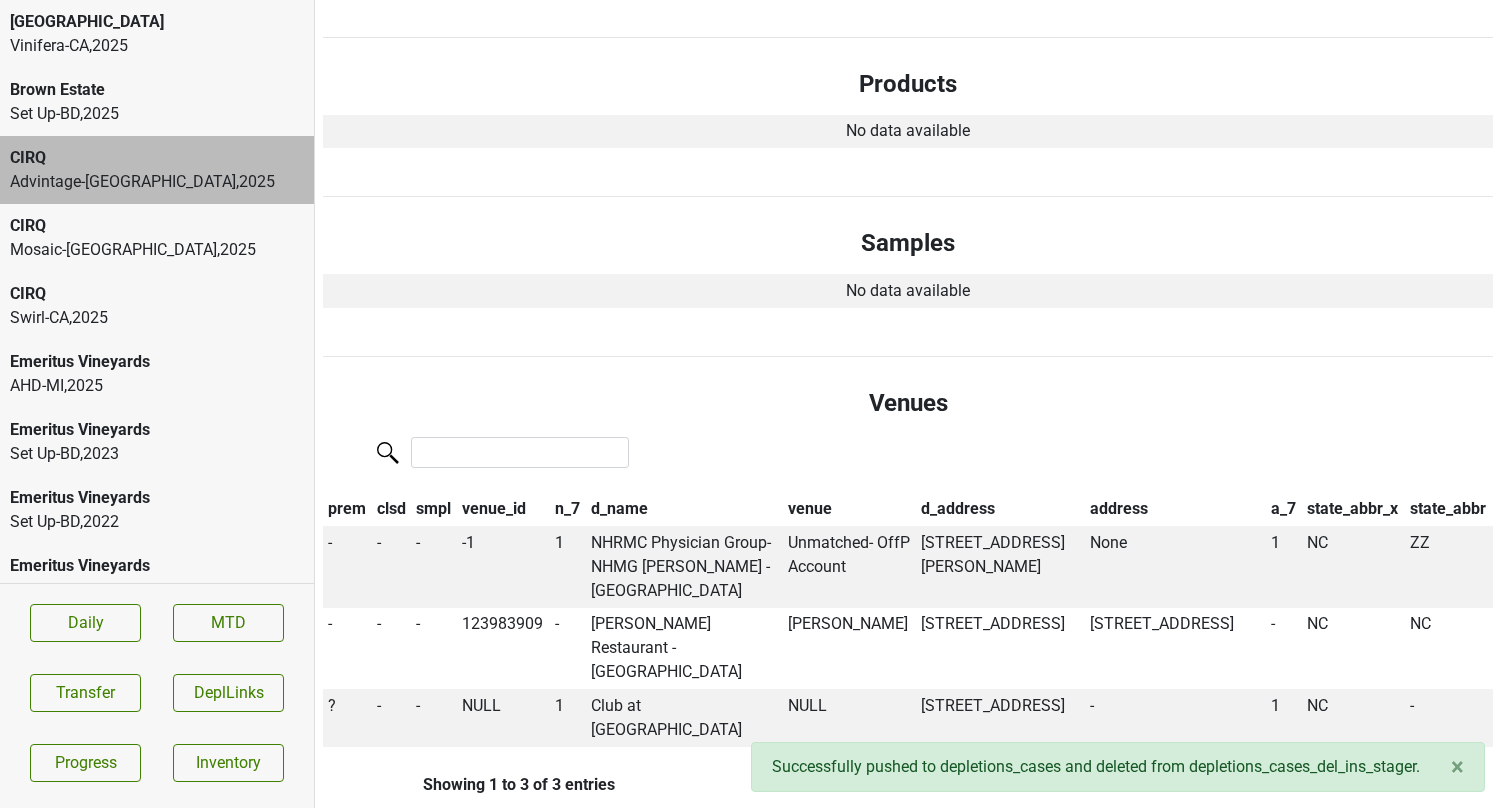 scroll, scrollTop: 828, scrollLeft: 0, axis: vertical 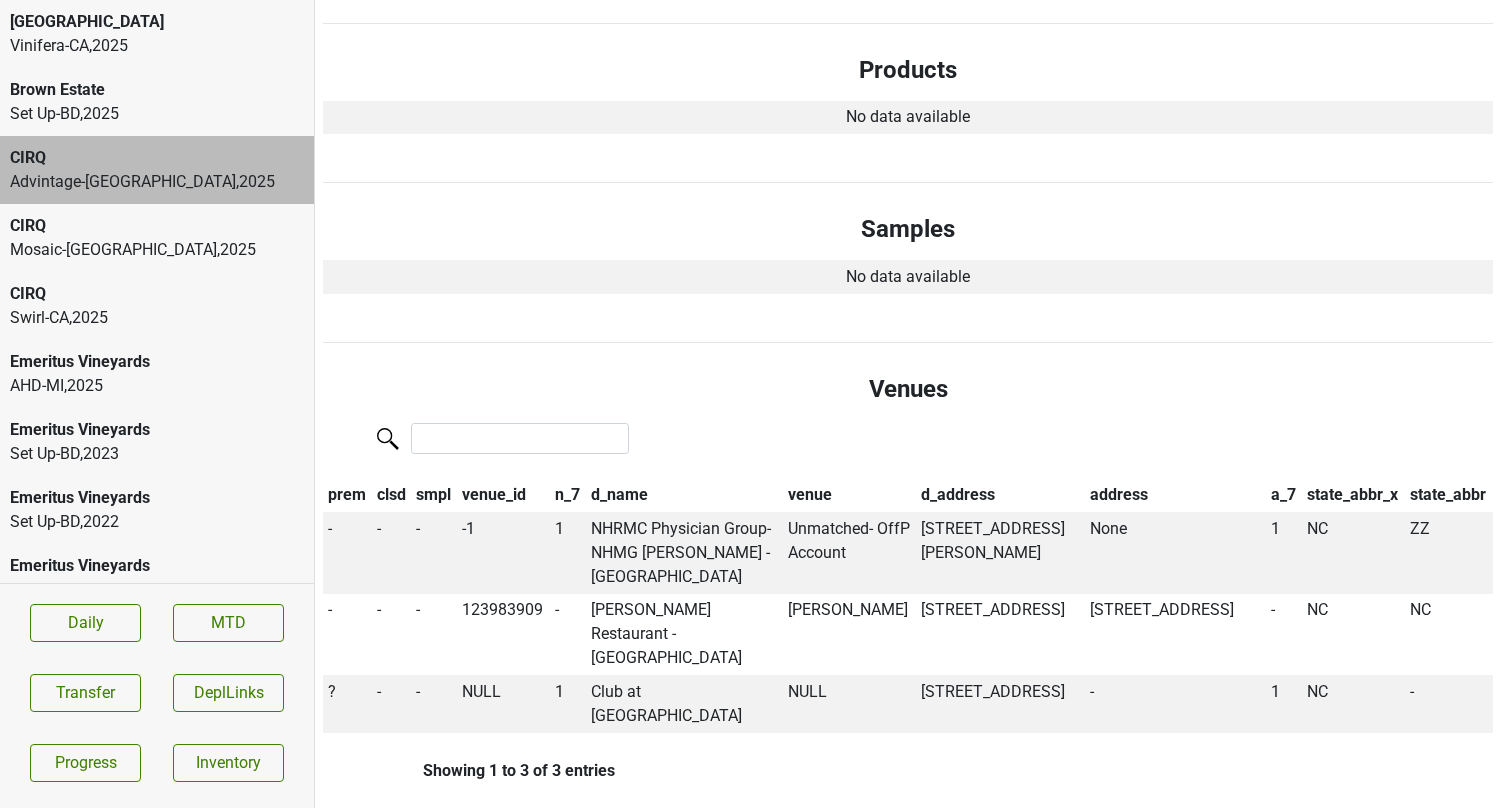 click on "Mosaic-CA ,  2025" at bounding box center (157, 250) 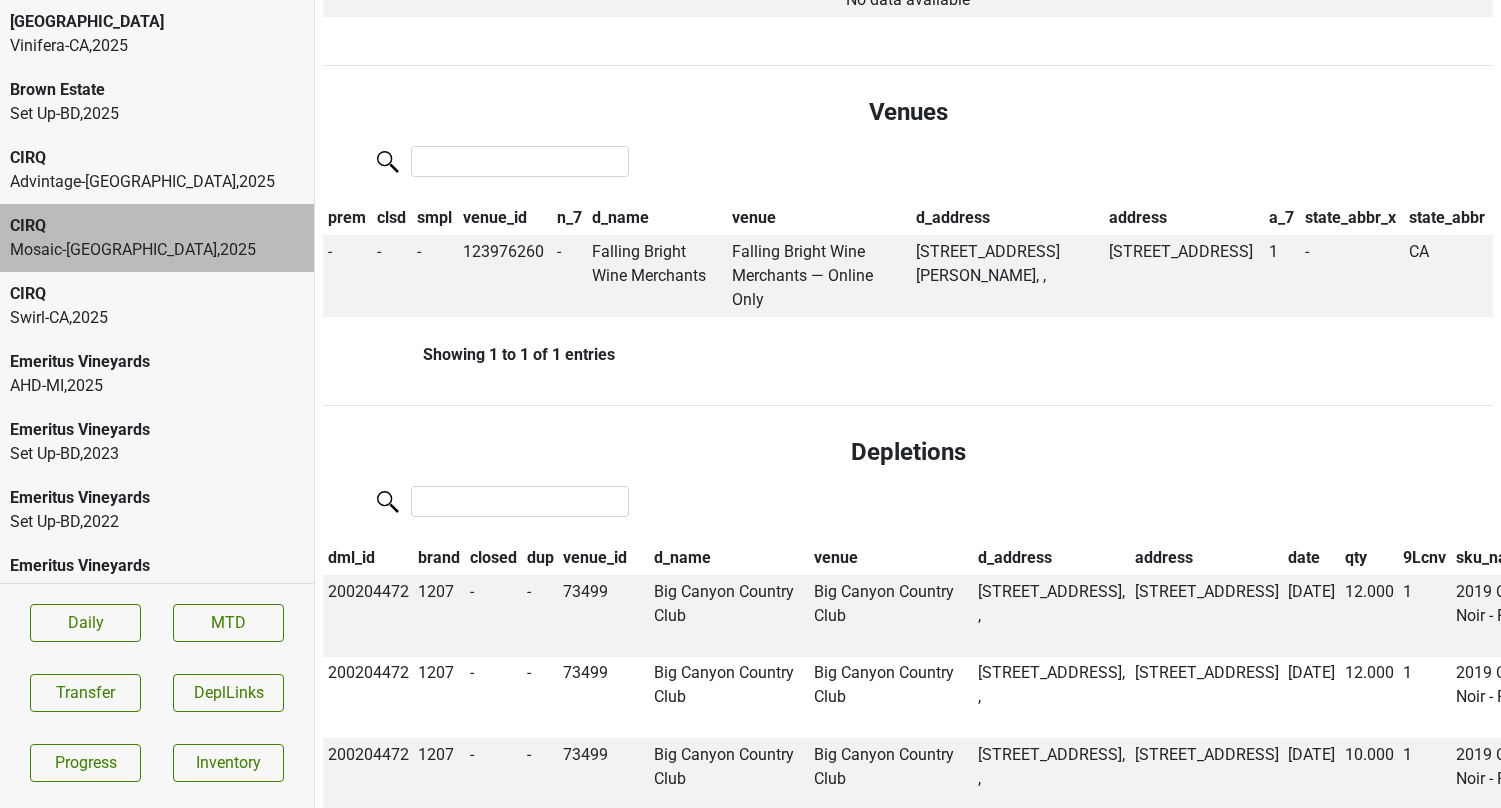 scroll, scrollTop: 1020, scrollLeft: 0, axis: vertical 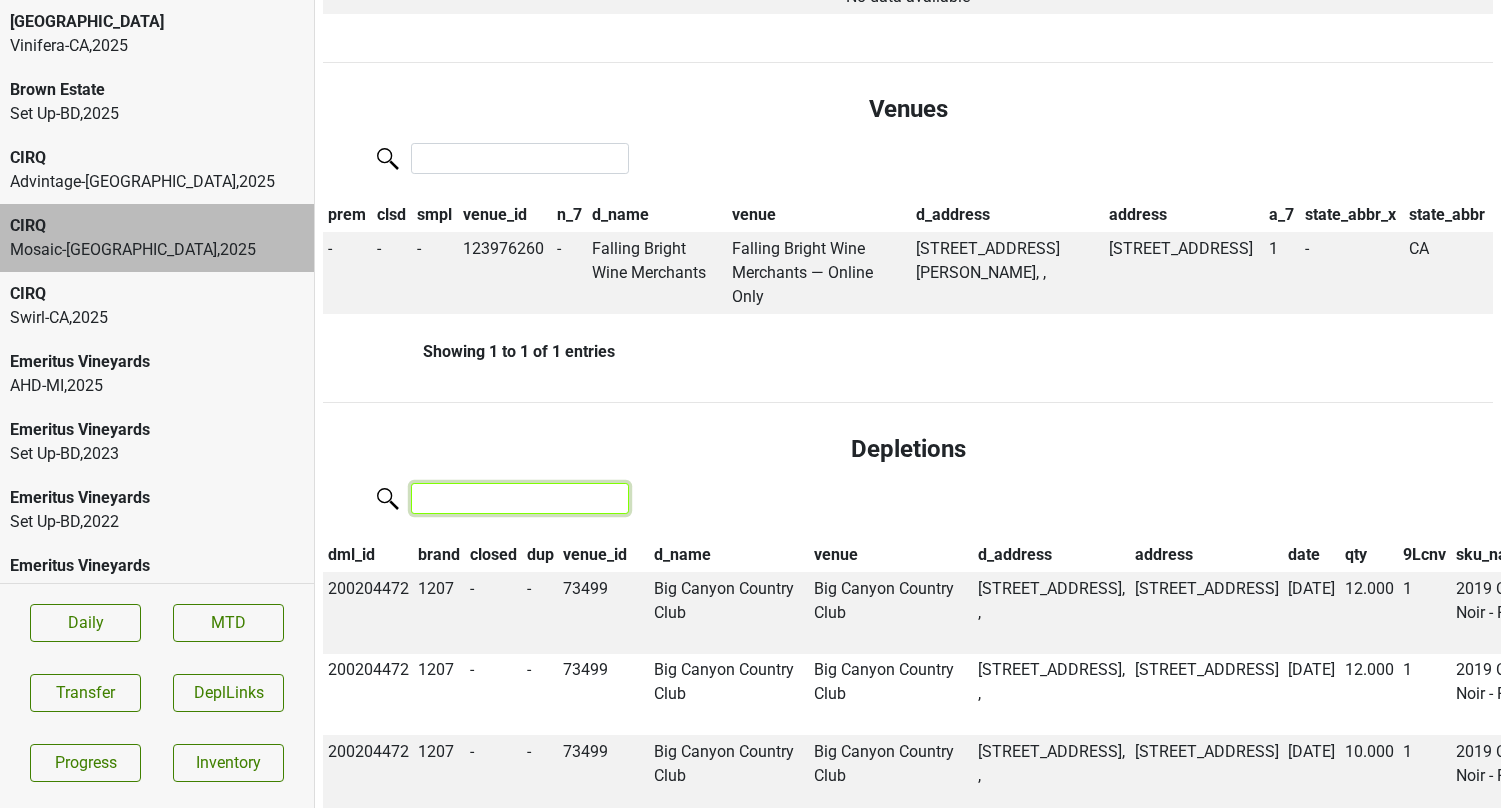 click at bounding box center (520, 498) 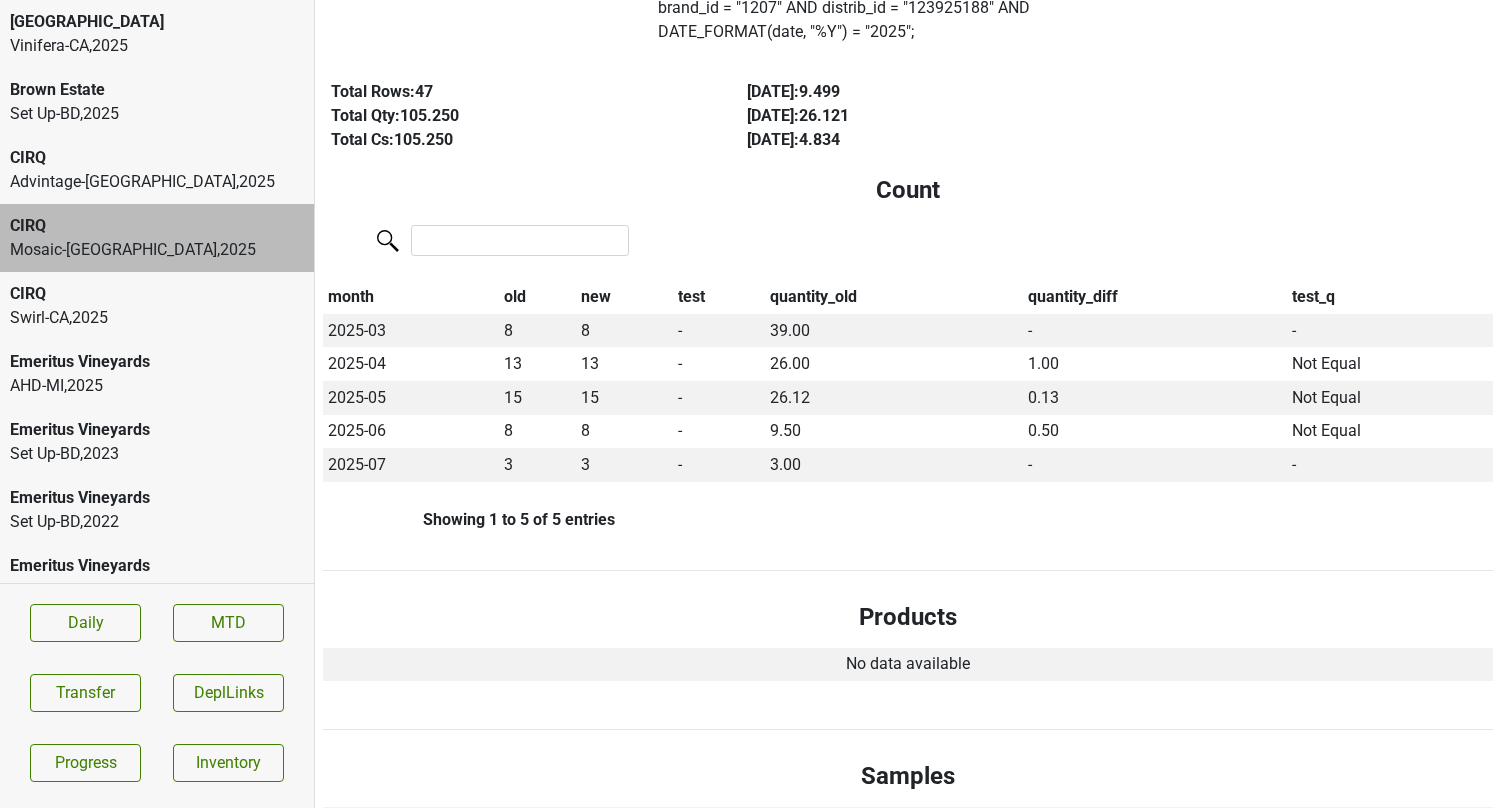 scroll, scrollTop: 0, scrollLeft: 0, axis: both 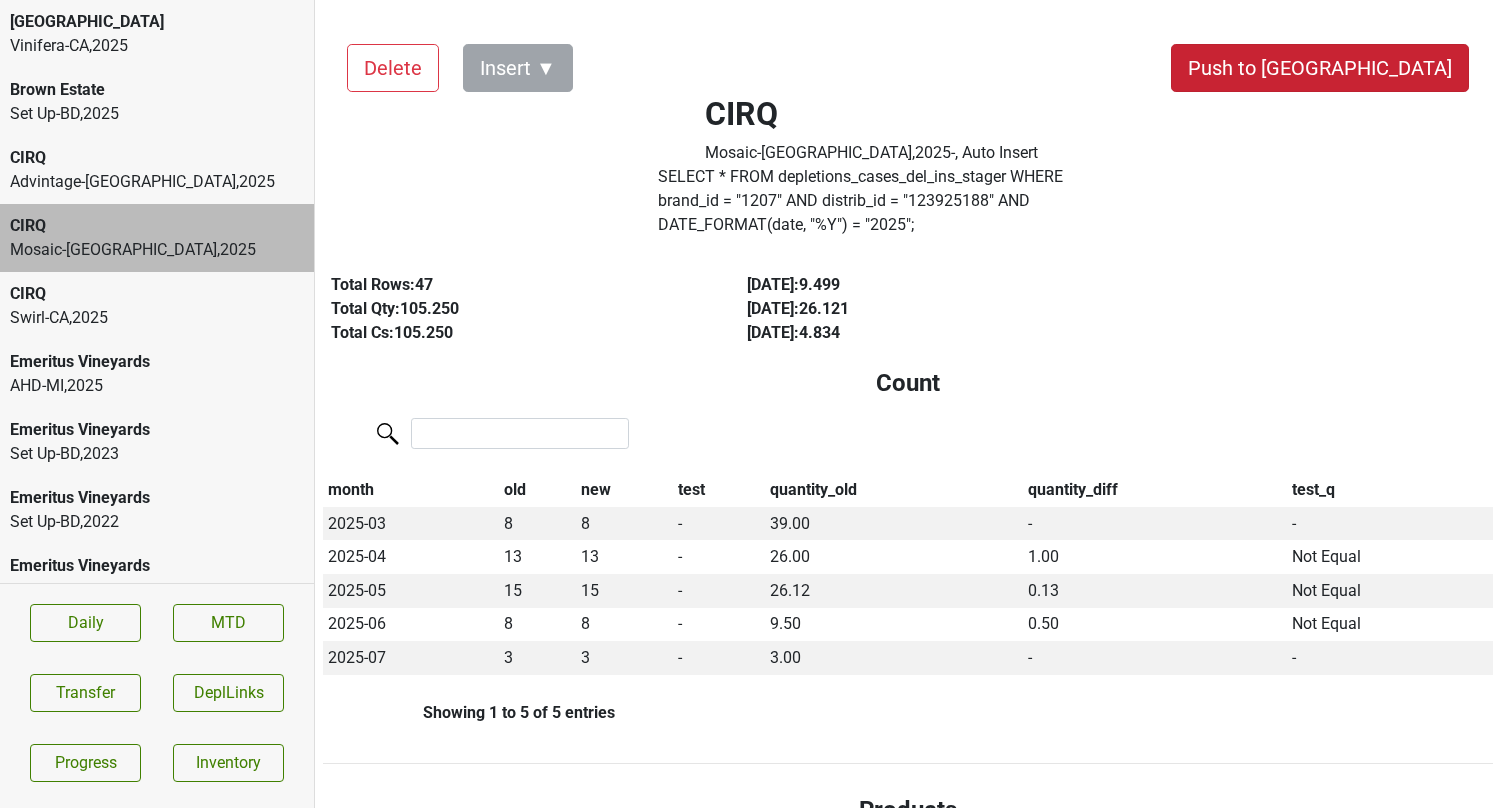 type on "fall" 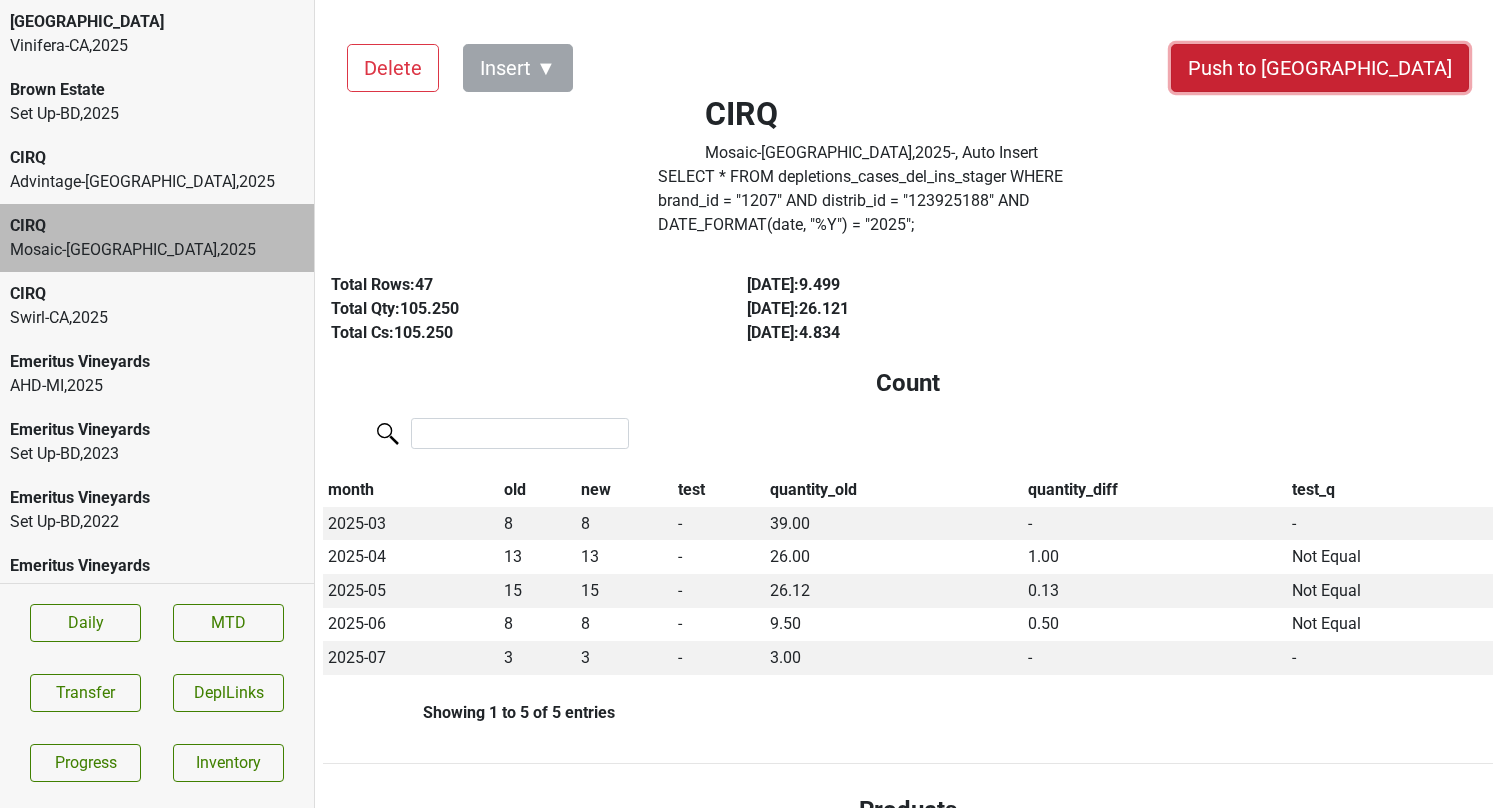click on "Push to [GEOGRAPHIC_DATA]" at bounding box center (1320, 68) 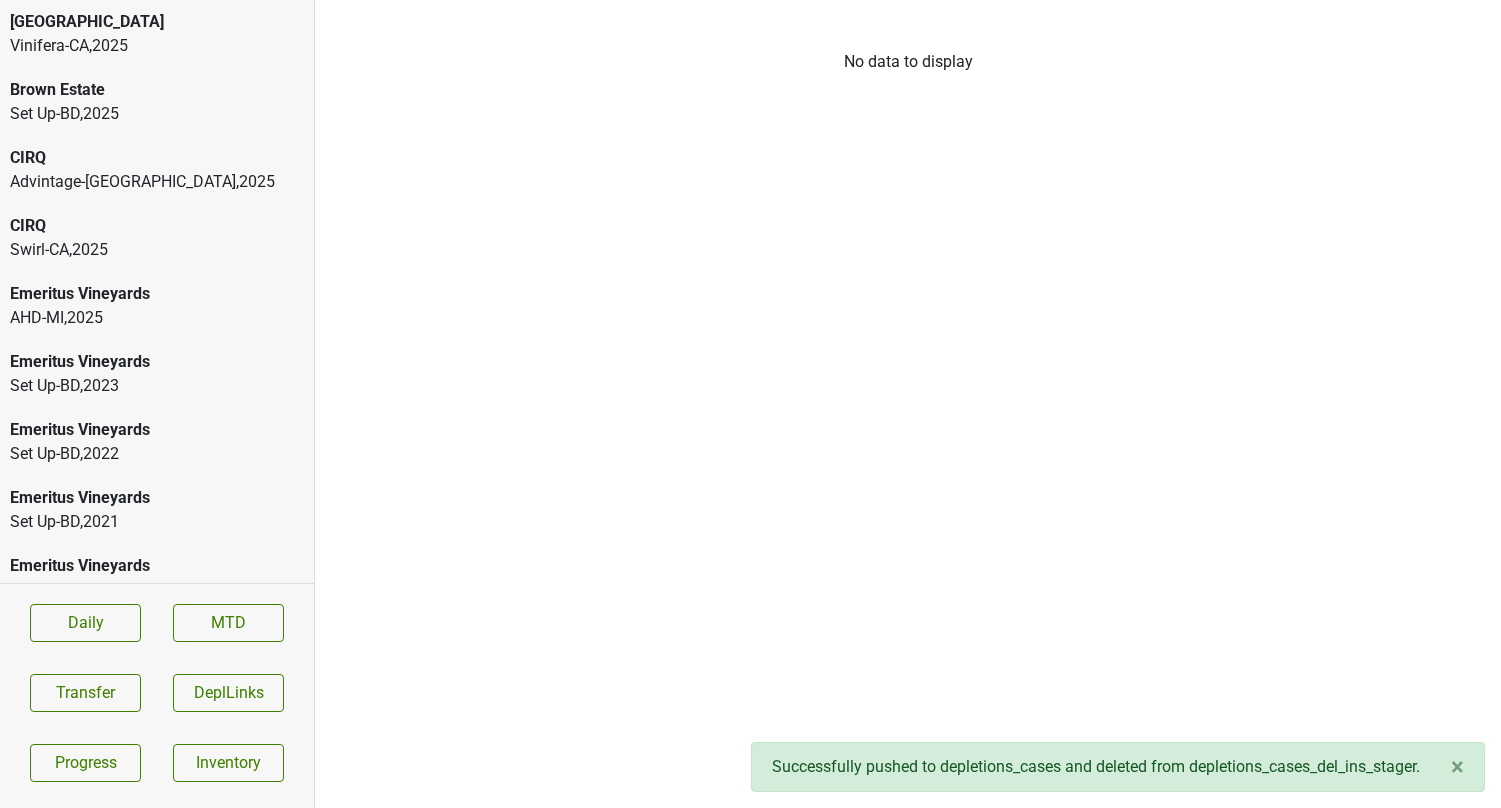 click on "Swirl-CA ,  2025" at bounding box center (157, 250) 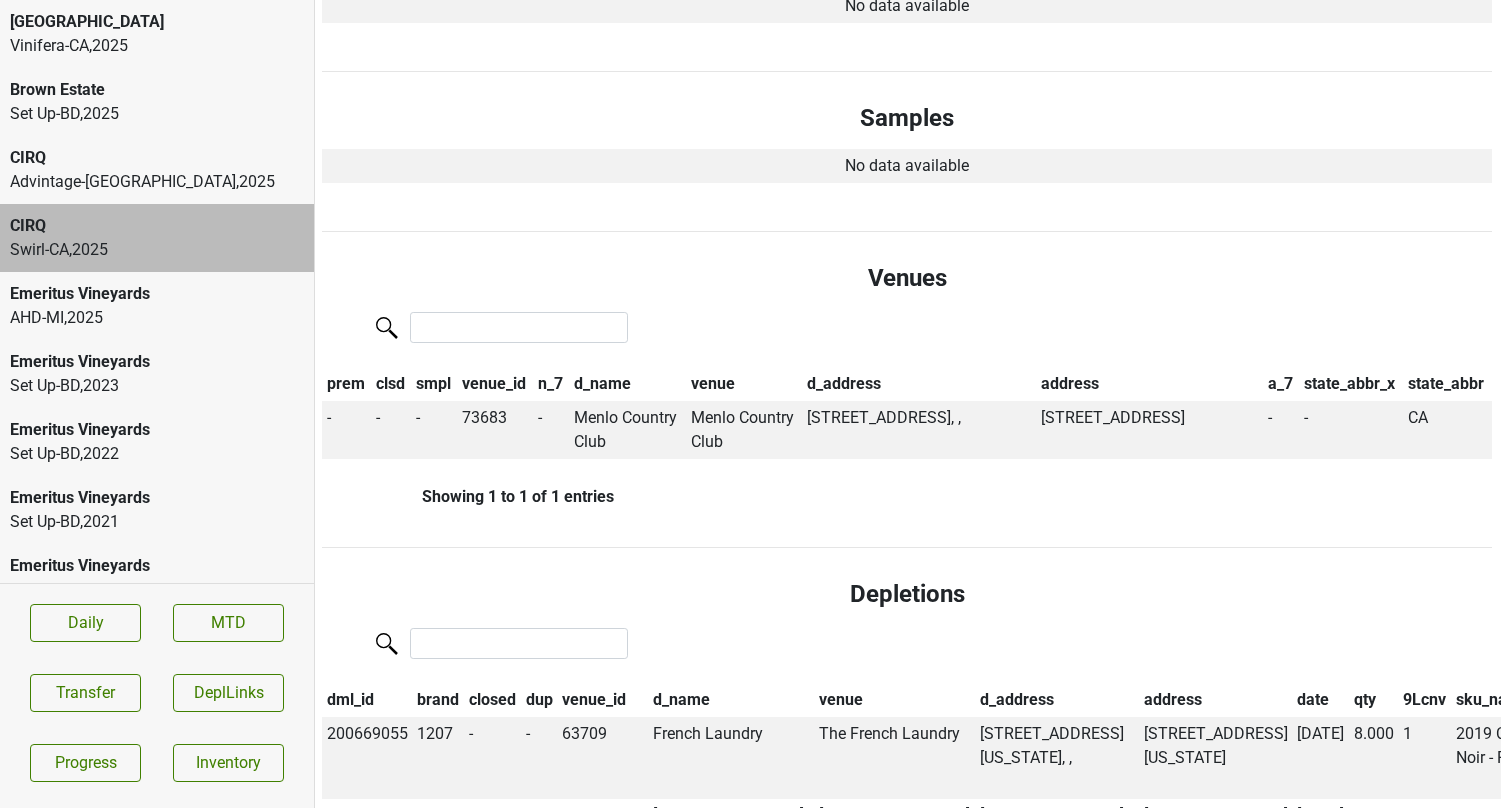 scroll, scrollTop: 0, scrollLeft: 1, axis: horizontal 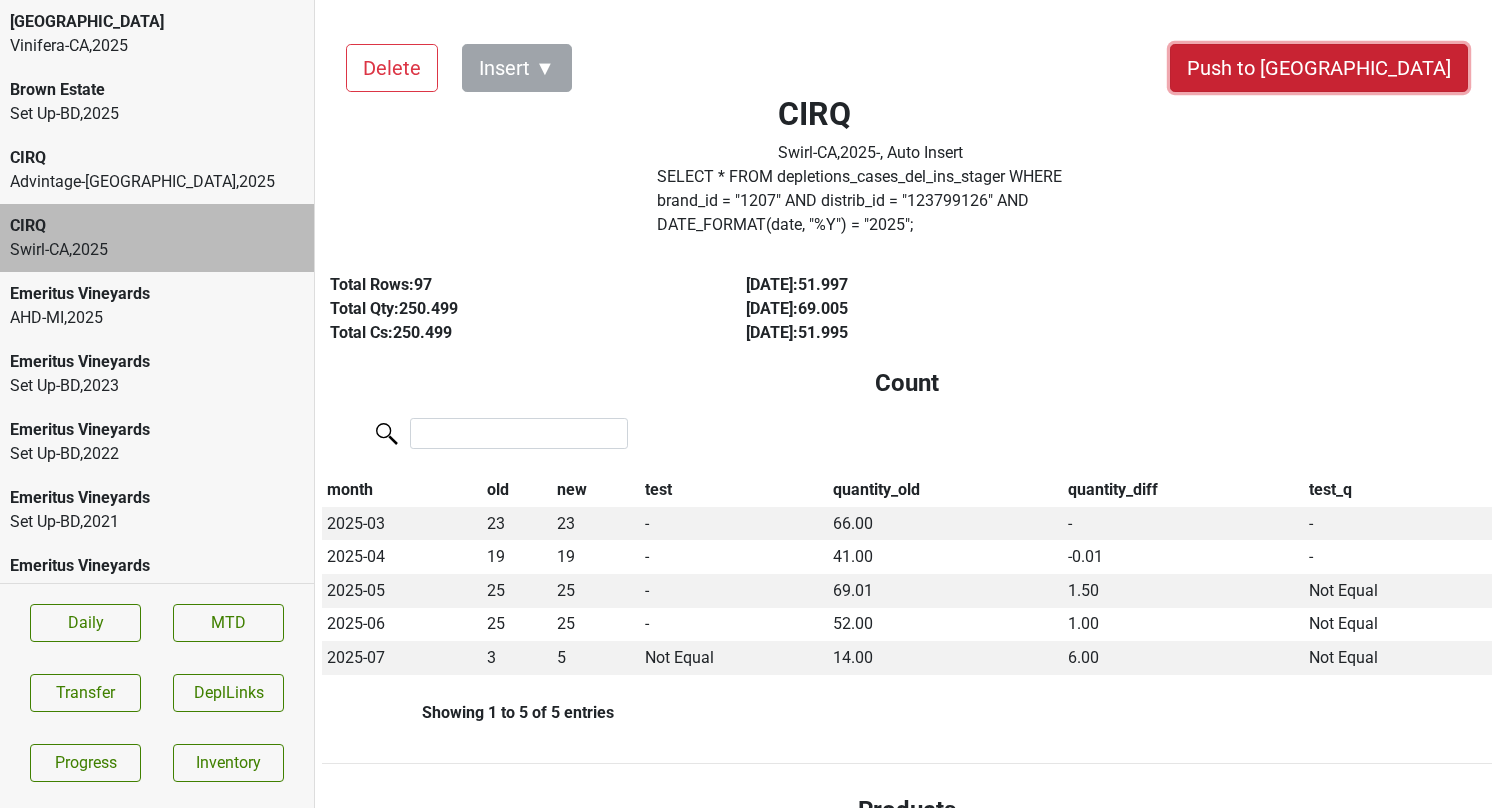 click on "Push to [GEOGRAPHIC_DATA]" at bounding box center [1319, 68] 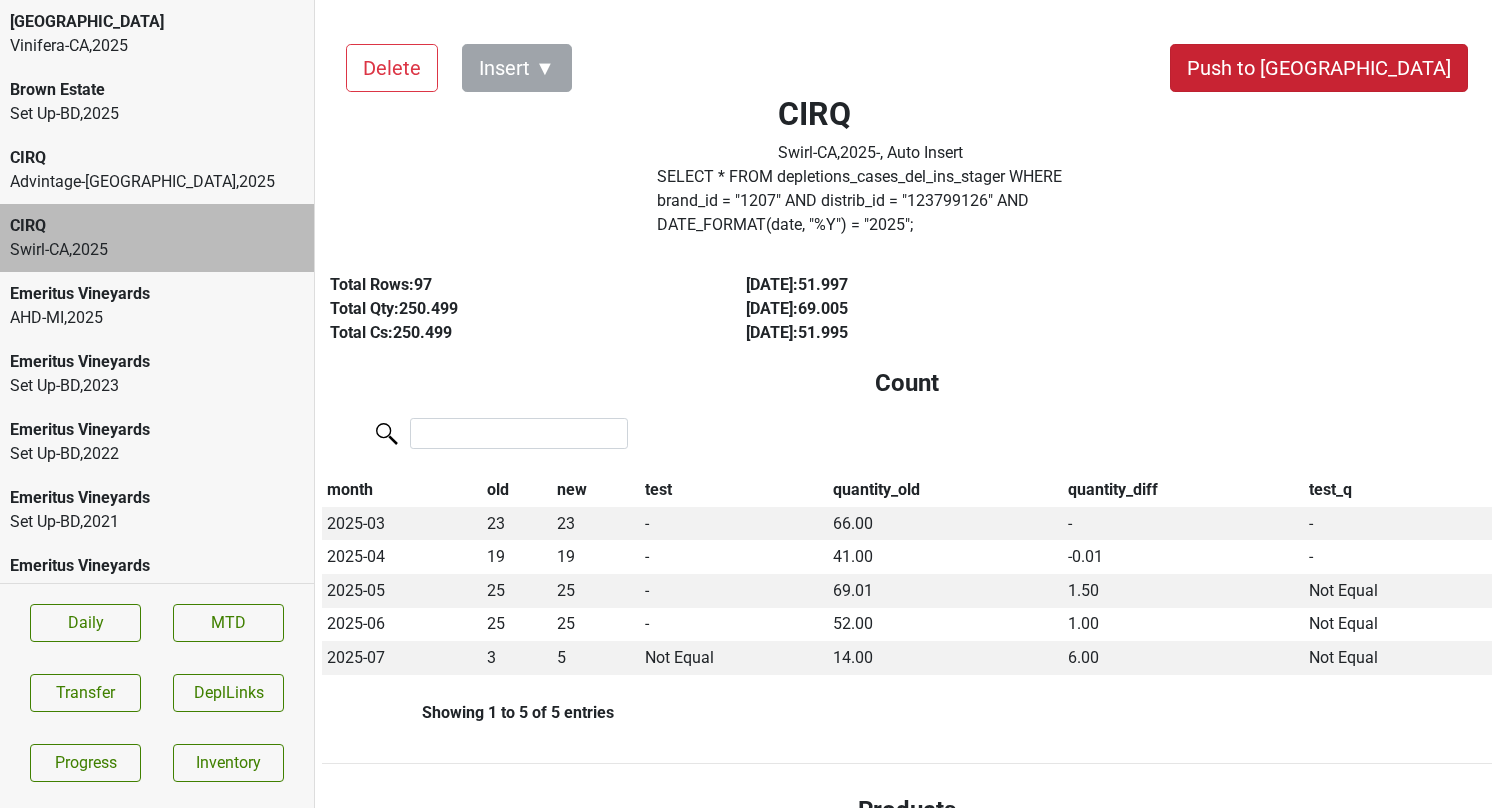 scroll, scrollTop: 0, scrollLeft: 0, axis: both 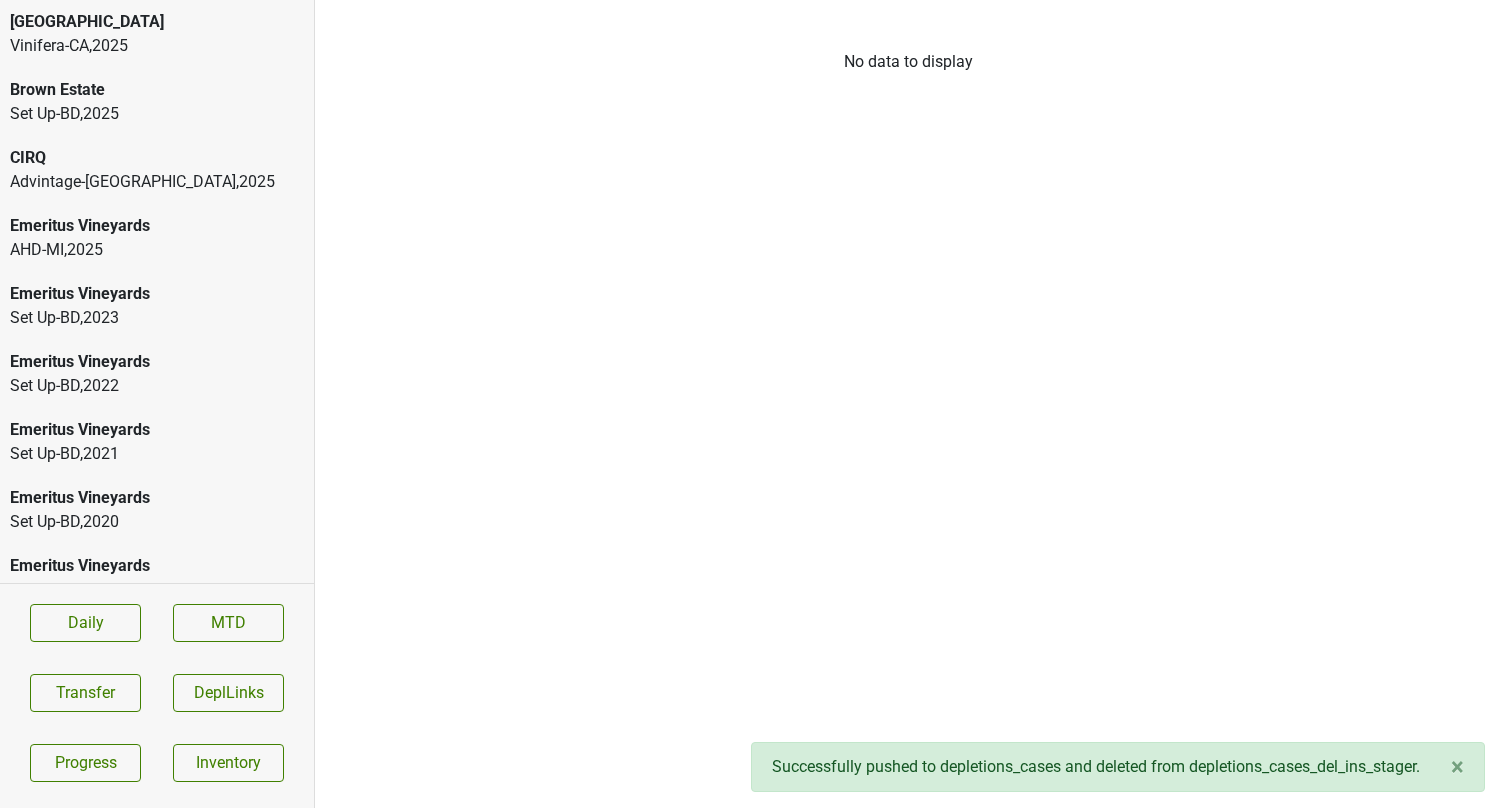 click on "AHD-MI ,  2025" at bounding box center [157, 250] 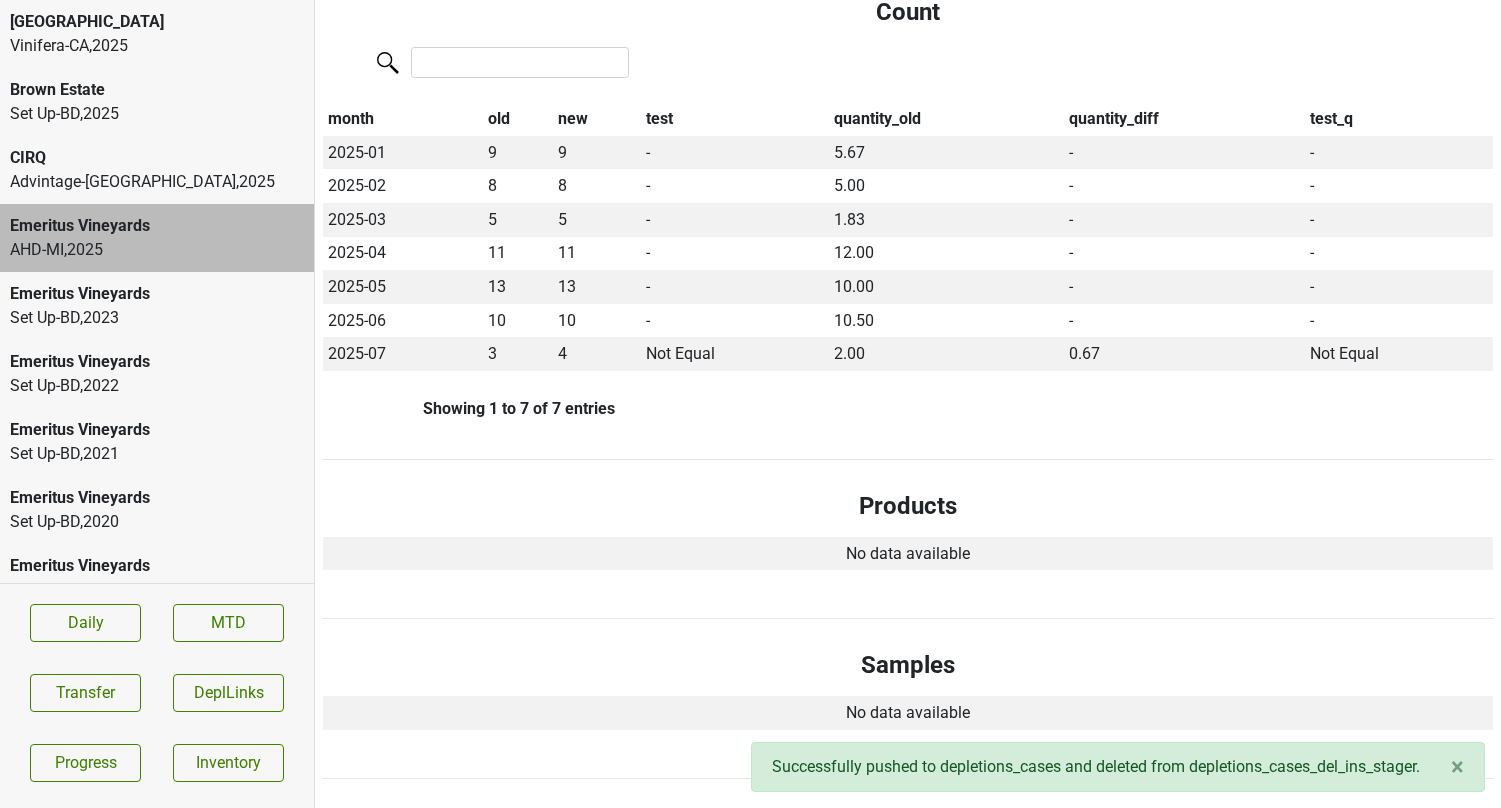 scroll, scrollTop: 0, scrollLeft: 0, axis: both 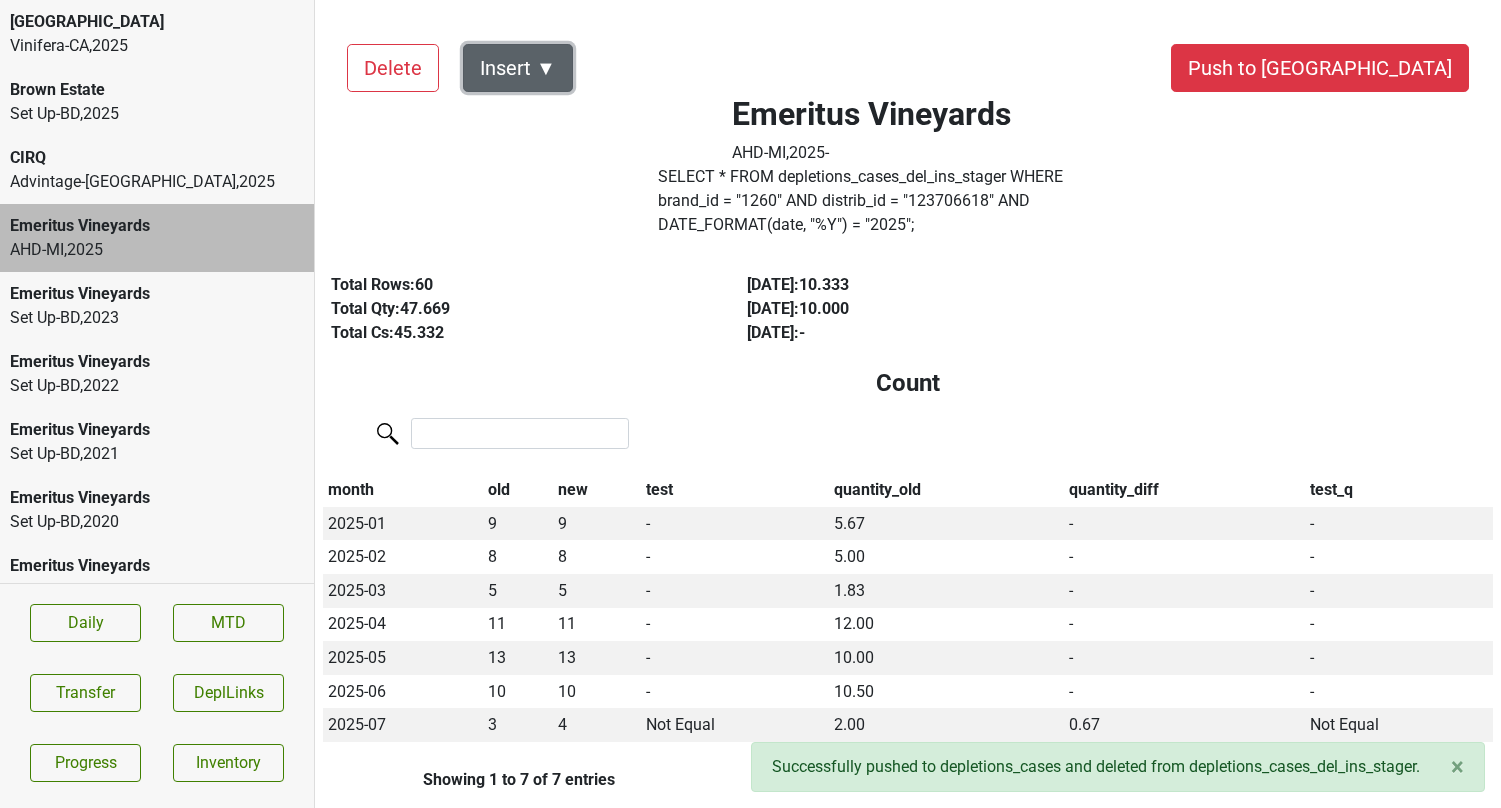 click on "Insert ▼" at bounding box center [518, 68] 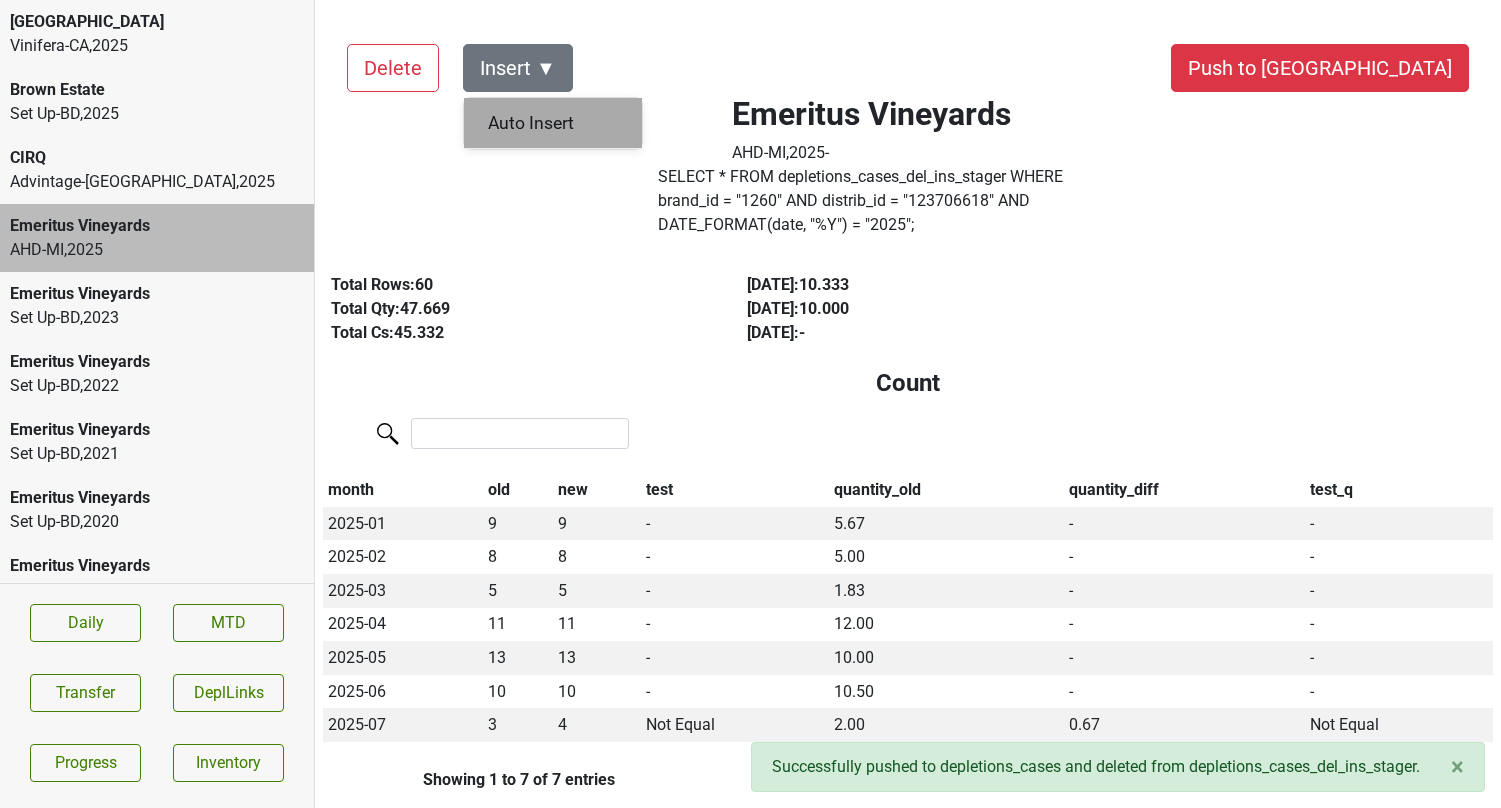 click on "Auto Insert" at bounding box center [553, 123] 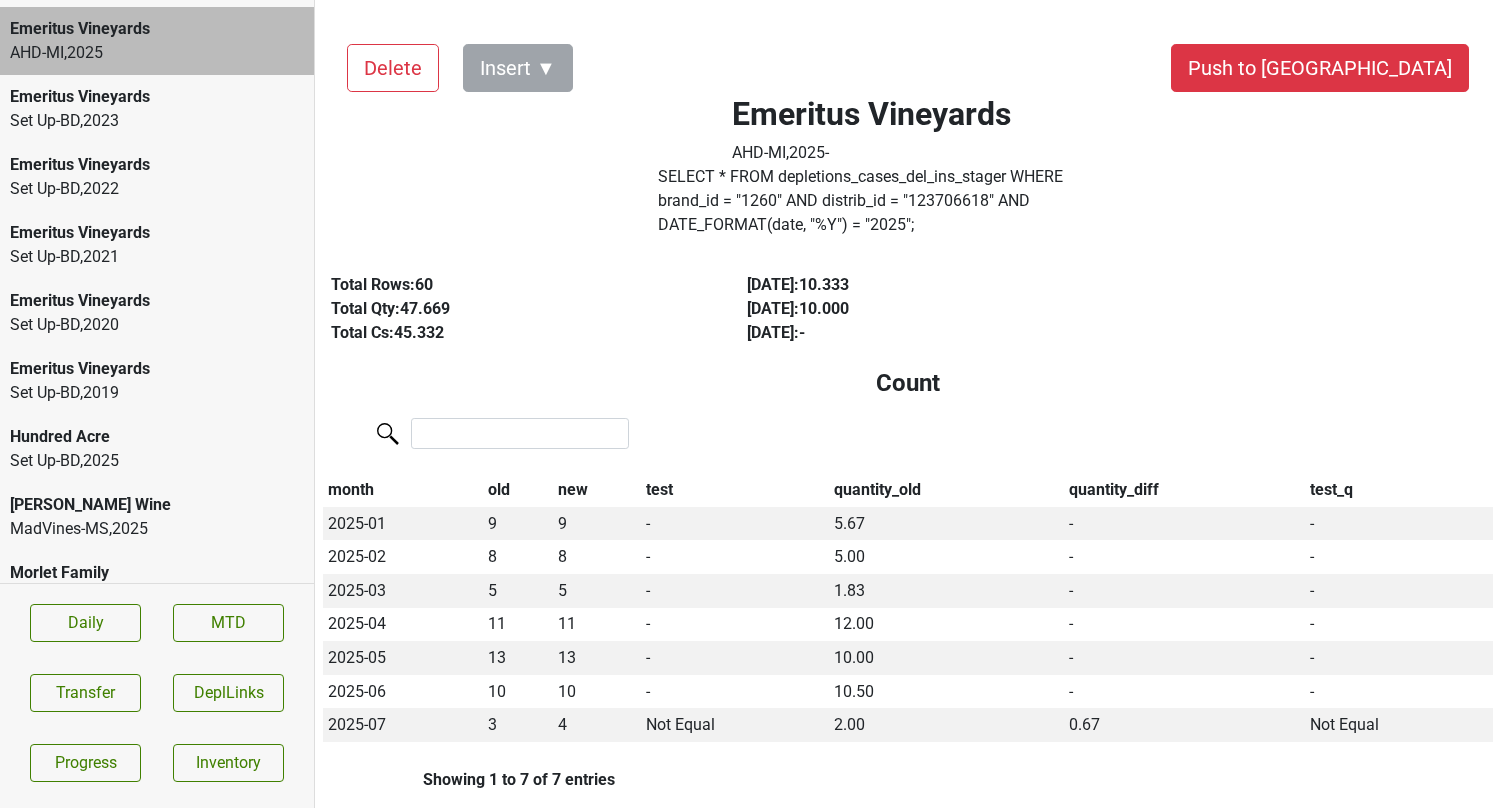 scroll, scrollTop: 198, scrollLeft: 0, axis: vertical 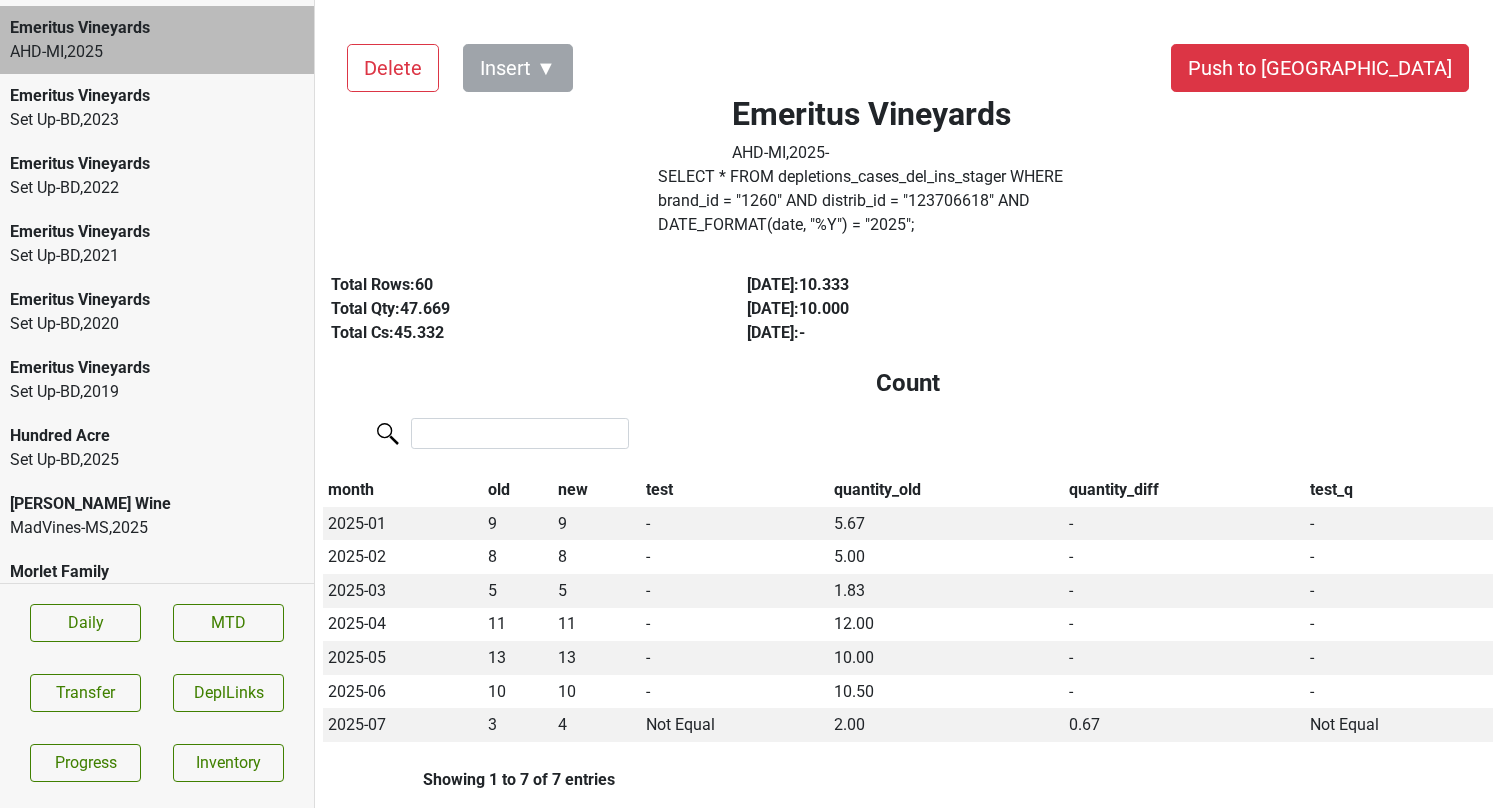 click on "Mary Taylor Wine" at bounding box center [157, 504] 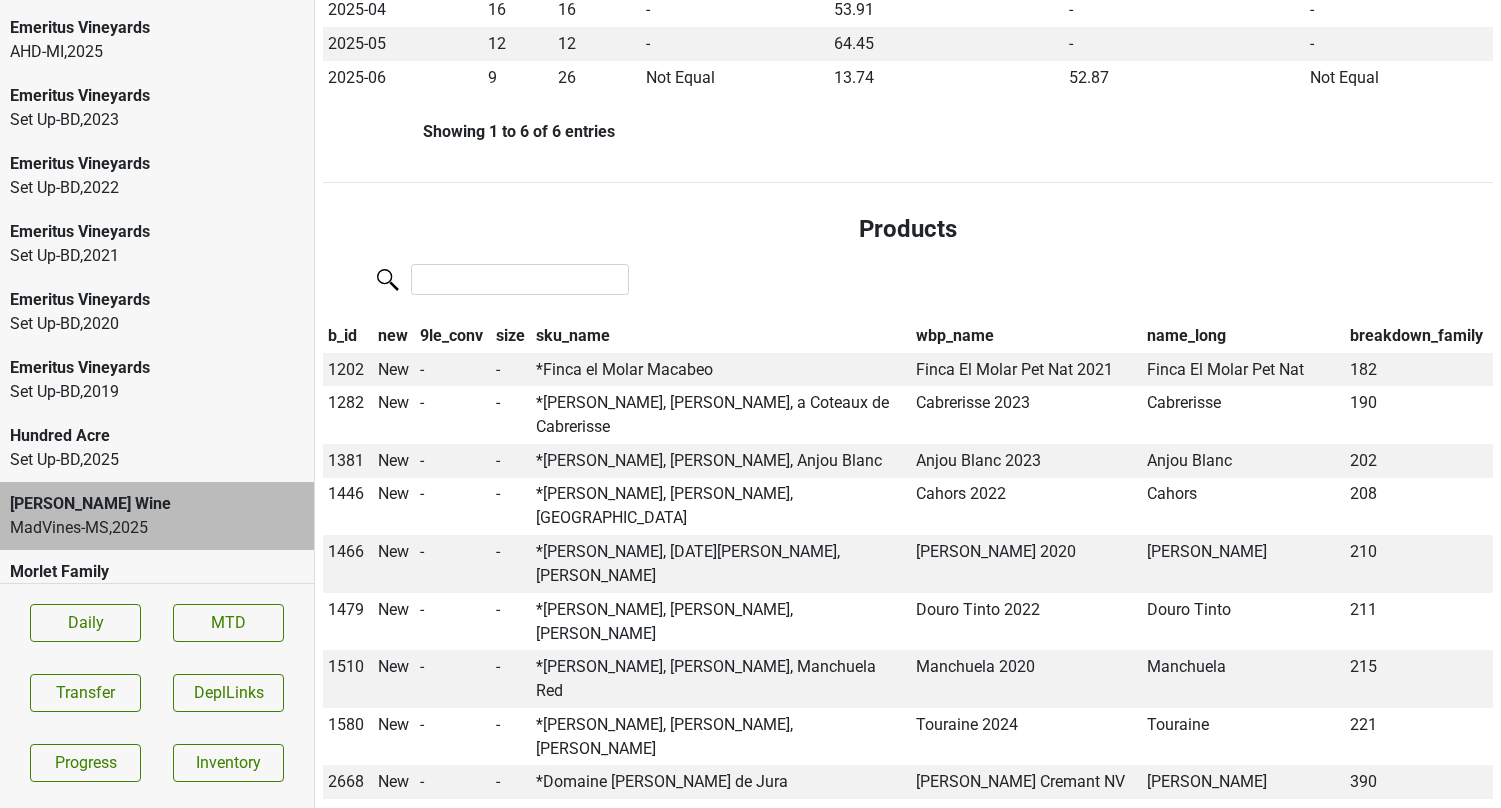 scroll, scrollTop: 738, scrollLeft: 0, axis: vertical 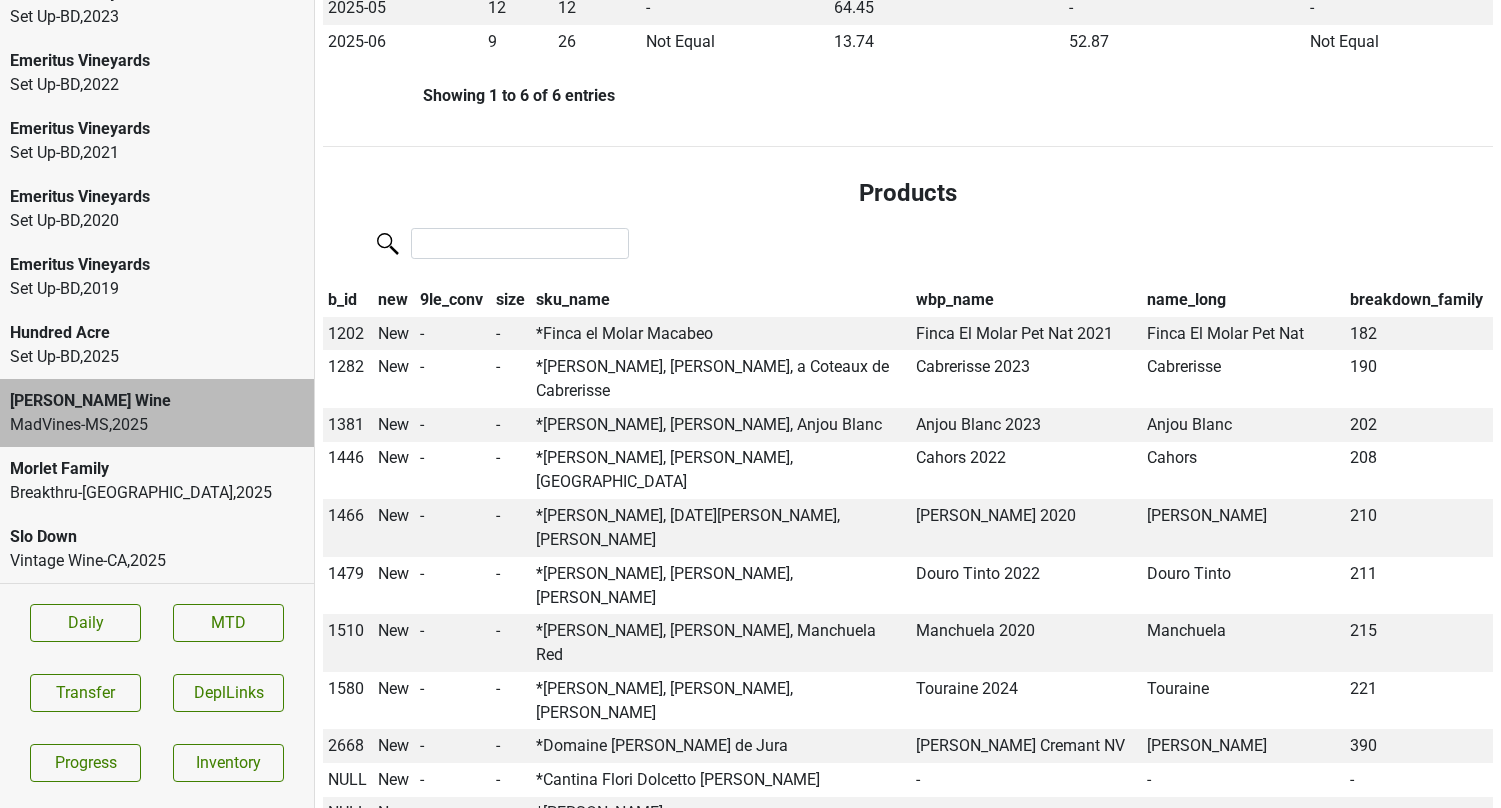 click on "Breakthru-FL ,  2025" at bounding box center [157, 493] 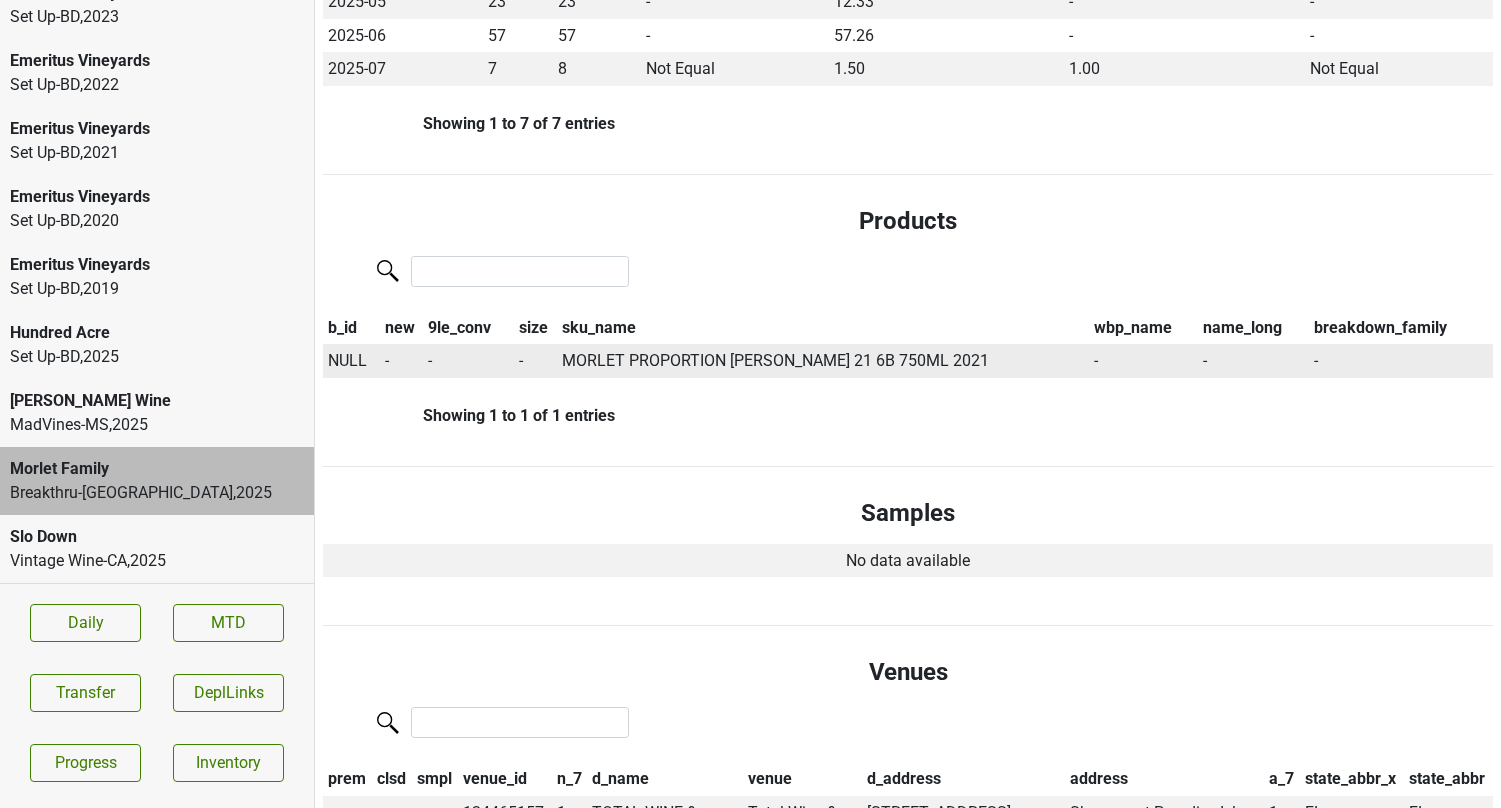 scroll, scrollTop: 749, scrollLeft: 0, axis: vertical 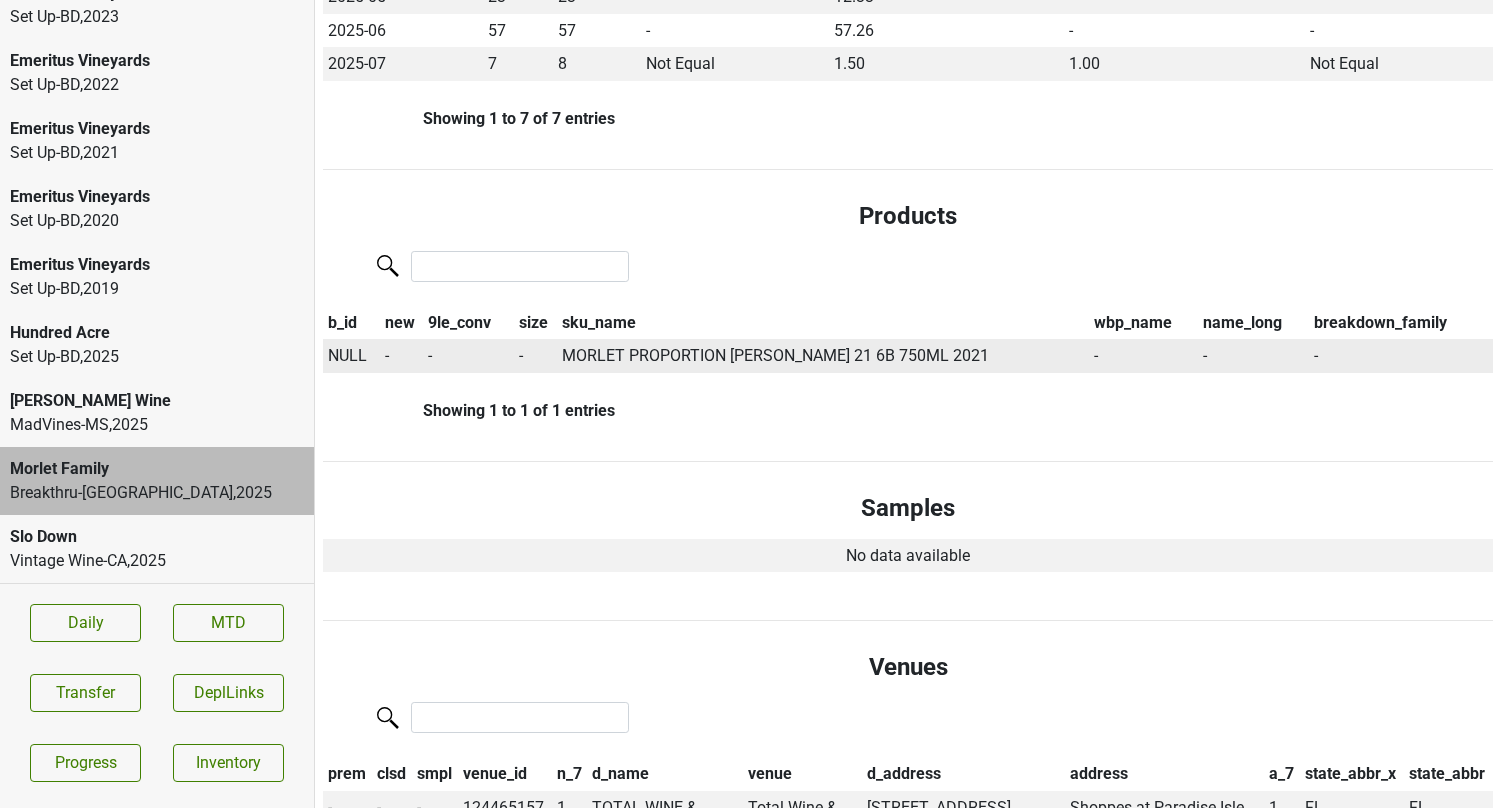 click on "NULL" at bounding box center [347, 355] 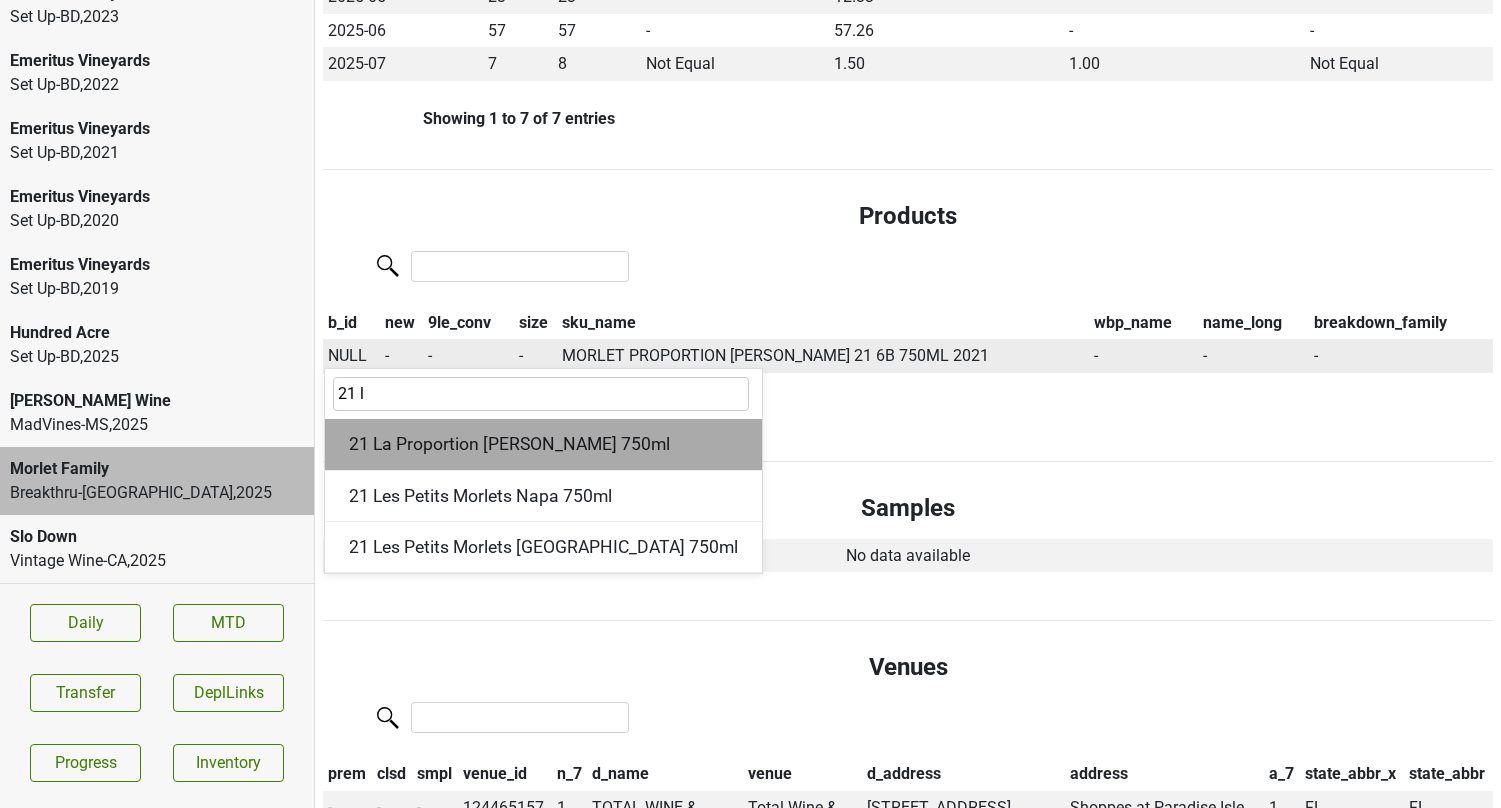 type on "21 l" 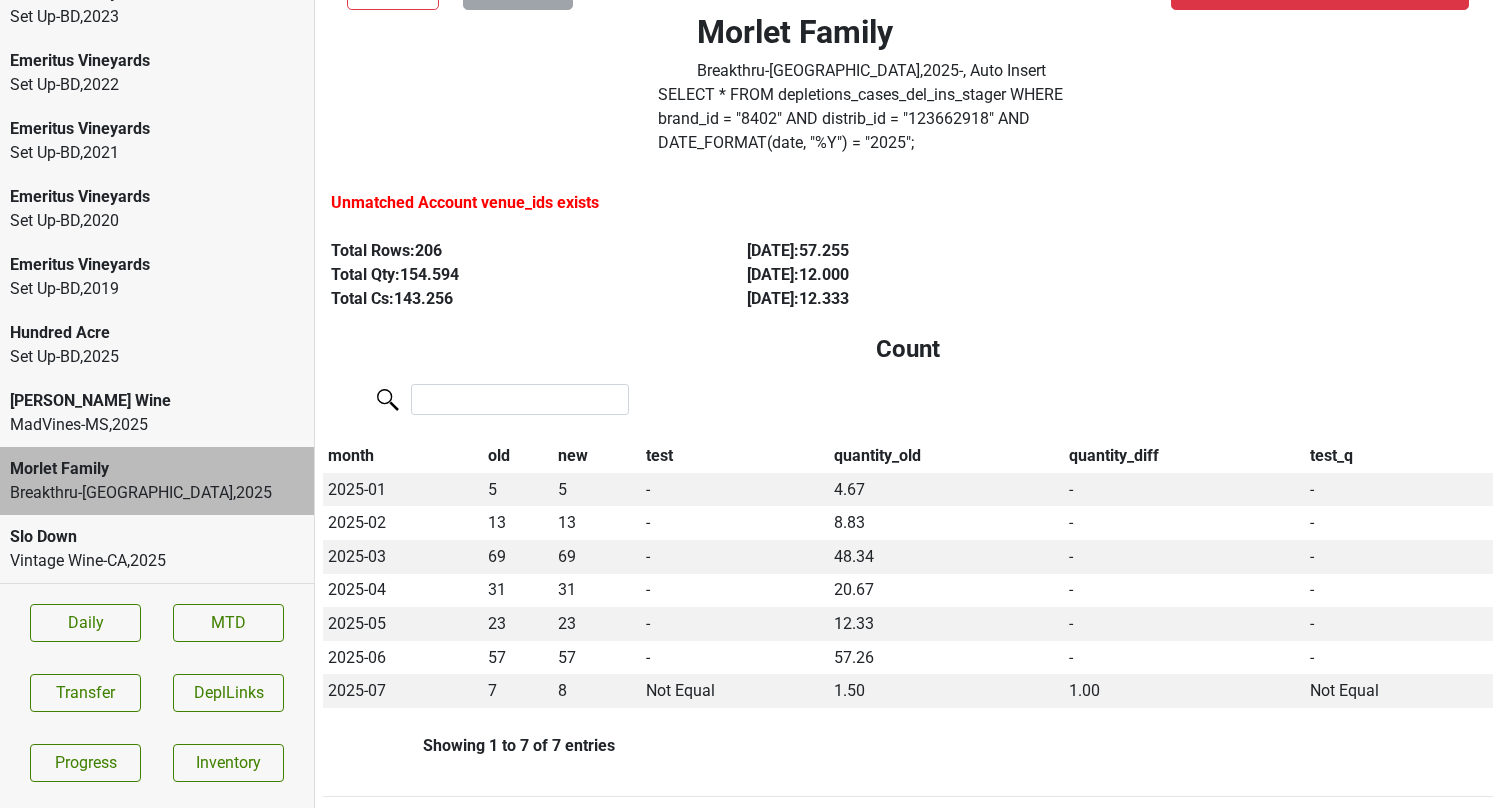 scroll, scrollTop: 0, scrollLeft: 0, axis: both 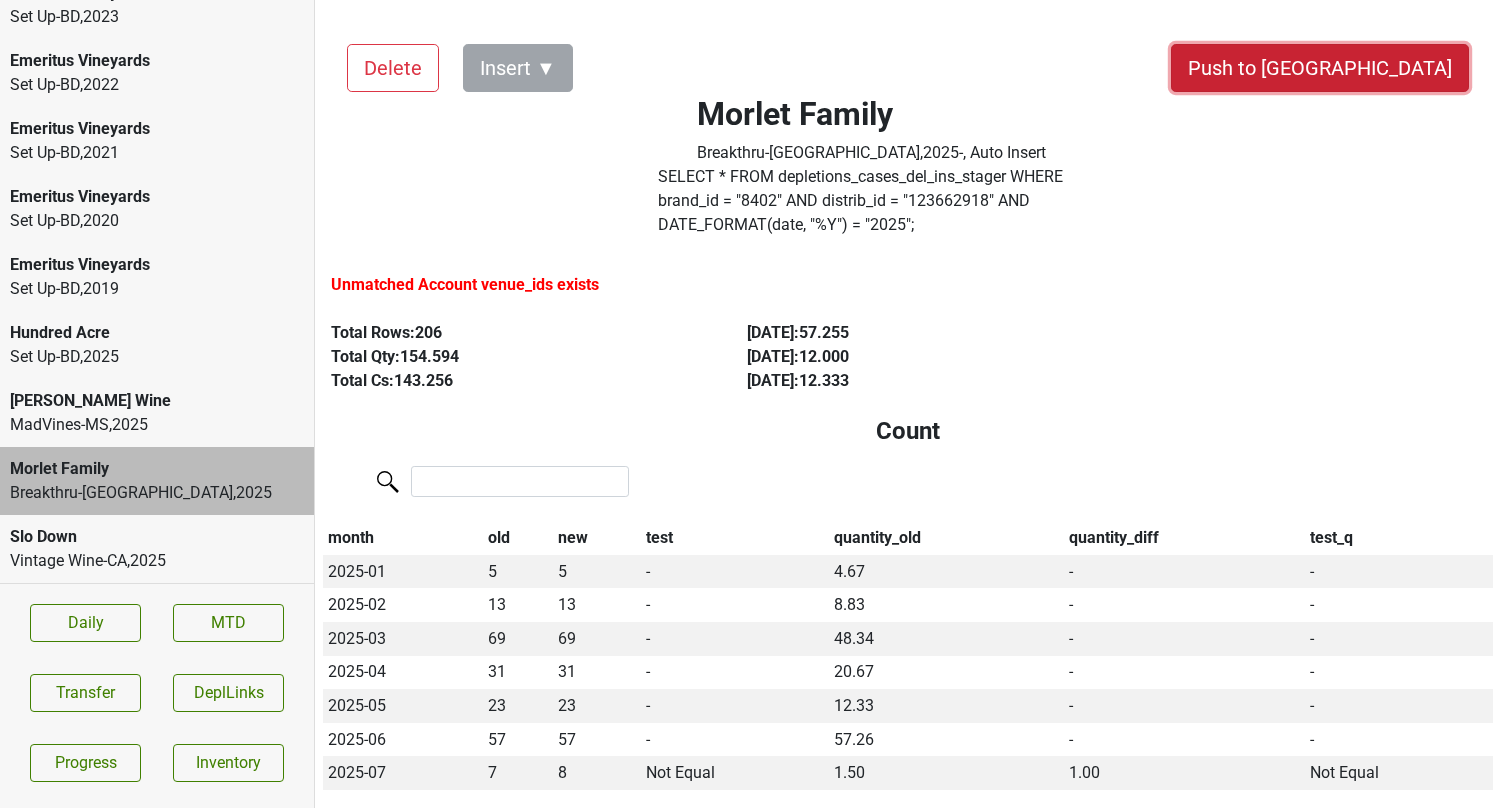 click on "Push to [GEOGRAPHIC_DATA]" at bounding box center (1320, 68) 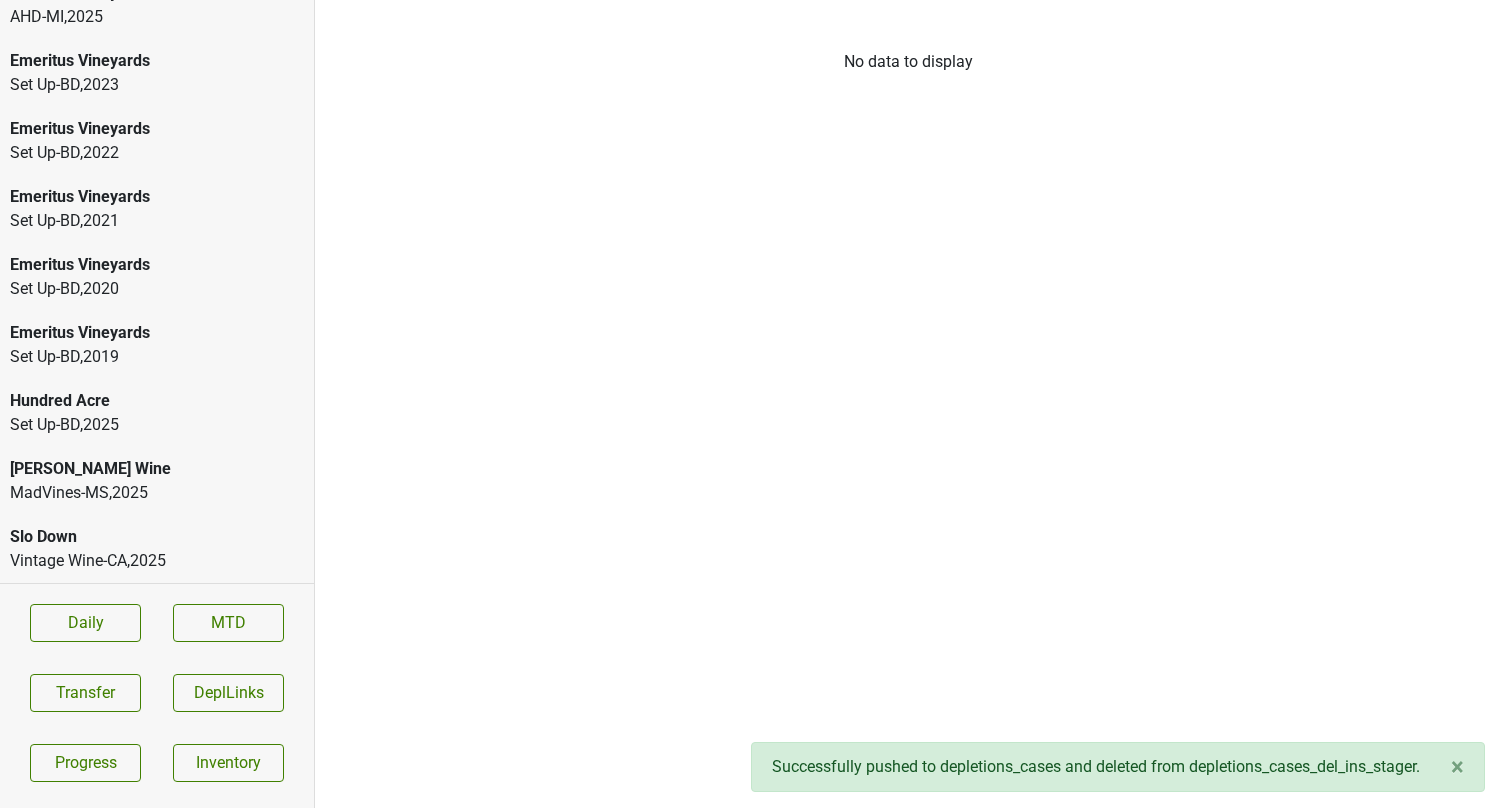 scroll, scrollTop: 233, scrollLeft: 0, axis: vertical 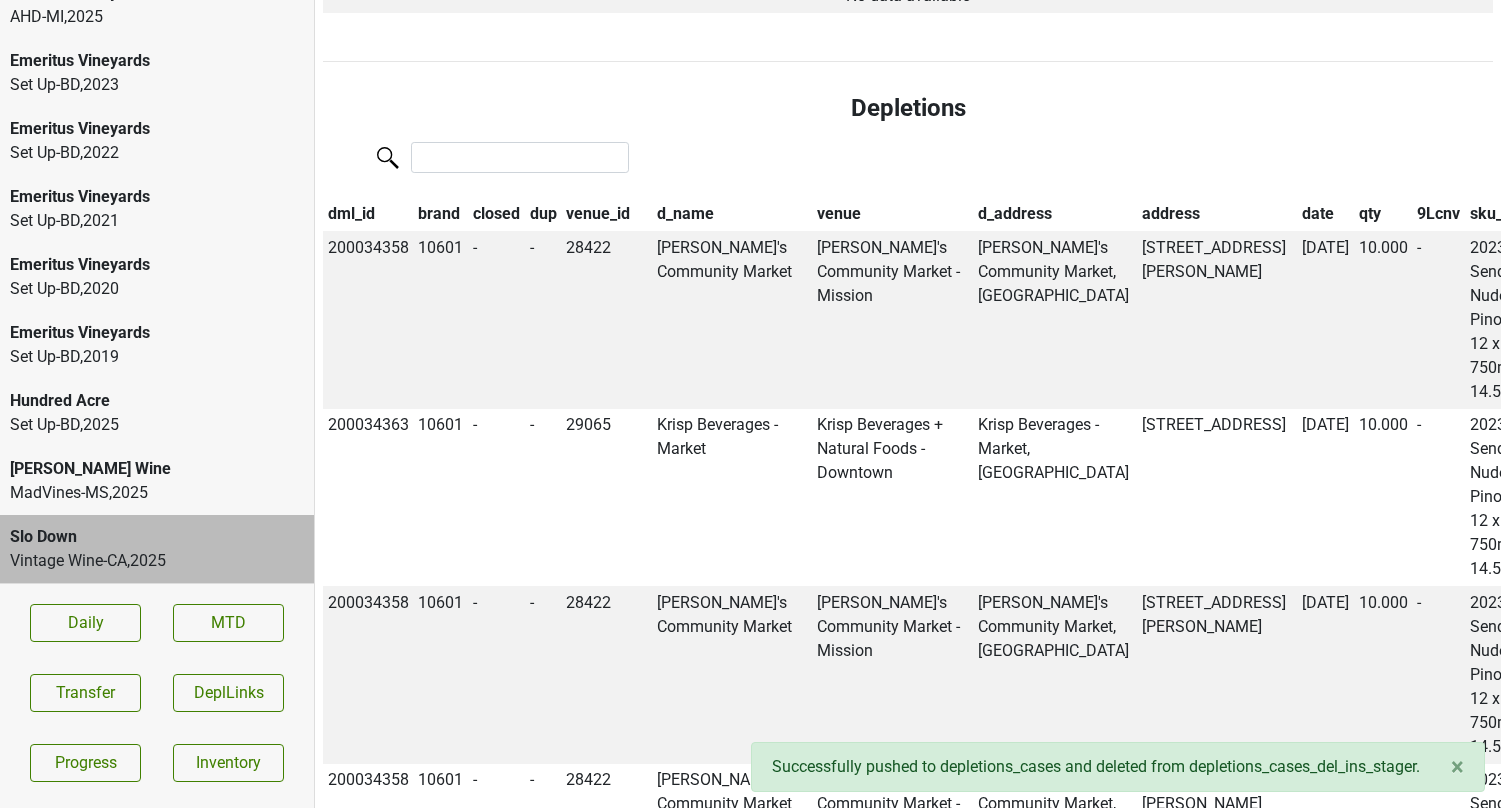 click on "date" at bounding box center (1325, 214) 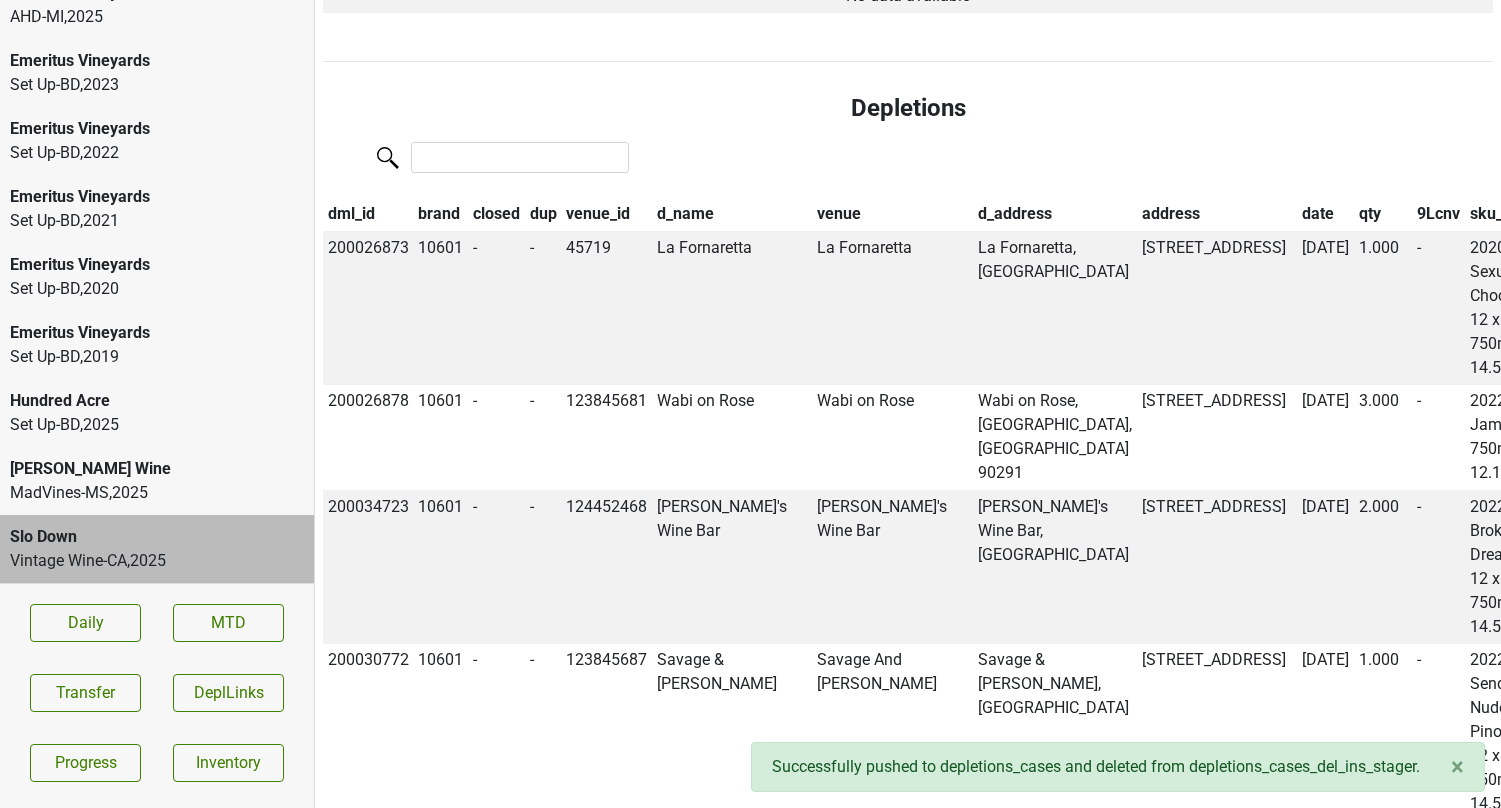 click on "date" at bounding box center (1325, 214) 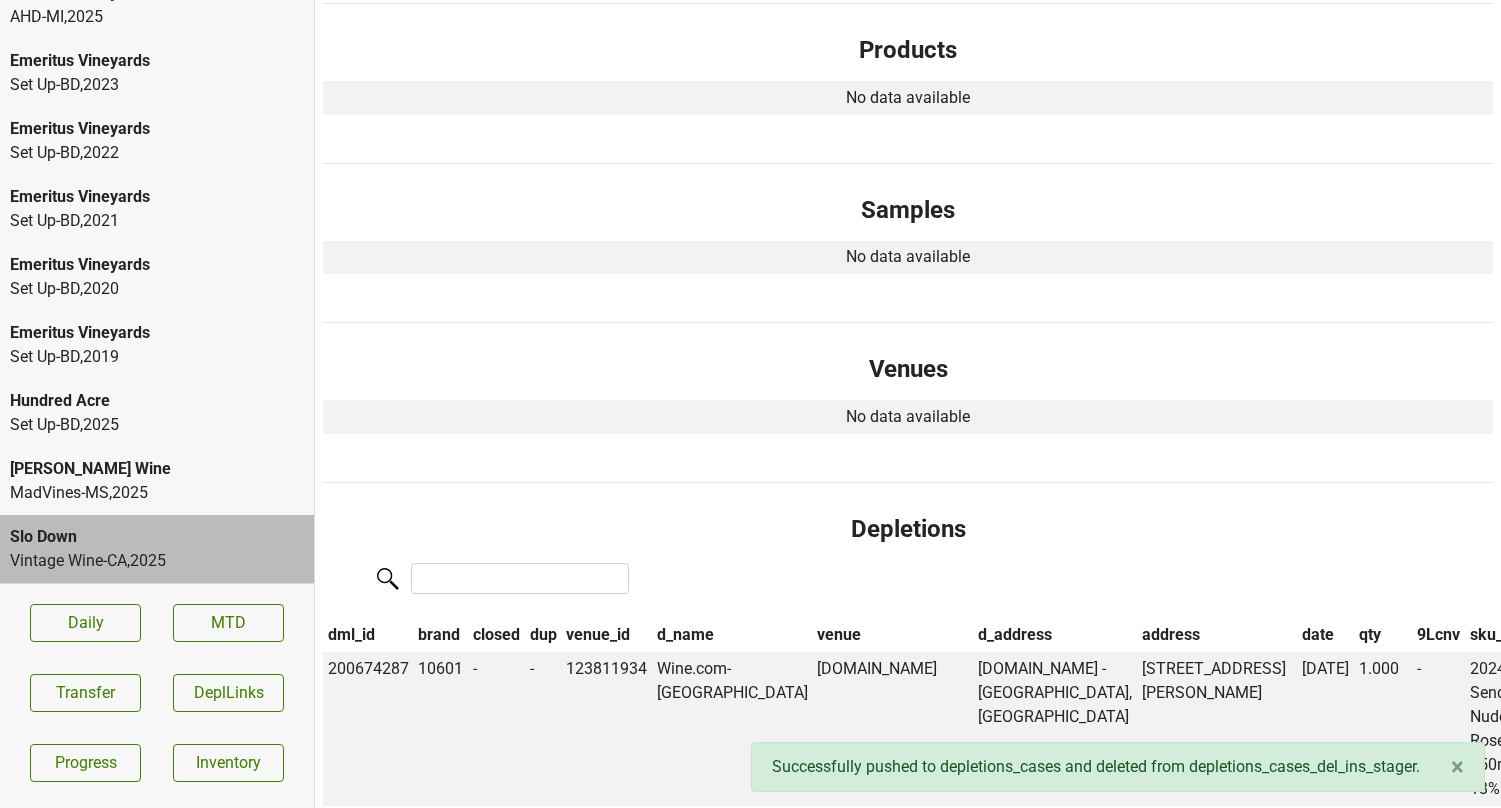scroll, scrollTop: 0, scrollLeft: 0, axis: both 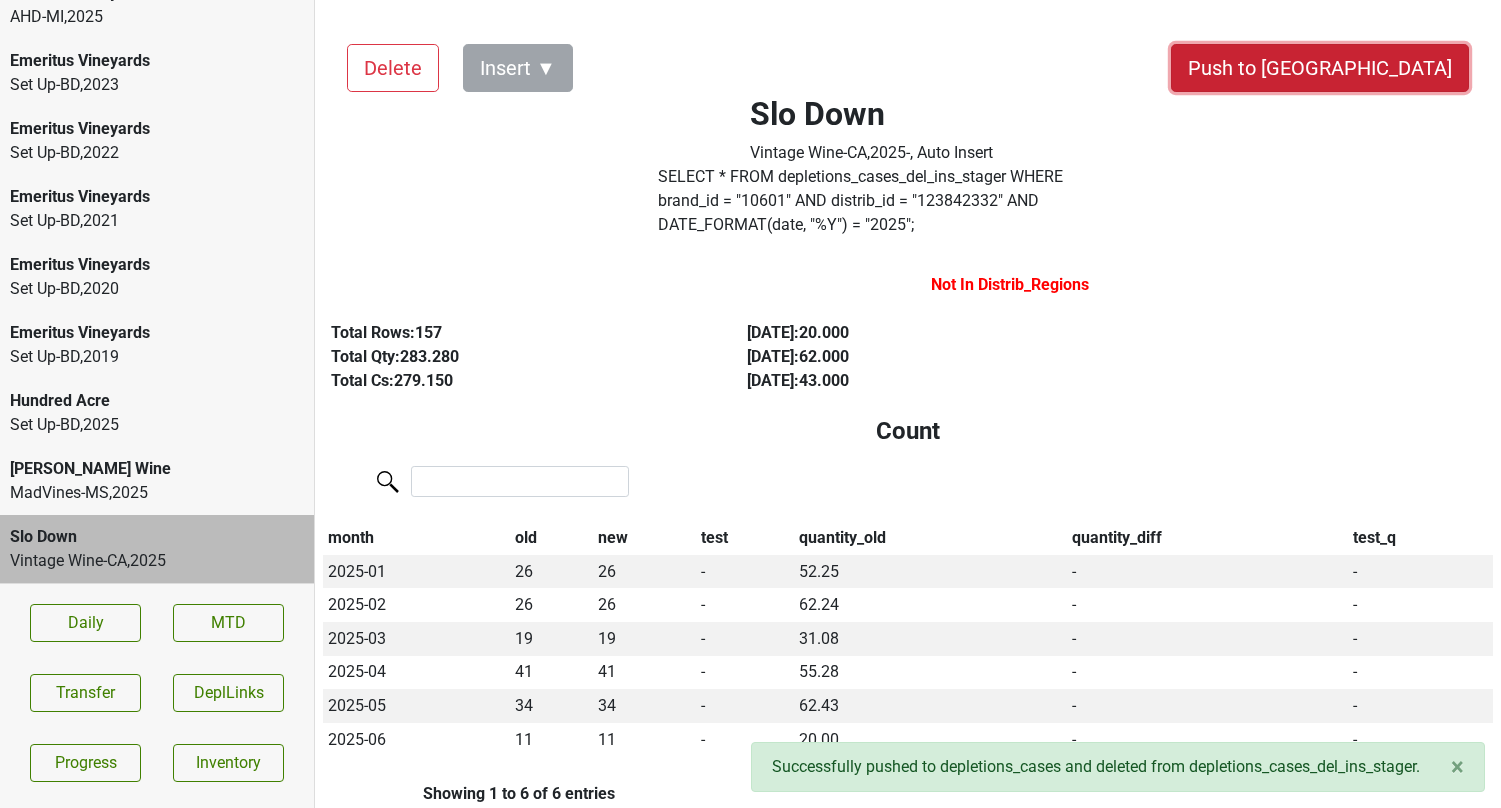 click on "Push to DC" at bounding box center [1320, 68] 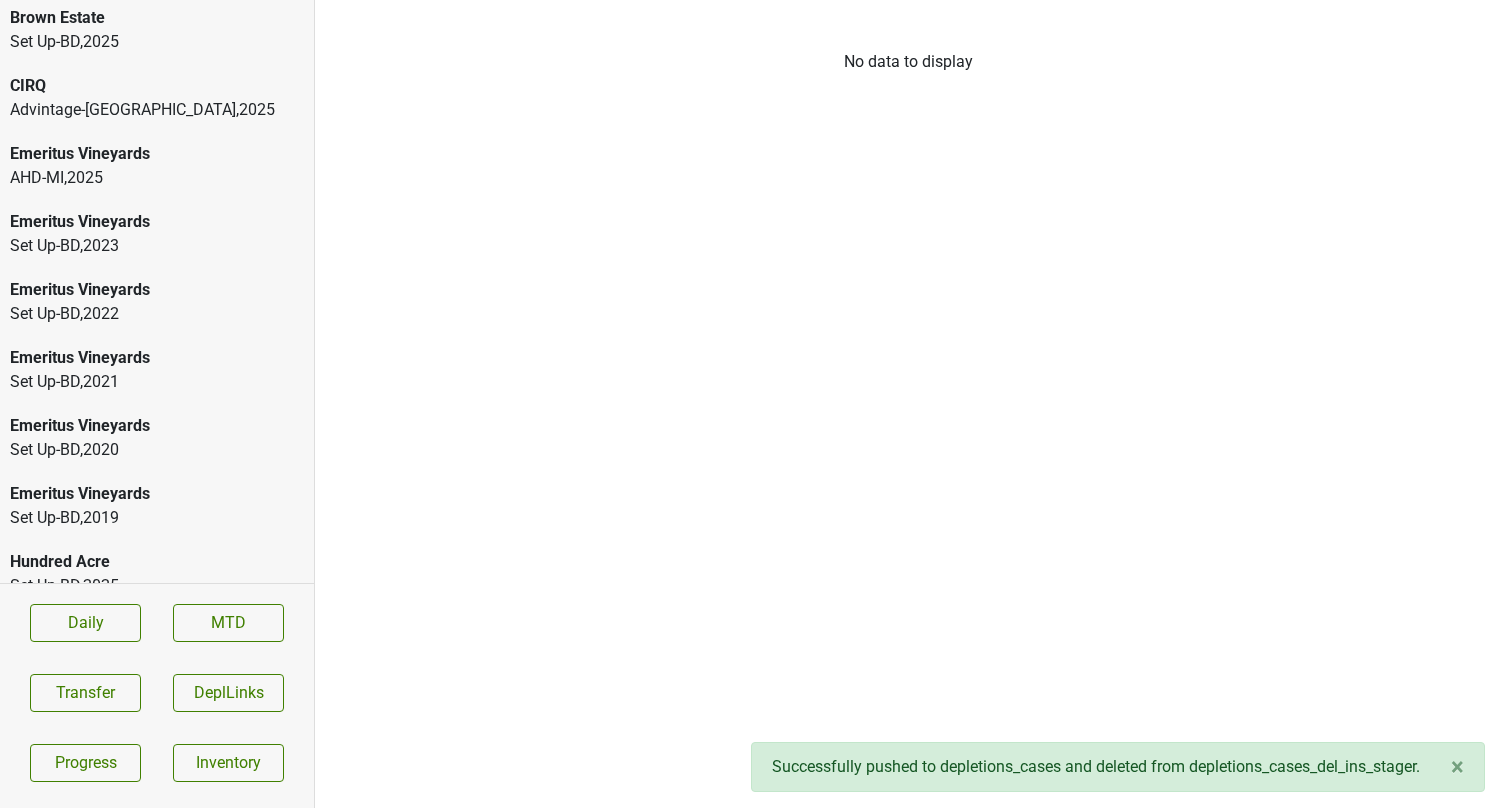 scroll, scrollTop: 0, scrollLeft: 0, axis: both 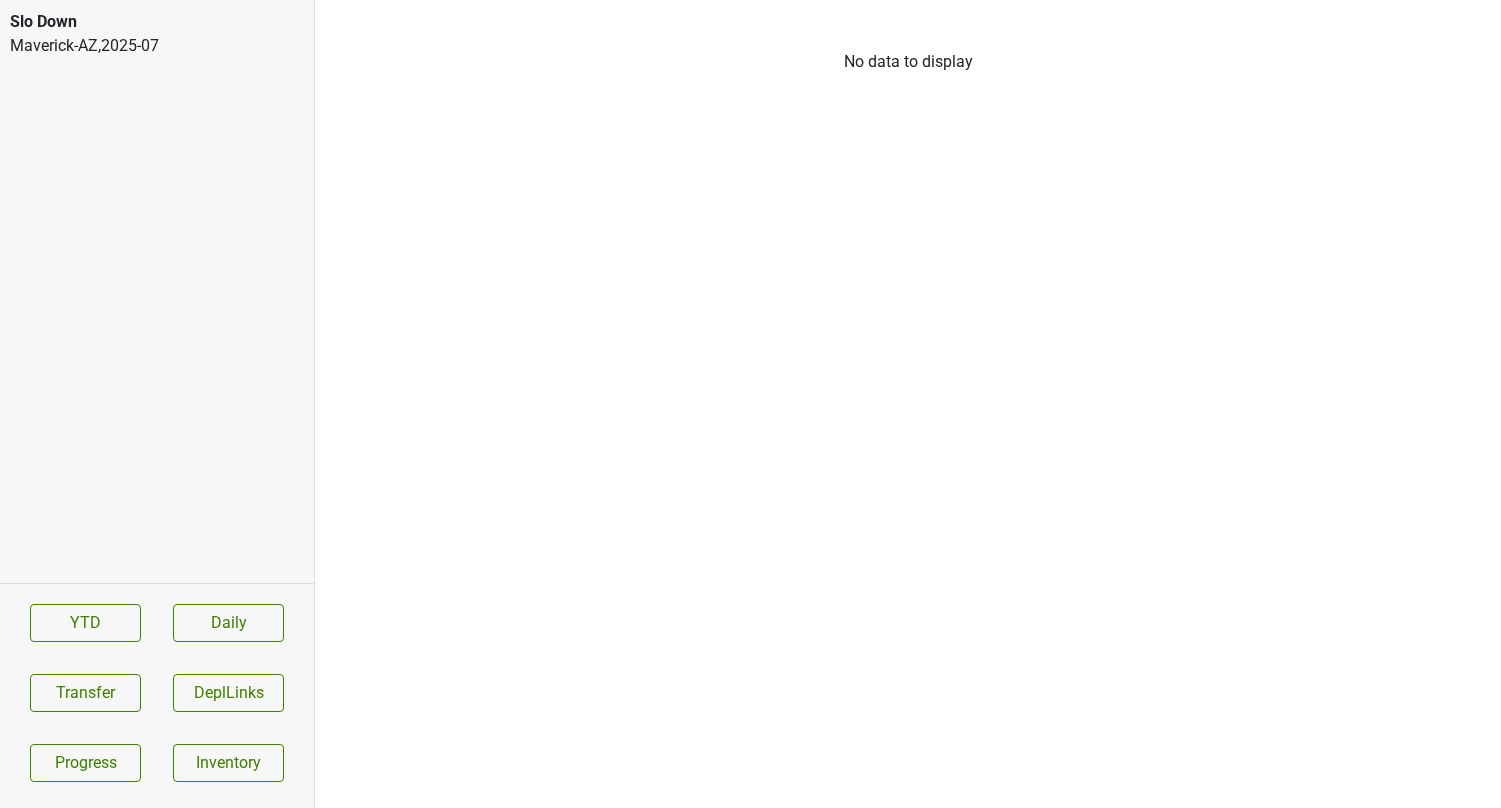 click on "Slo Down" at bounding box center (157, 22) 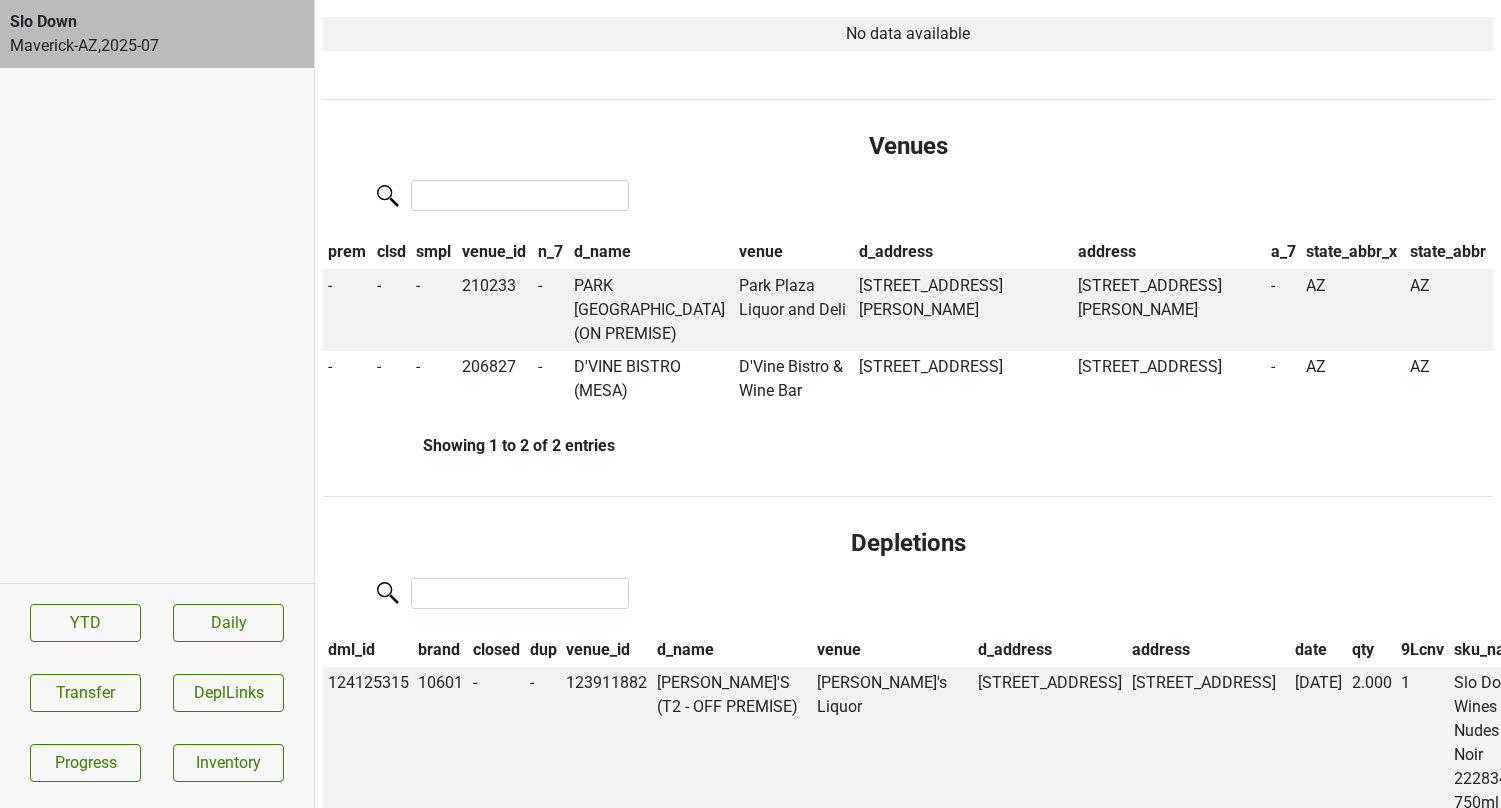 scroll, scrollTop: 0, scrollLeft: 0, axis: both 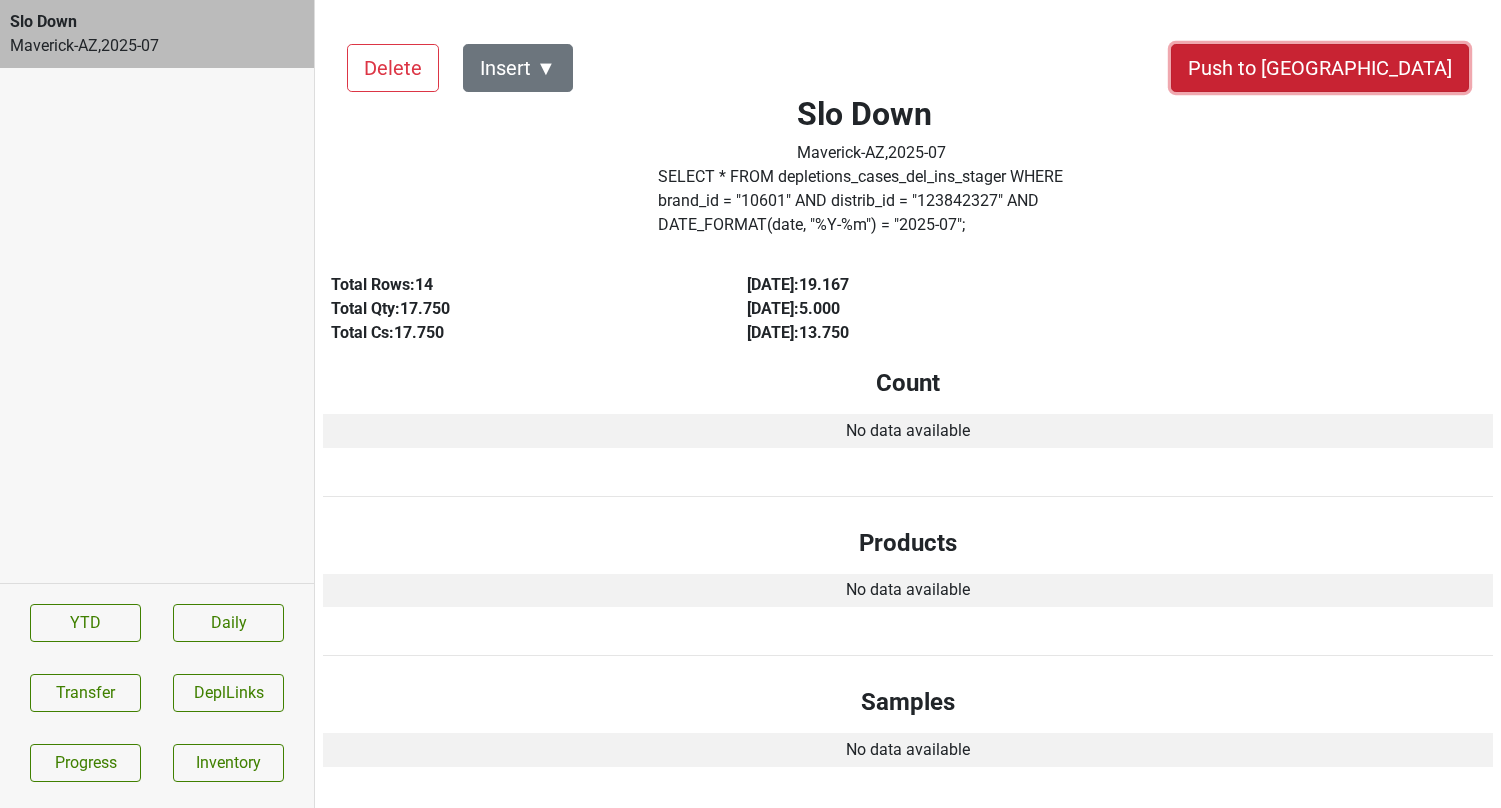 click on "Push to [GEOGRAPHIC_DATA]" at bounding box center [1320, 68] 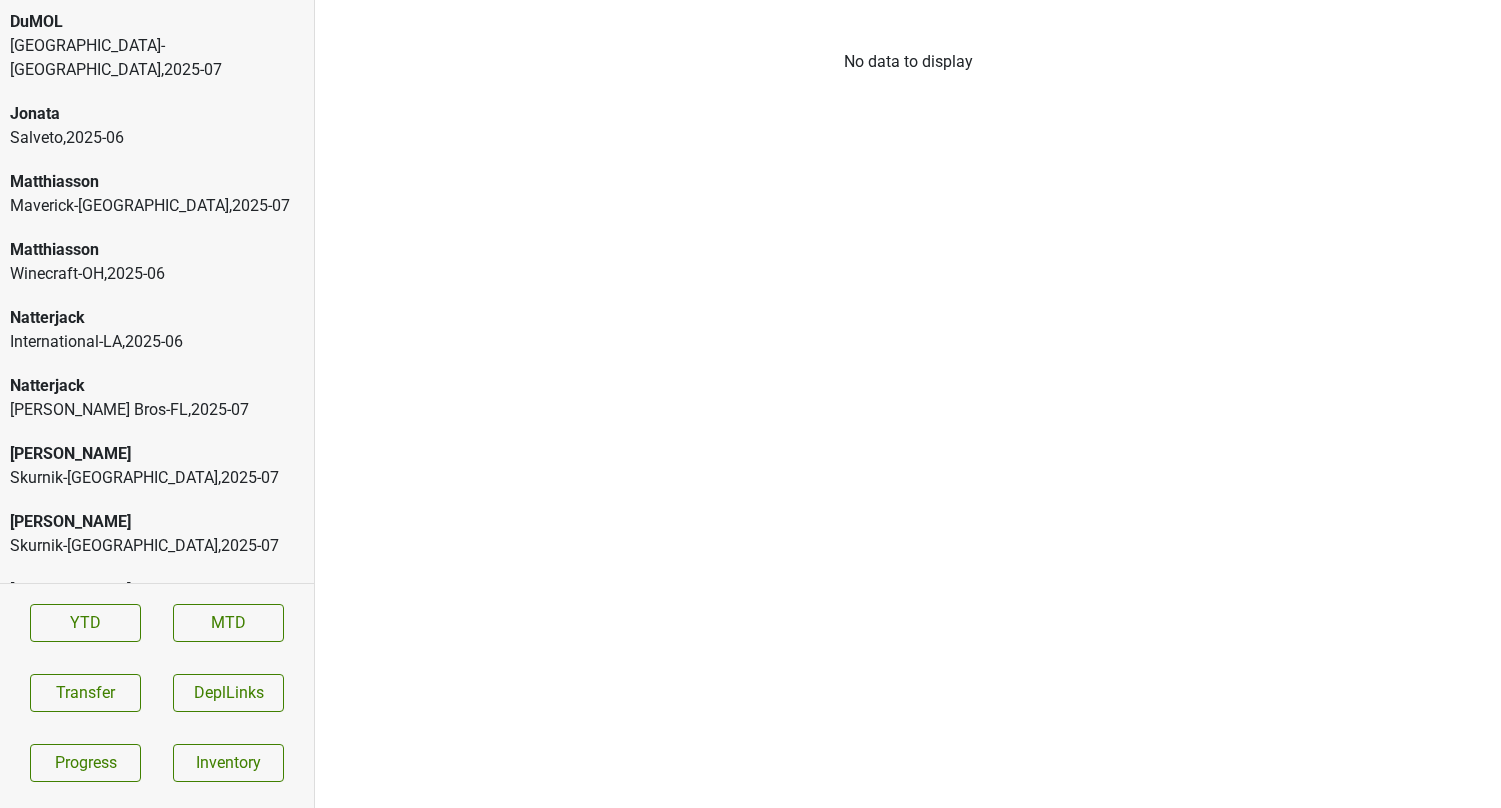 scroll, scrollTop: 0, scrollLeft: 0, axis: both 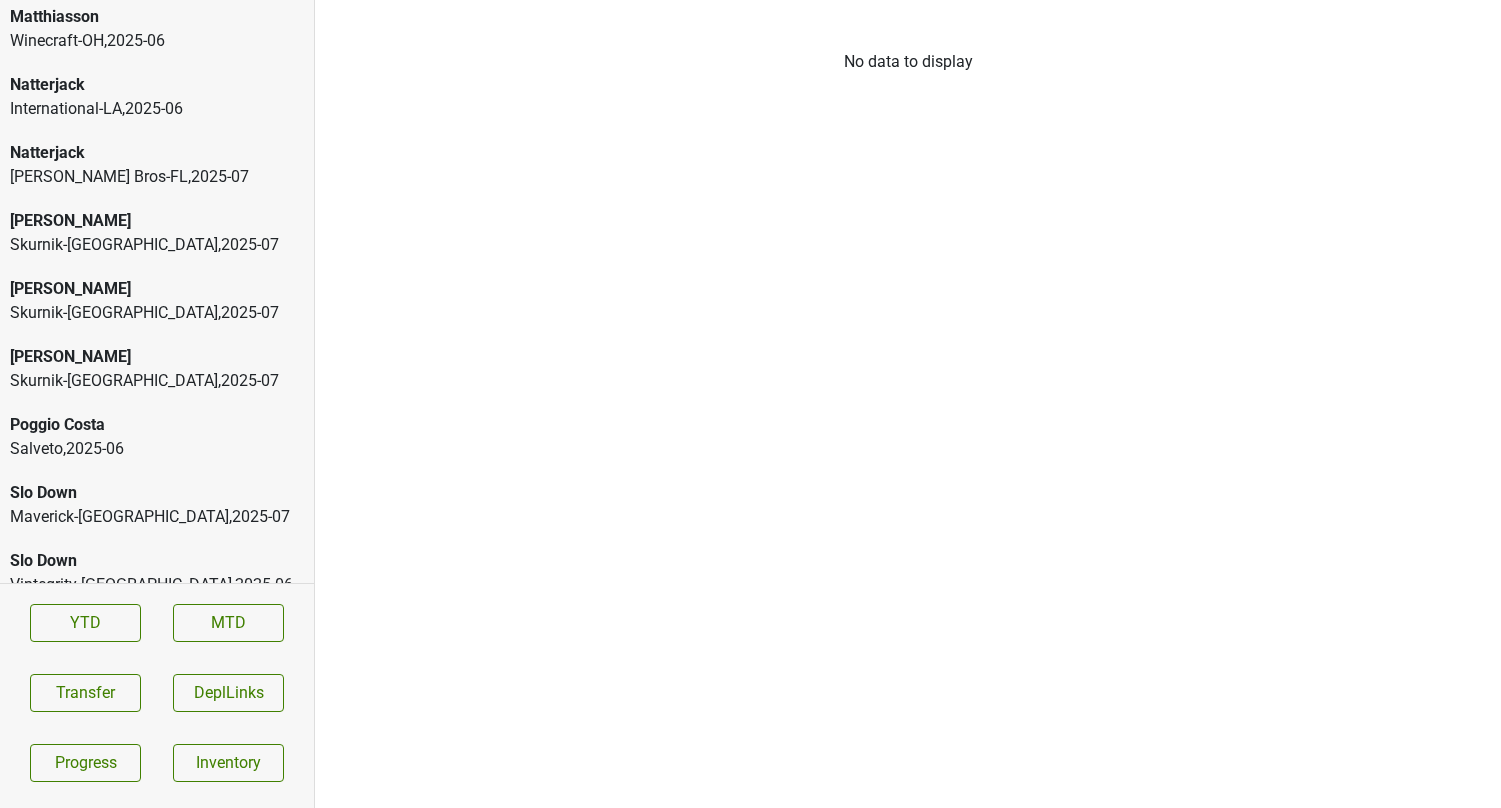 click on "Slo Down" at bounding box center [157, 561] 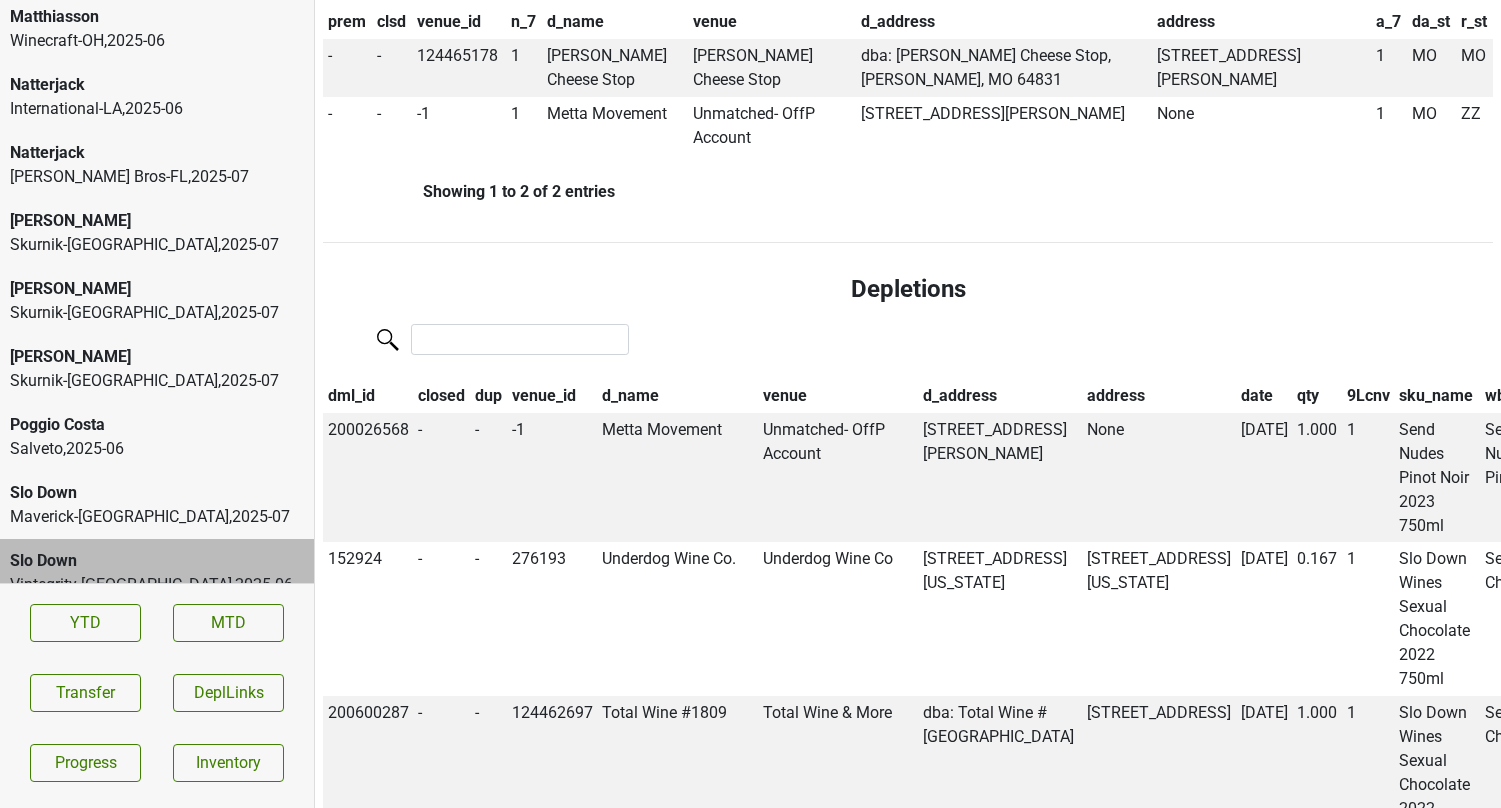 scroll, scrollTop: 969, scrollLeft: 0, axis: vertical 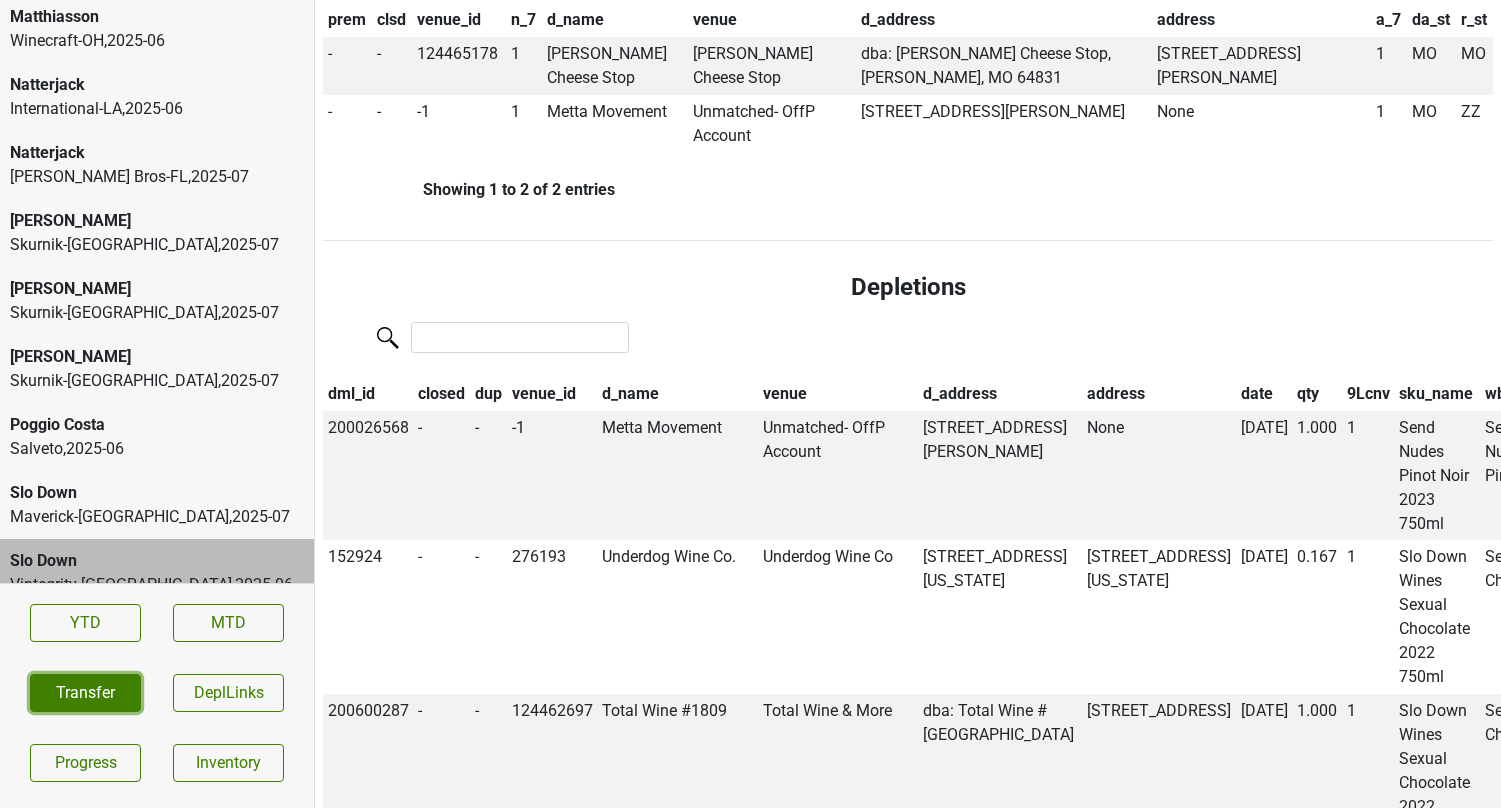 click on "Transfer" at bounding box center [85, 693] 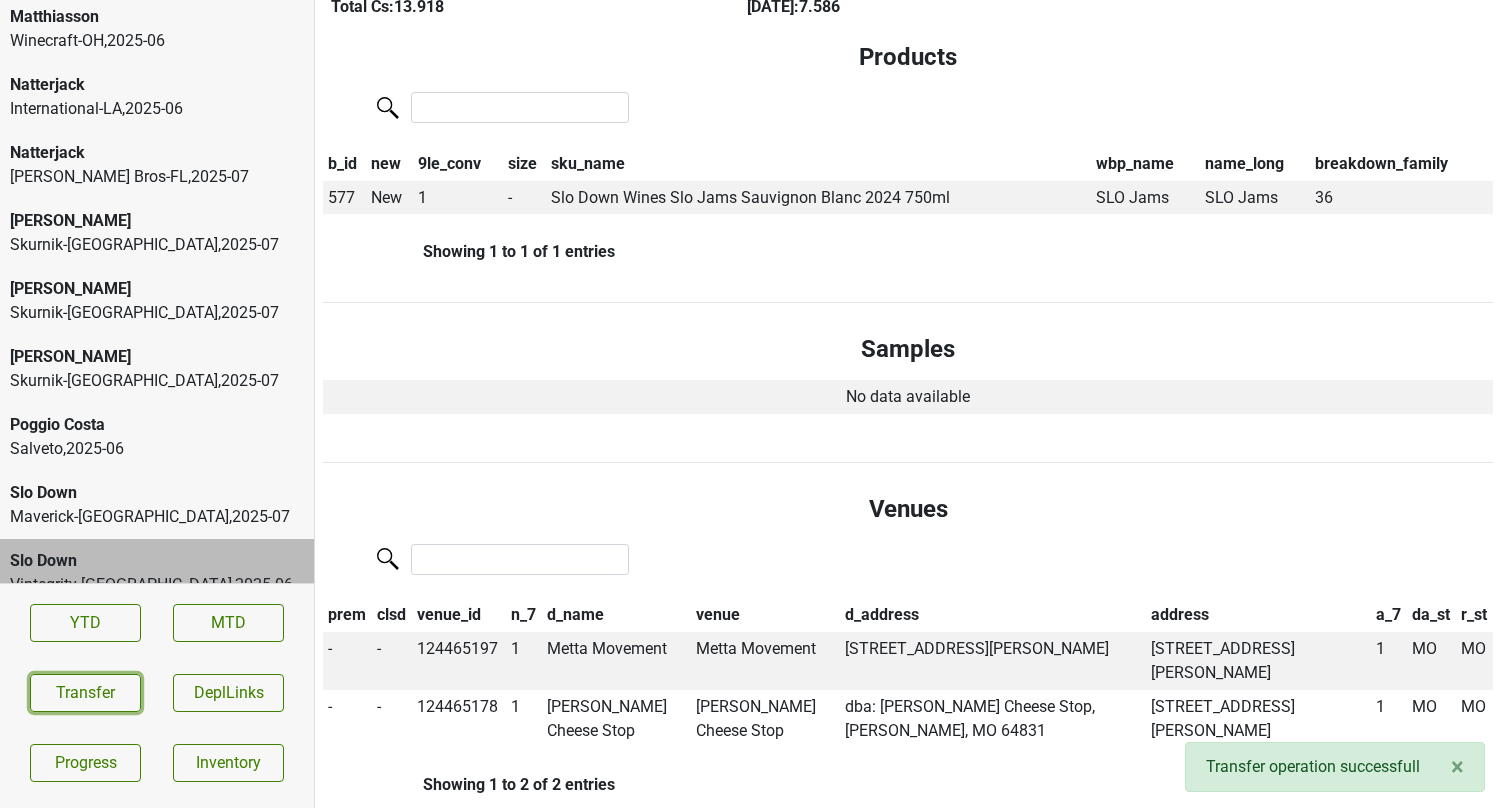 scroll, scrollTop: 0, scrollLeft: 0, axis: both 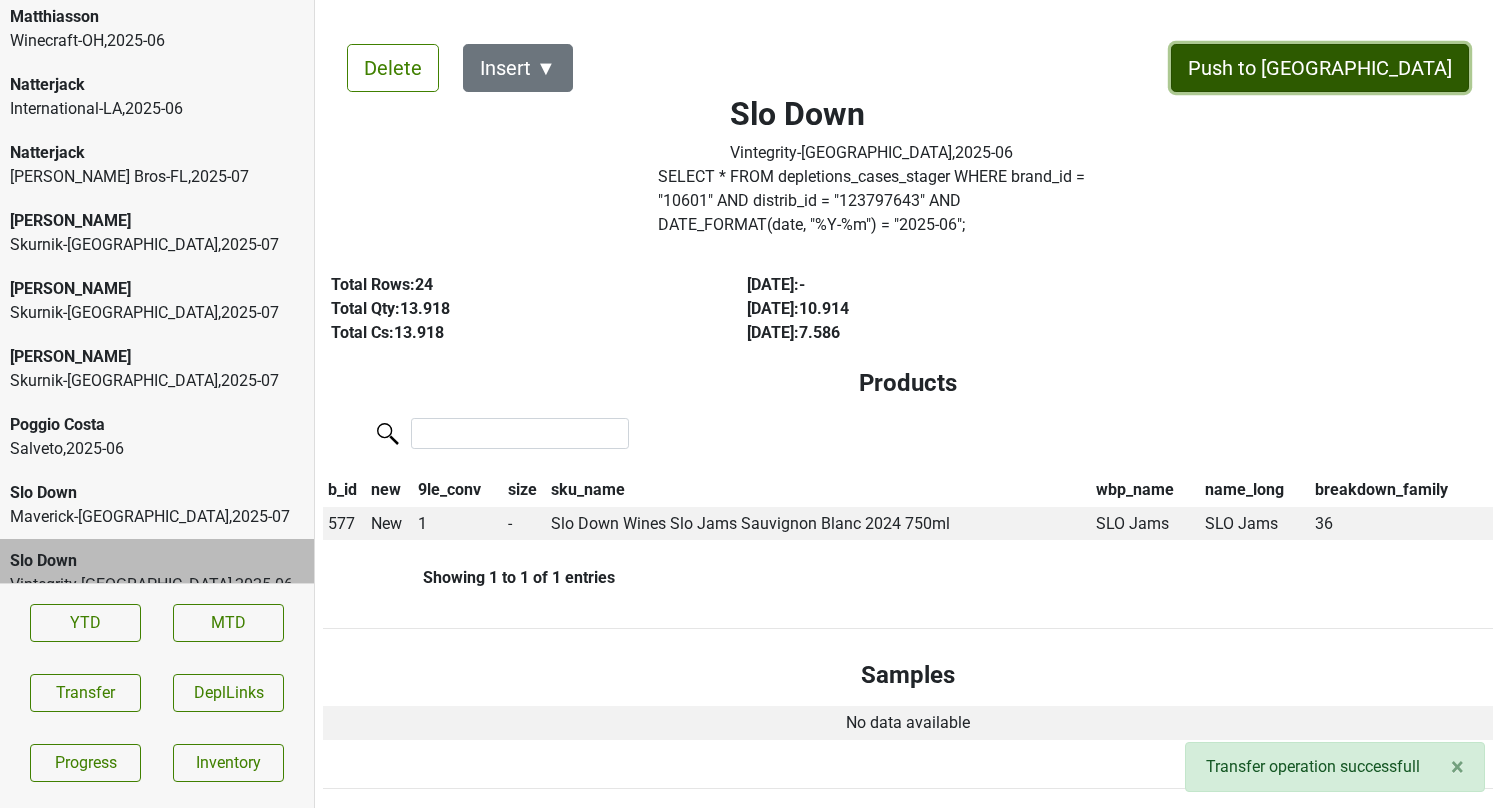 click on "Push to [GEOGRAPHIC_DATA]" at bounding box center [1320, 68] 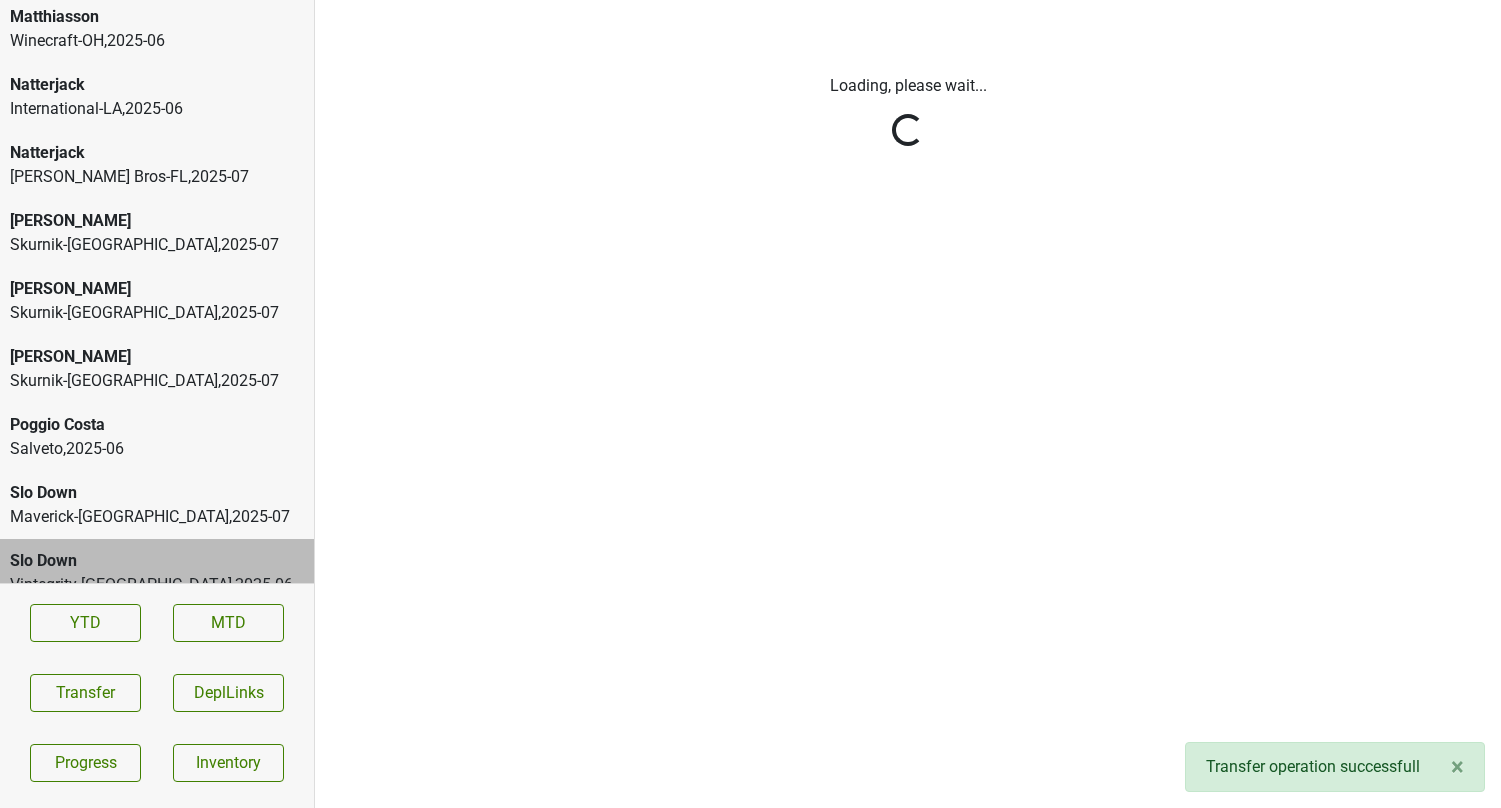 scroll, scrollTop: 165, scrollLeft: 0, axis: vertical 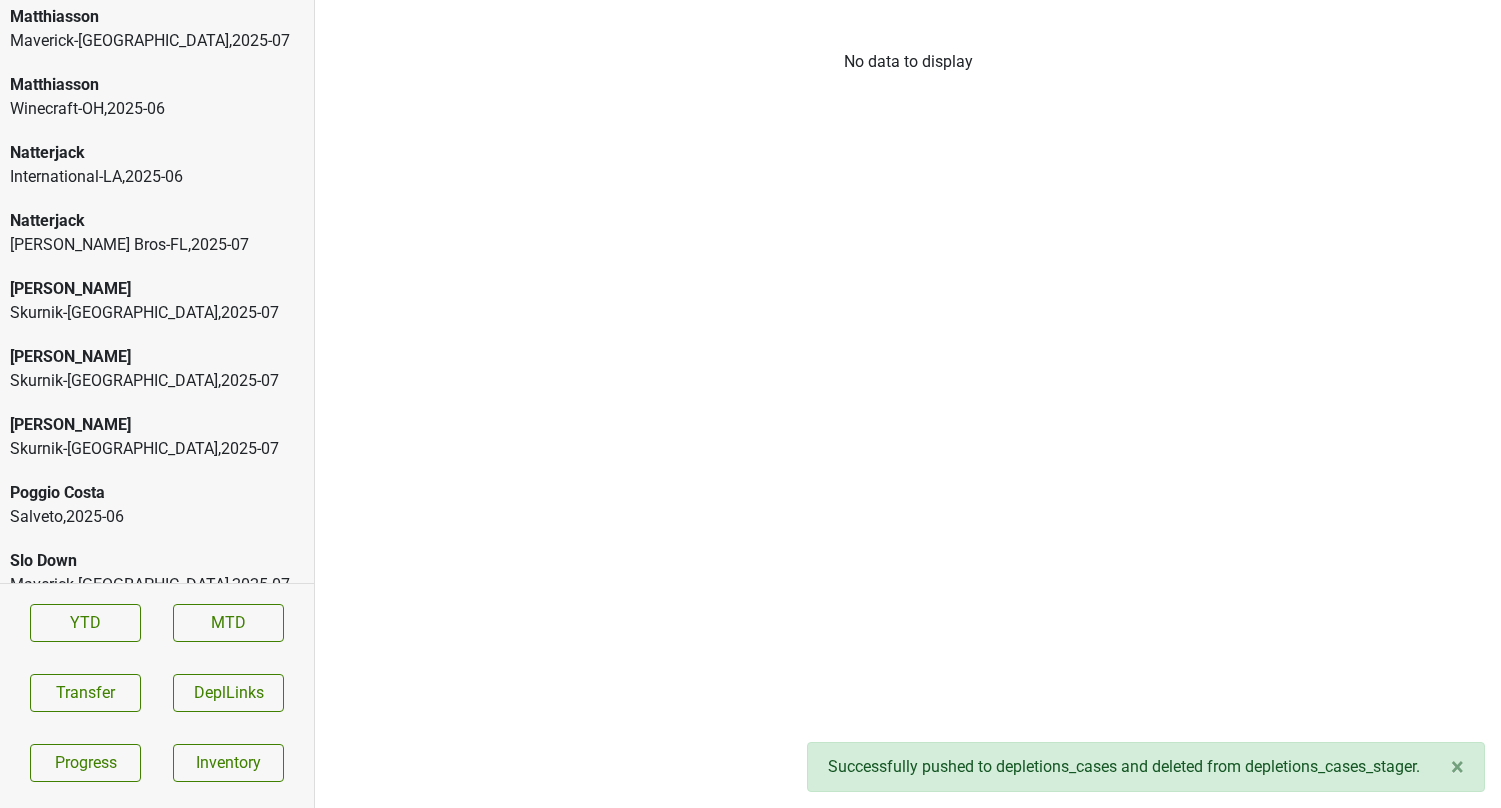 click on "Slo Down" at bounding box center [157, 561] 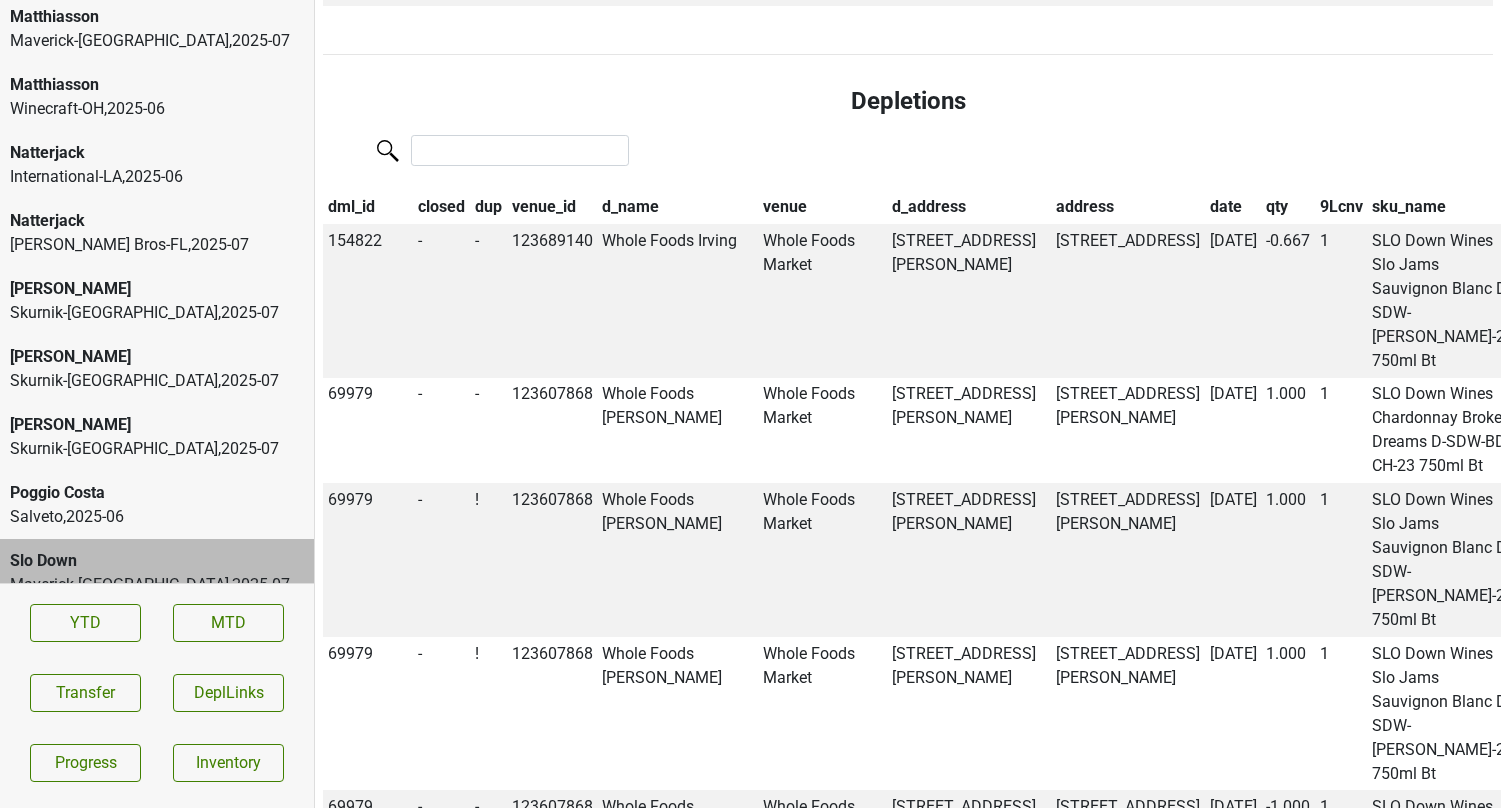 scroll, scrollTop: 956, scrollLeft: 0, axis: vertical 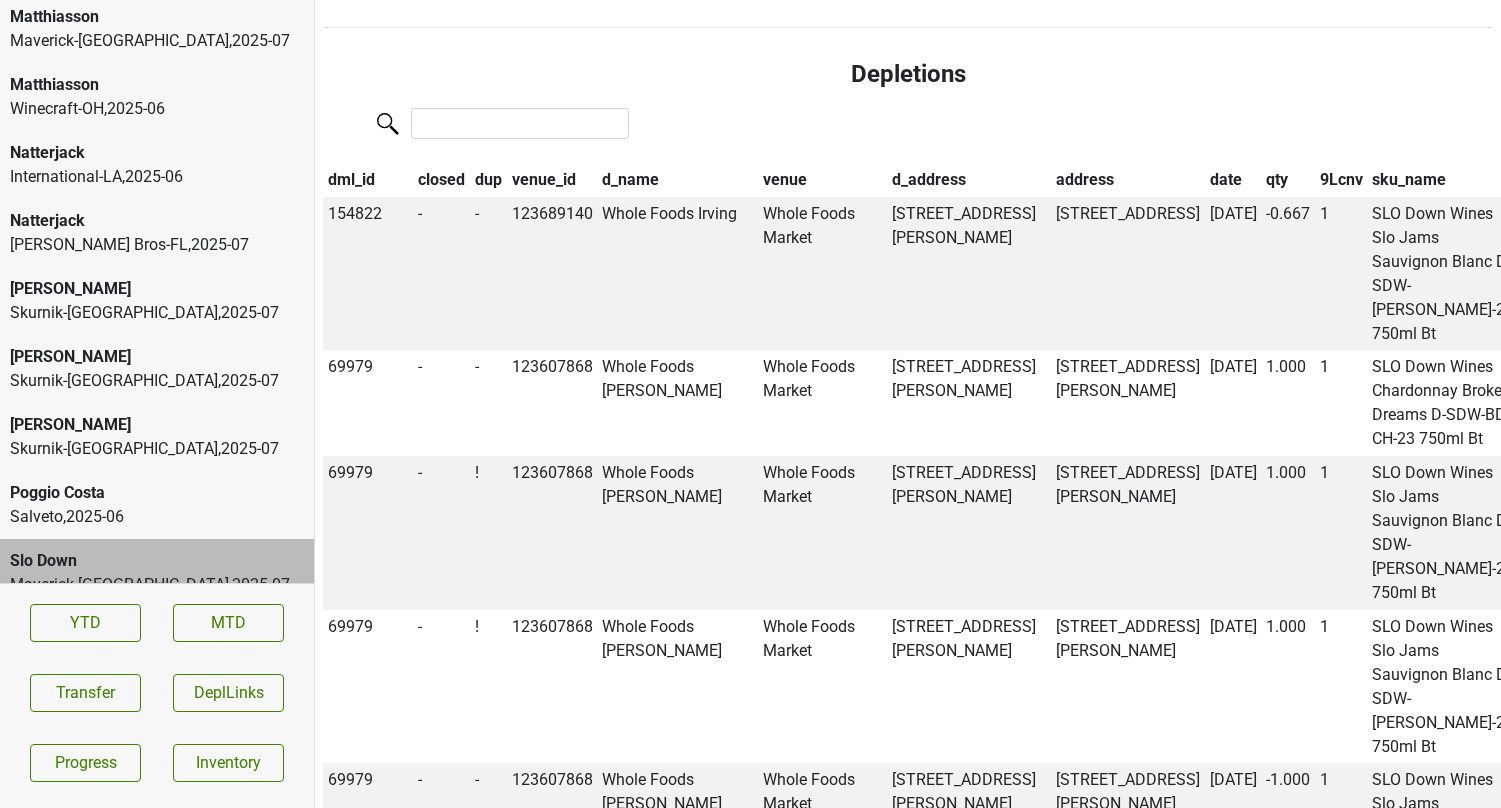 click on "dup" at bounding box center (488, 180) 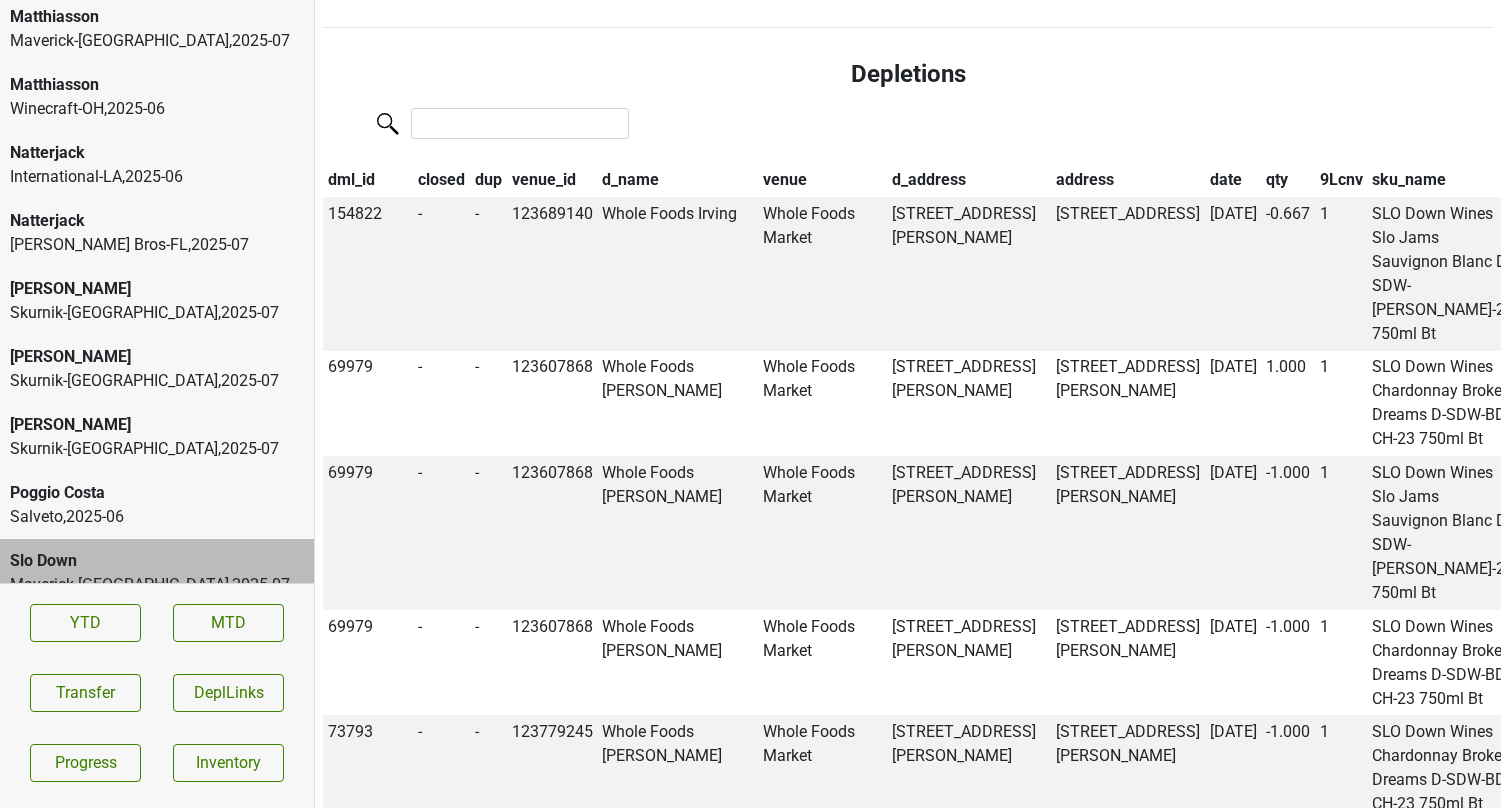 click on "dup" at bounding box center [488, 180] 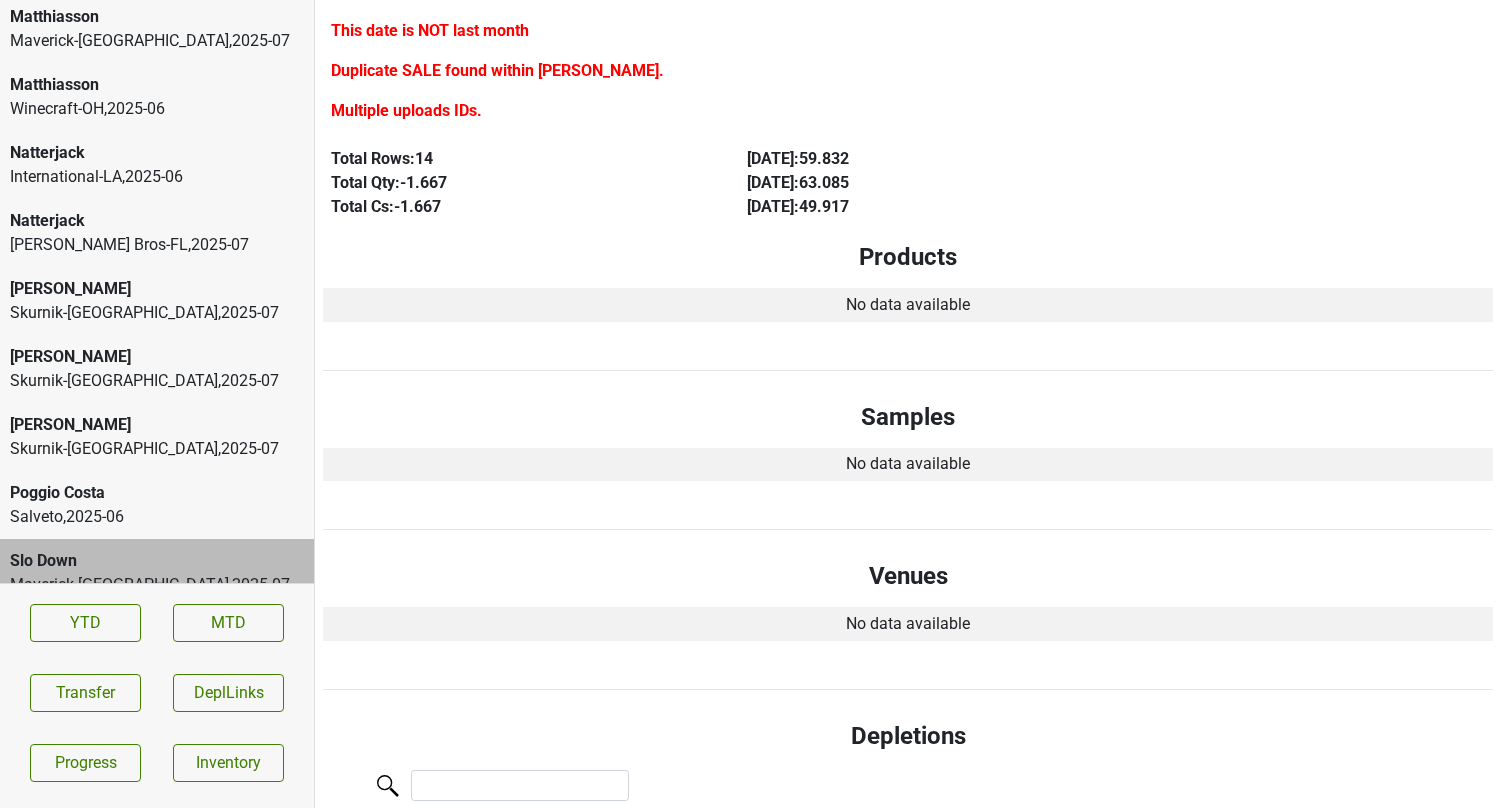 scroll, scrollTop: 552, scrollLeft: 0, axis: vertical 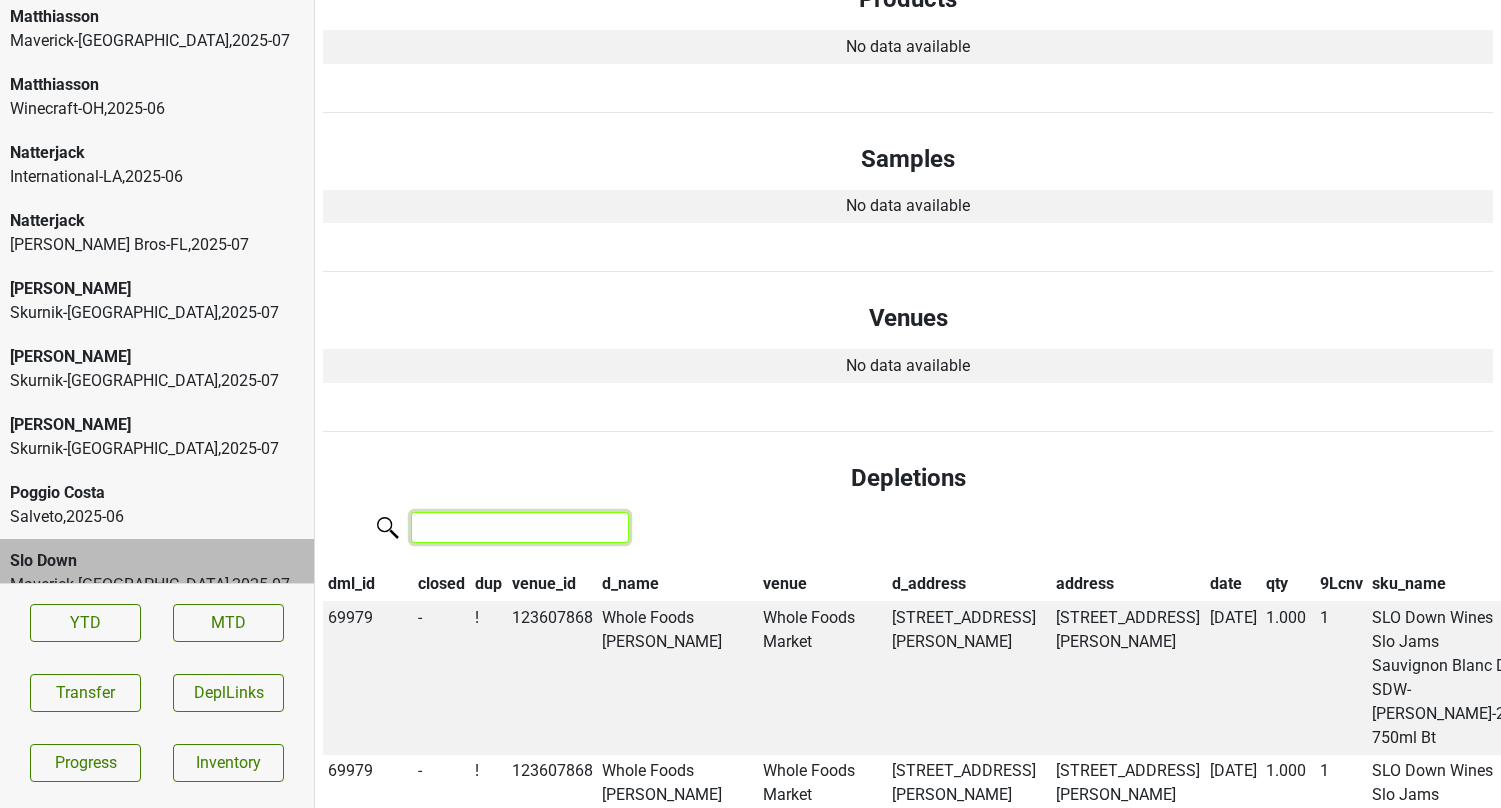click at bounding box center [520, 527] 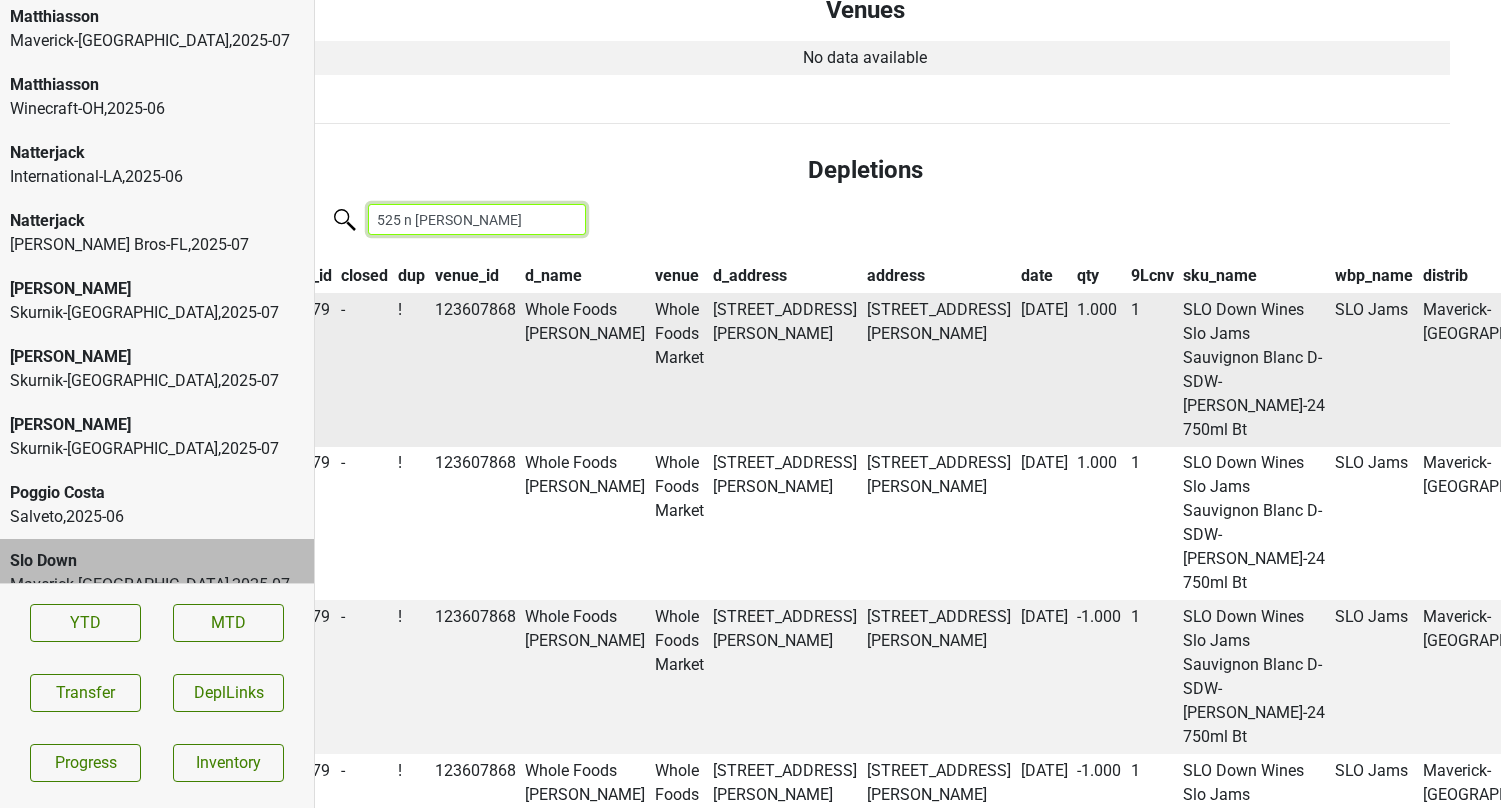 scroll, scrollTop: 860, scrollLeft: 110, axis: both 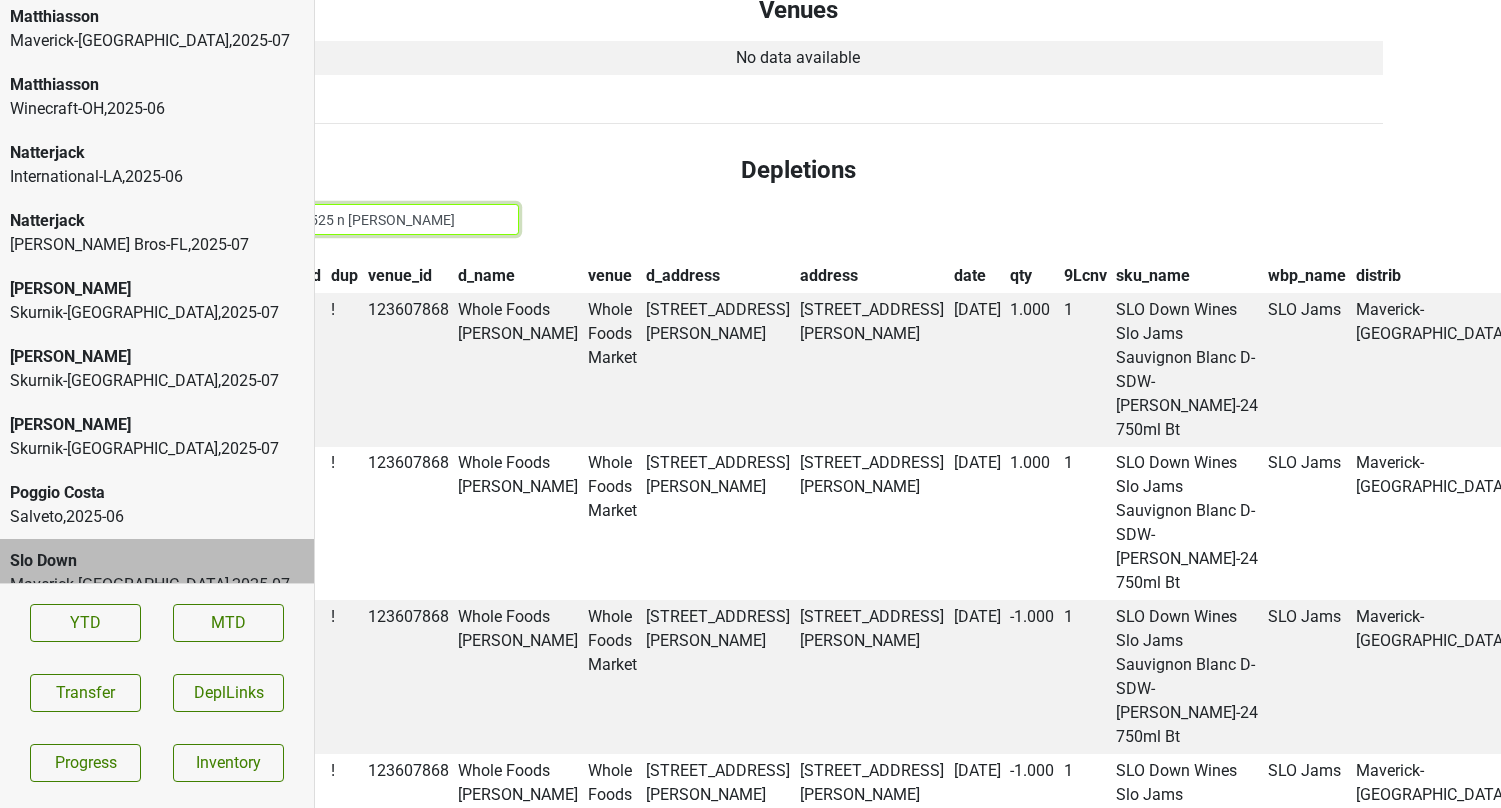 type on "525 n lamar" 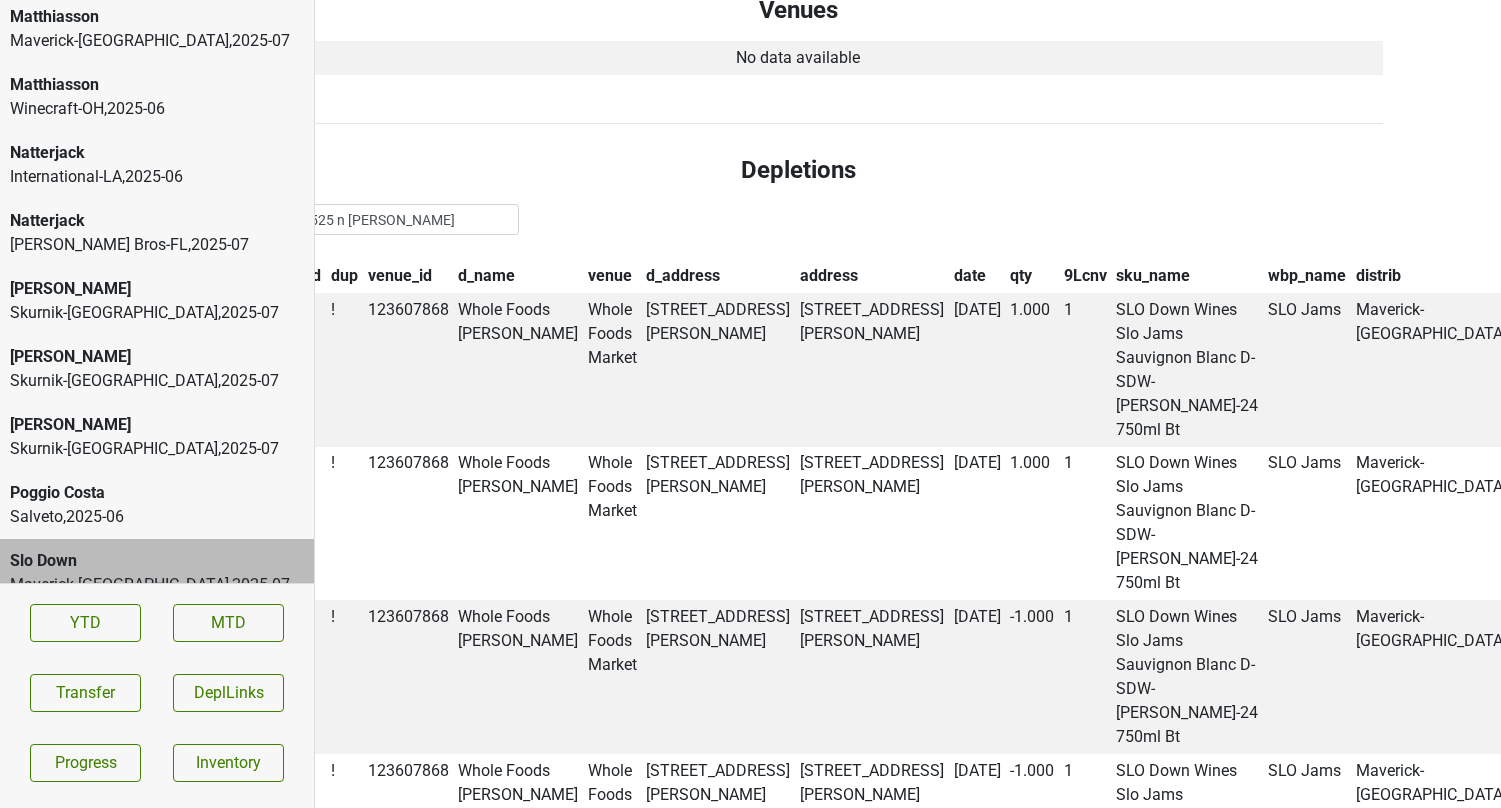 click on "sku_name" at bounding box center (1188, 276) 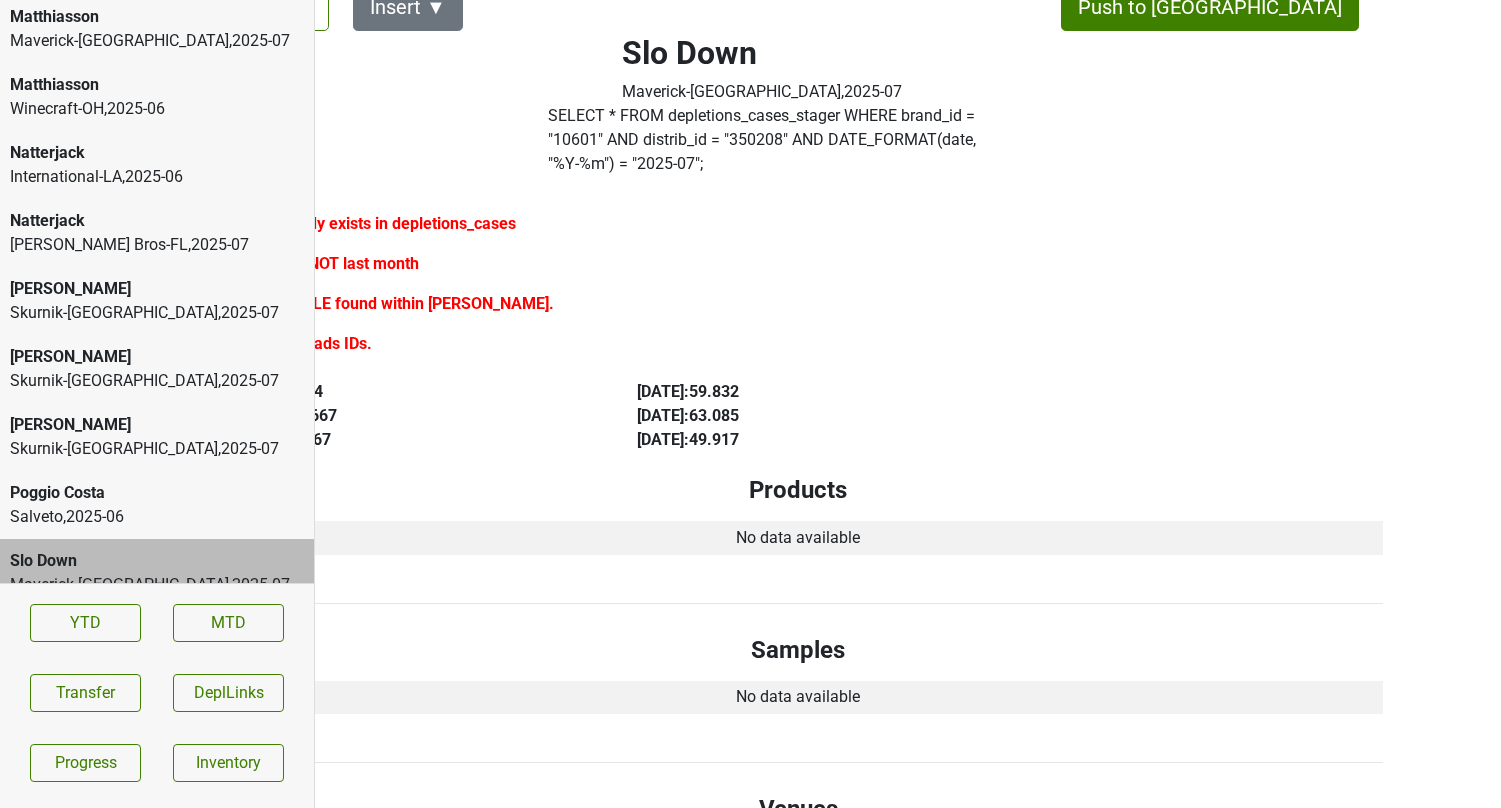 scroll, scrollTop: 0, scrollLeft: 110, axis: horizontal 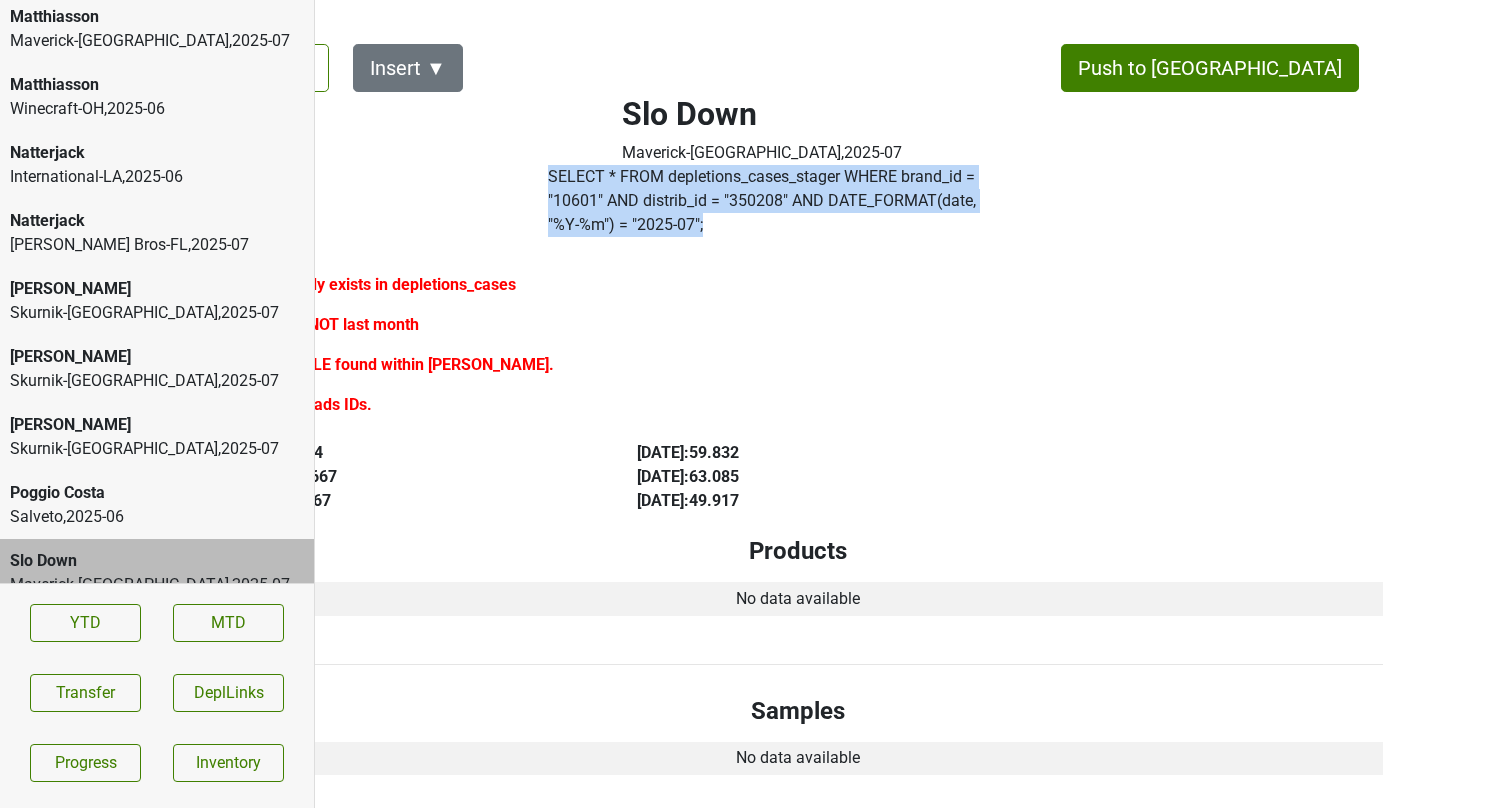 drag, startPoint x: 1055, startPoint y: 197, endPoint x: 558, endPoint y: 168, distance: 497.84537 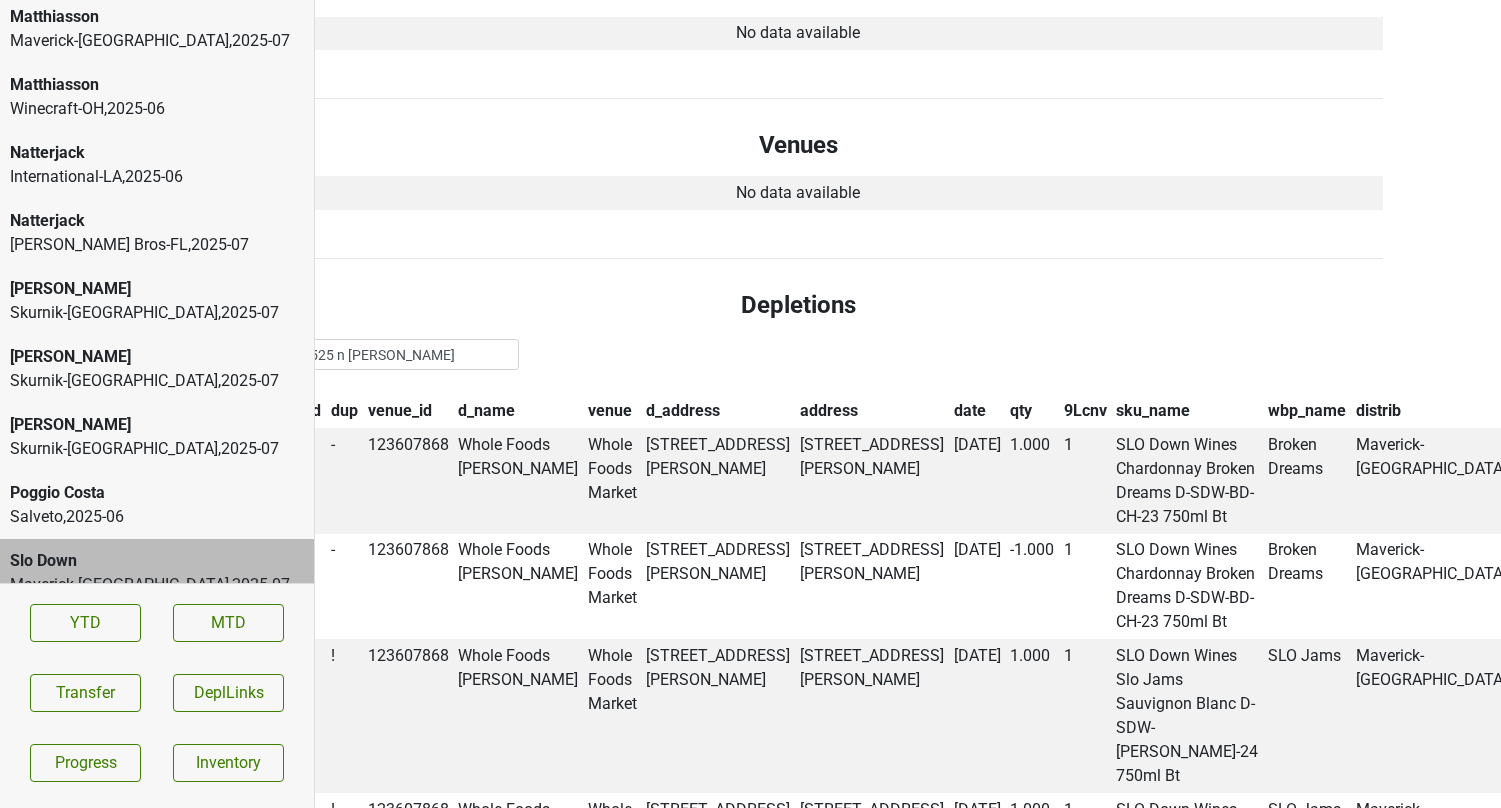 scroll, scrollTop: 741, scrollLeft: 110, axis: both 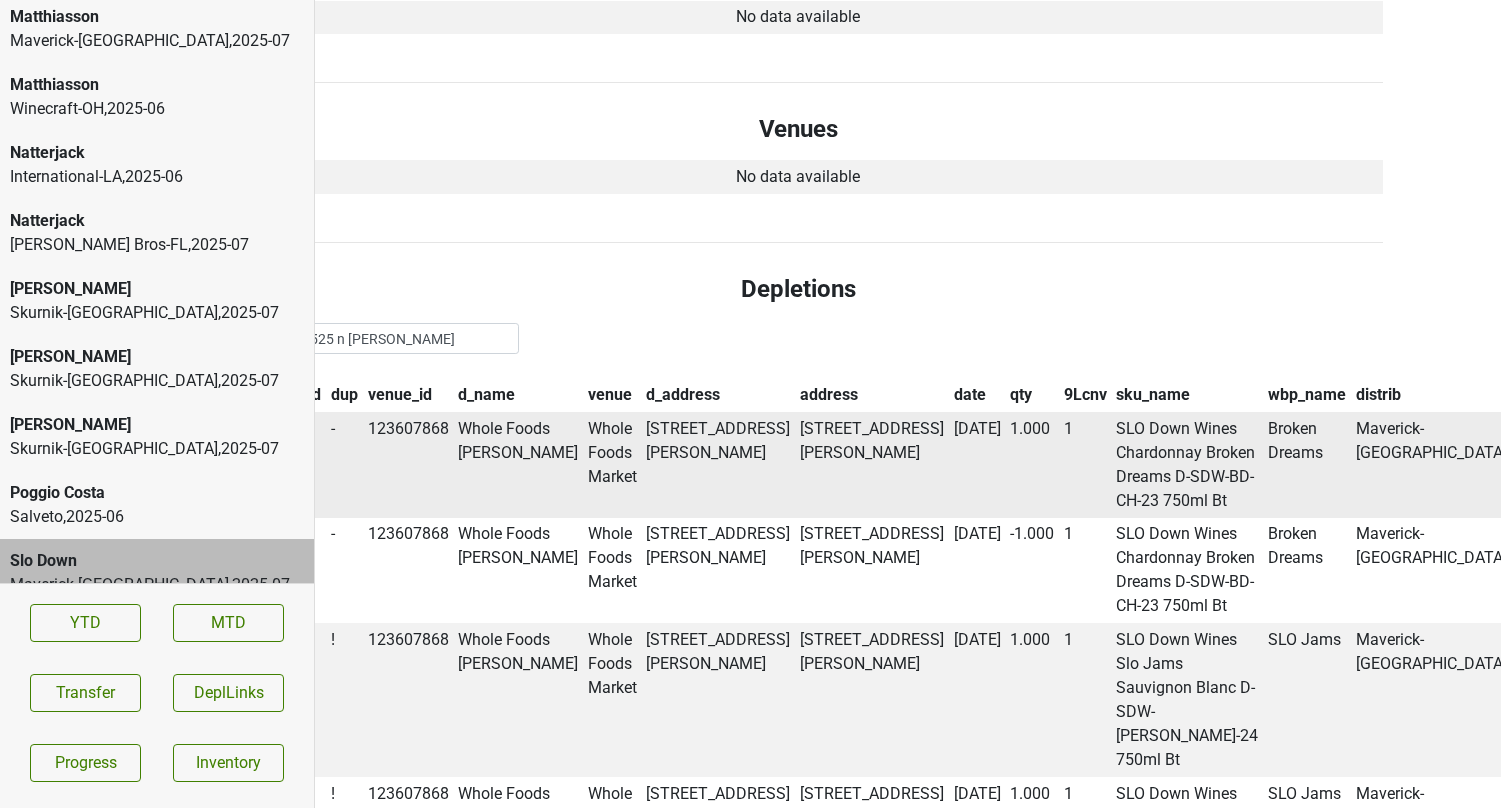 click on "39893" at bounding box center [1962, 465] 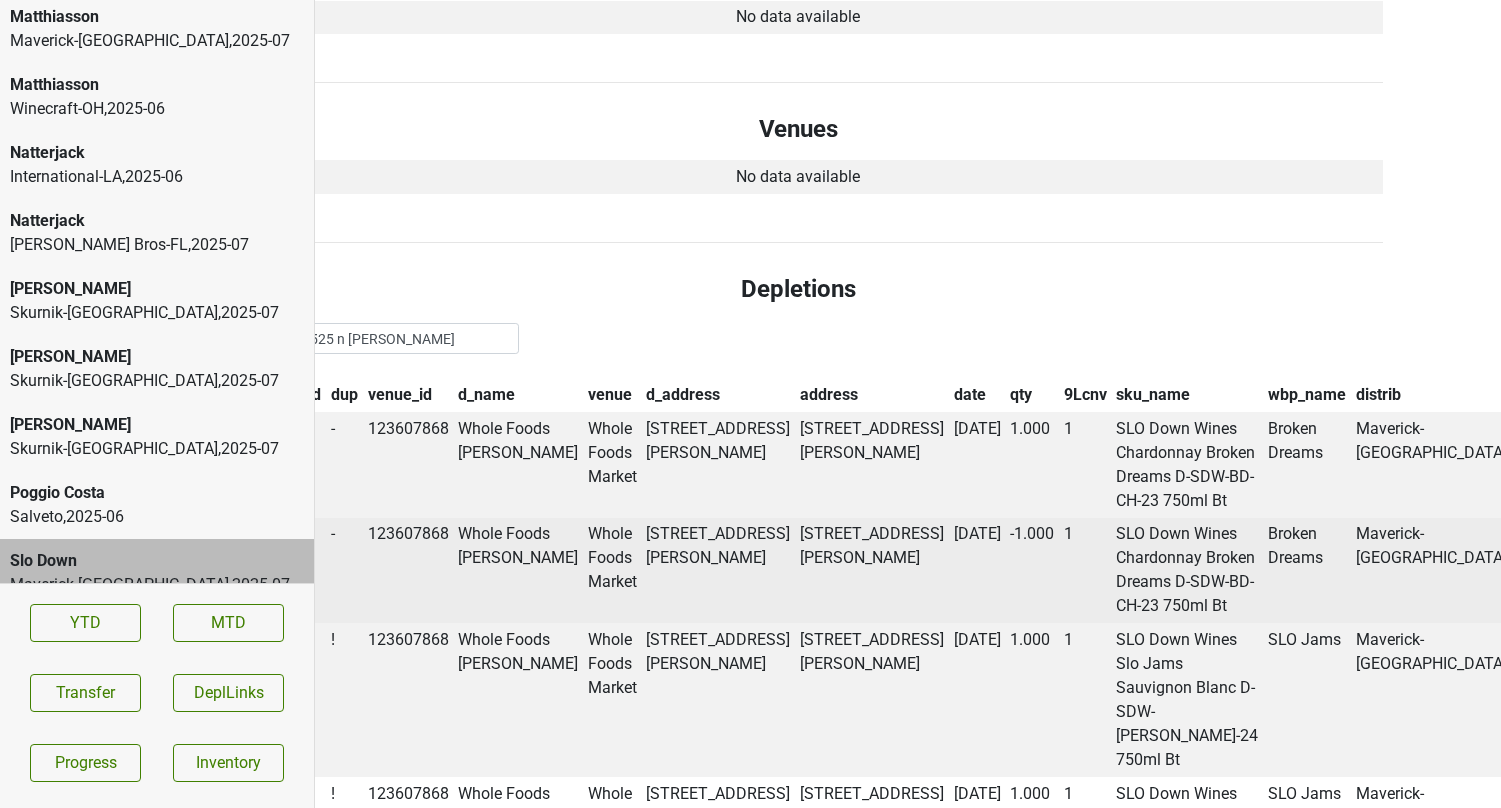 click on "40360" at bounding box center (1962, 571) 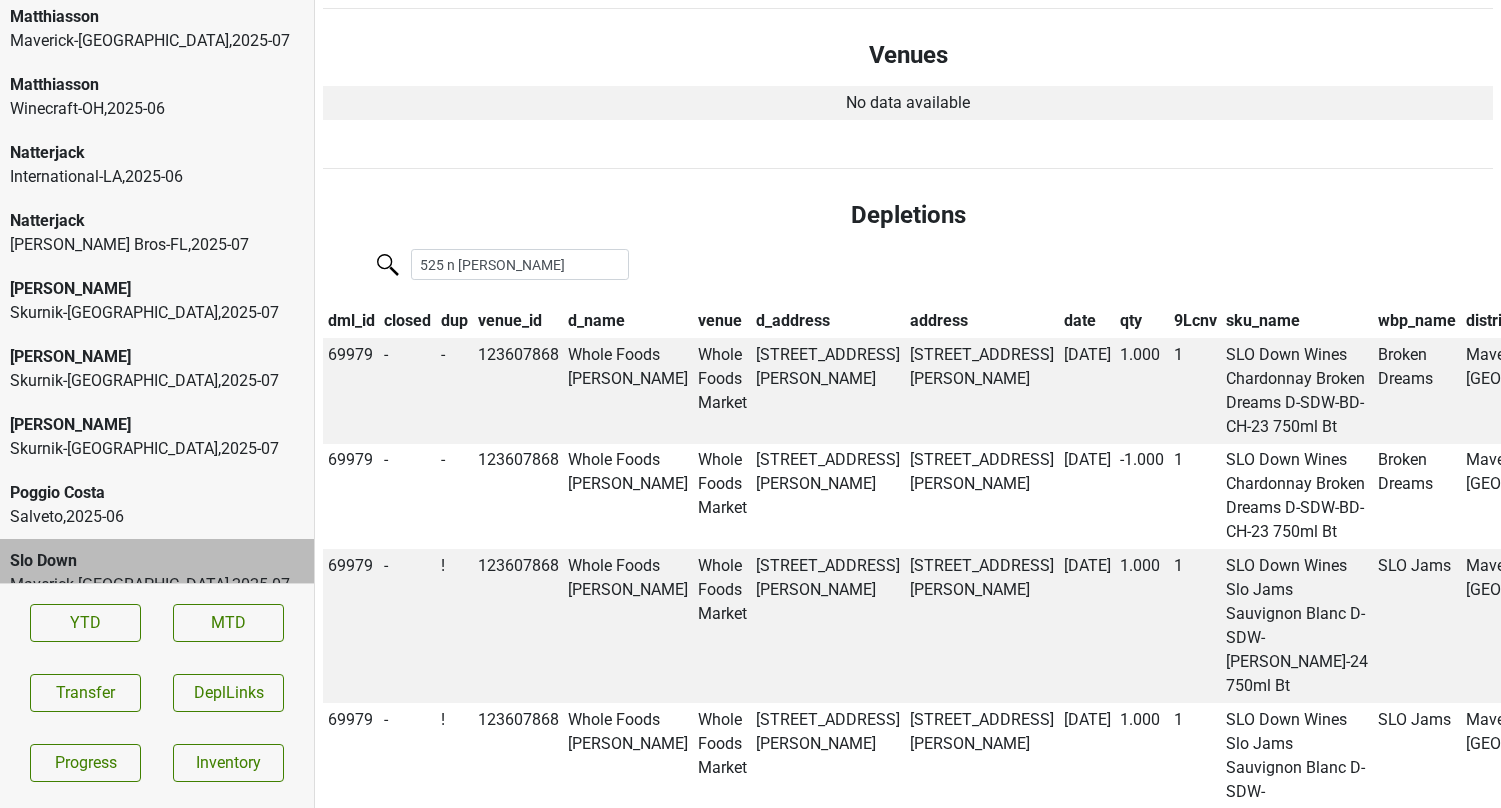 scroll, scrollTop: 770, scrollLeft: 0, axis: vertical 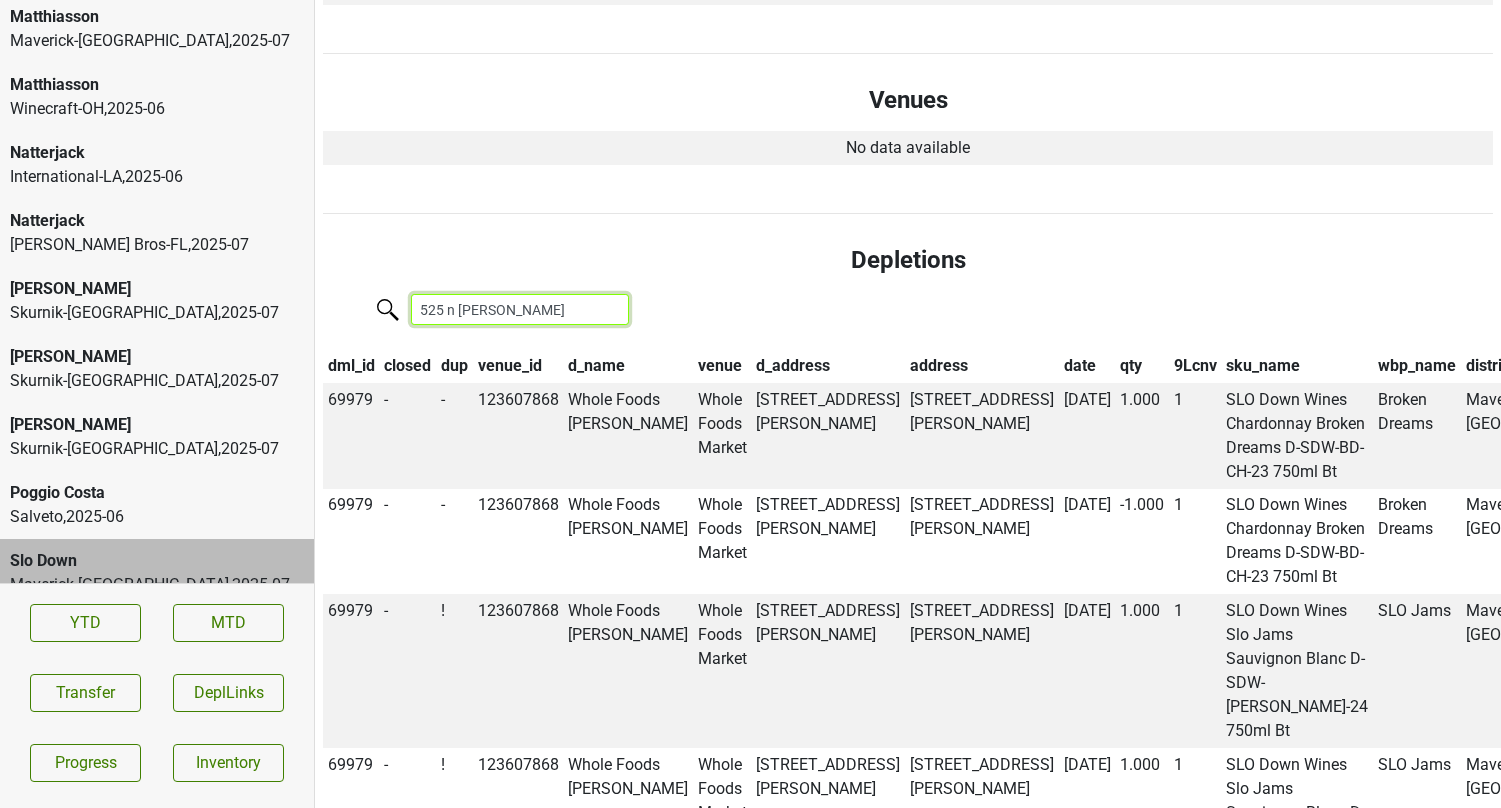 drag, startPoint x: 500, startPoint y: 292, endPoint x: 332, endPoint y: 261, distance: 170.83618 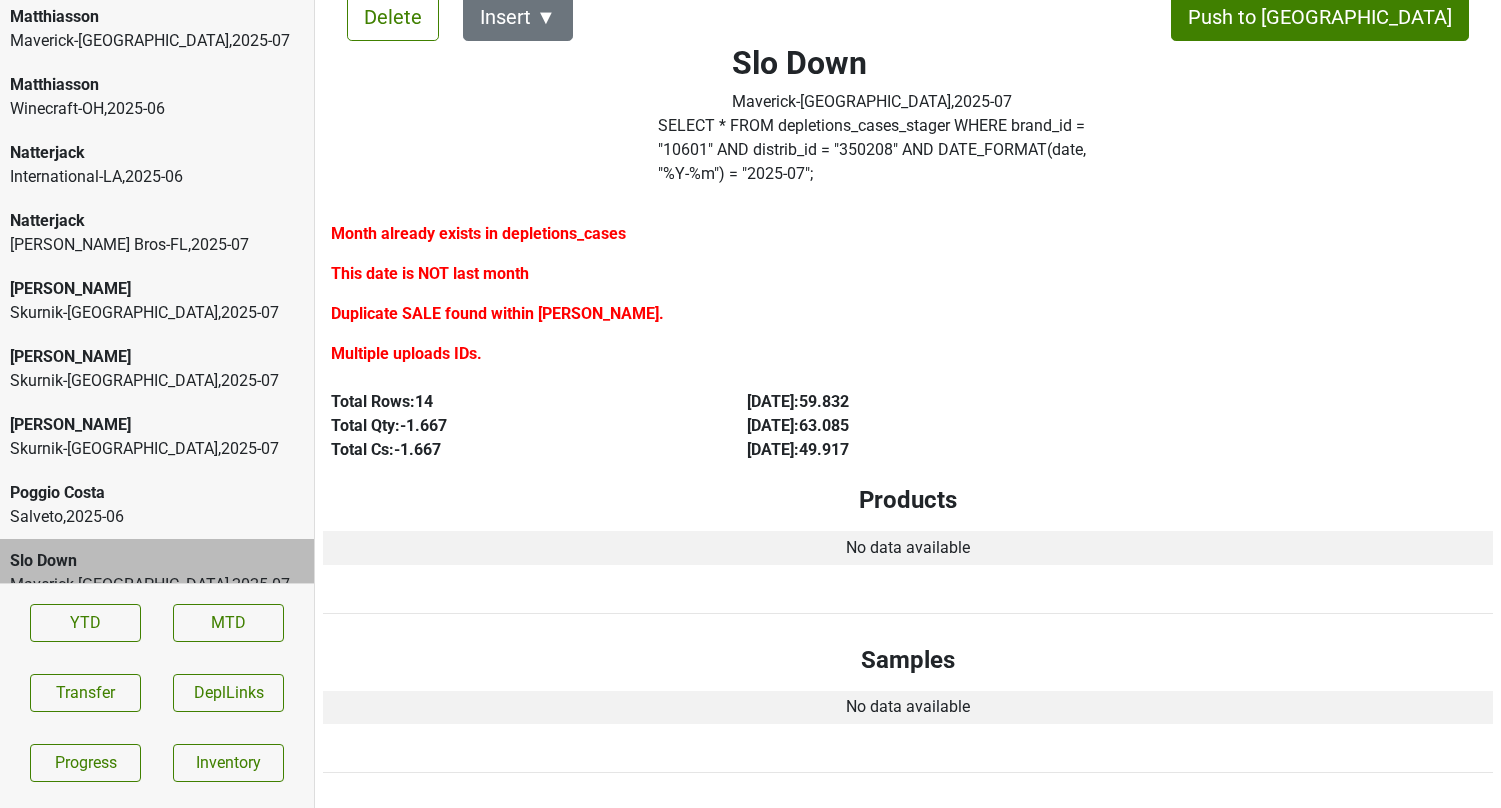 scroll, scrollTop: 0, scrollLeft: 0, axis: both 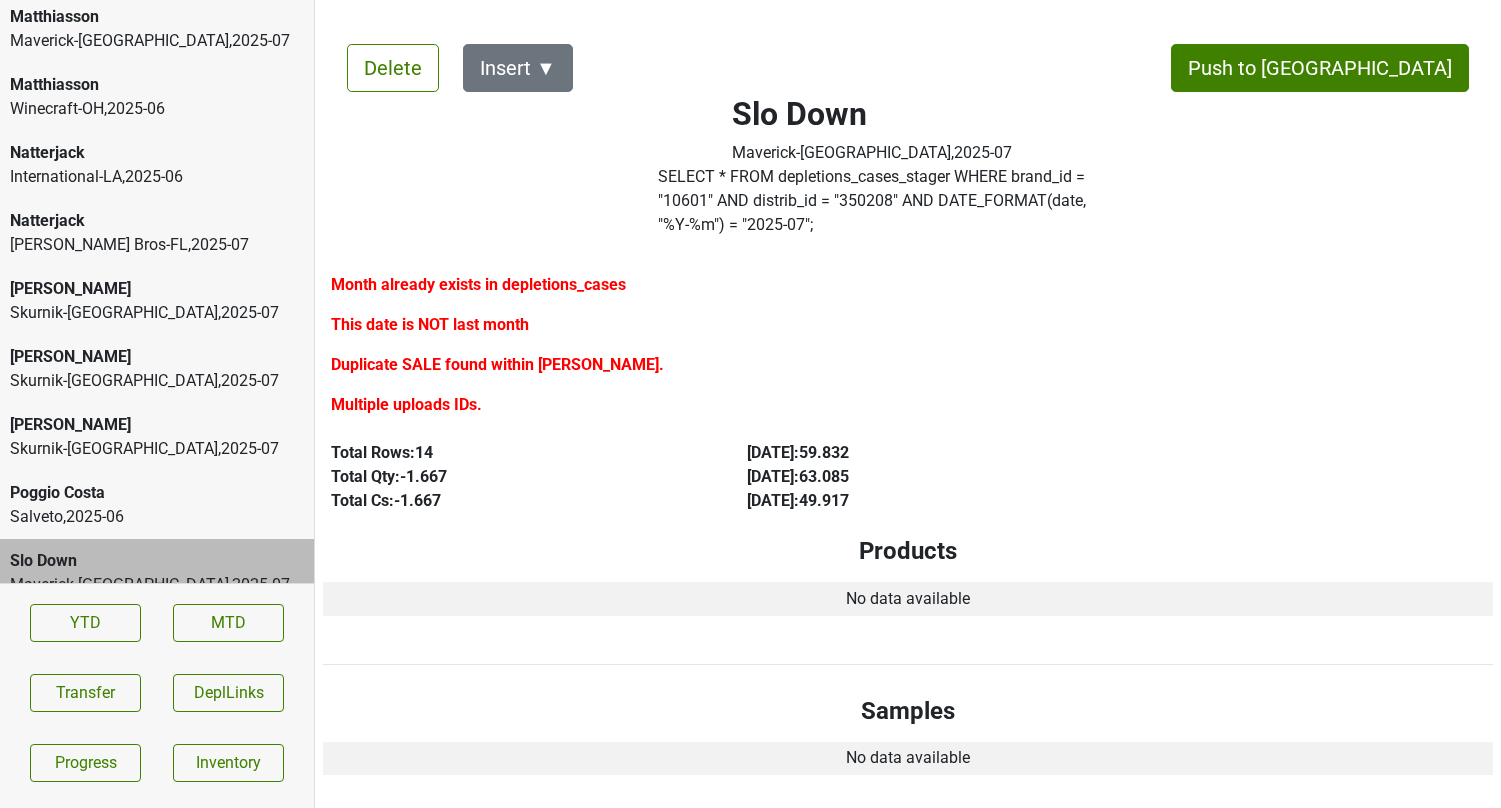 type 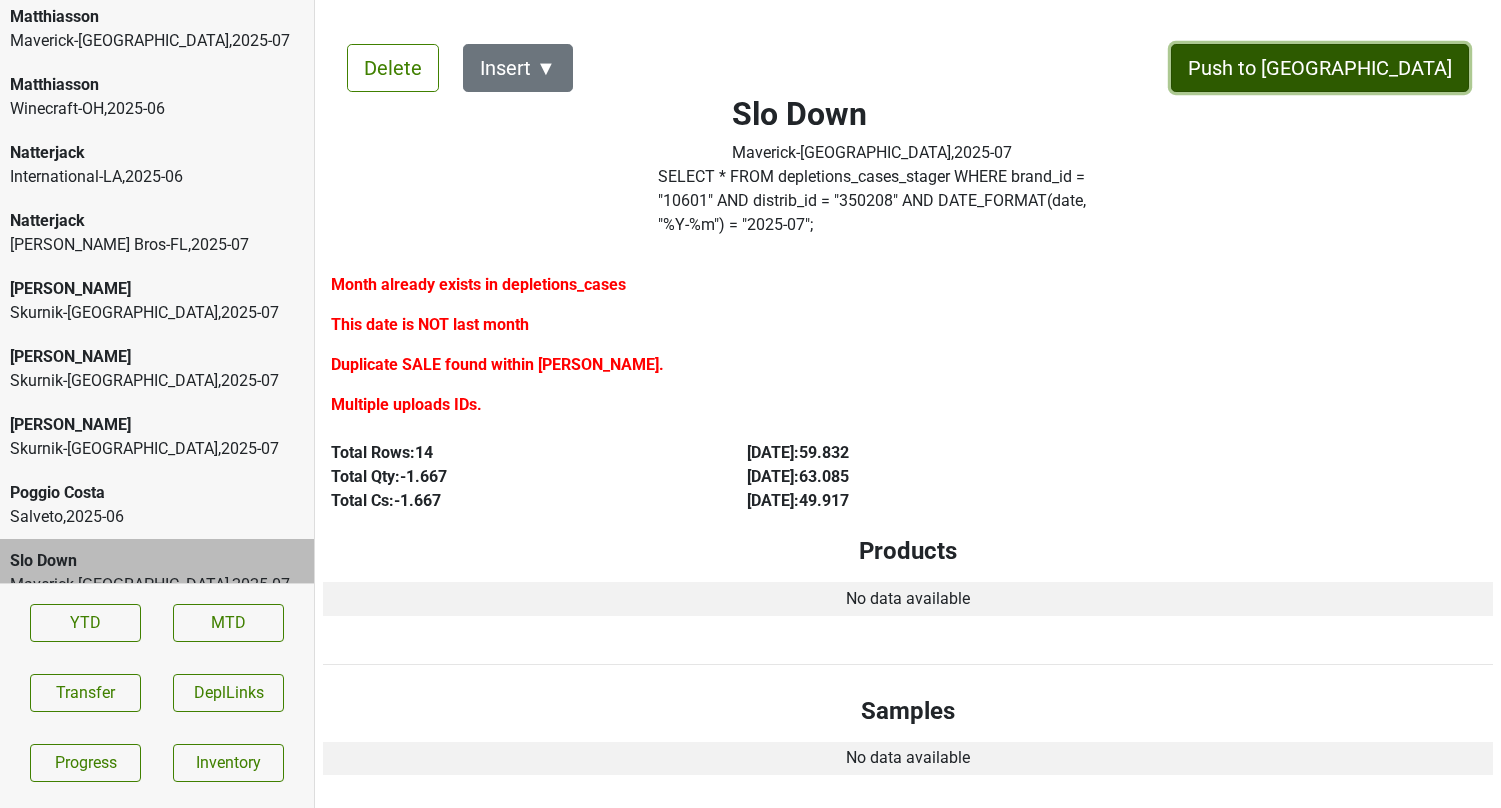 click on "Push to [GEOGRAPHIC_DATA]" at bounding box center (1320, 68) 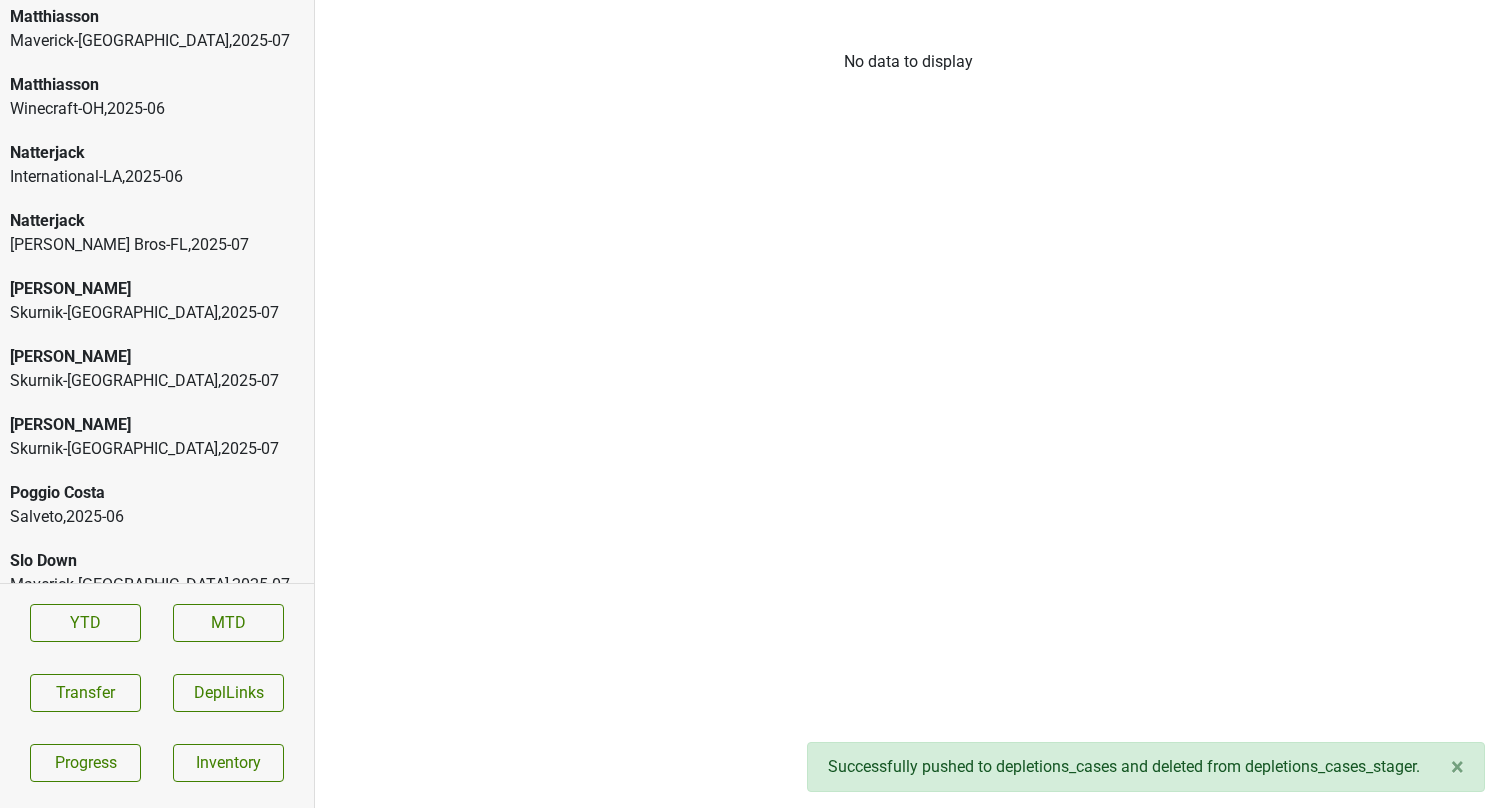 scroll, scrollTop: 97, scrollLeft: 0, axis: vertical 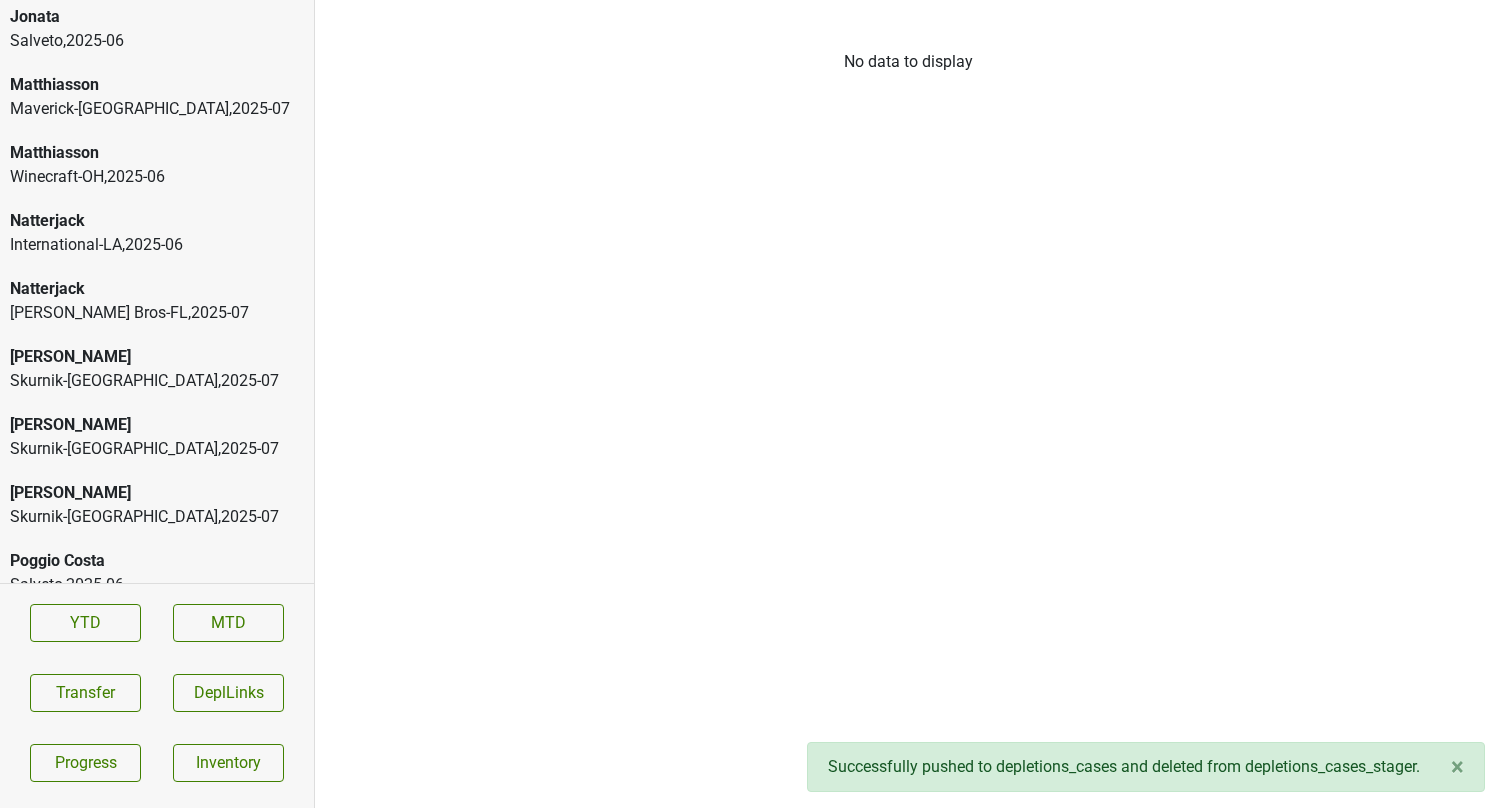 click on "Skurnik-NY ,  2025 - 07" at bounding box center [157, 517] 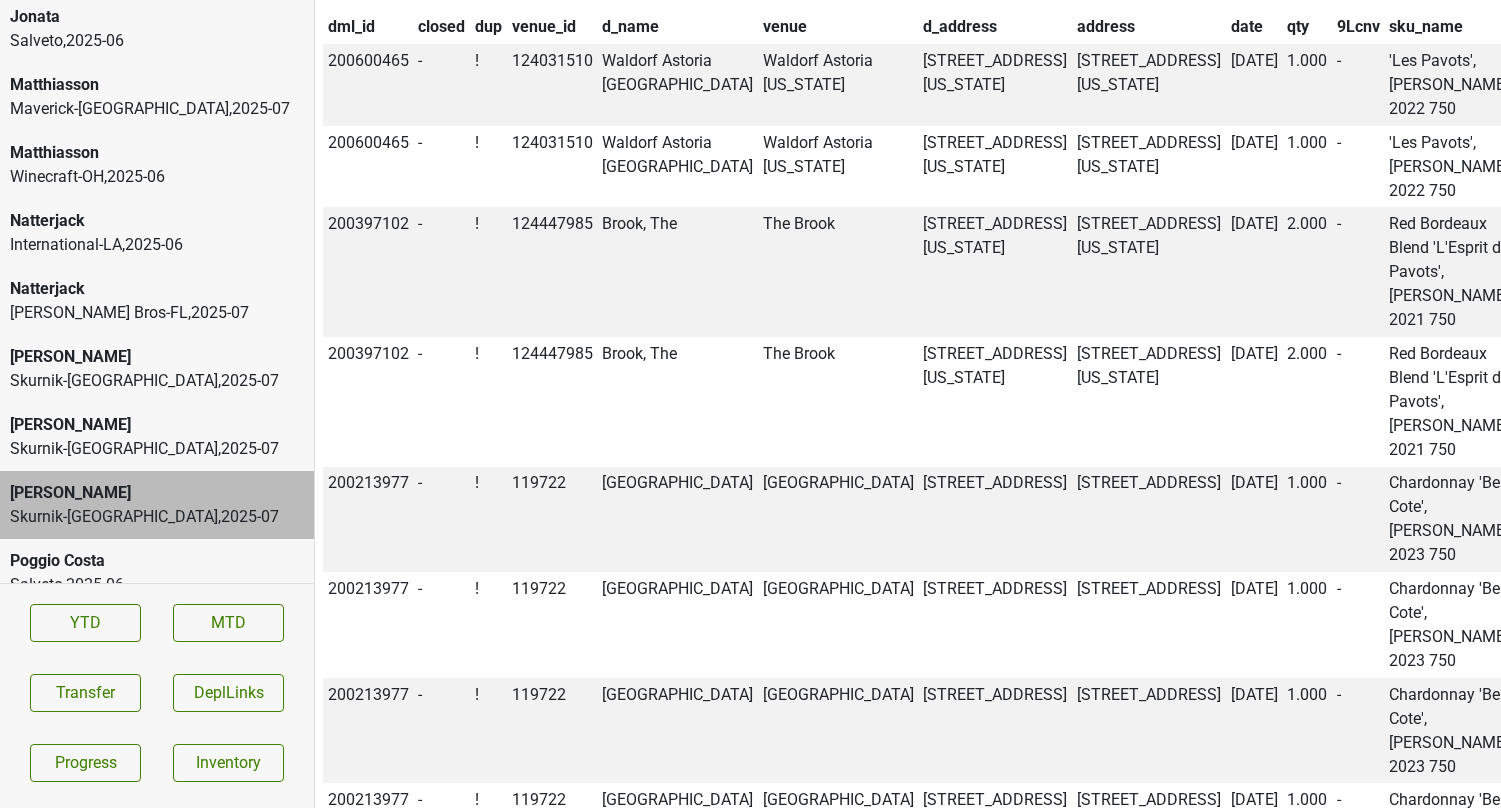 scroll, scrollTop: 1259, scrollLeft: 282, axis: both 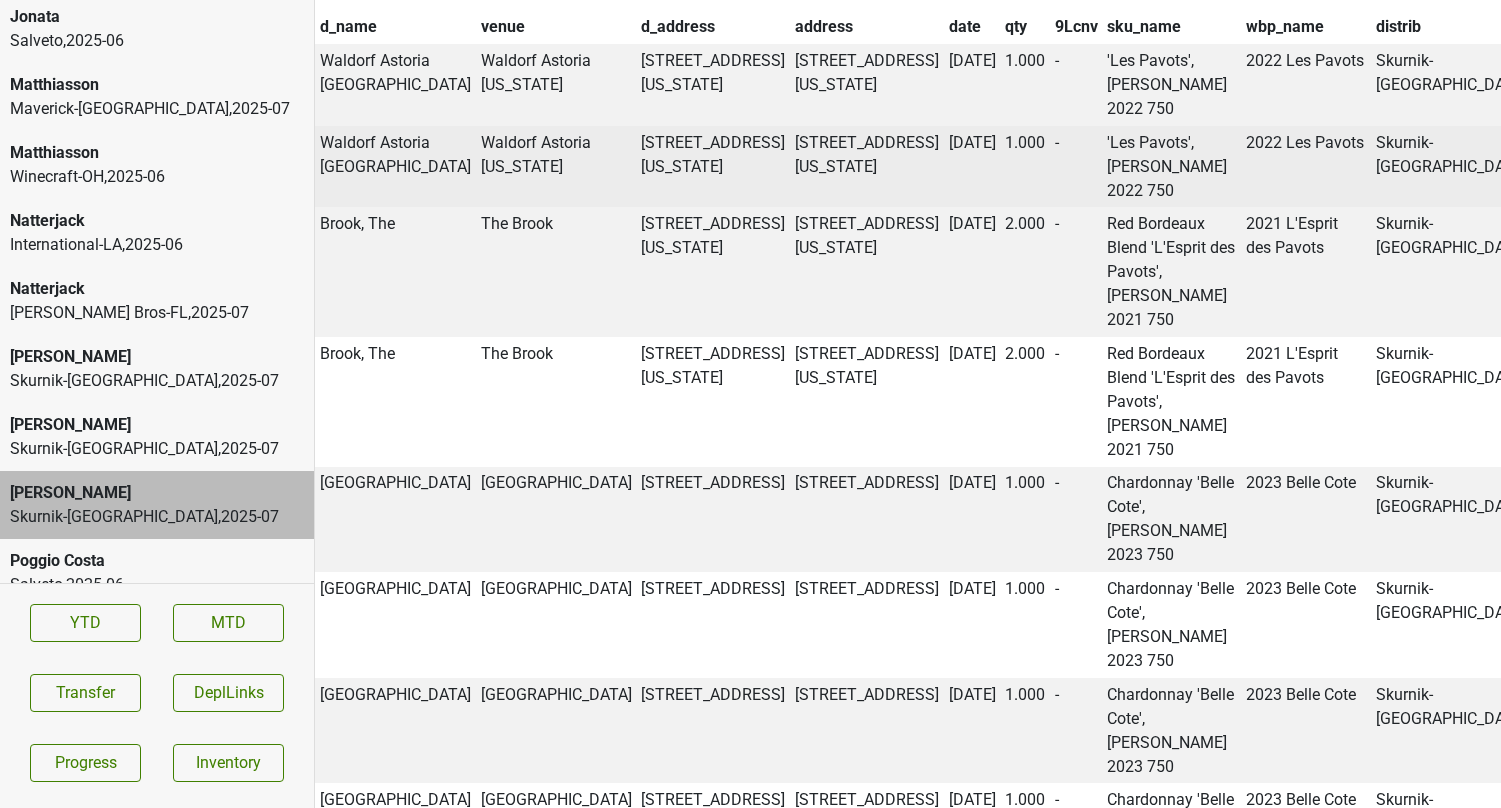 click on "40480" at bounding box center [1847, 167] 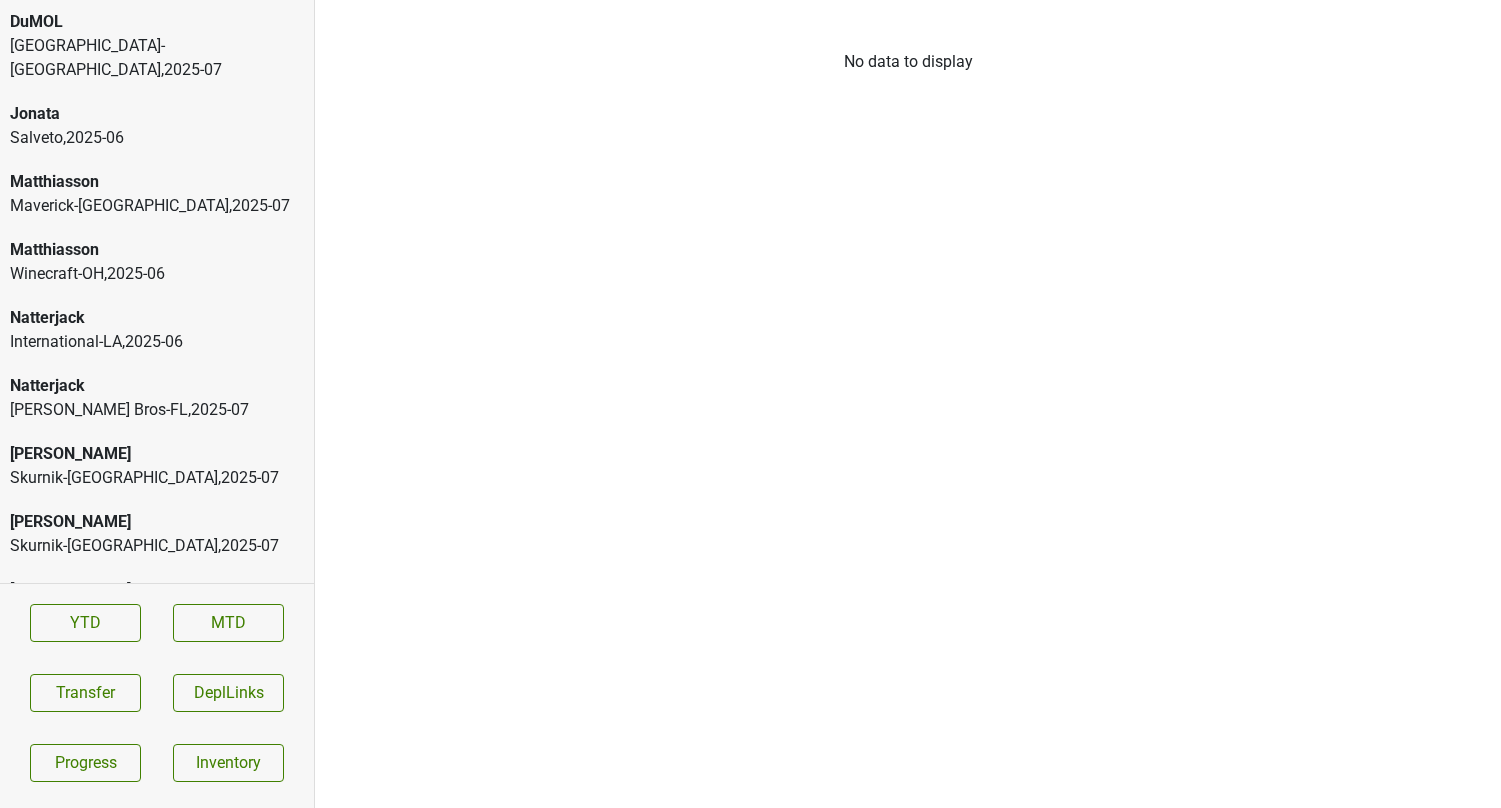 scroll, scrollTop: 0, scrollLeft: 0, axis: both 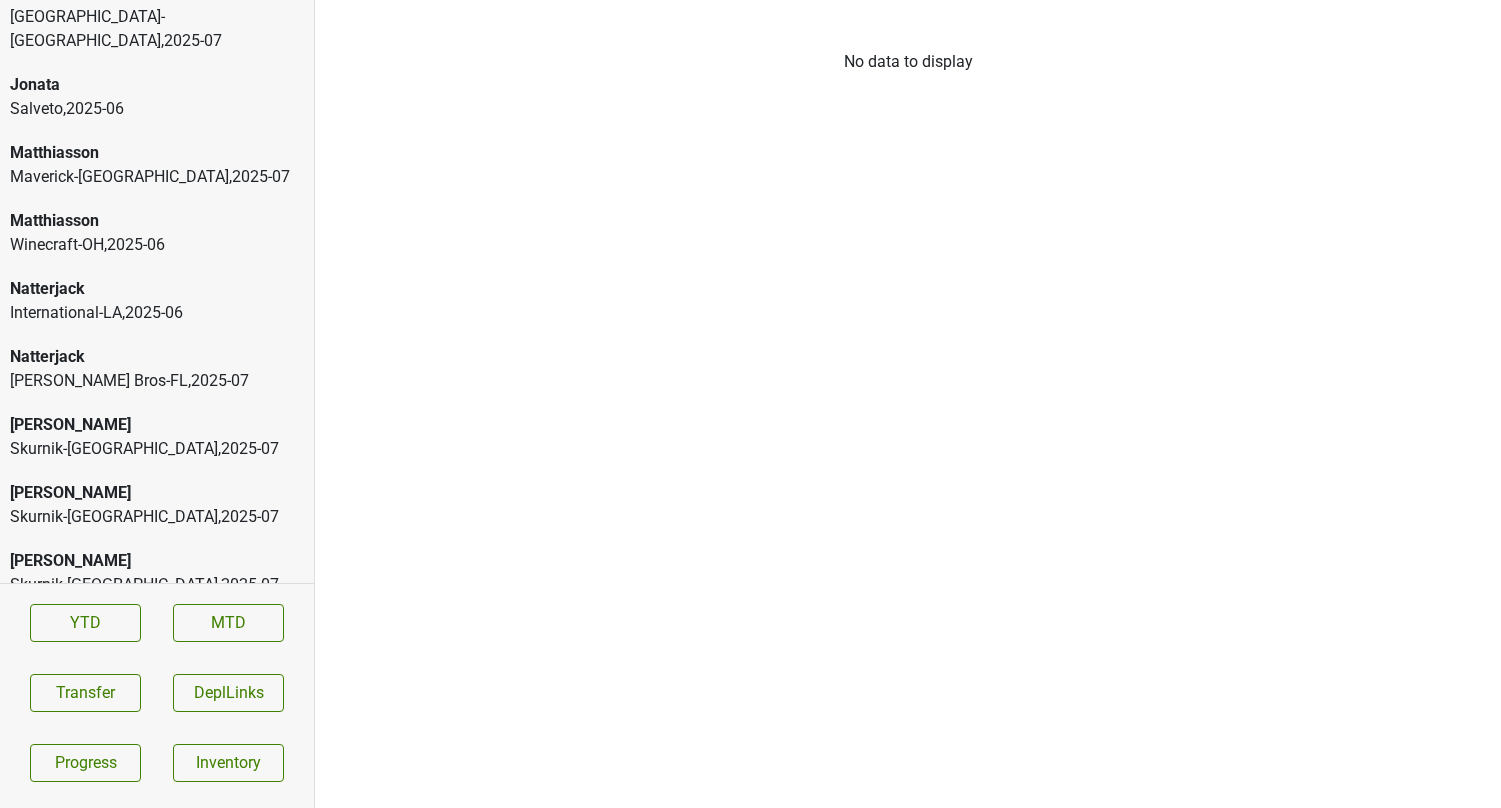 click on "[PERSON_NAME]" at bounding box center (157, 493) 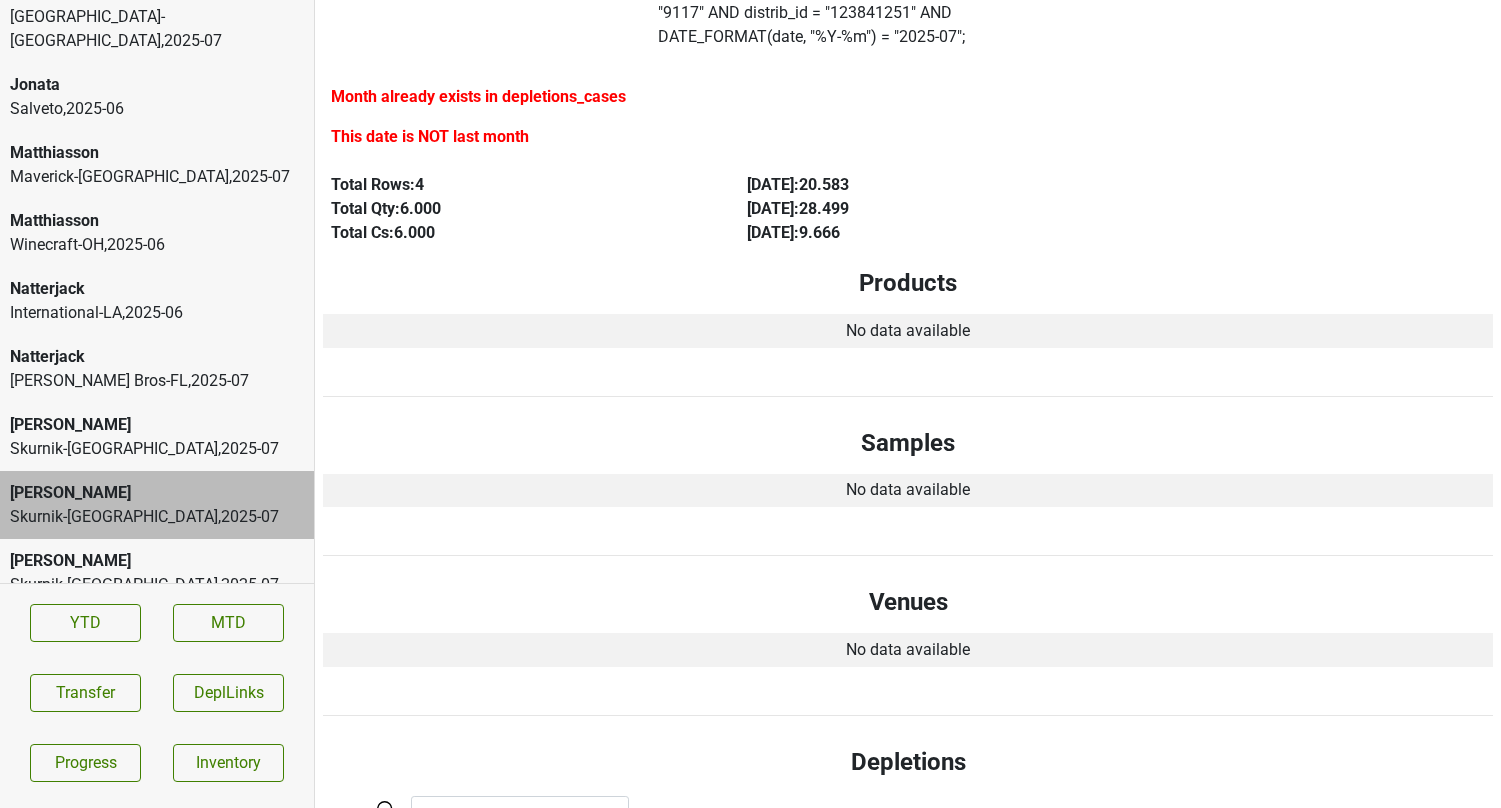 scroll, scrollTop: 0, scrollLeft: 0, axis: both 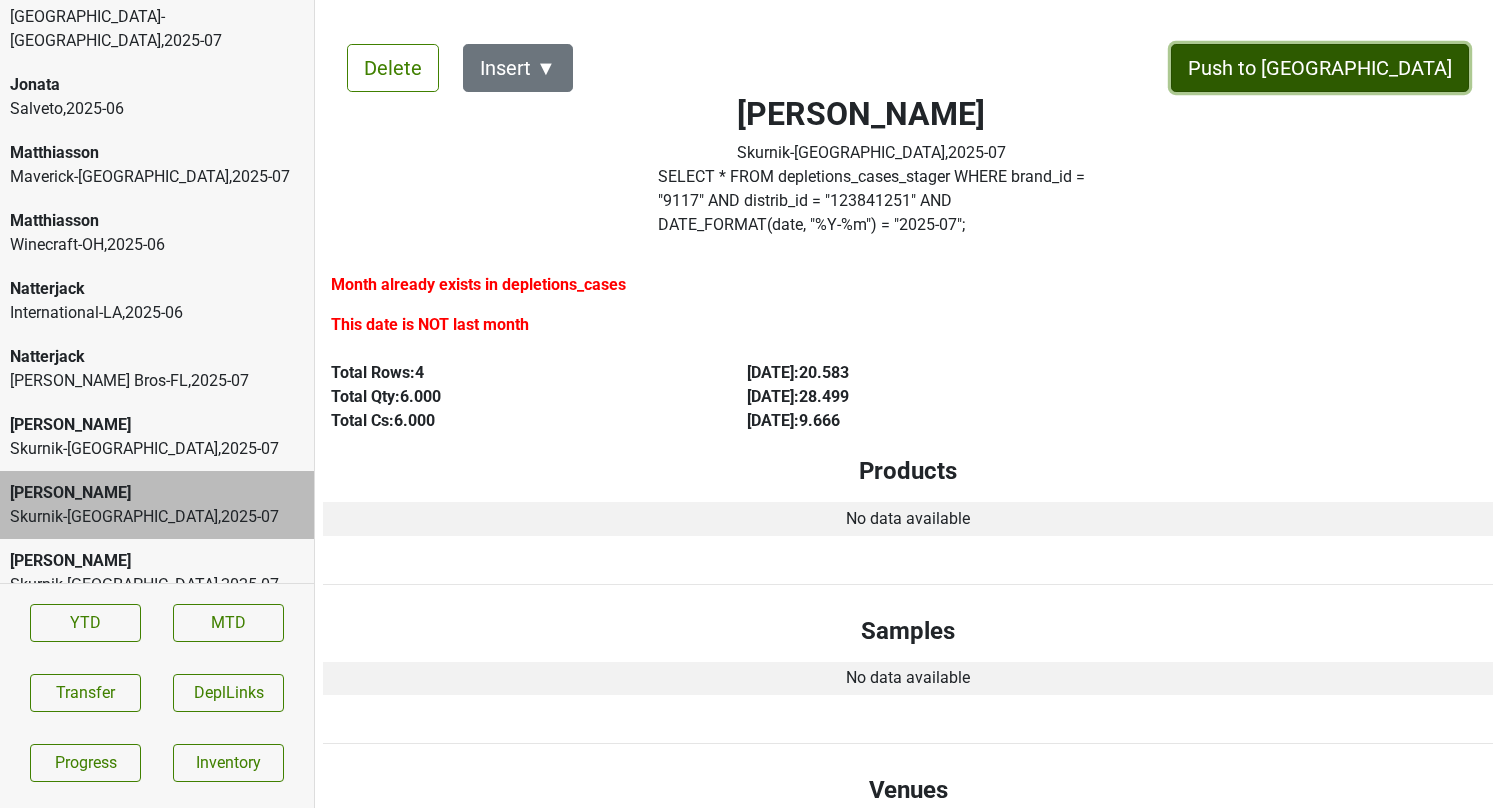 click on "Push to [GEOGRAPHIC_DATA]" at bounding box center (1320, 68) 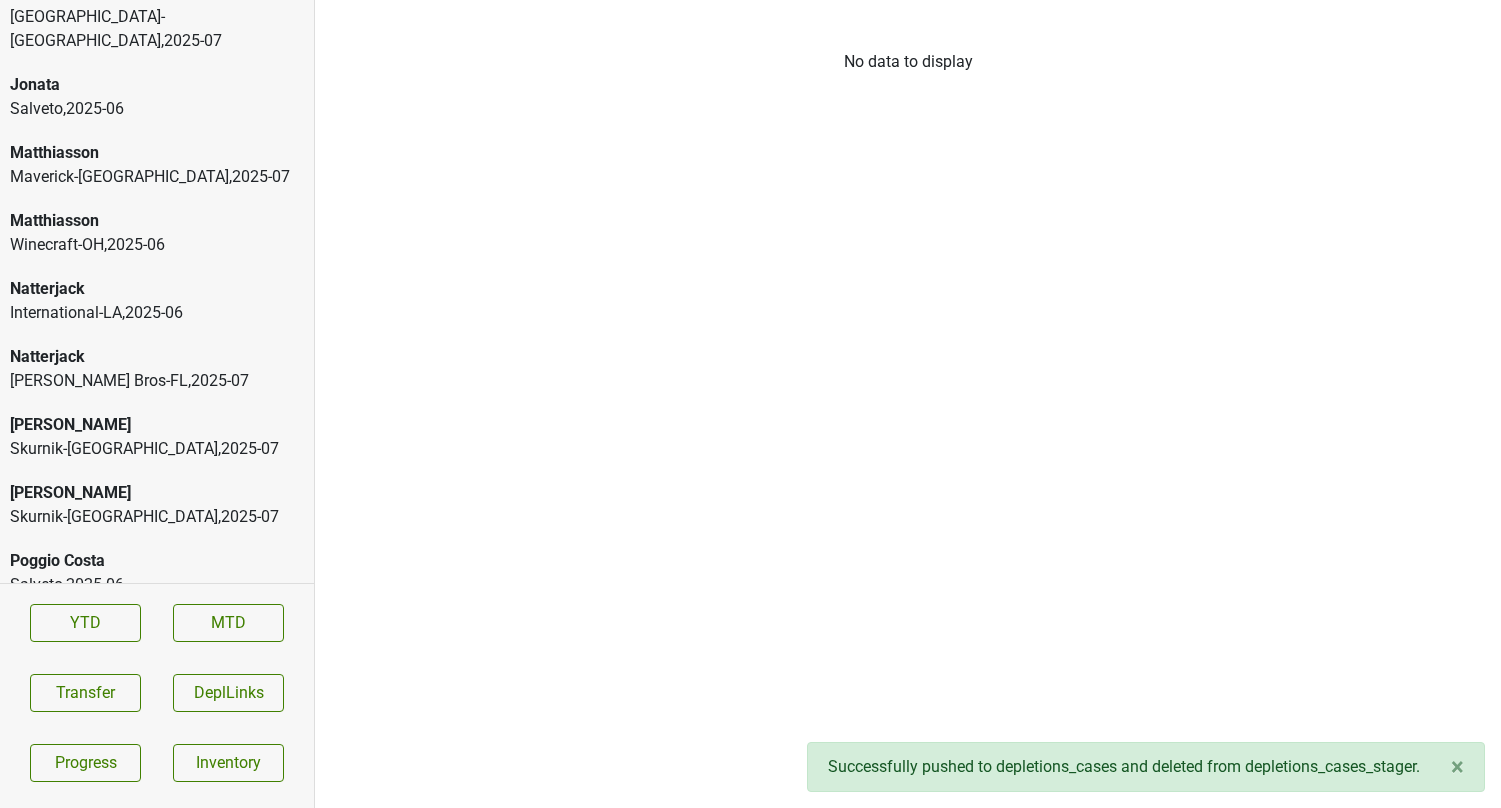 click on "[PERSON_NAME]-[GEOGRAPHIC_DATA] ,  2025 - 07" at bounding box center [157, 505] 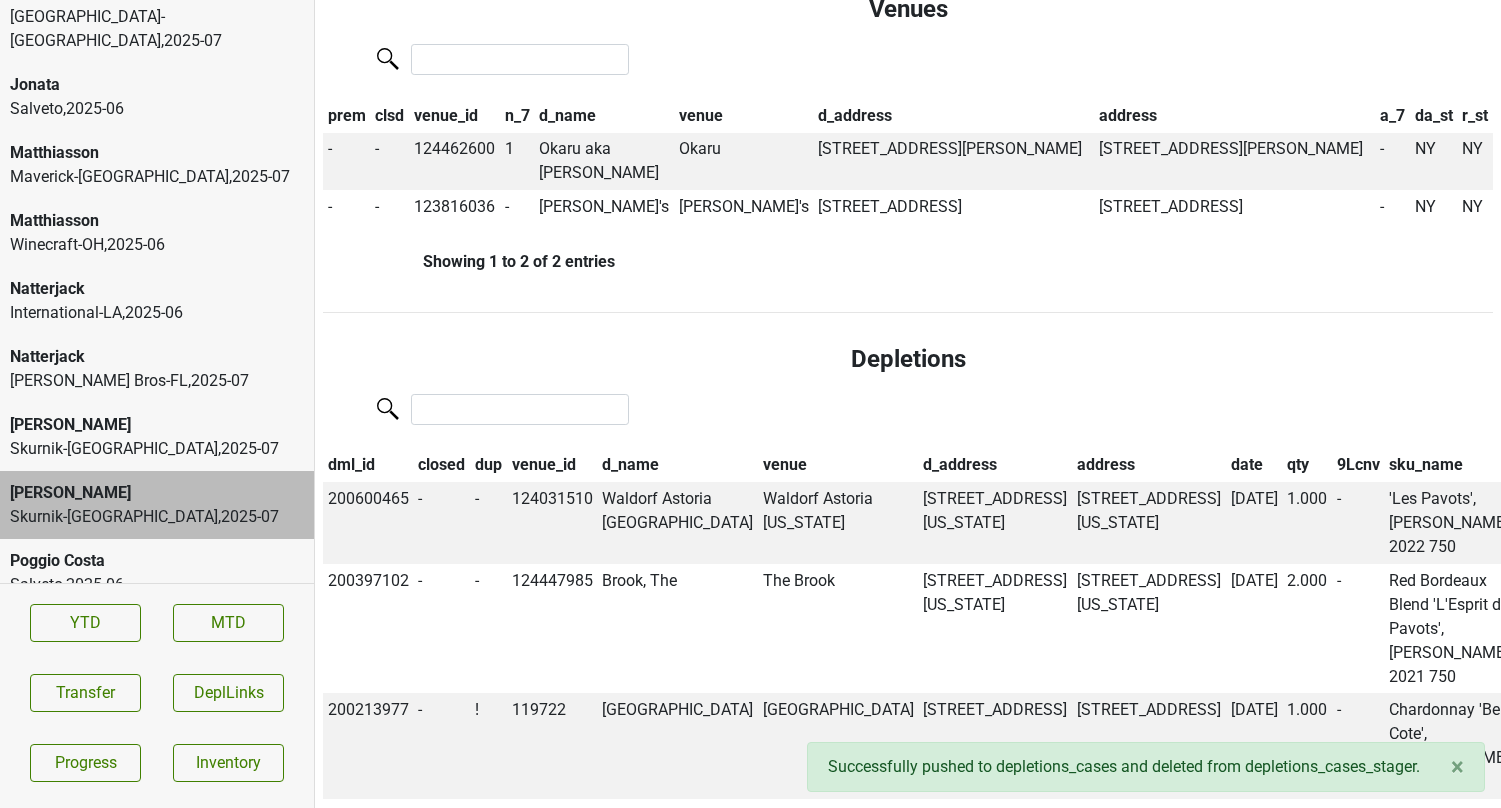 scroll, scrollTop: 827, scrollLeft: 0, axis: vertical 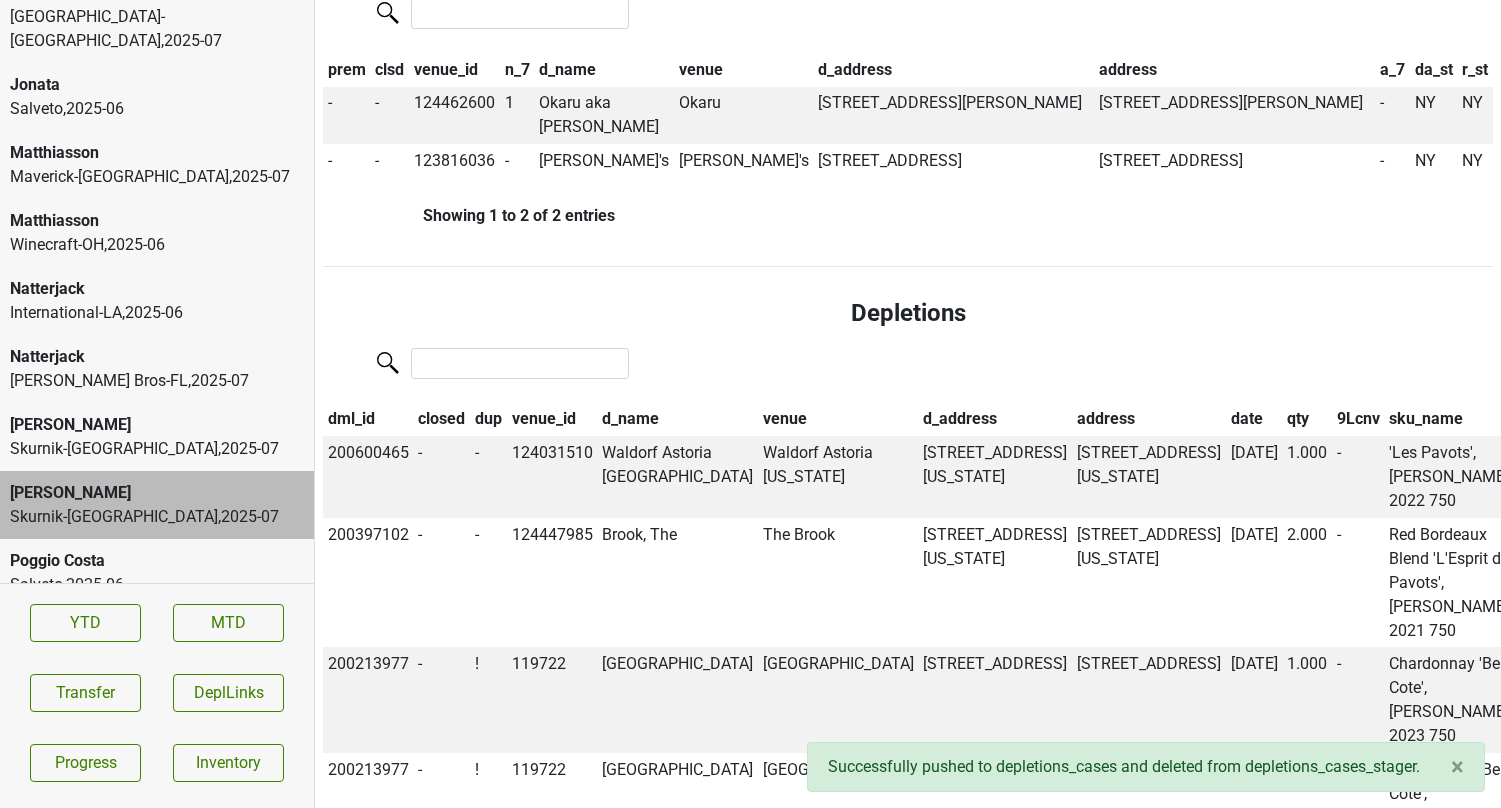 click on "dup" at bounding box center (488, 420) 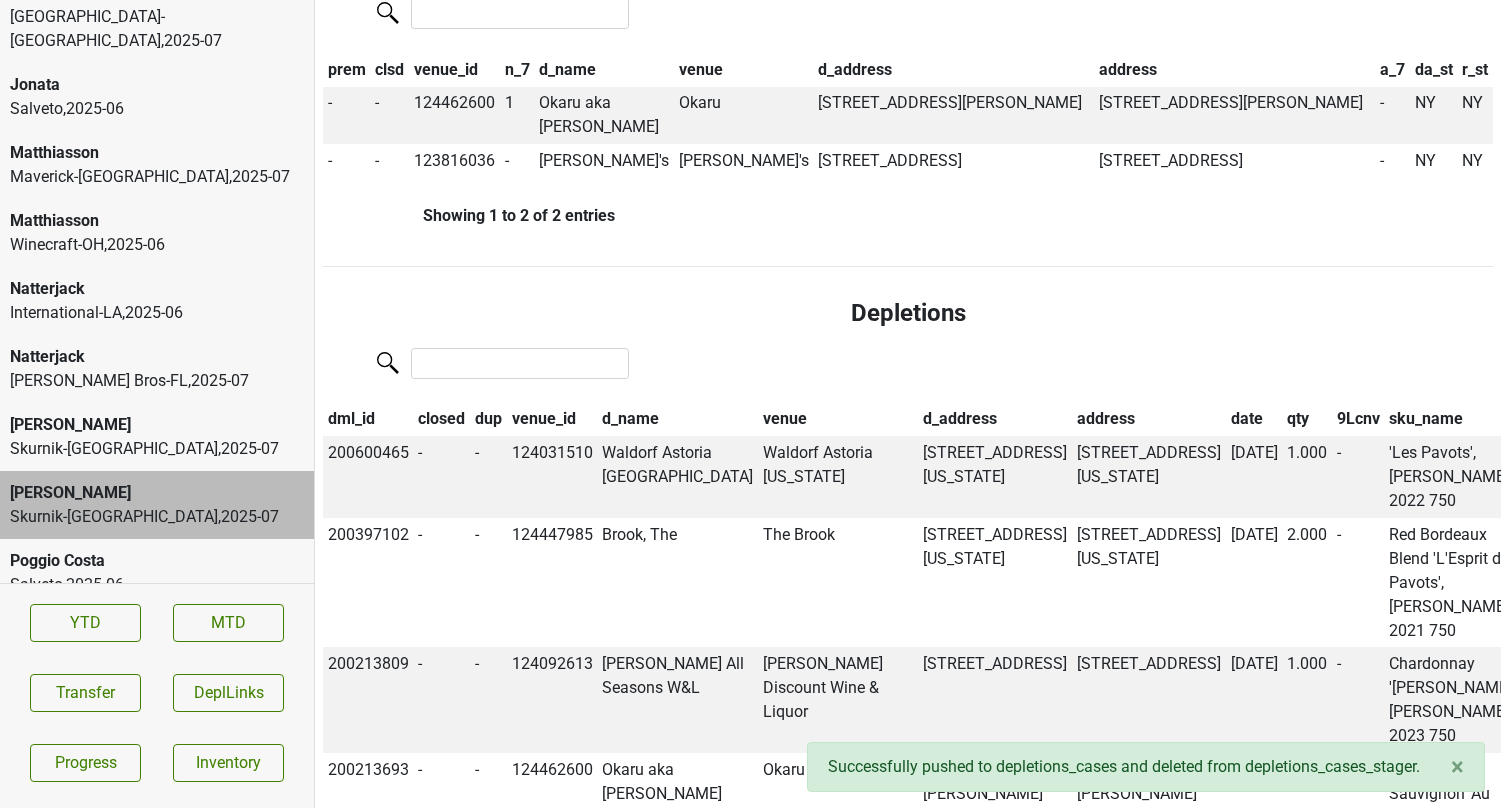 click on "dup" at bounding box center [488, 420] 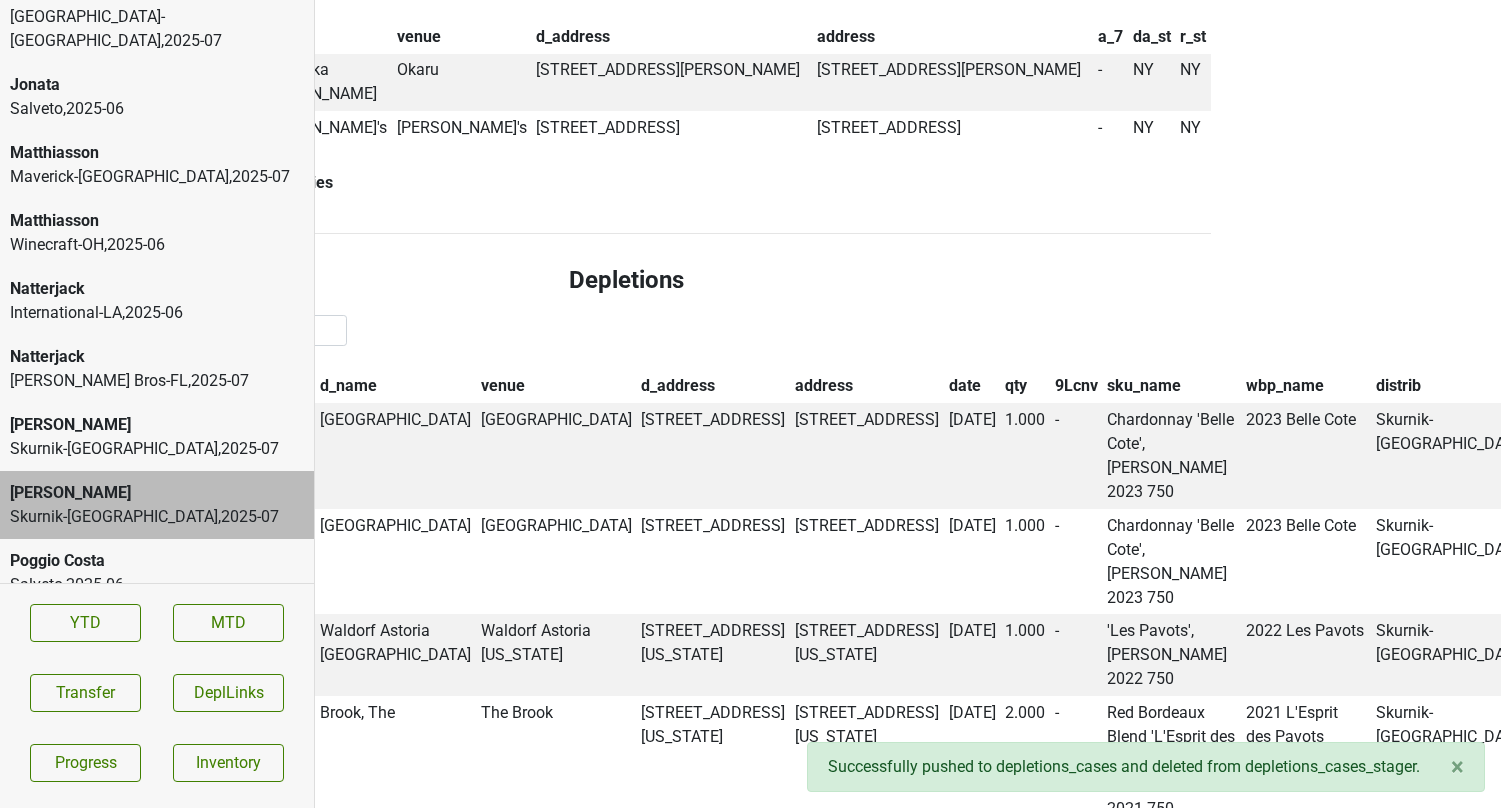 scroll, scrollTop: 860, scrollLeft: 0, axis: vertical 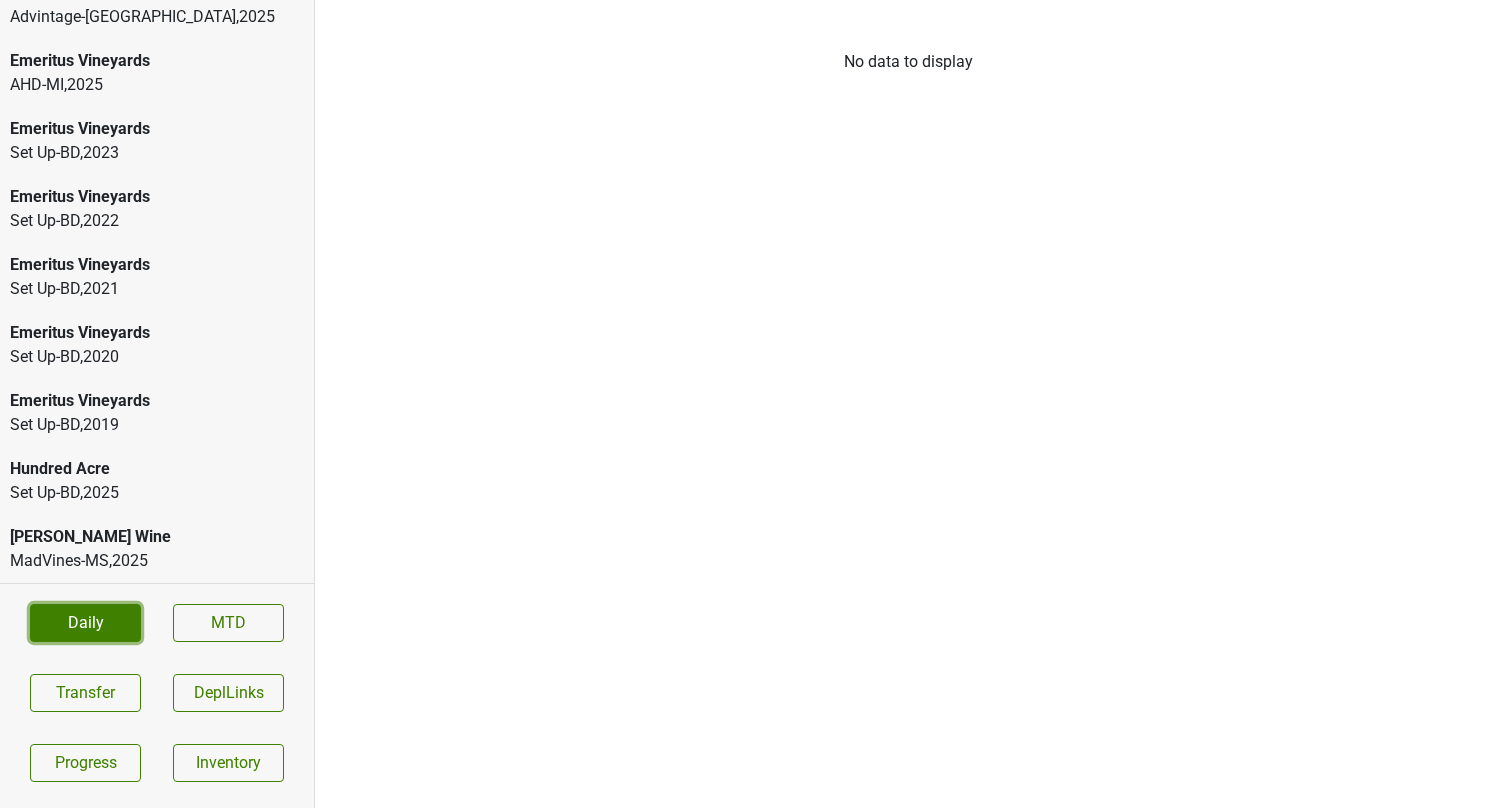 click on "Daily" at bounding box center [85, 623] 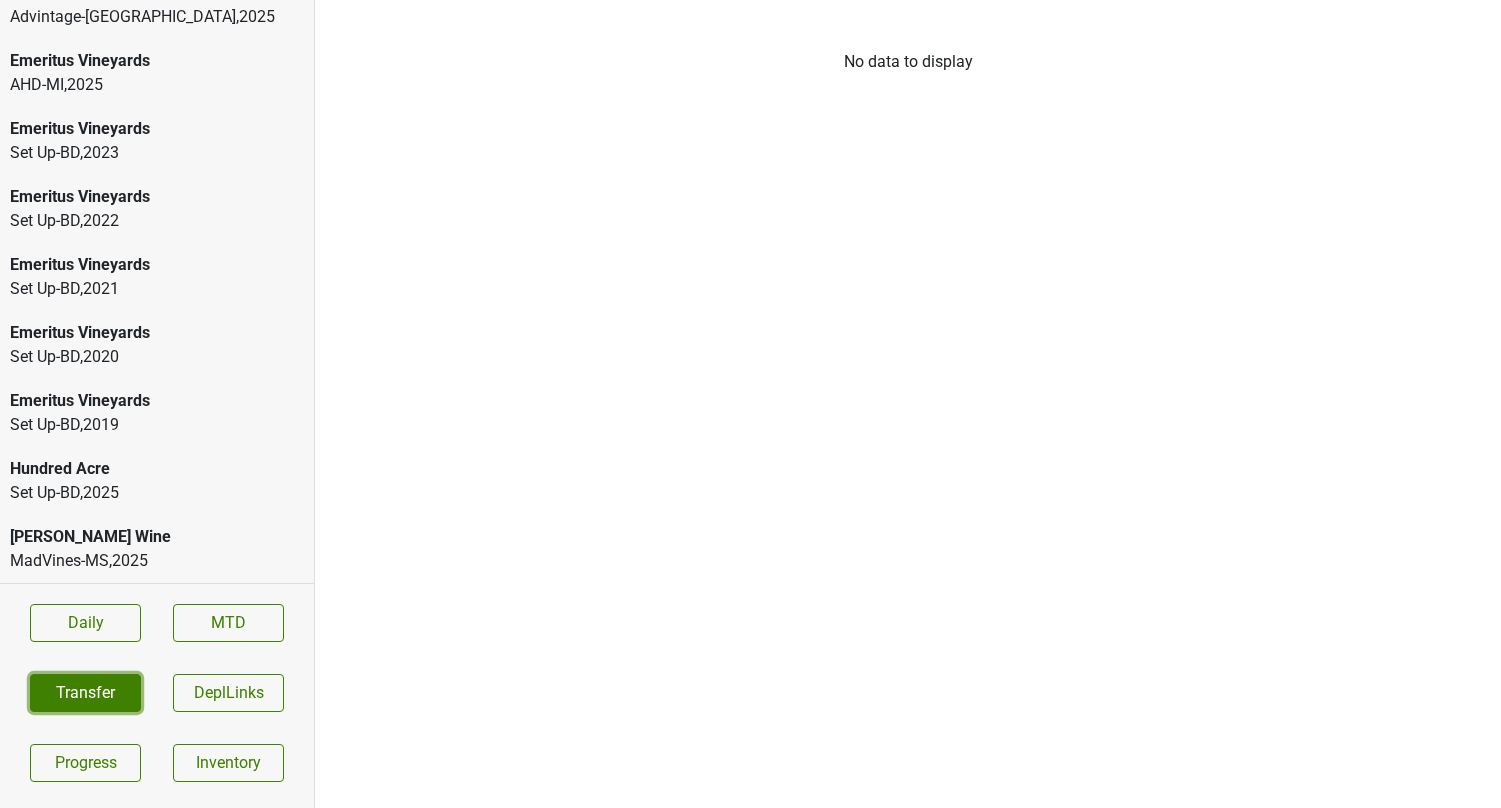 click on "Transfer" at bounding box center (85, 693) 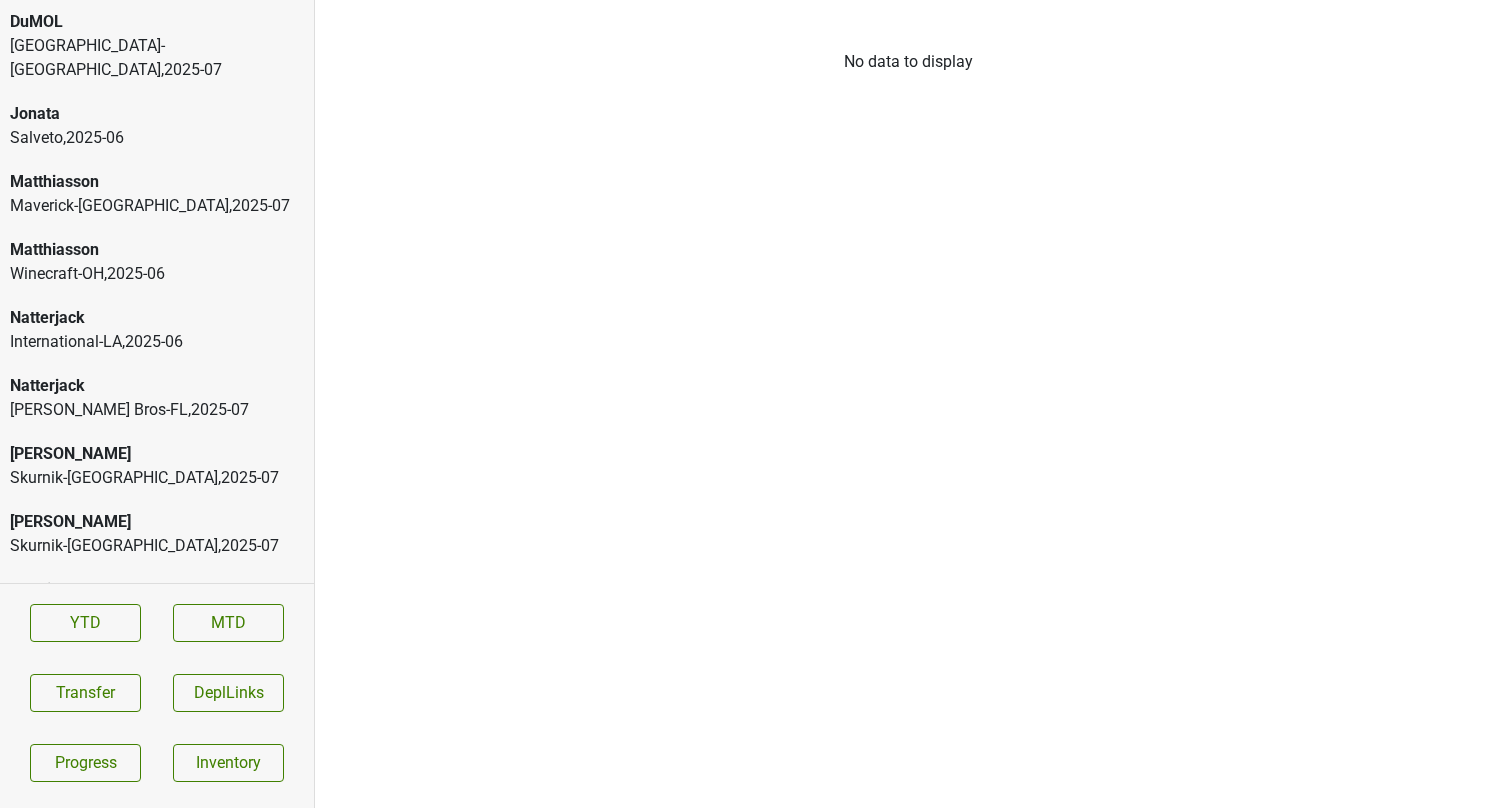 scroll, scrollTop: 0, scrollLeft: 0, axis: both 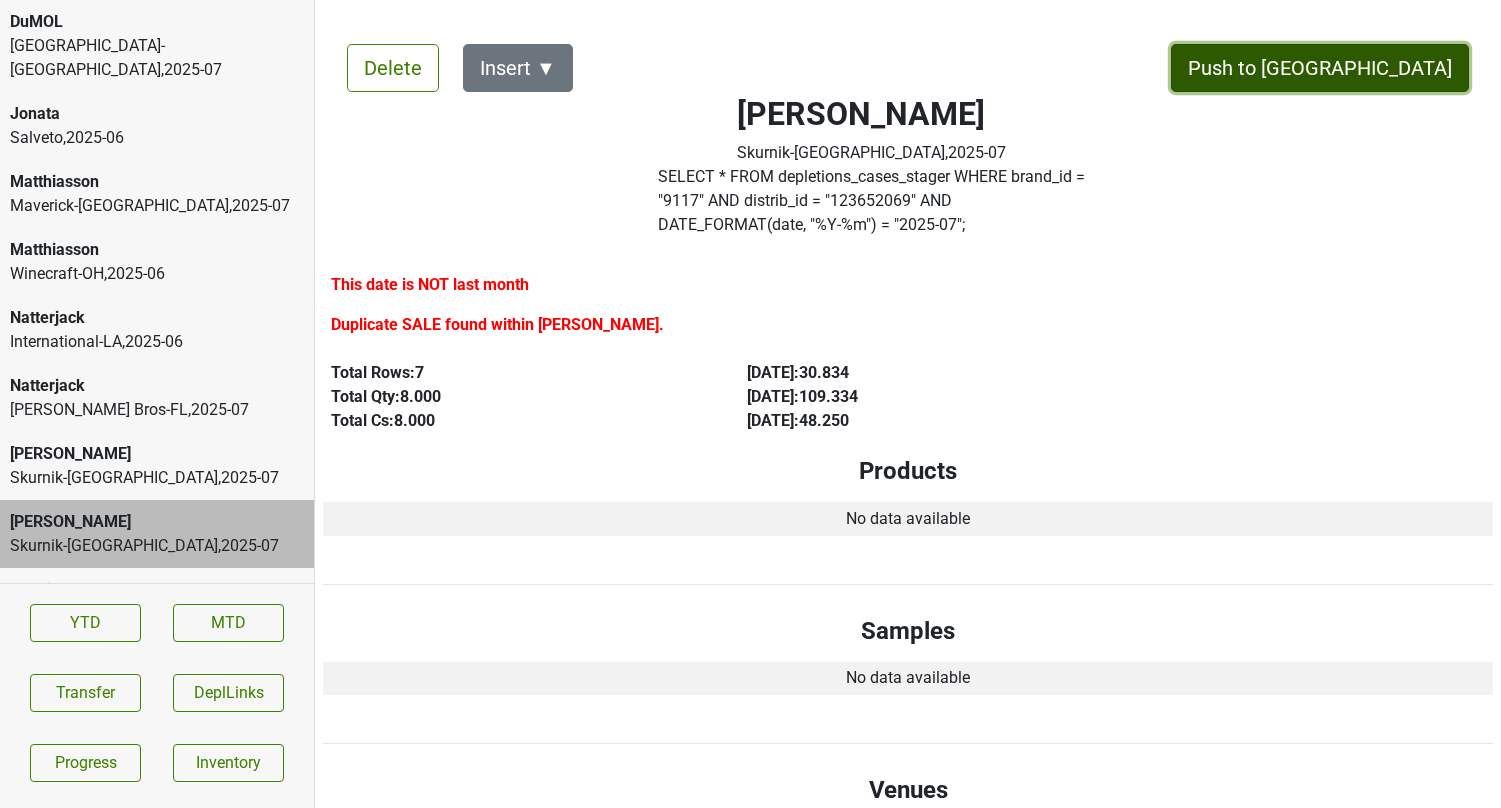 click on "Push to [GEOGRAPHIC_DATA]" at bounding box center [1320, 68] 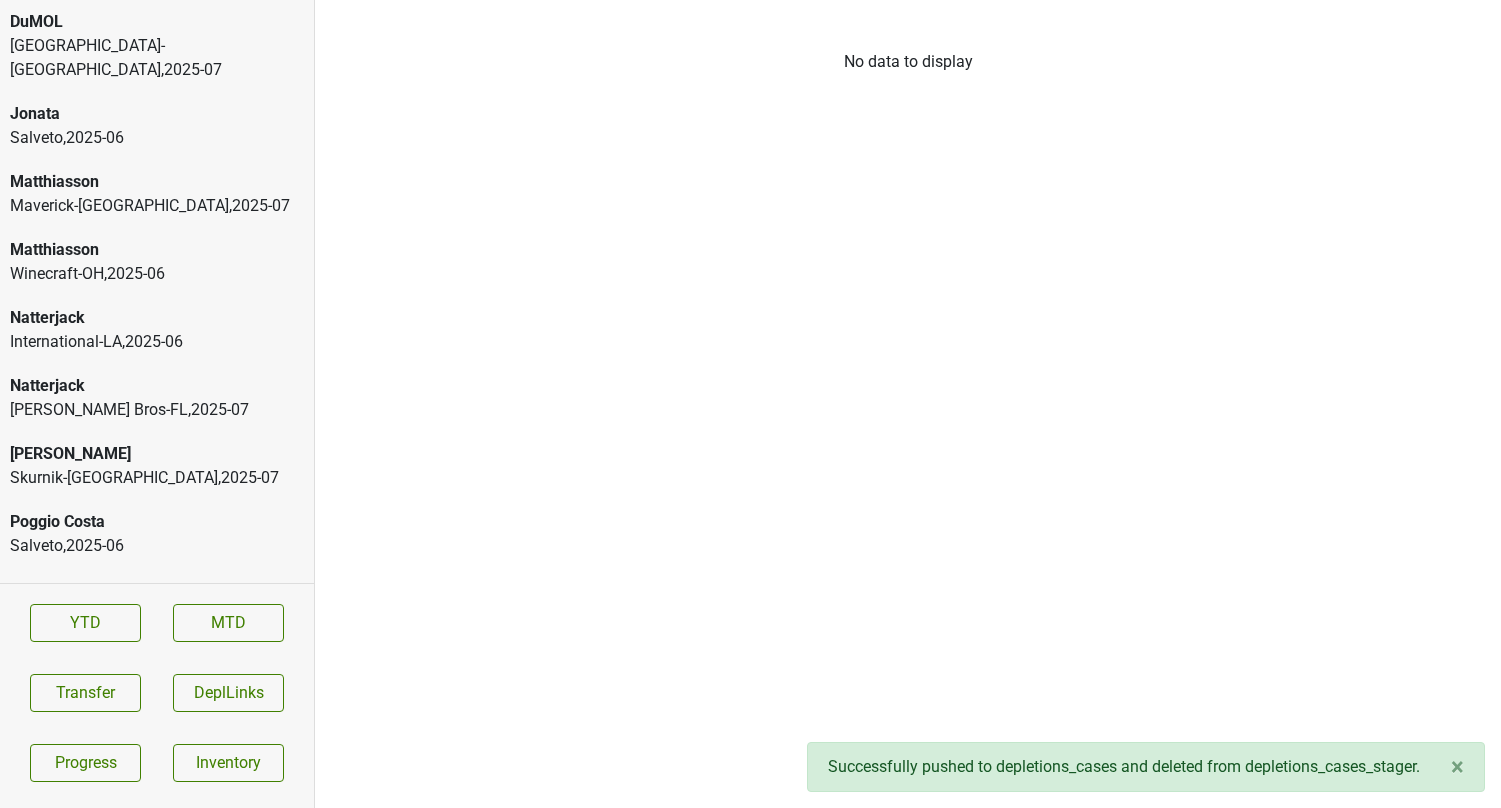 click on "[PERSON_NAME]" at bounding box center [157, 454] 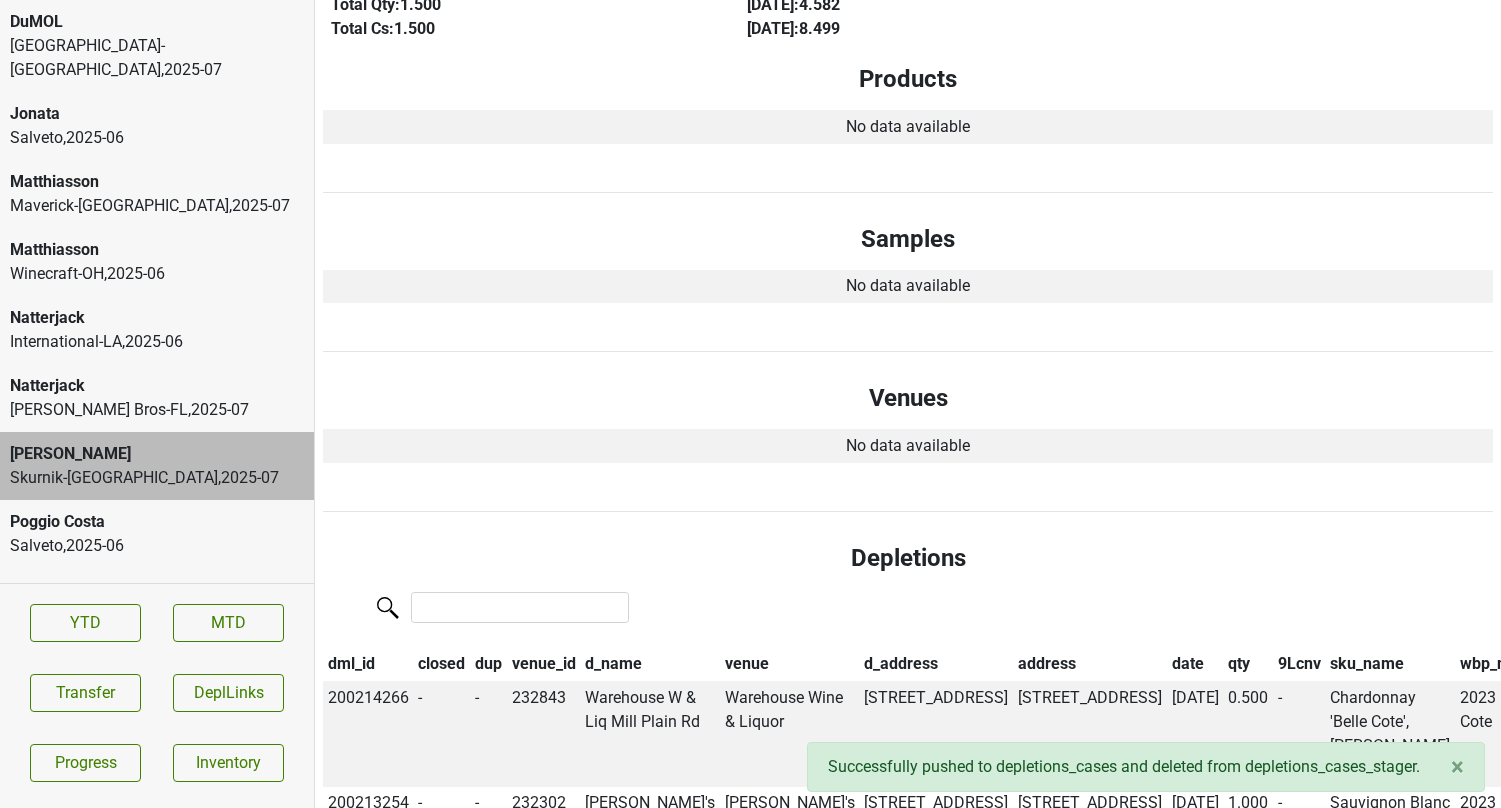 scroll, scrollTop: 0, scrollLeft: 0, axis: both 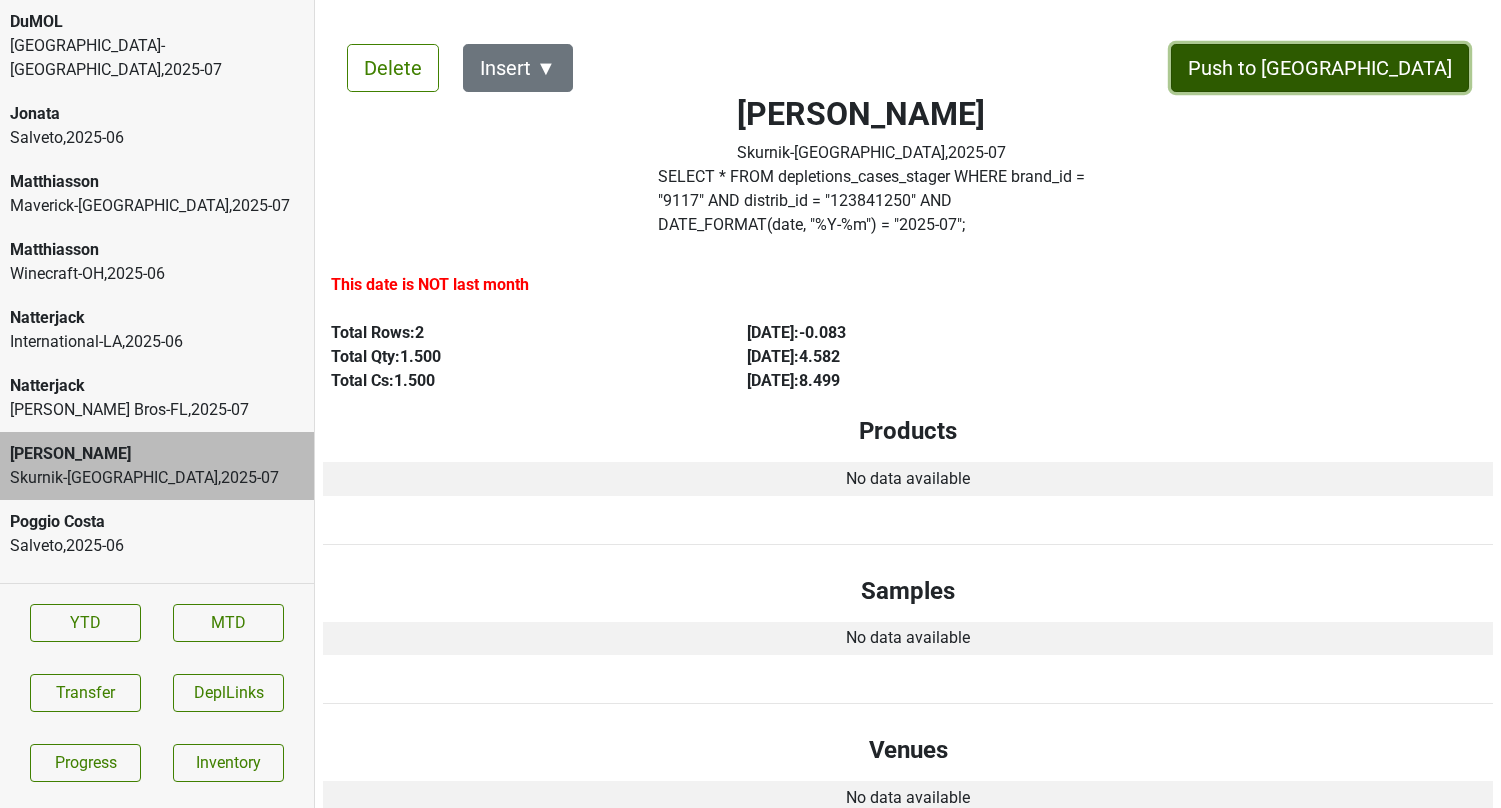 click on "Push to [GEOGRAPHIC_DATA]" at bounding box center (1320, 68) 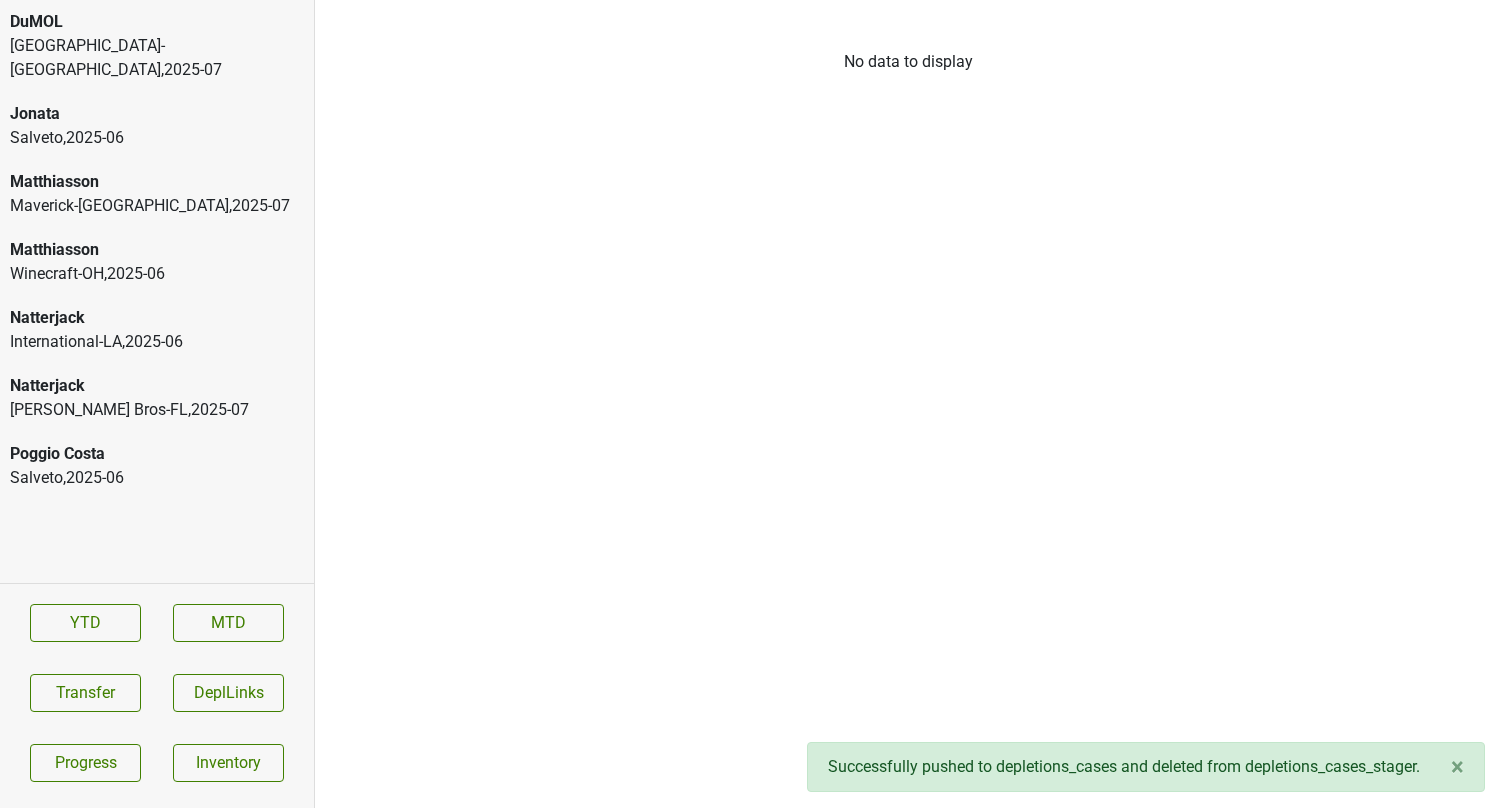 click on "[PERSON_NAME] Bros-[GEOGRAPHIC_DATA] ,  2025 - 07" at bounding box center [157, 410] 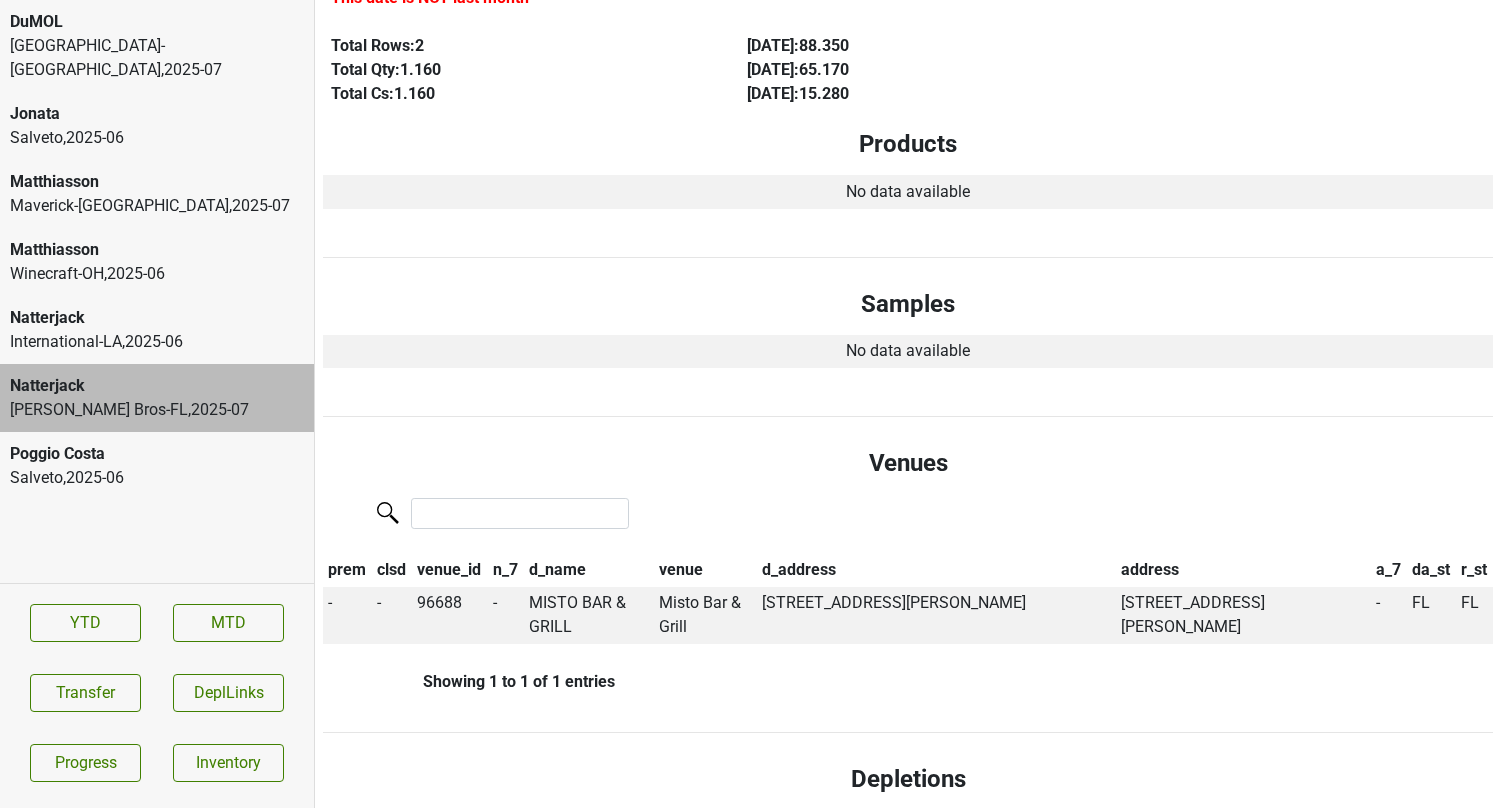 scroll, scrollTop: 0, scrollLeft: 0, axis: both 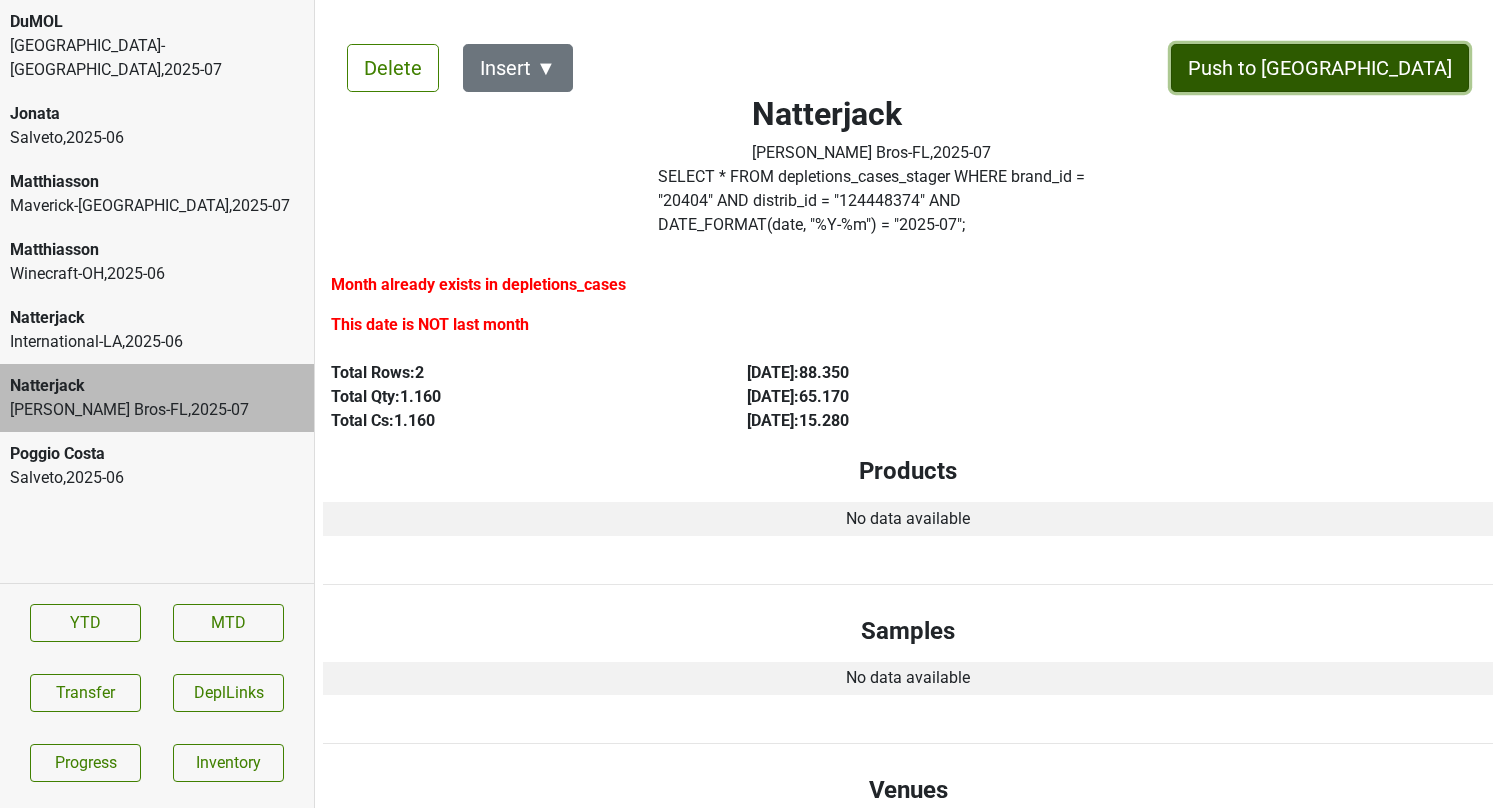click on "Push to [GEOGRAPHIC_DATA]" at bounding box center [1320, 68] 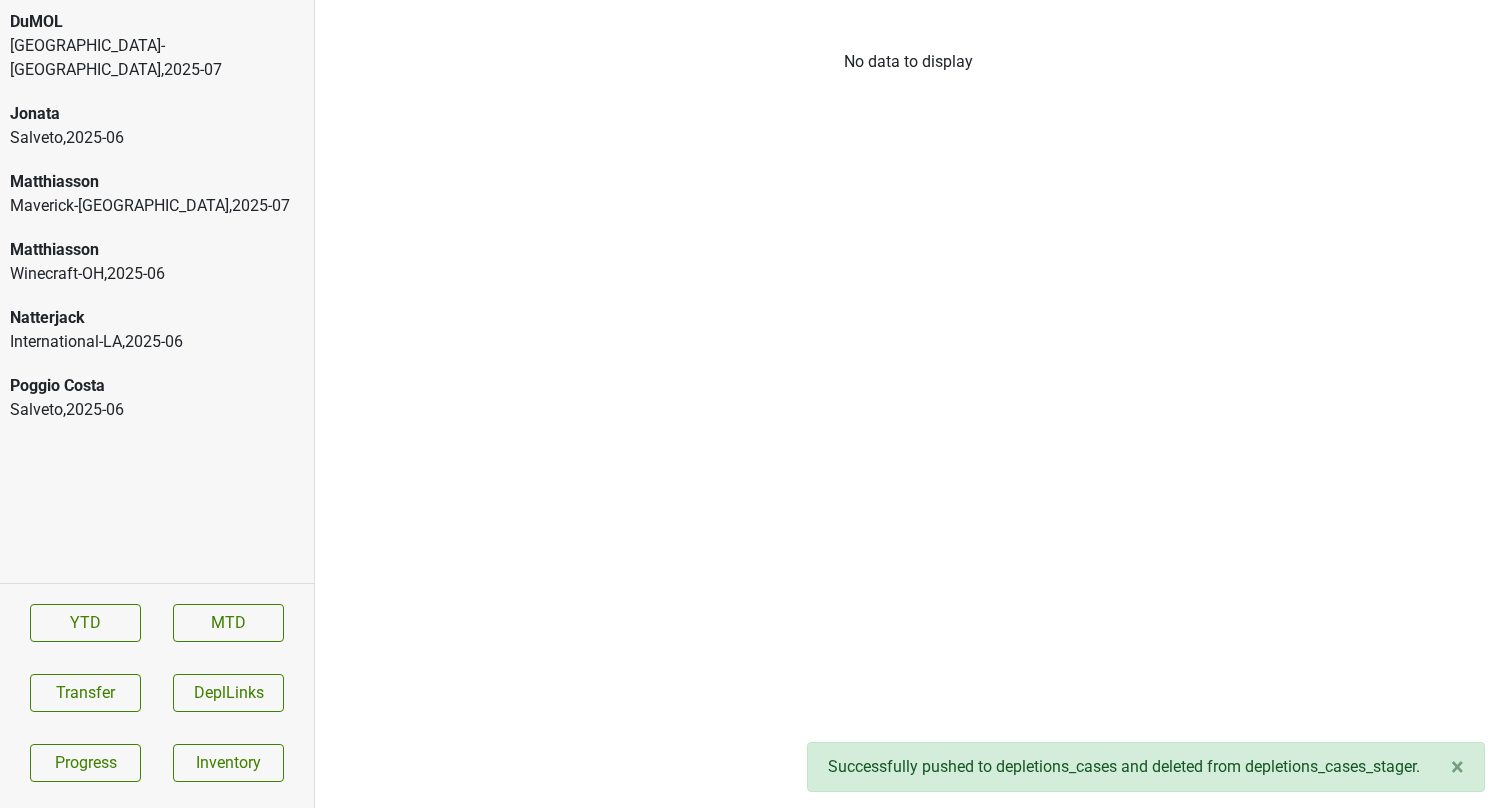 click on "Matthiasson" at bounding box center (157, 250) 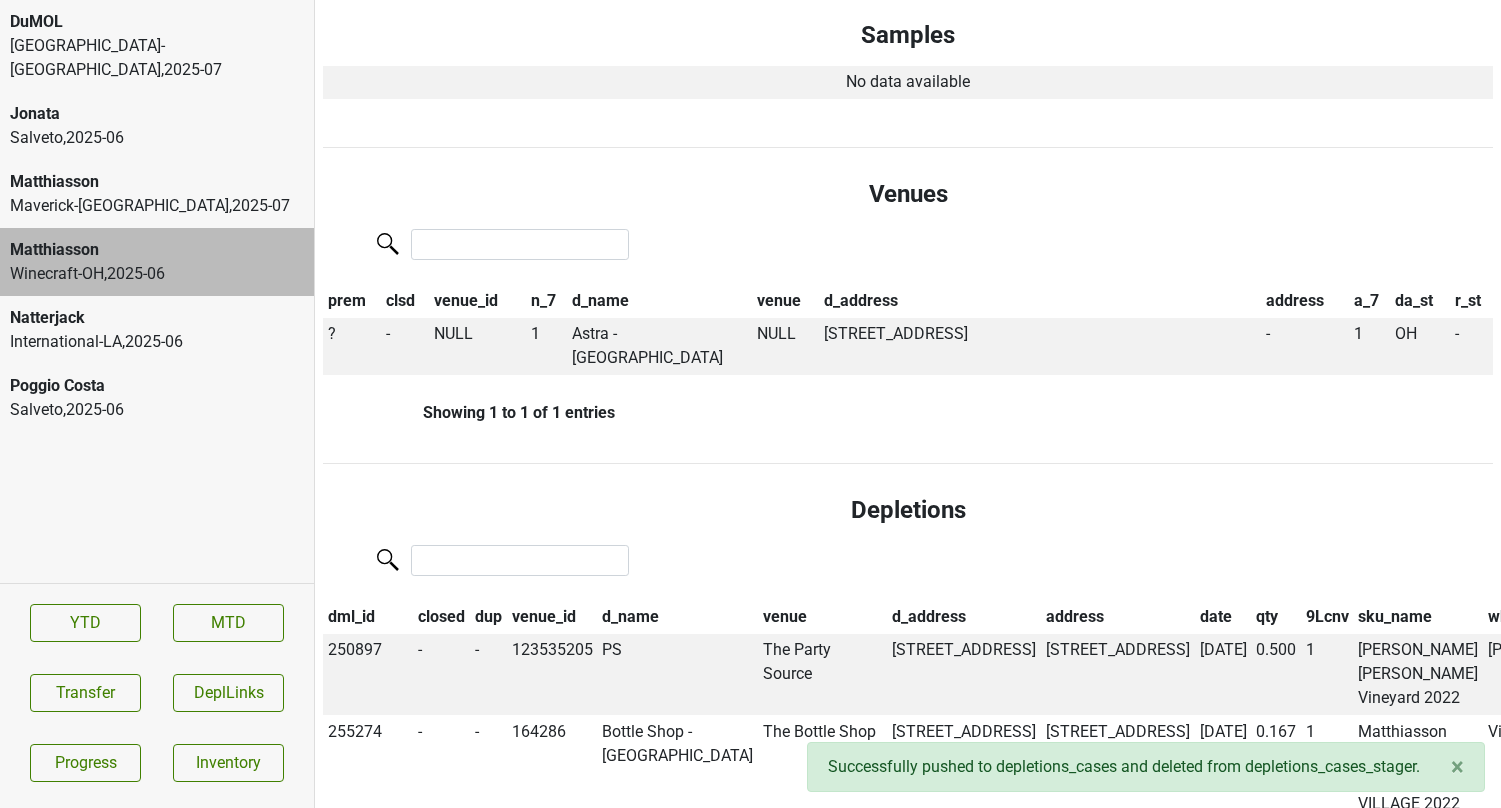 scroll, scrollTop: 598, scrollLeft: 0, axis: vertical 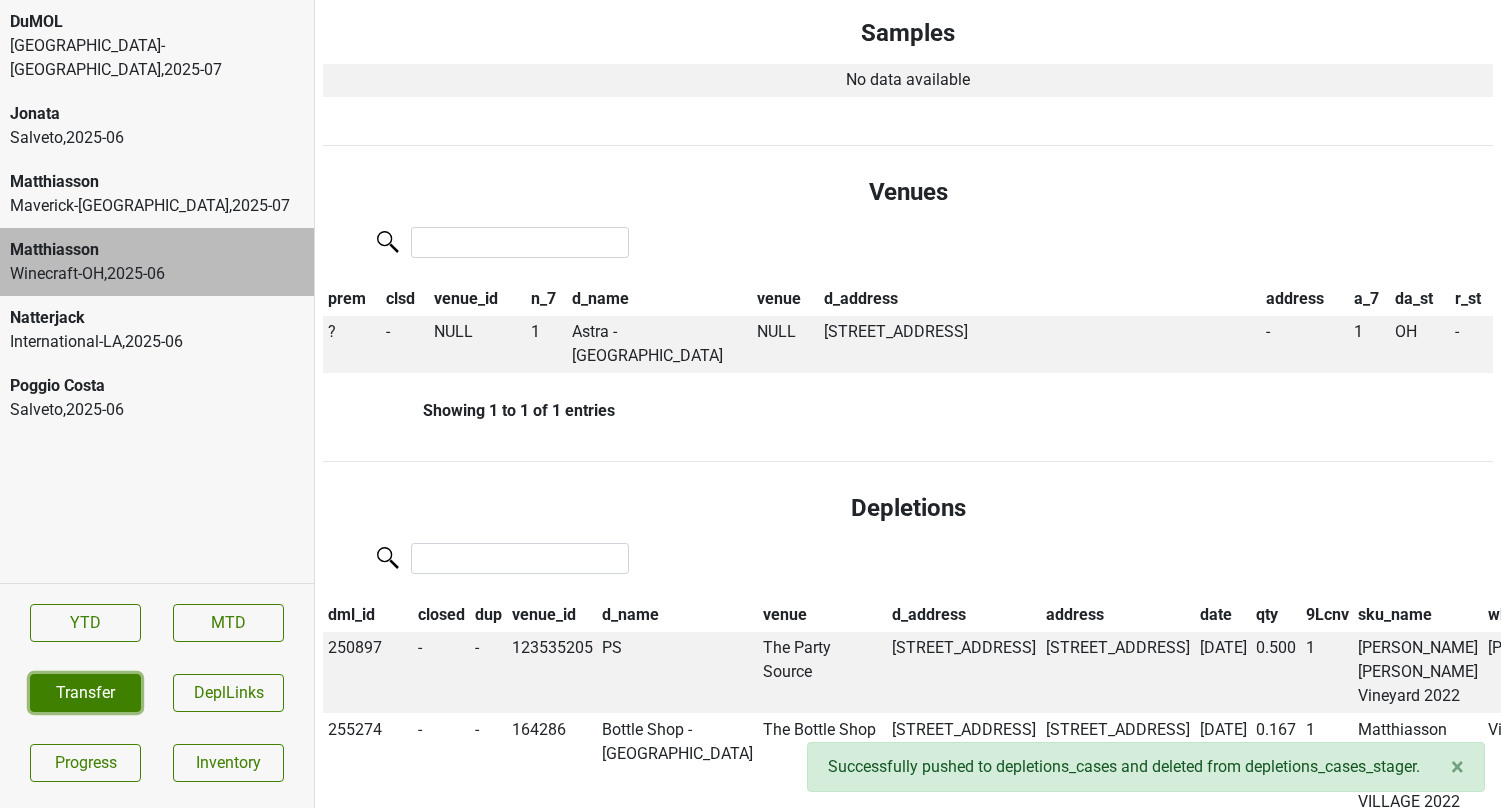 click on "Transfer" at bounding box center (85, 693) 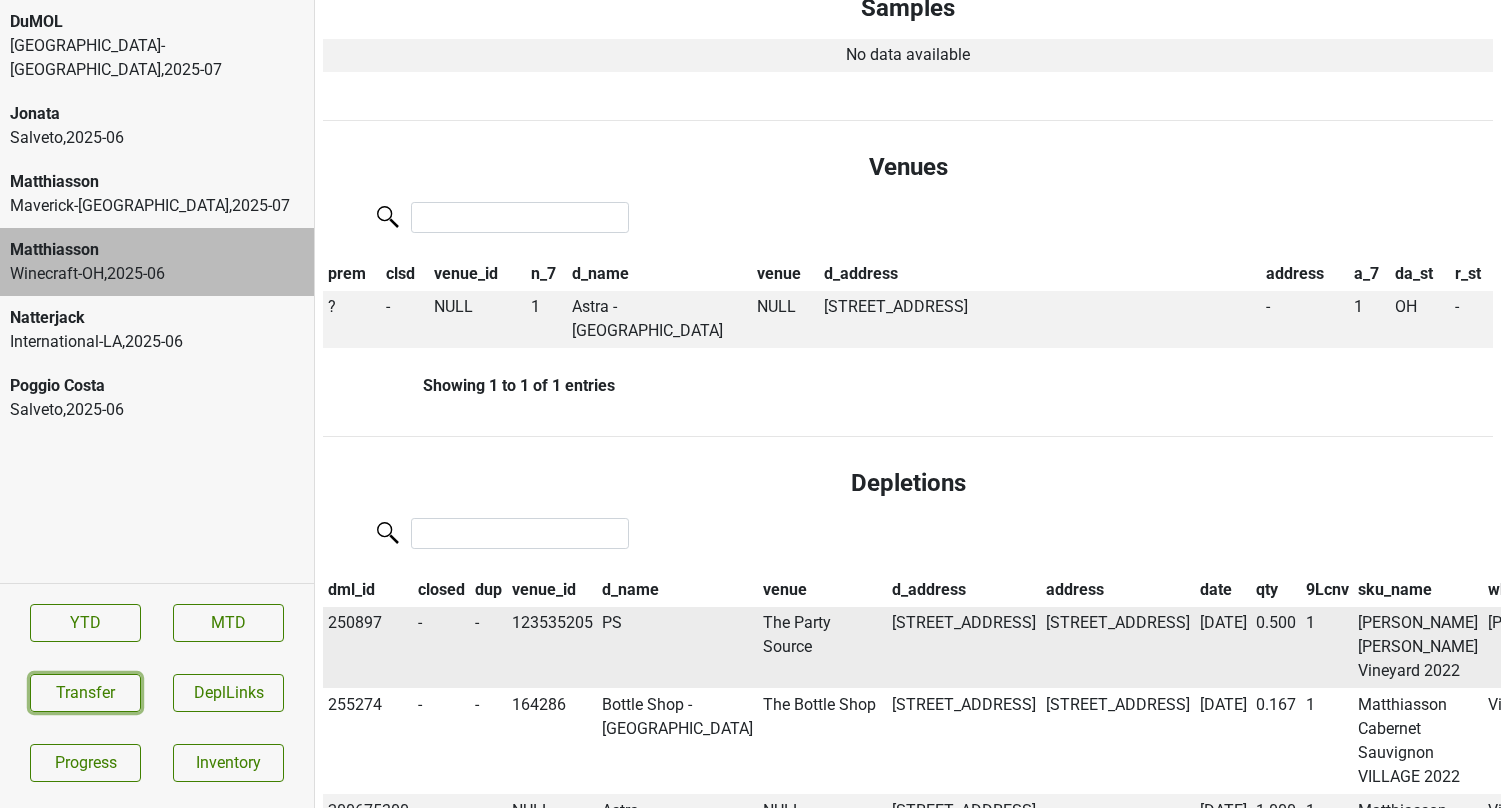 scroll, scrollTop: 619, scrollLeft: 0, axis: vertical 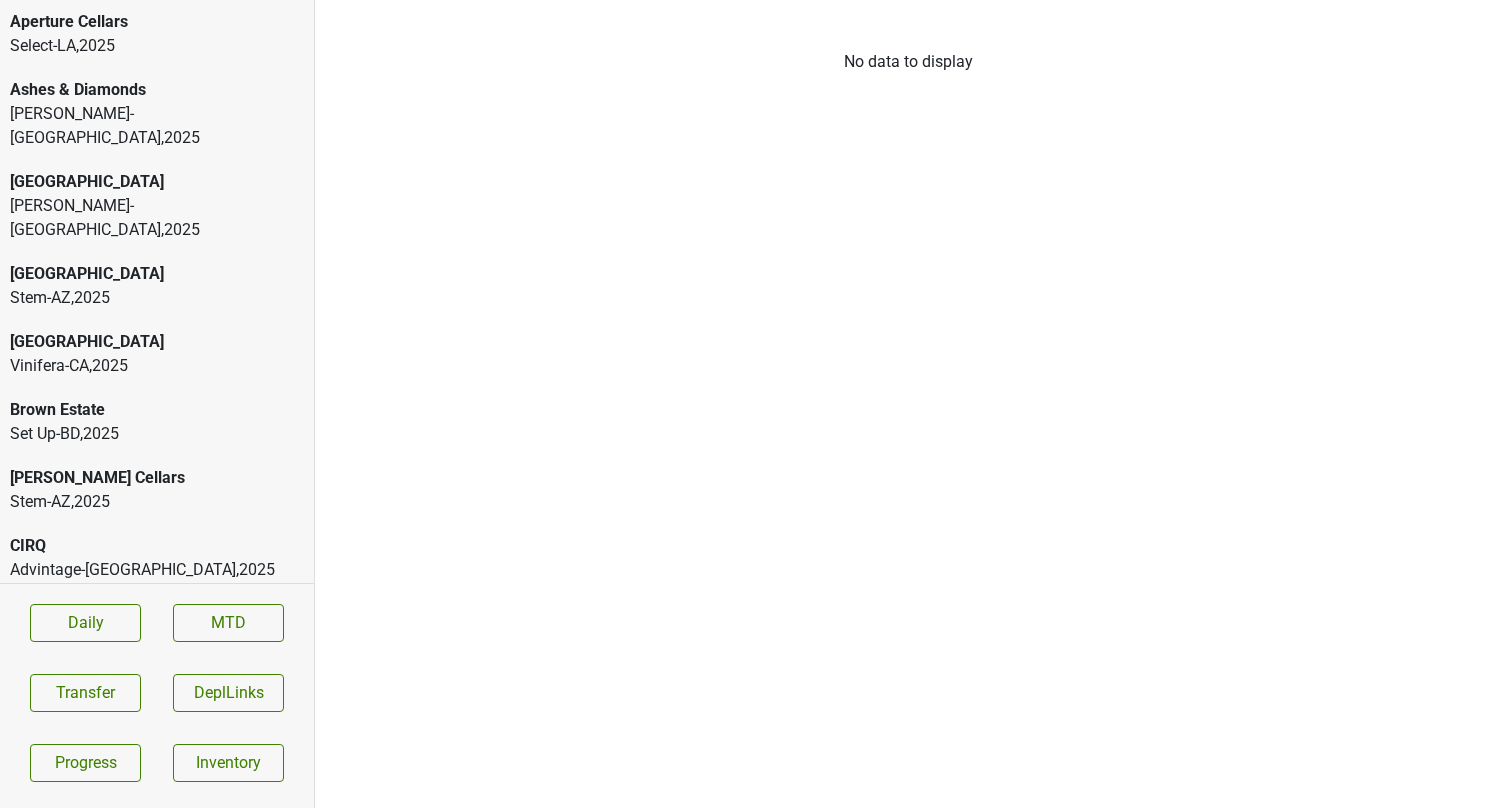 click on "Select-LA ,  2025" at bounding box center (157, 46) 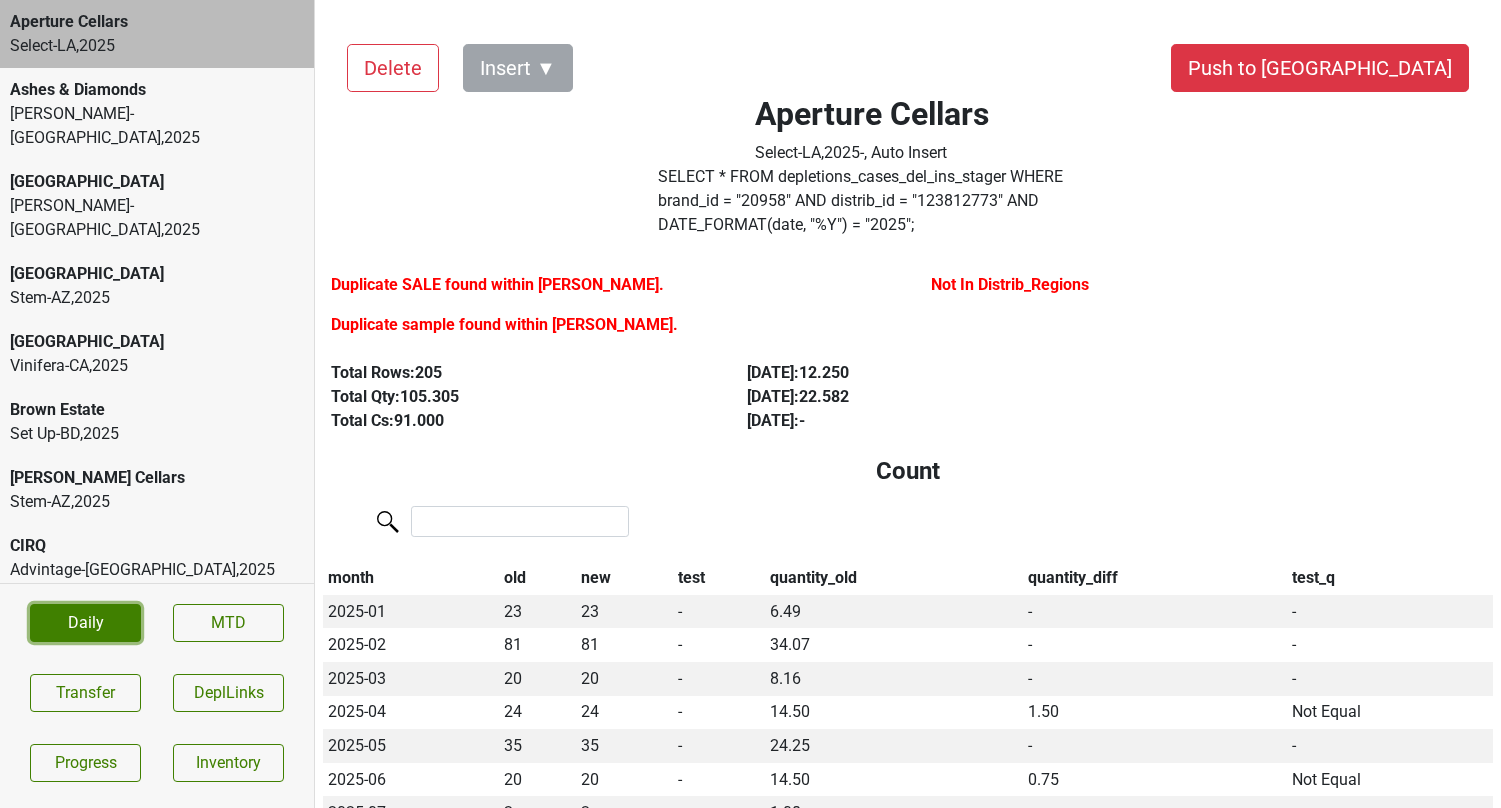 click on "Daily" at bounding box center [85, 623] 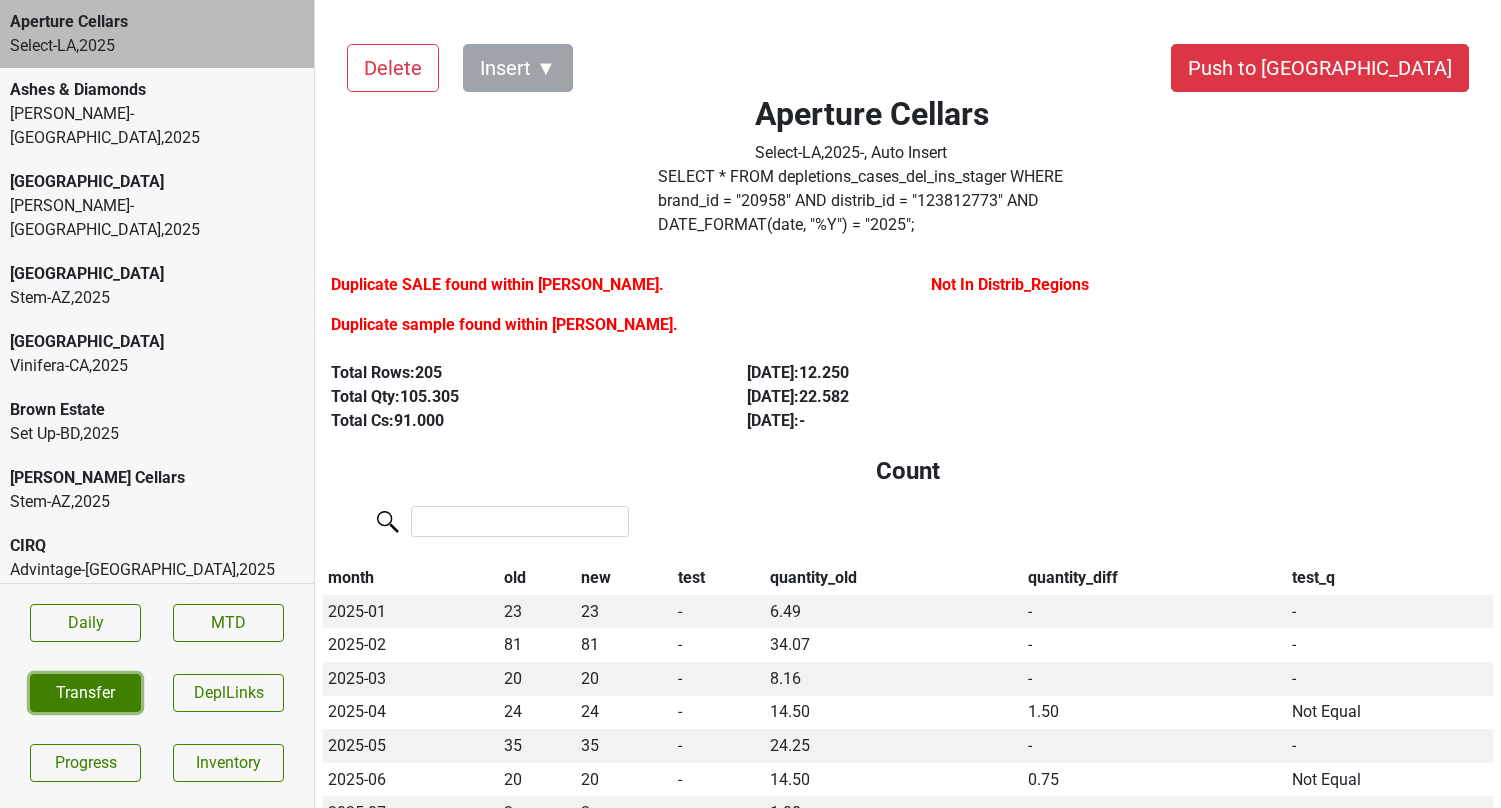click on "Transfer" at bounding box center (85, 693) 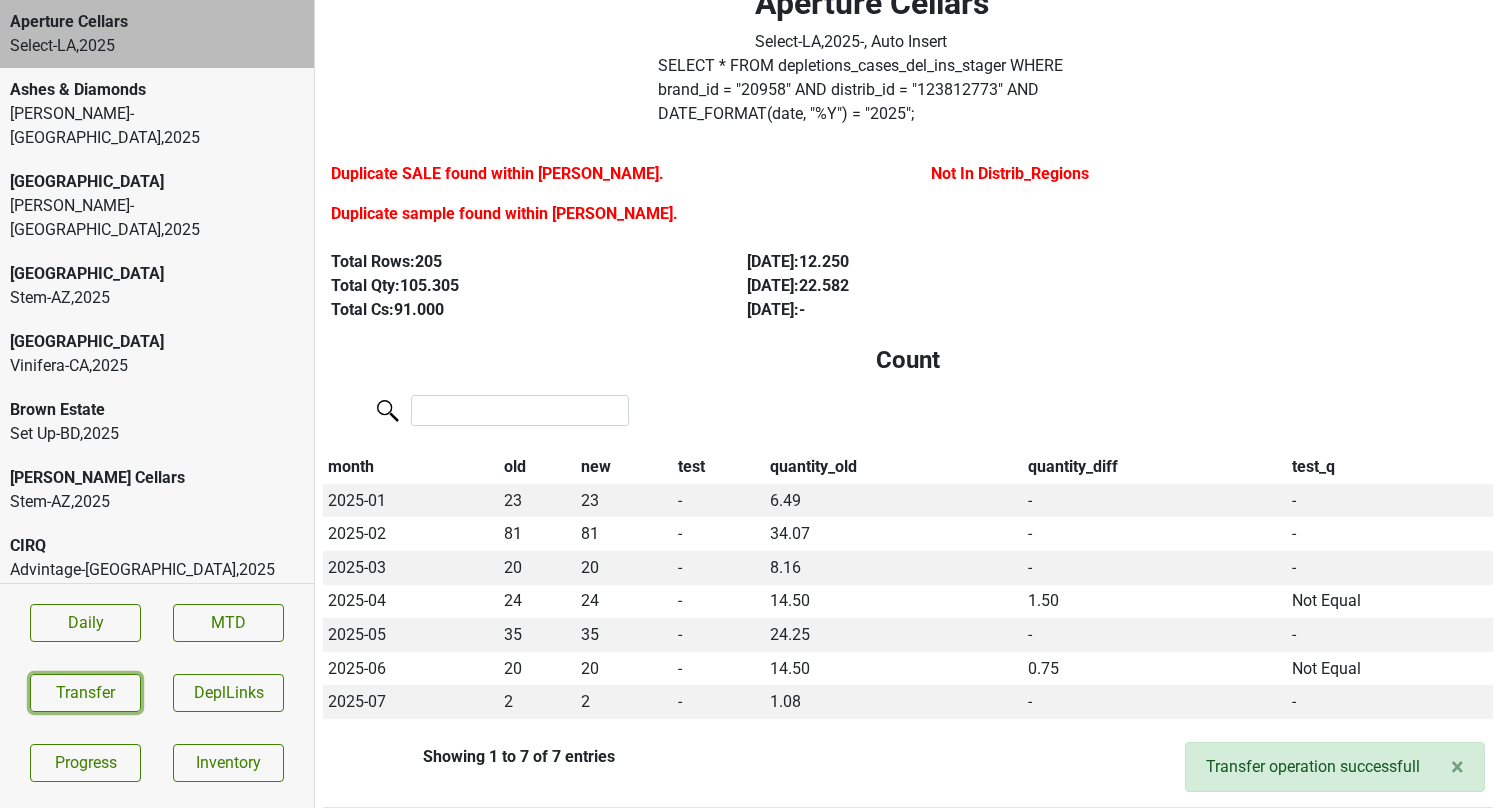 scroll, scrollTop: 0, scrollLeft: 0, axis: both 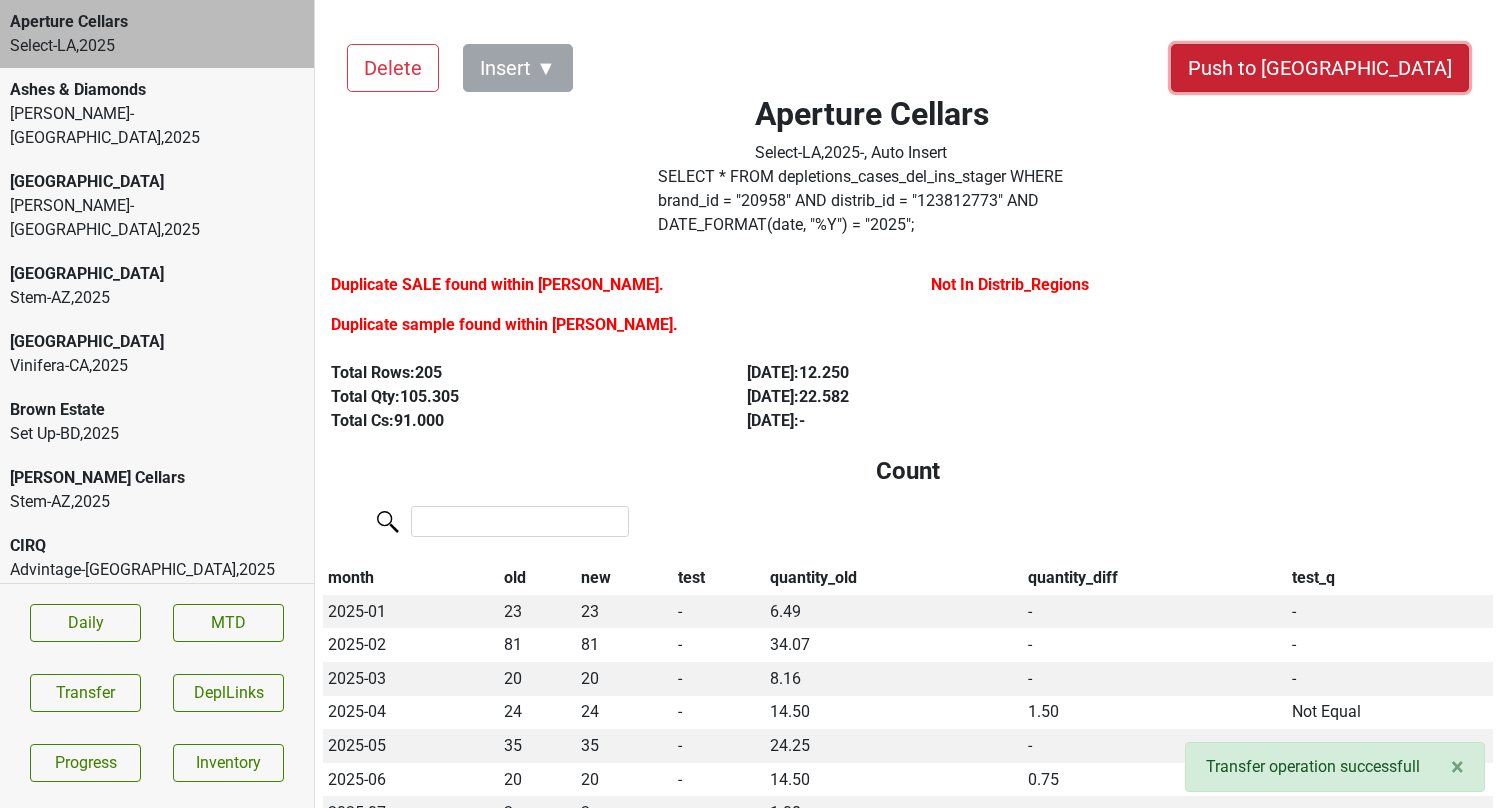 click on "Push to [GEOGRAPHIC_DATA]" at bounding box center (1320, 68) 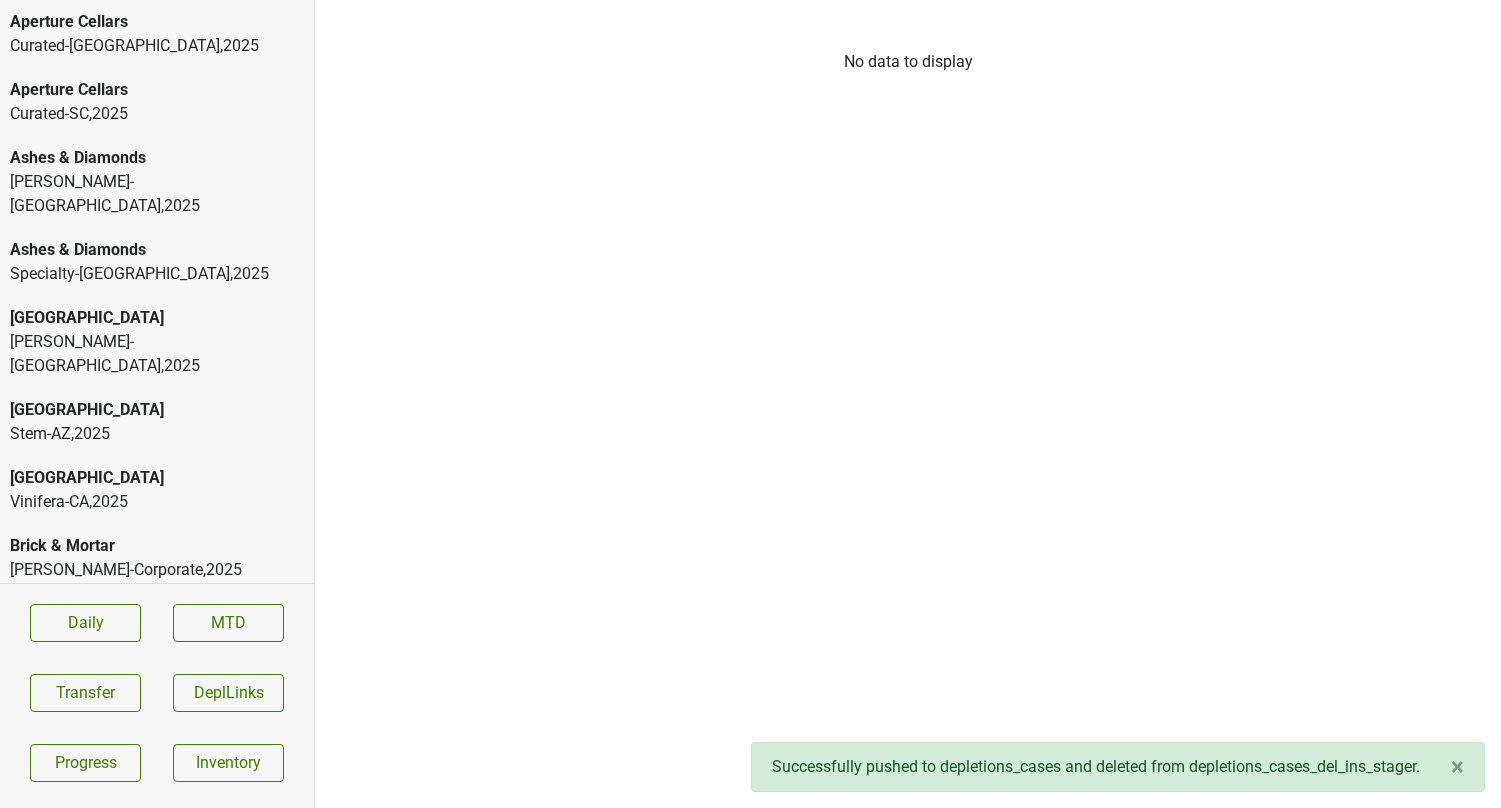 click on "Aperture Cellars" at bounding box center (157, 90) 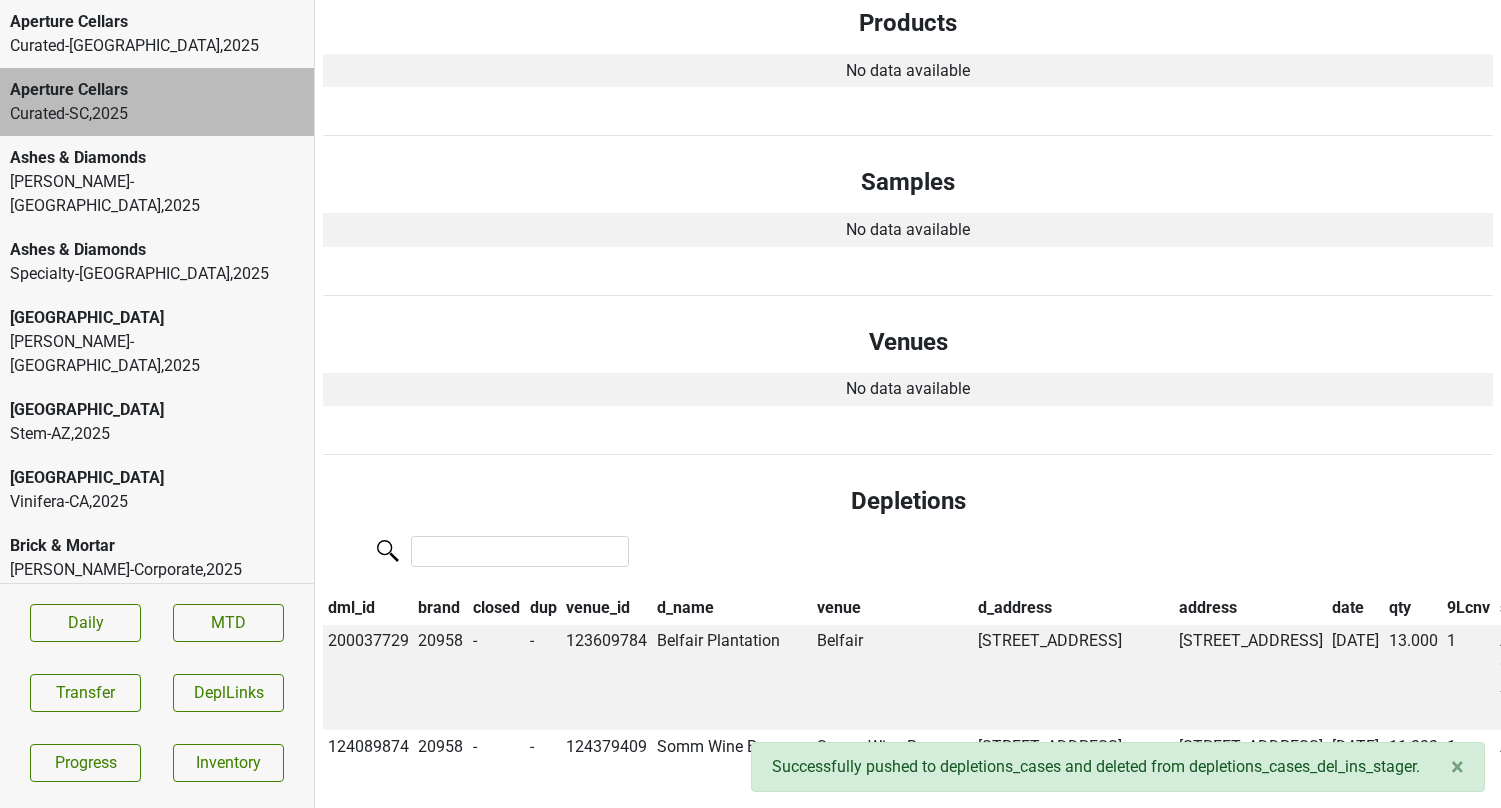 scroll, scrollTop: 0, scrollLeft: 0, axis: both 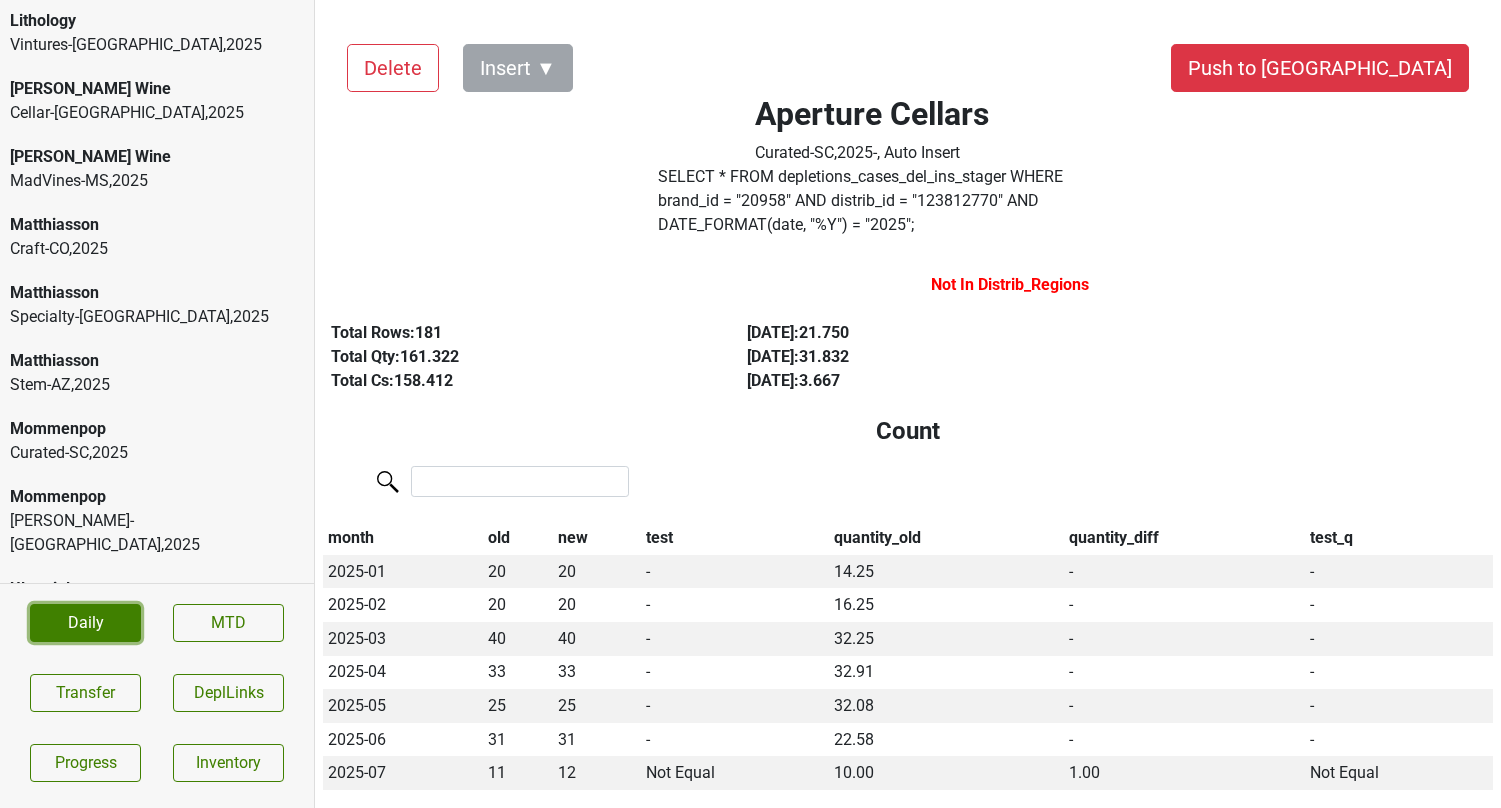 click on "Daily" at bounding box center (85, 623) 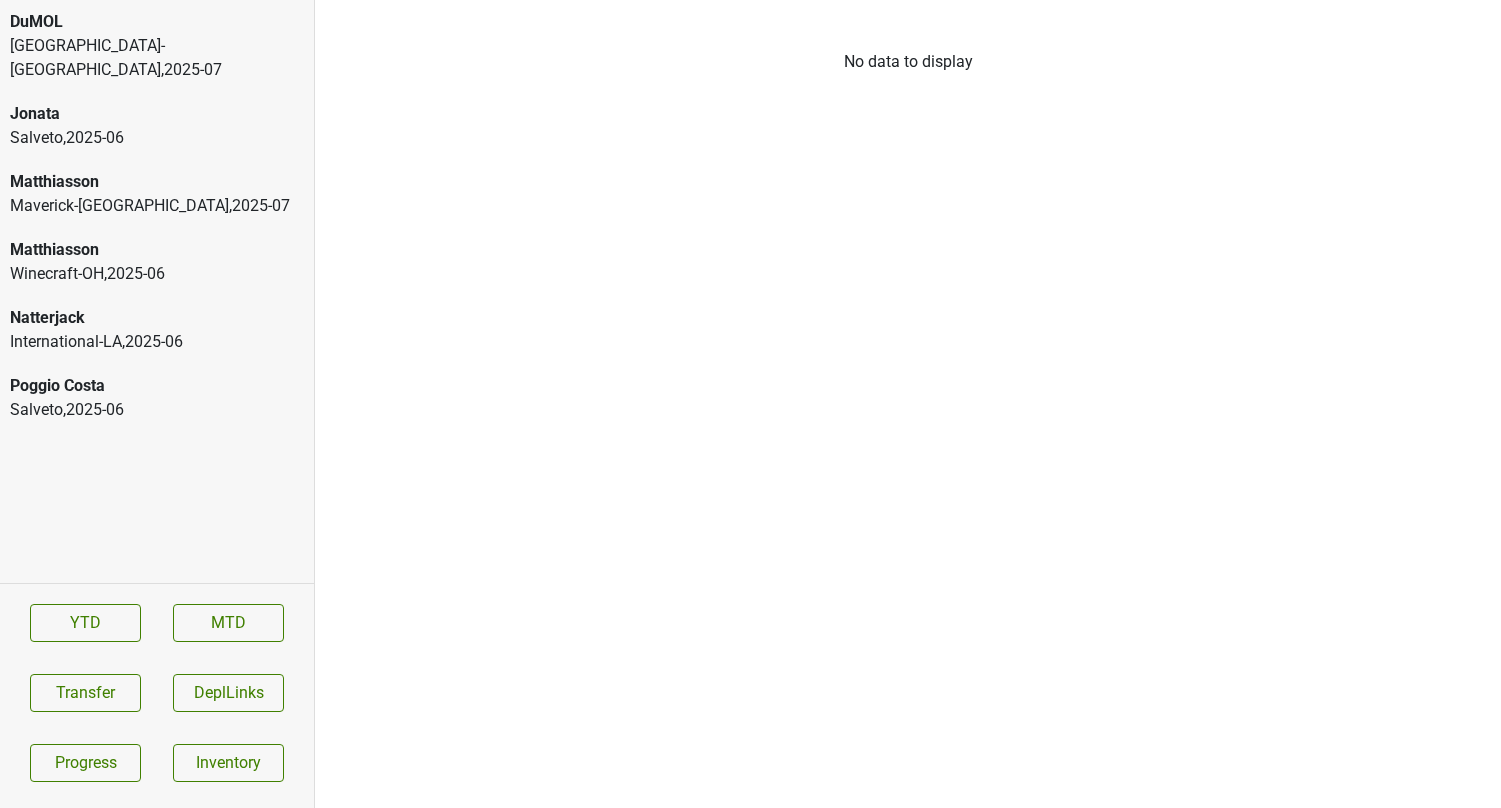 scroll, scrollTop: 0, scrollLeft: 0, axis: both 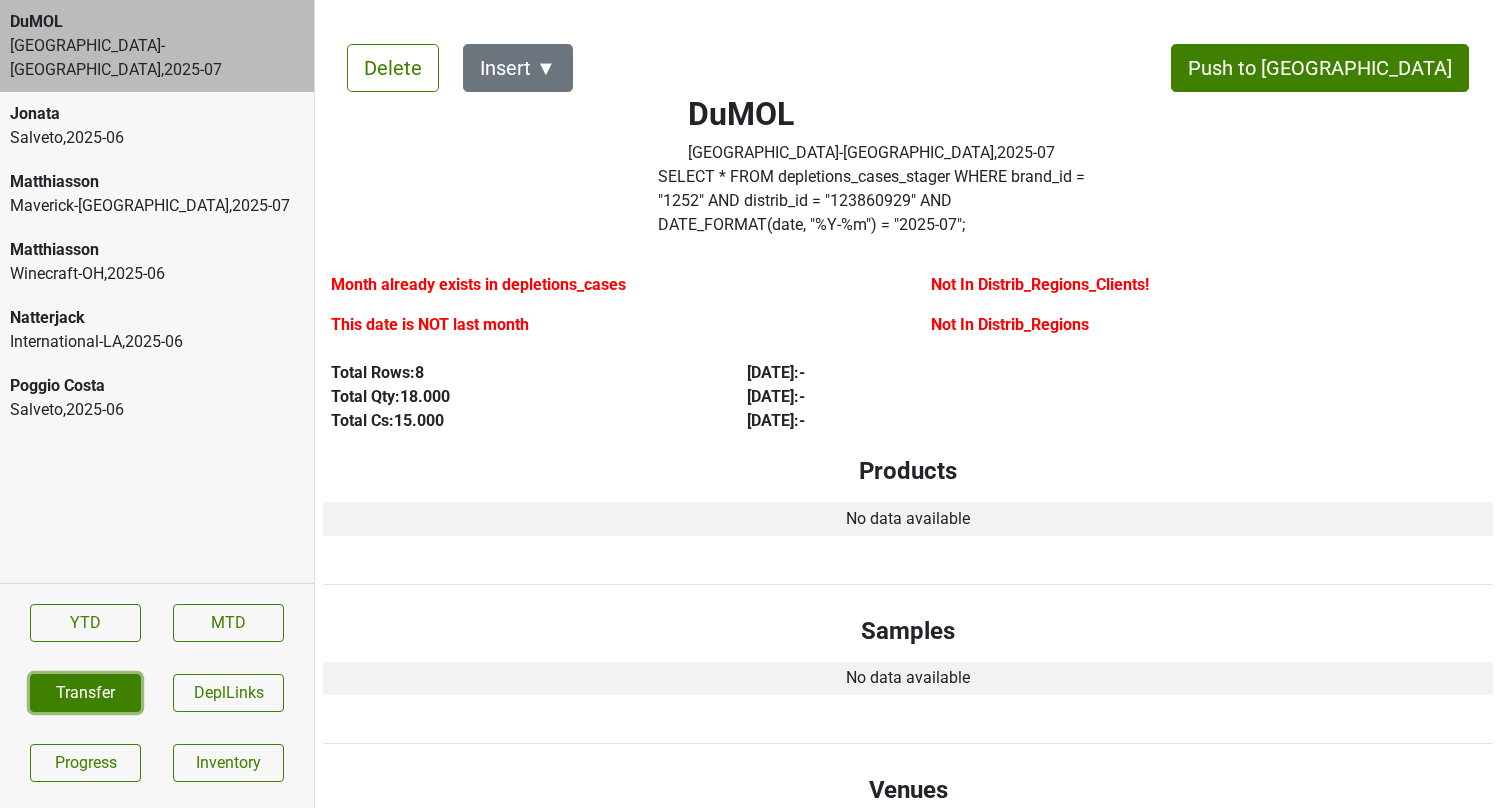 click on "Transfer" at bounding box center (85, 693) 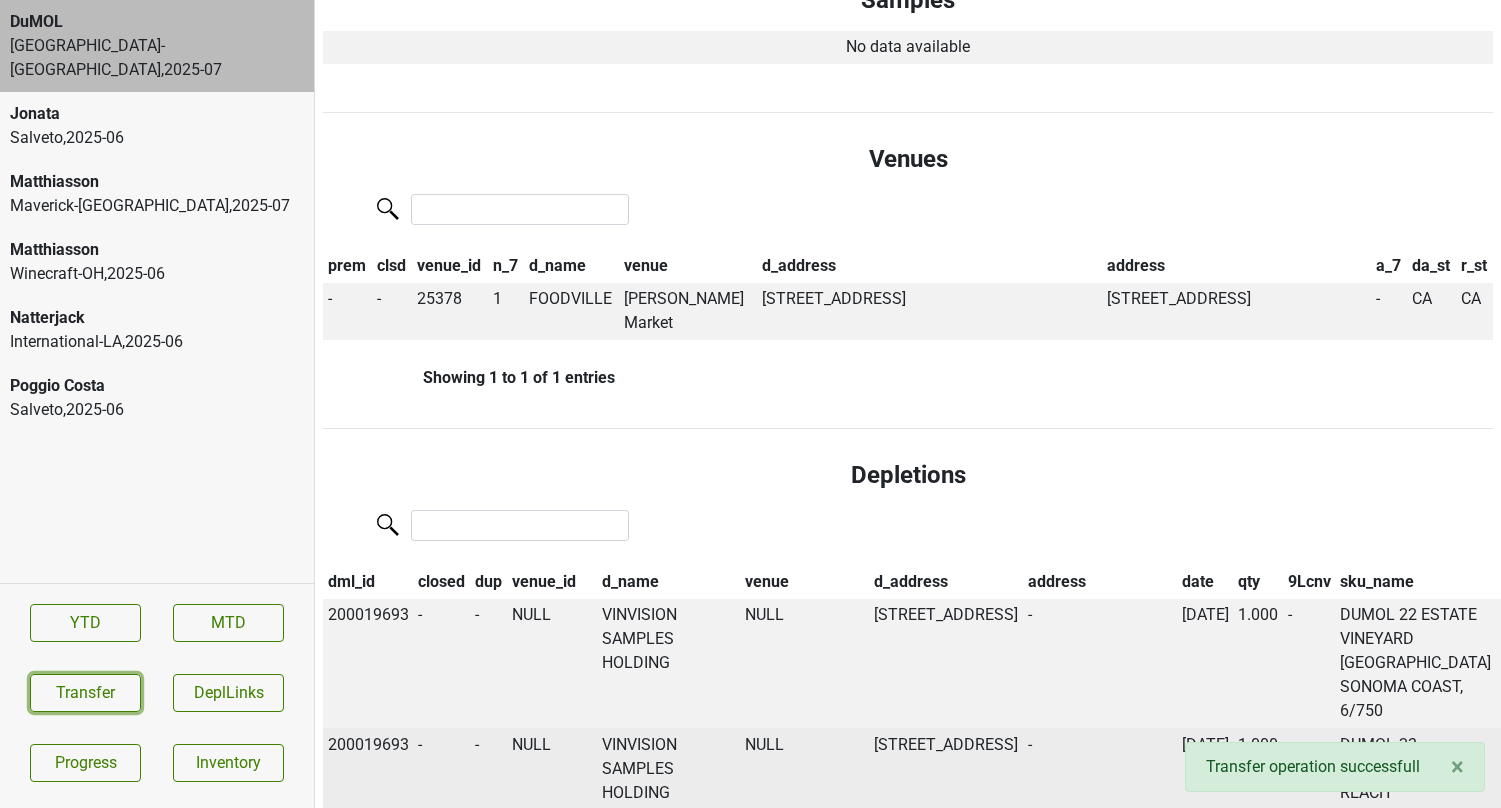 scroll, scrollTop: 0, scrollLeft: 0, axis: both 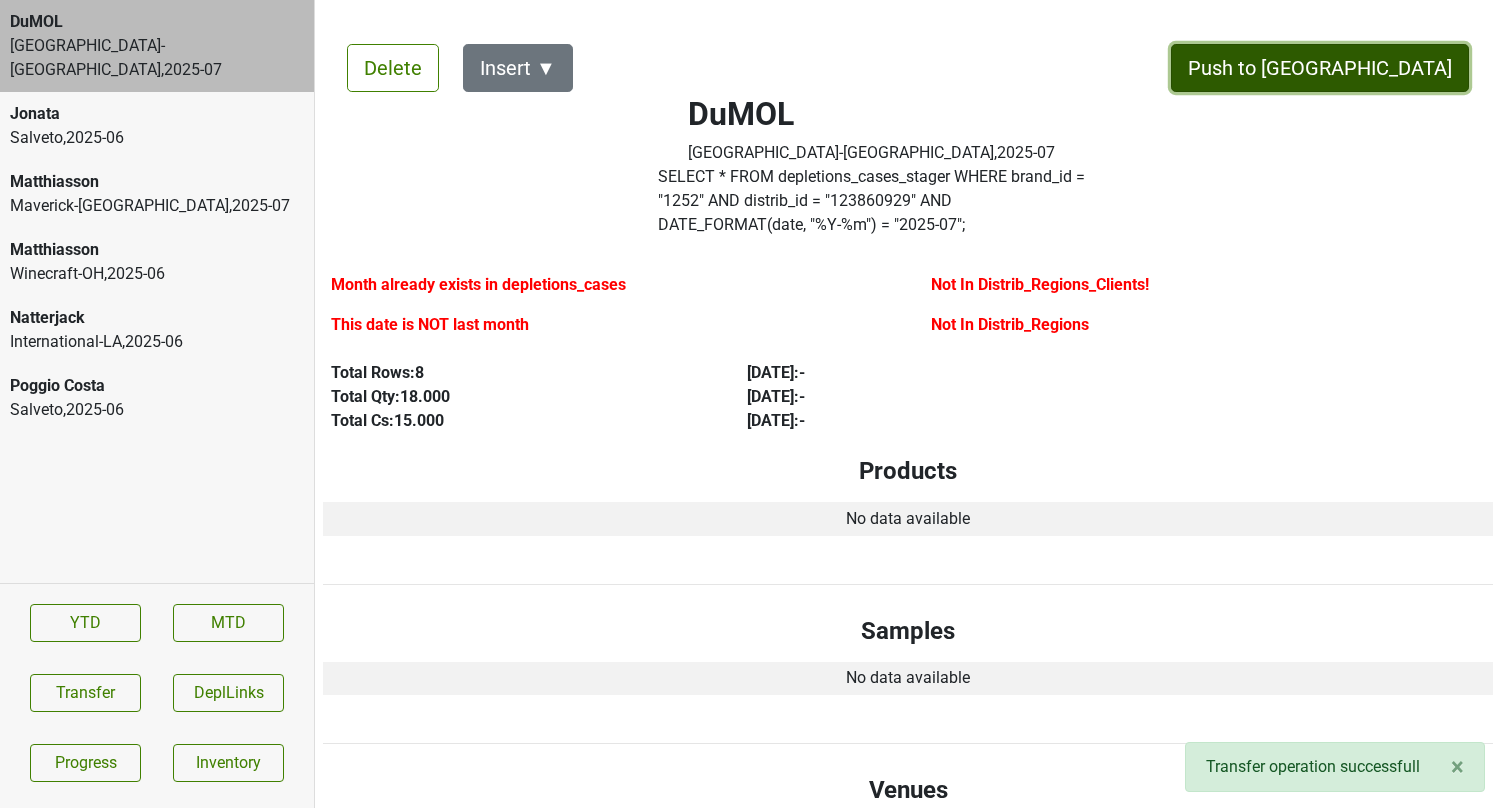 click on "Push to [GEOGRAPHIC_DATA]" at bounding box center (1320, 68) 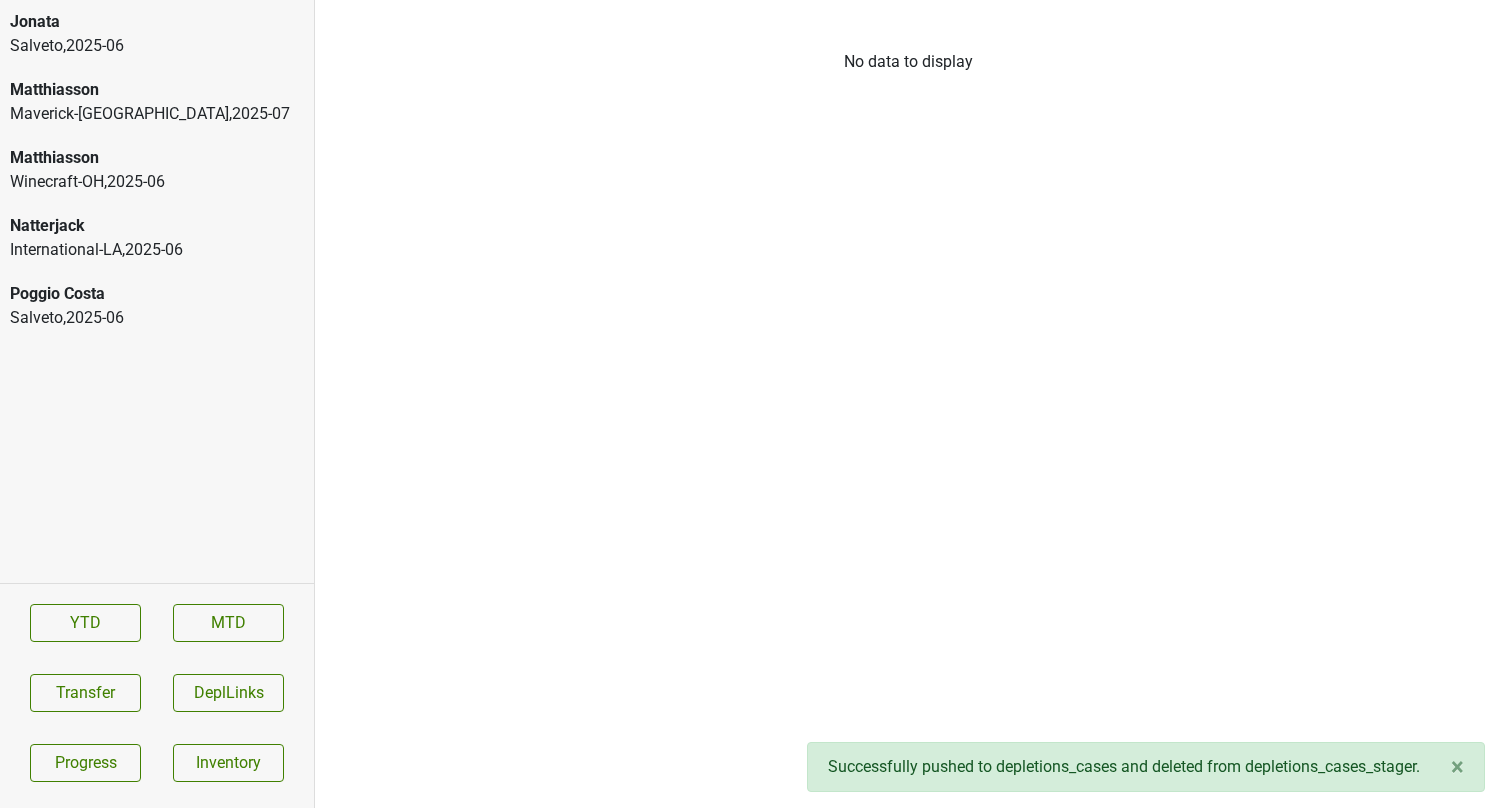 click on "Maverick-TX ,  2025 - 07" at bounding box center [157, 114] 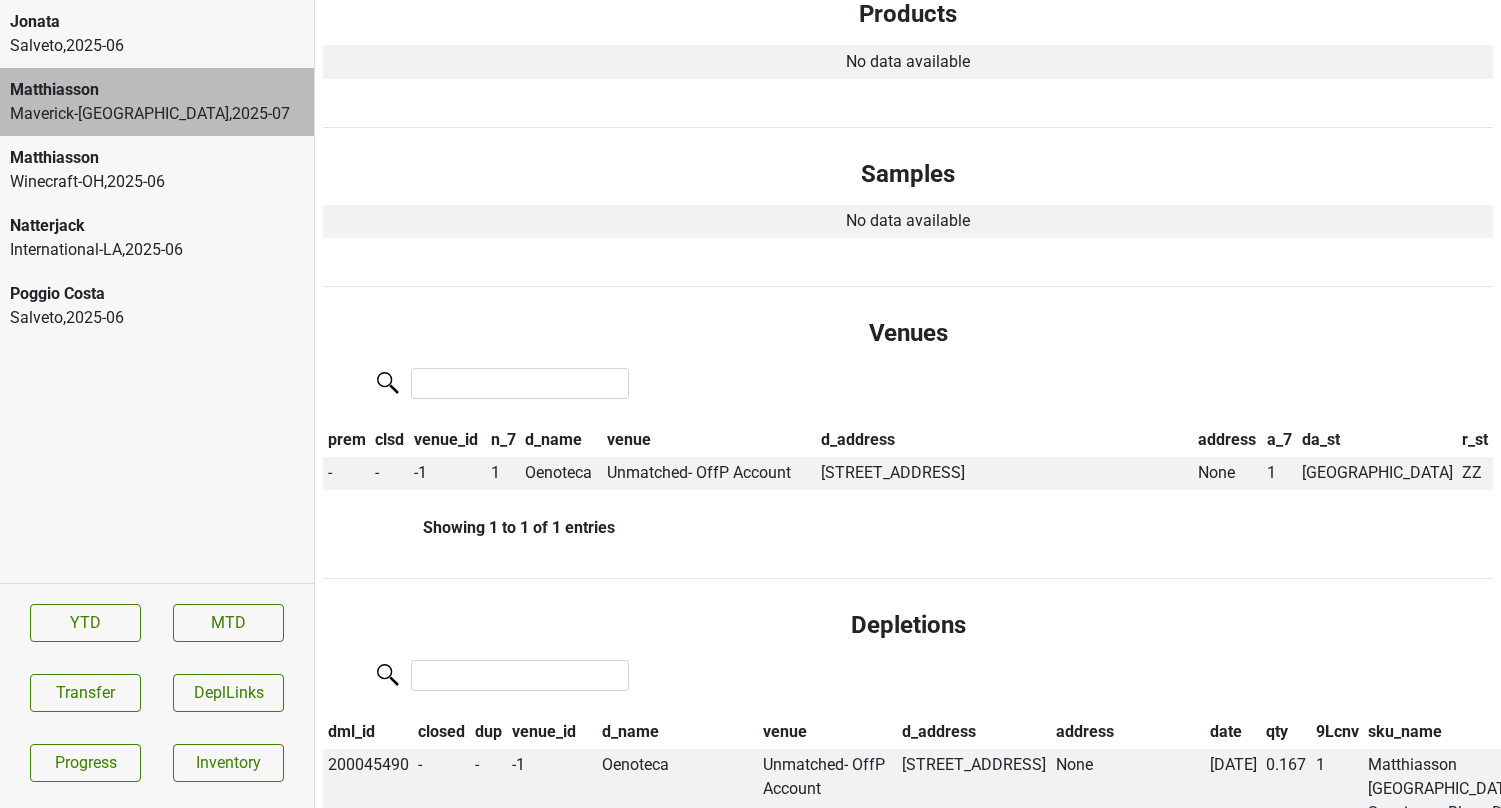 scroll, scrollTop: 557, scrollLeft: 0, axis: vertical 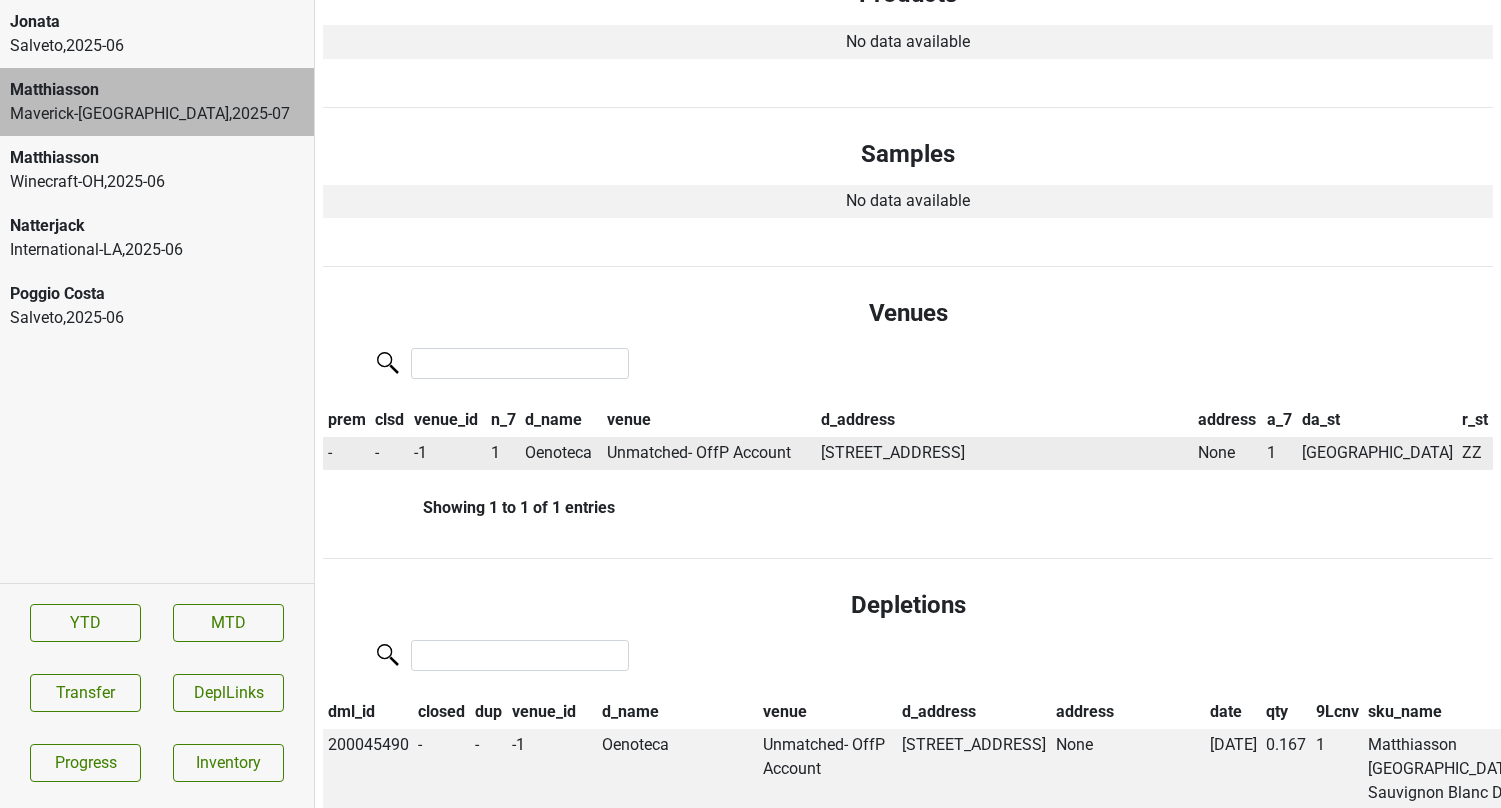 click on "Oenoteca" at bounding box center (561, 454) 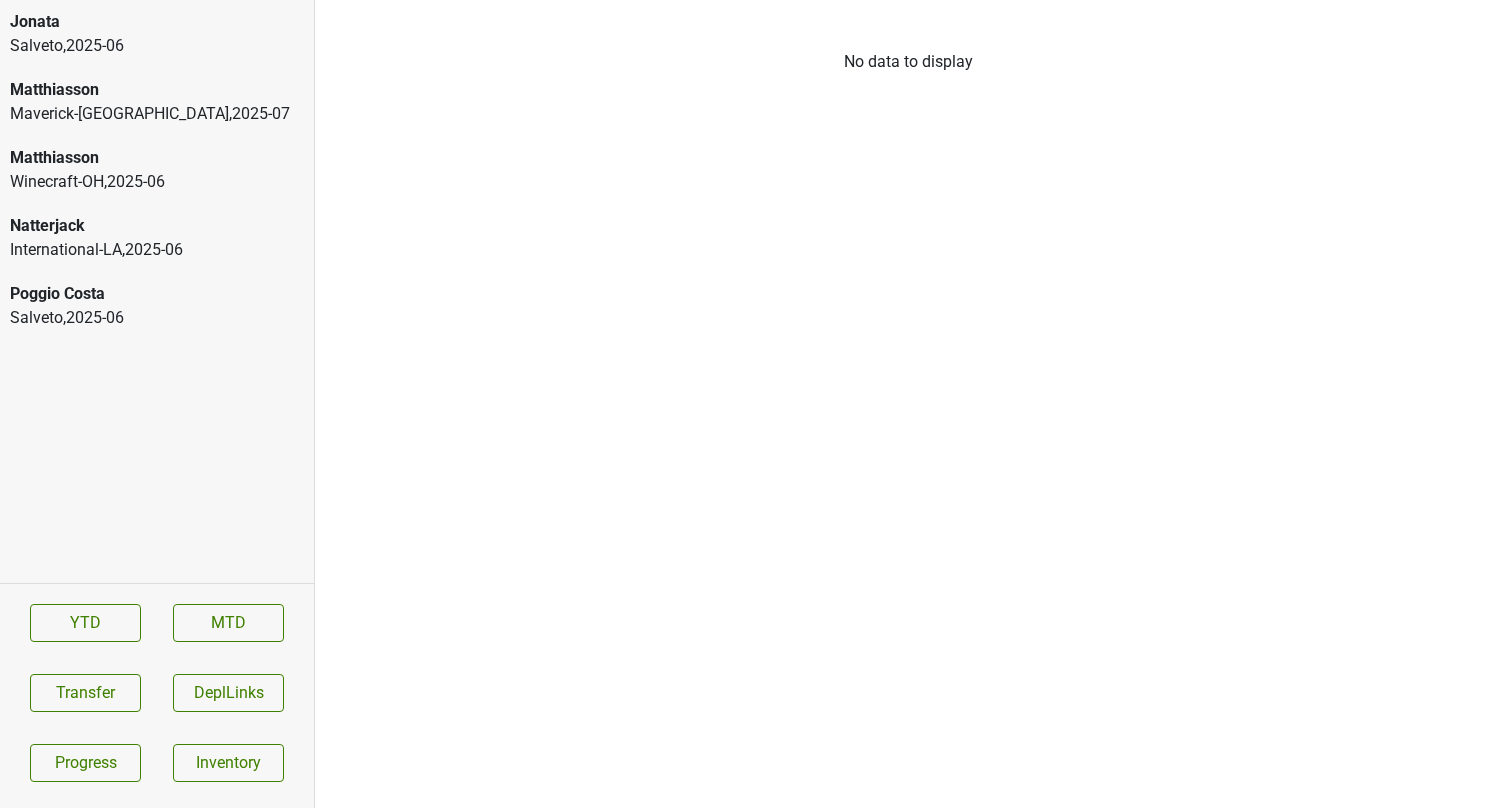 scroll, scrollTop: 0, scrollLeft: 0, axis: both 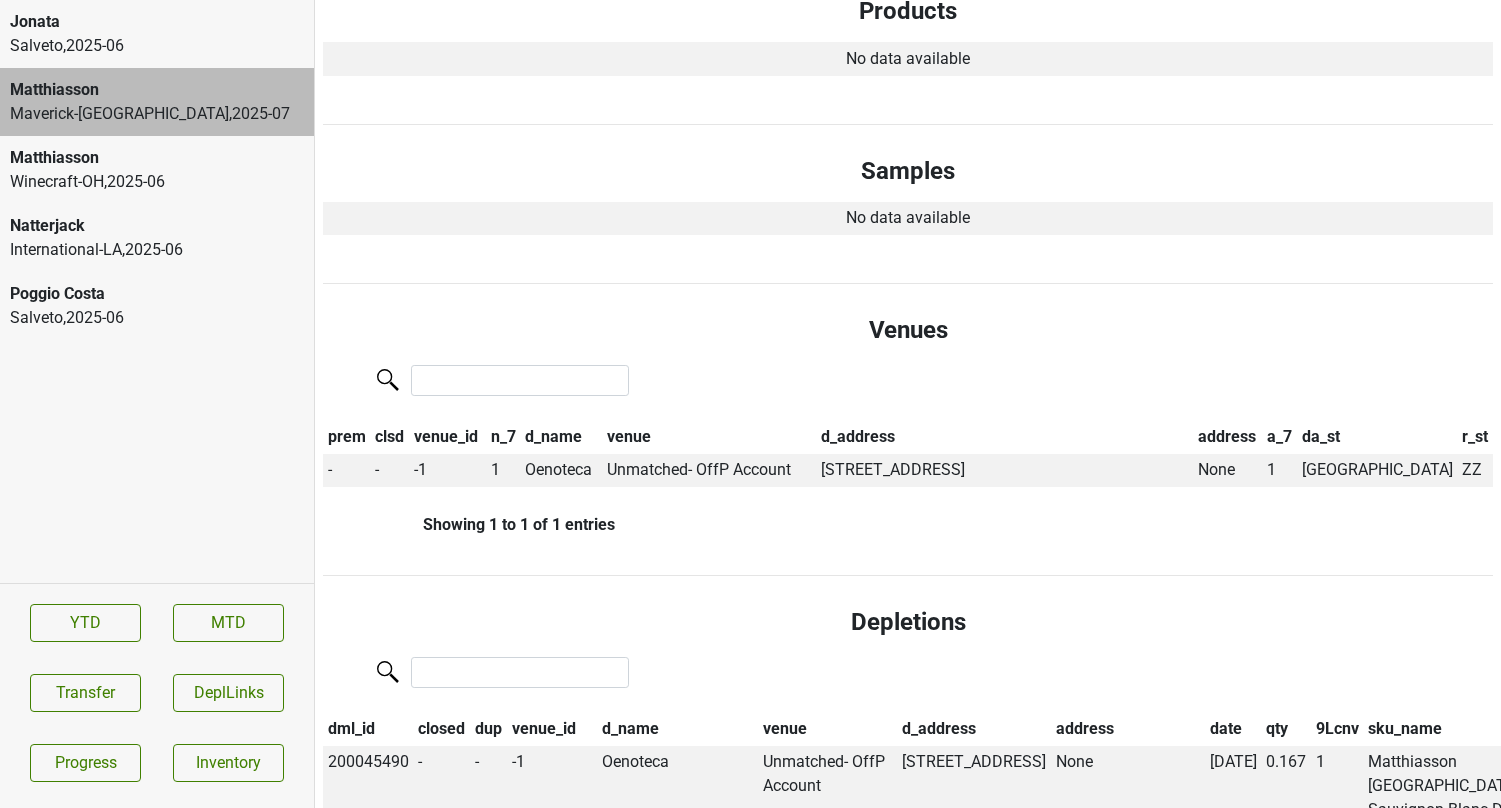 click on "Natterjack" at bounding box center (157, 226) 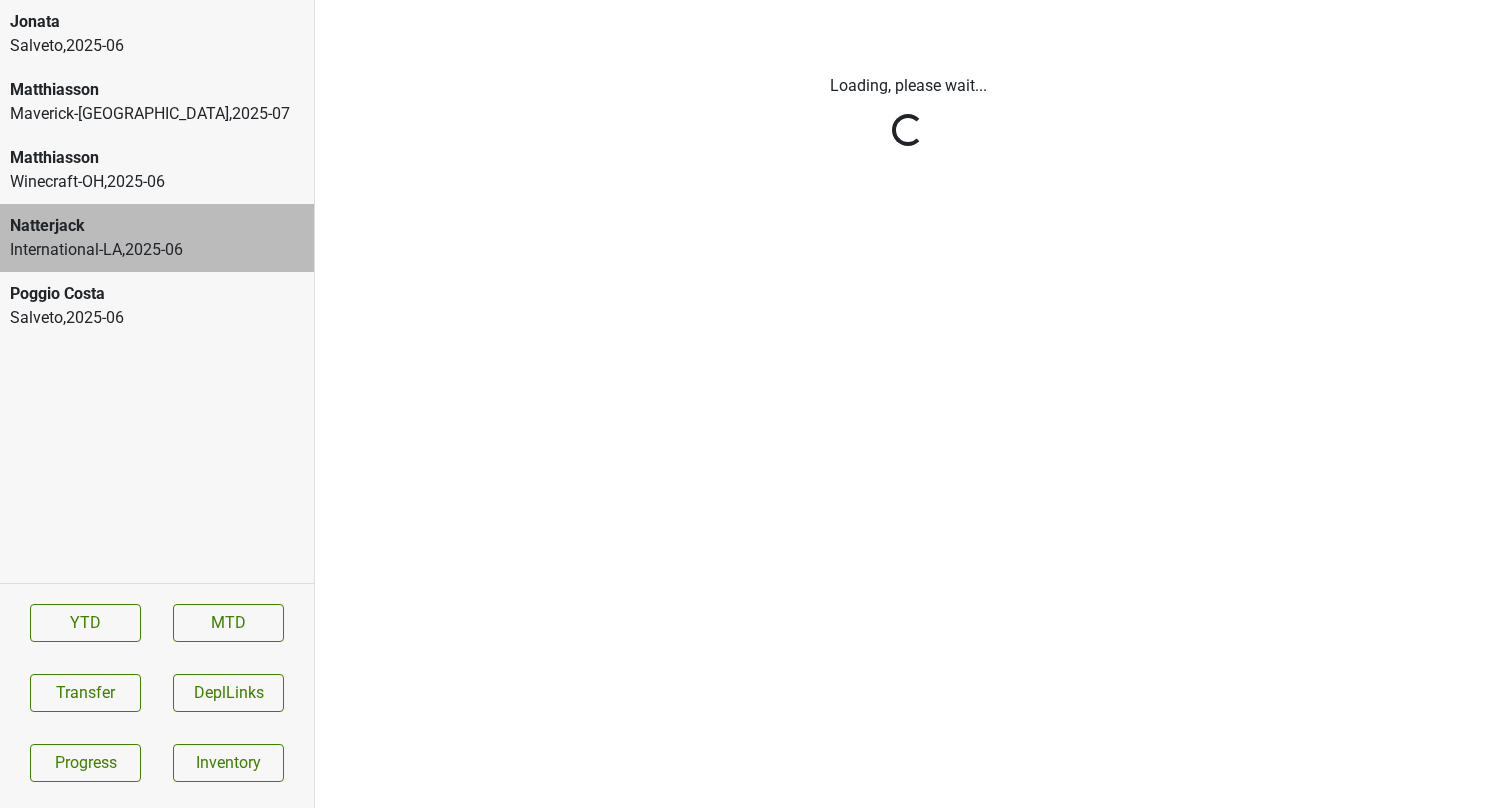 scroll, scrollTop: 0, scrollLeft: 0, axis: both 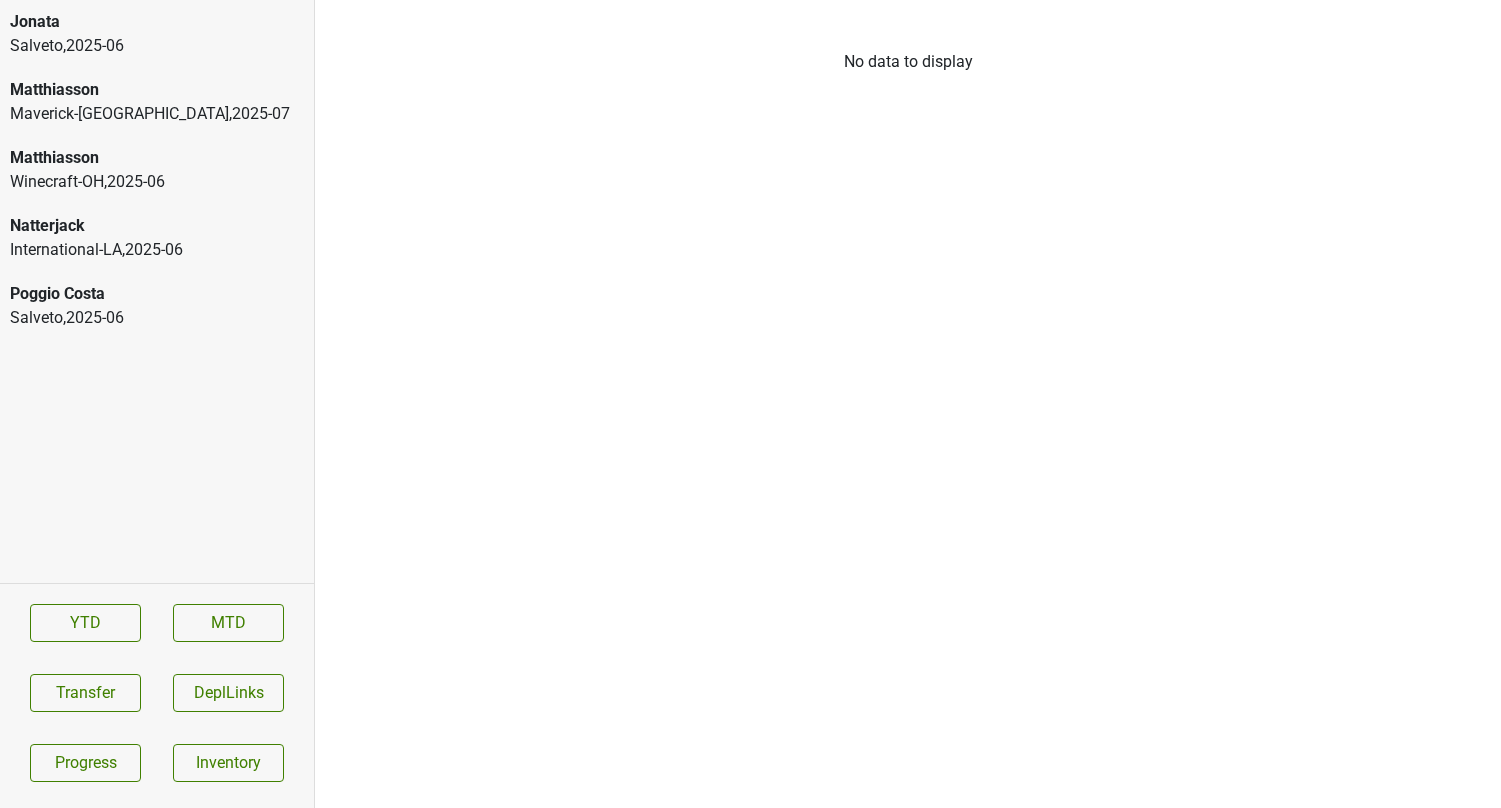 click on "International-LA ,  2025 - 06" at bounding box center (157, 250) 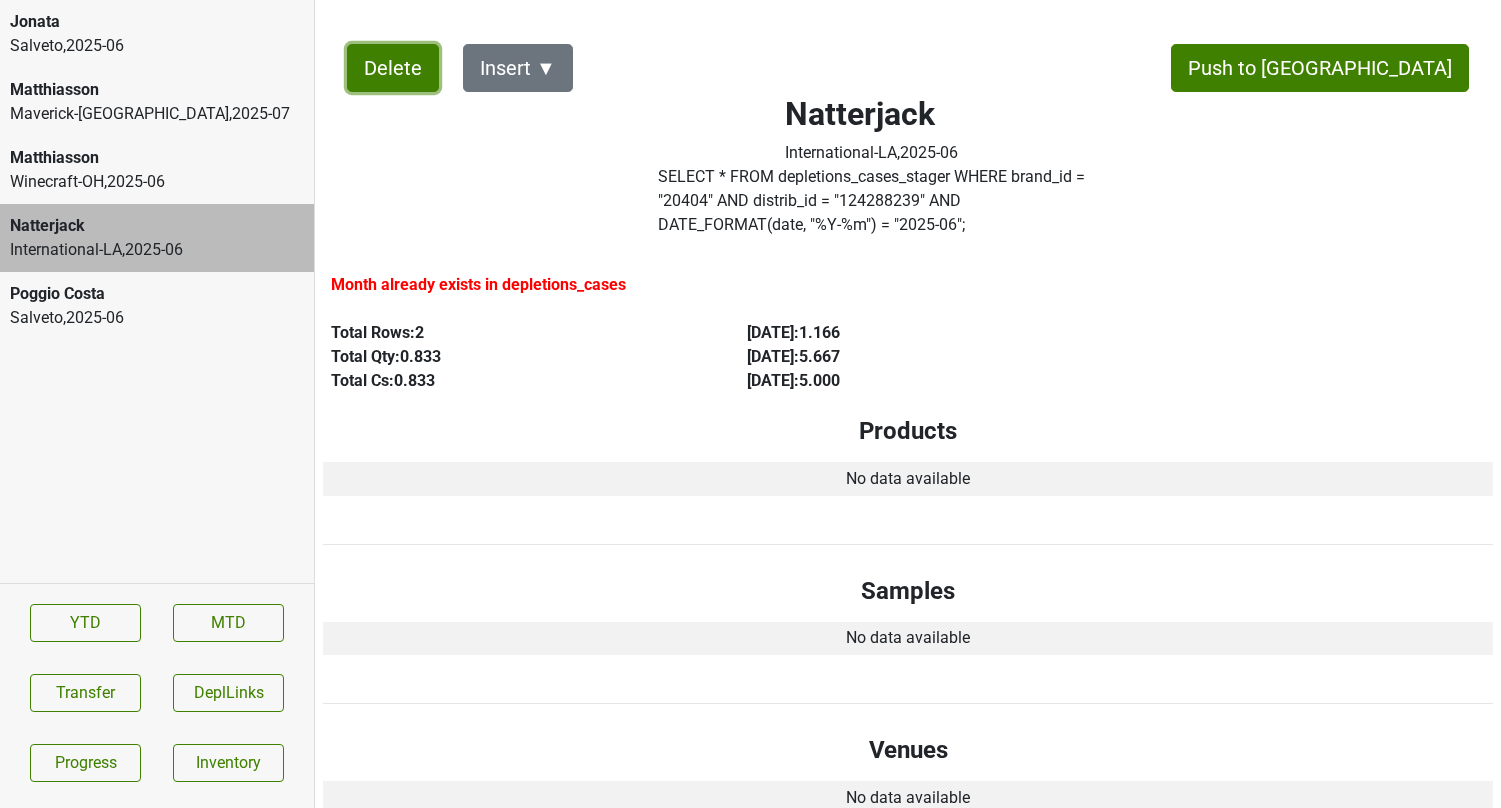 click on "Delete" at bounding box center [393, 68] 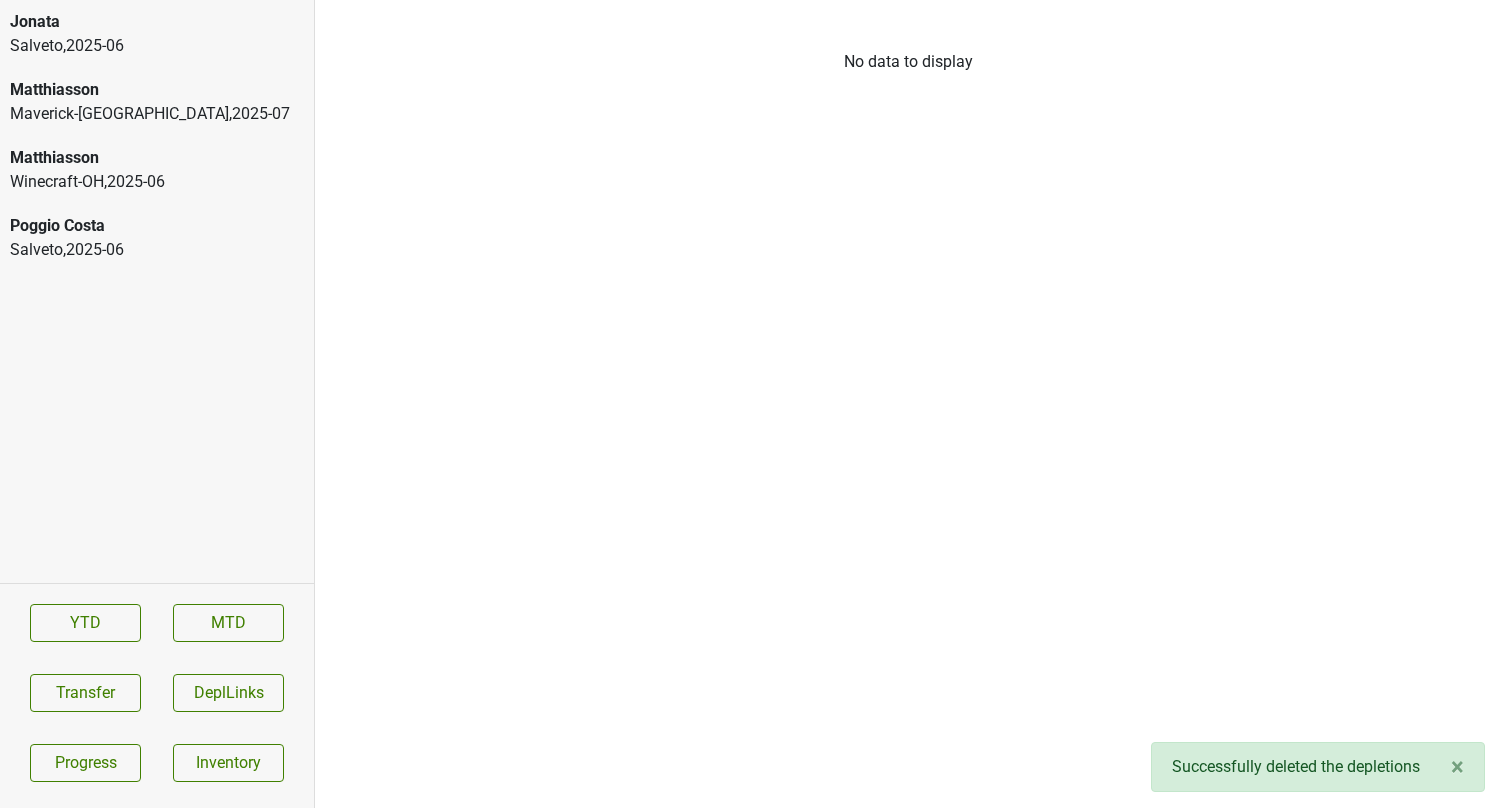 click on "Winecraft-[GEOGRAPHIC_DATA] ,  2025 - 06" at bounding box center [157, 182] 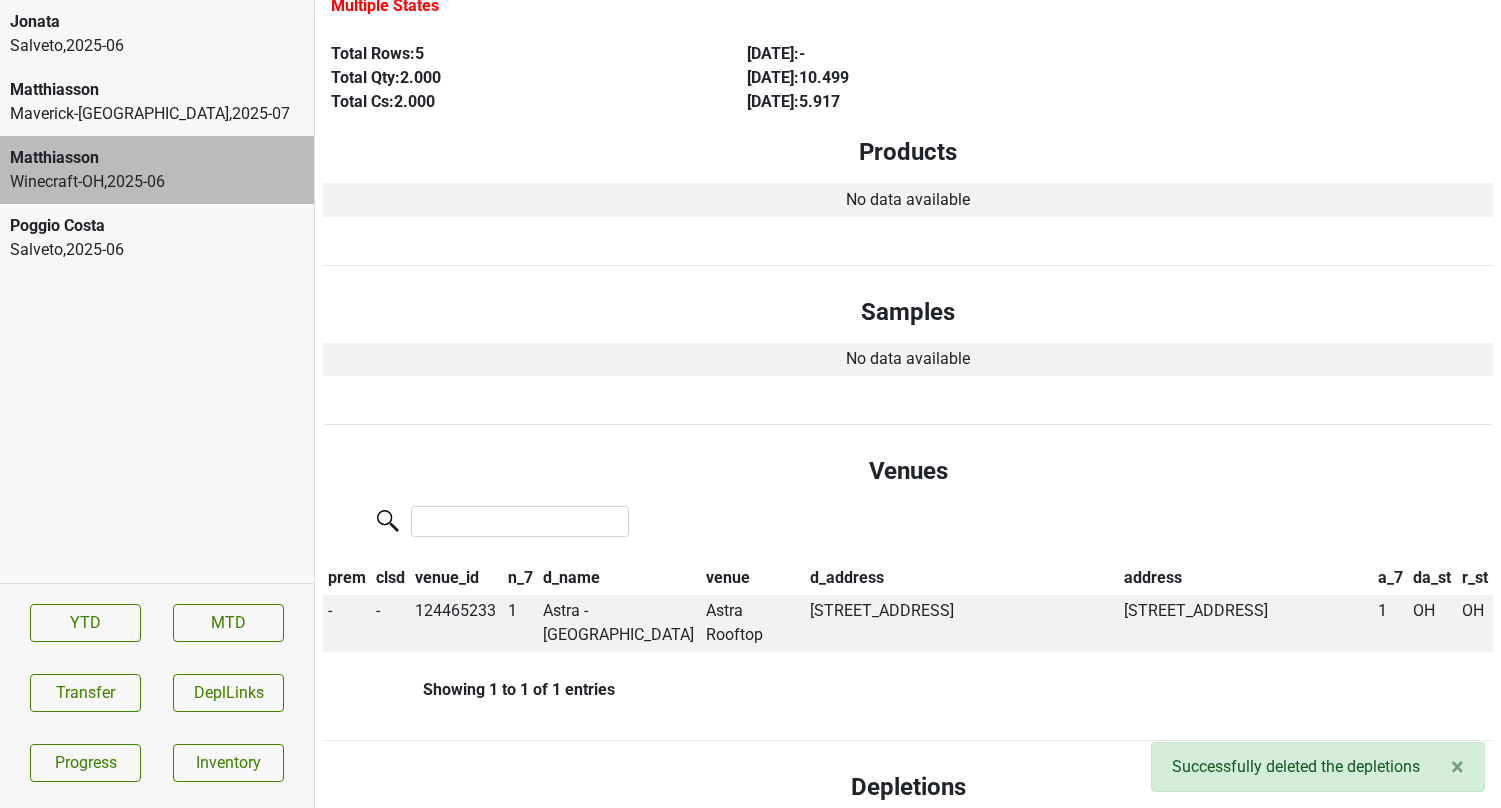 scroll, scrollTop: 387, scrollLeft: 0, axis: vertical 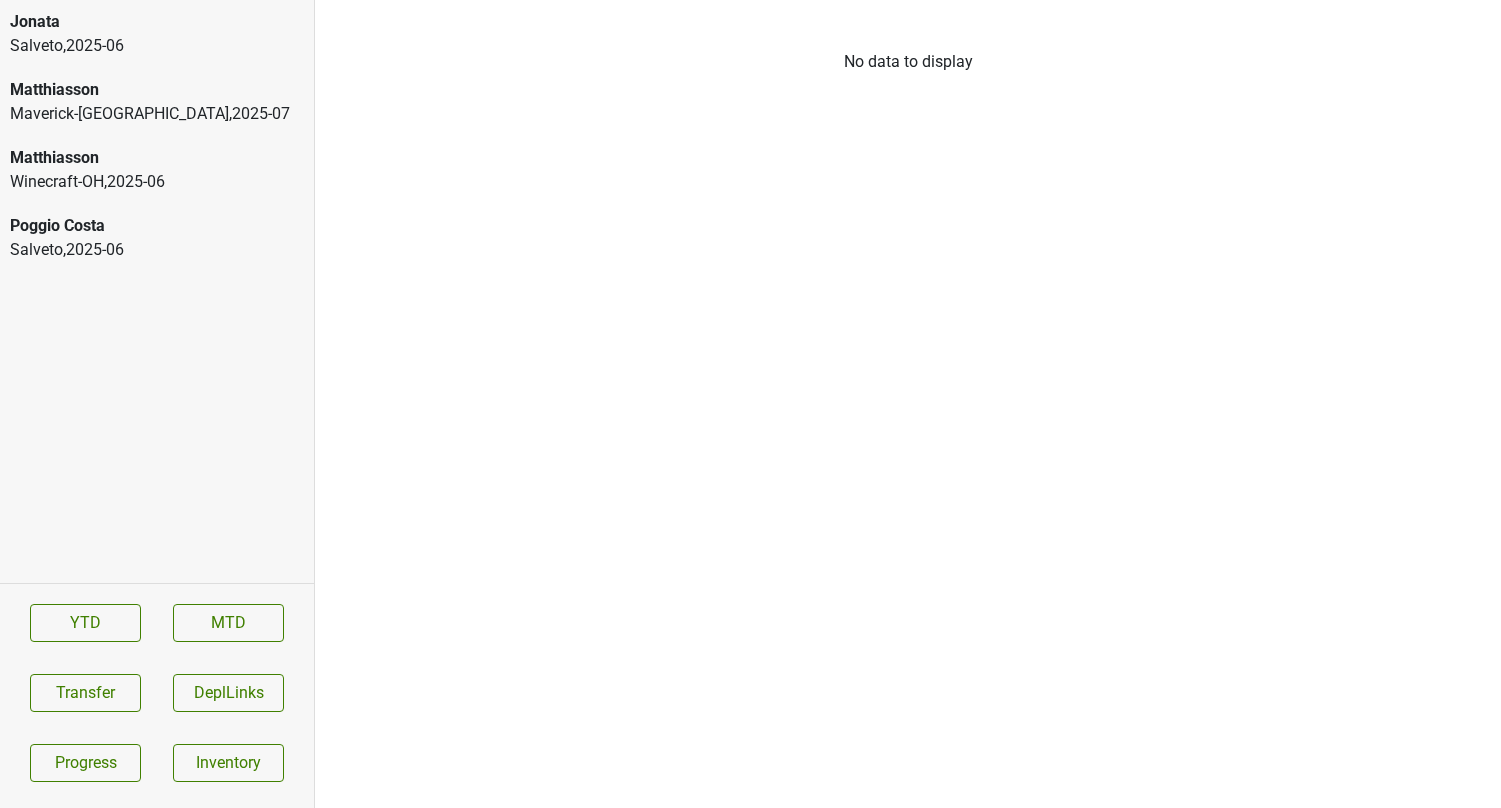 click on "Winecraft-[GEOGRAPHIC_DATA] ,  2025 - 06" at bounding box center [157, 182] 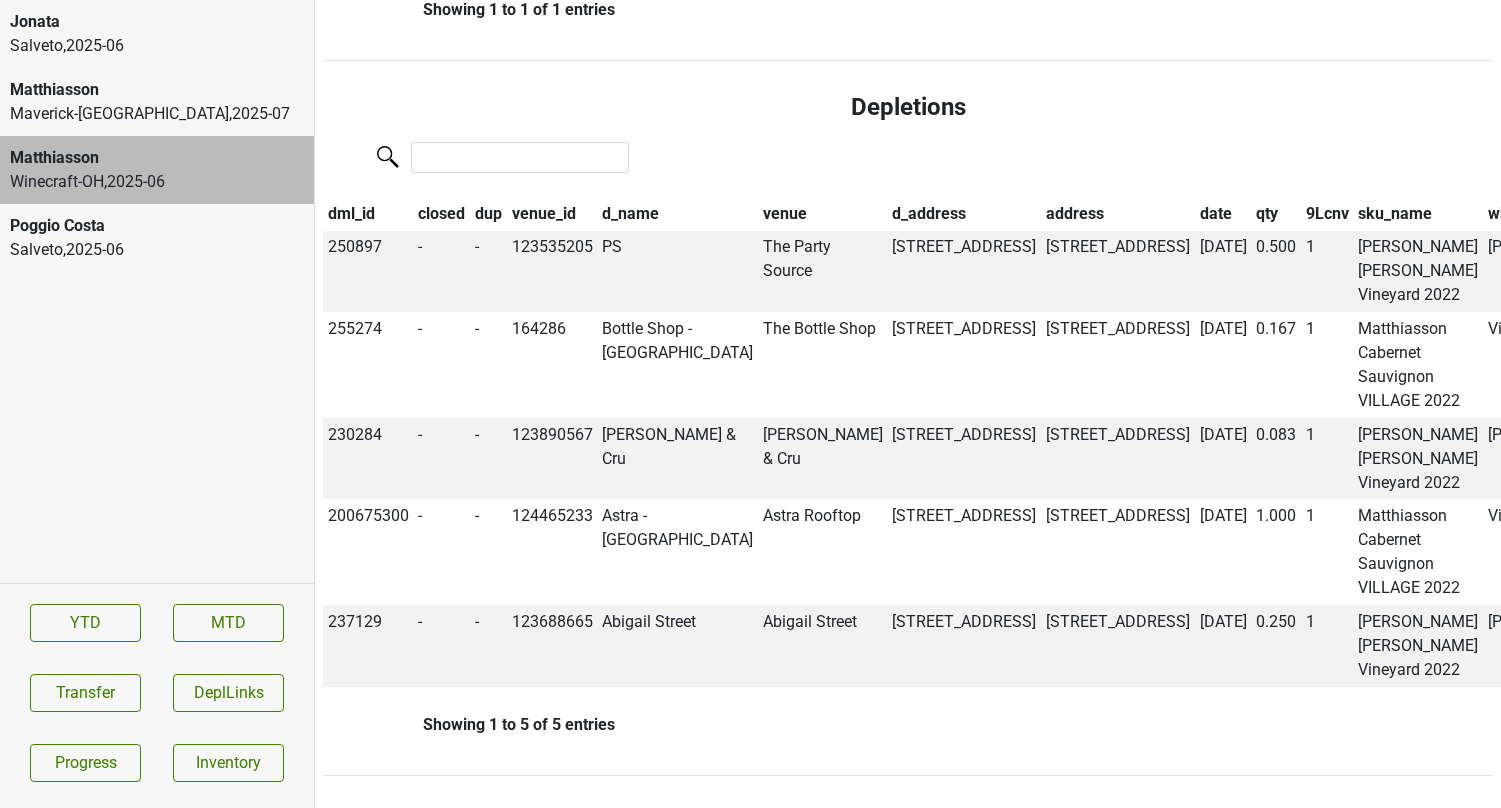 scroll, scrollTop: 0, scrollLeft: 0, axis: both 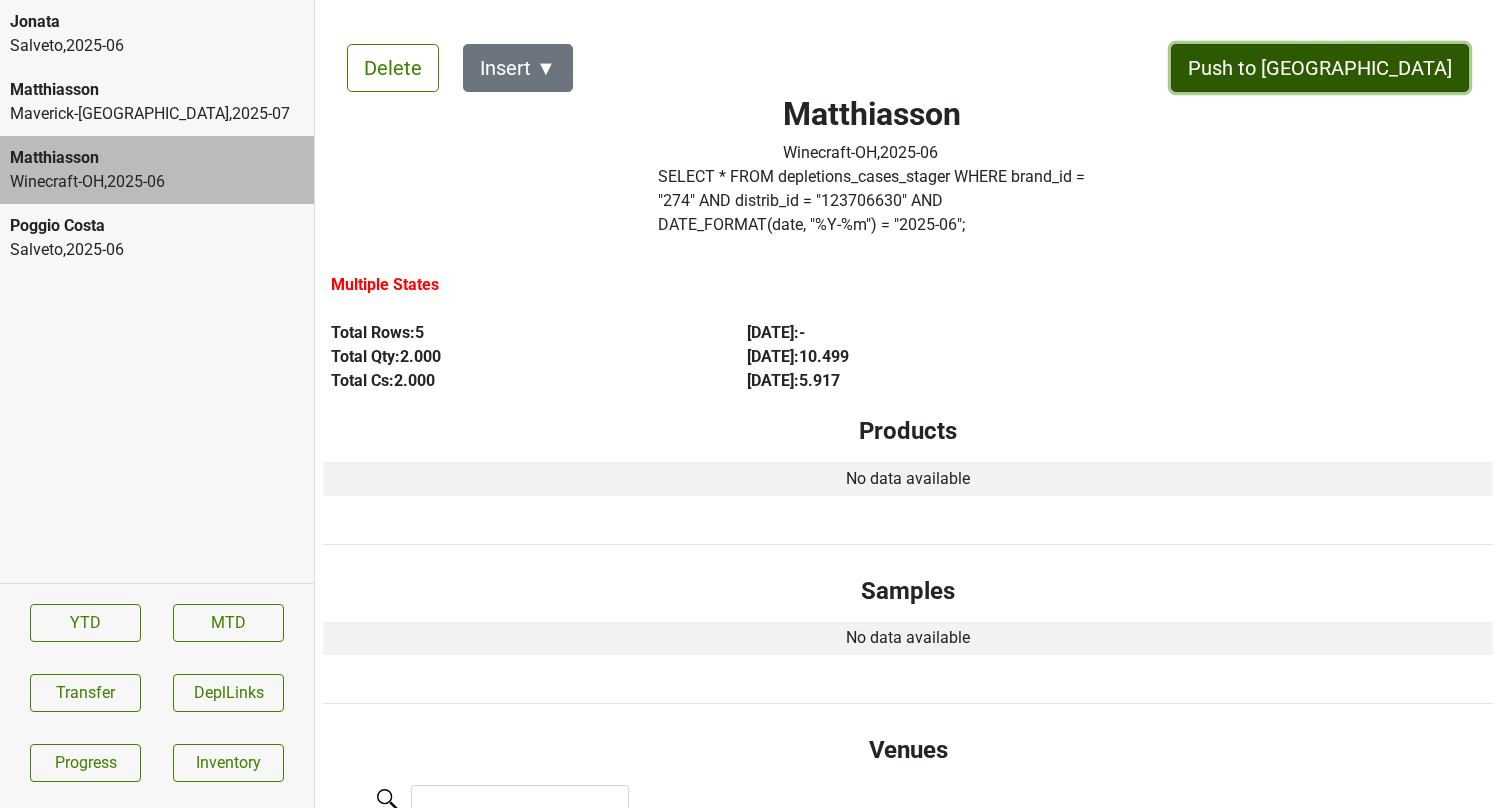 click on "Push to DC" at bounding box center (1320, 68) 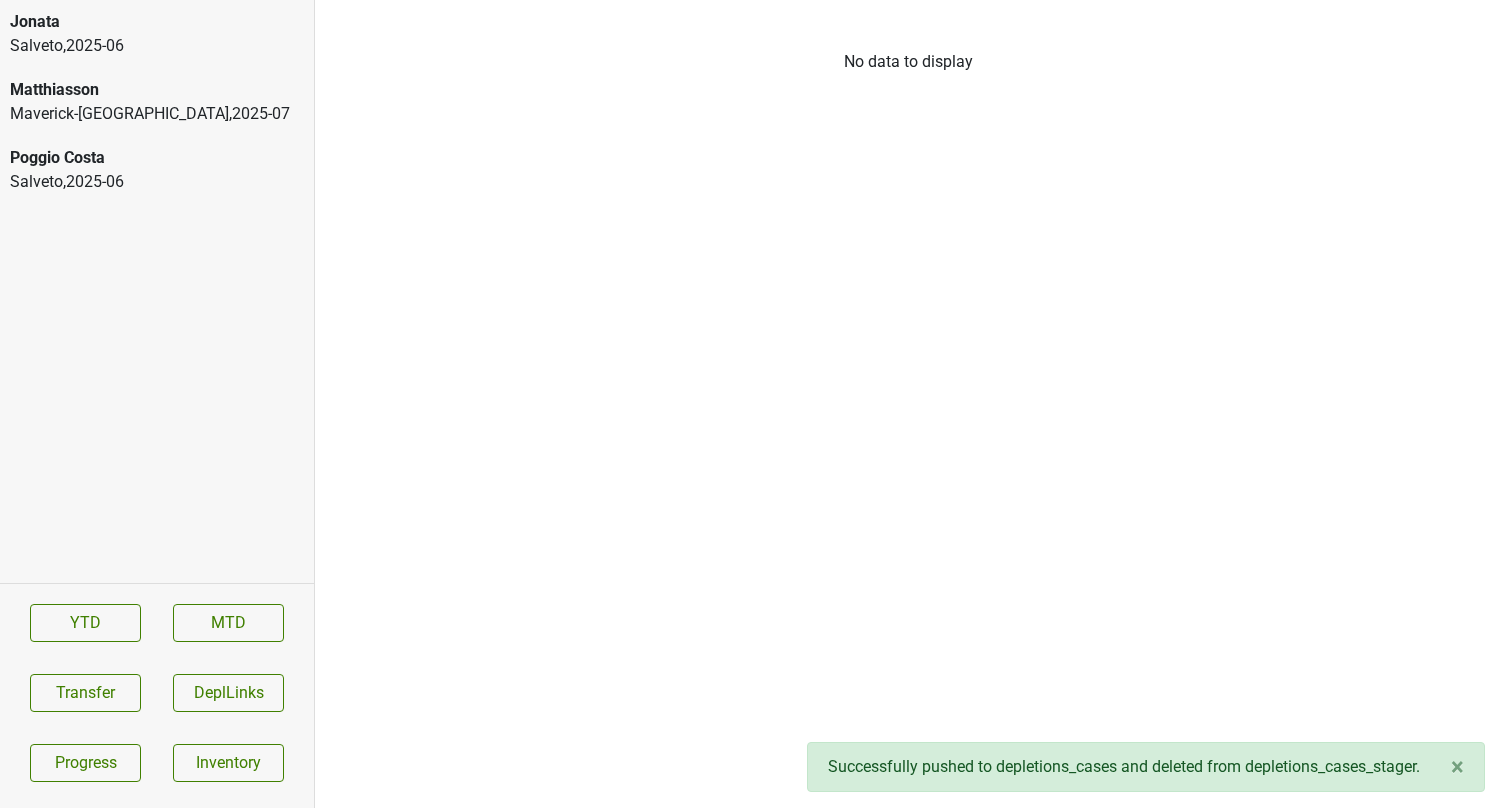 click on "Maverick-TX ,  2025 - 07" at bounding box center [157, 114] 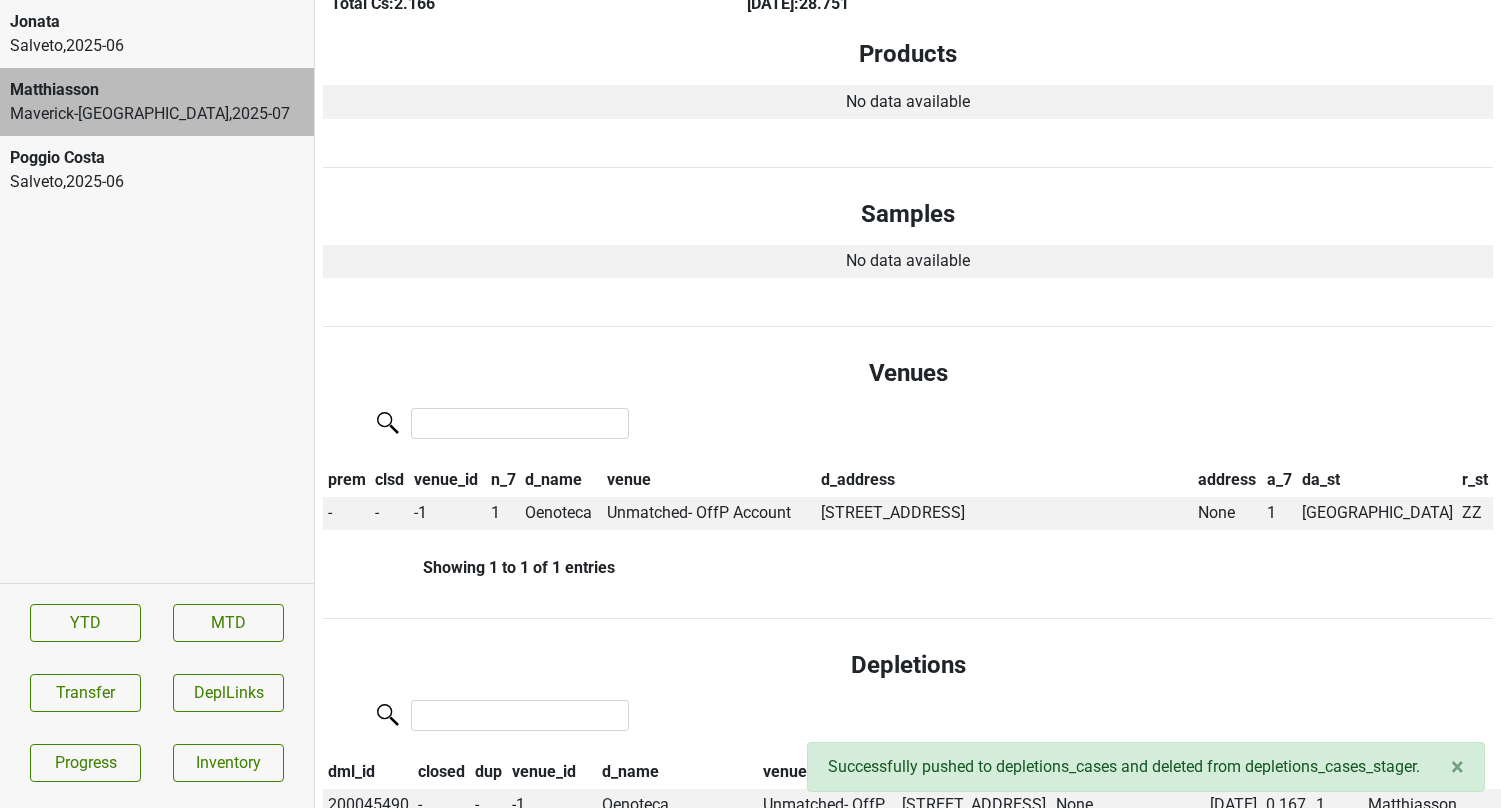 scroll, scrollTop: 0, scrollLeft: 0, axis: both 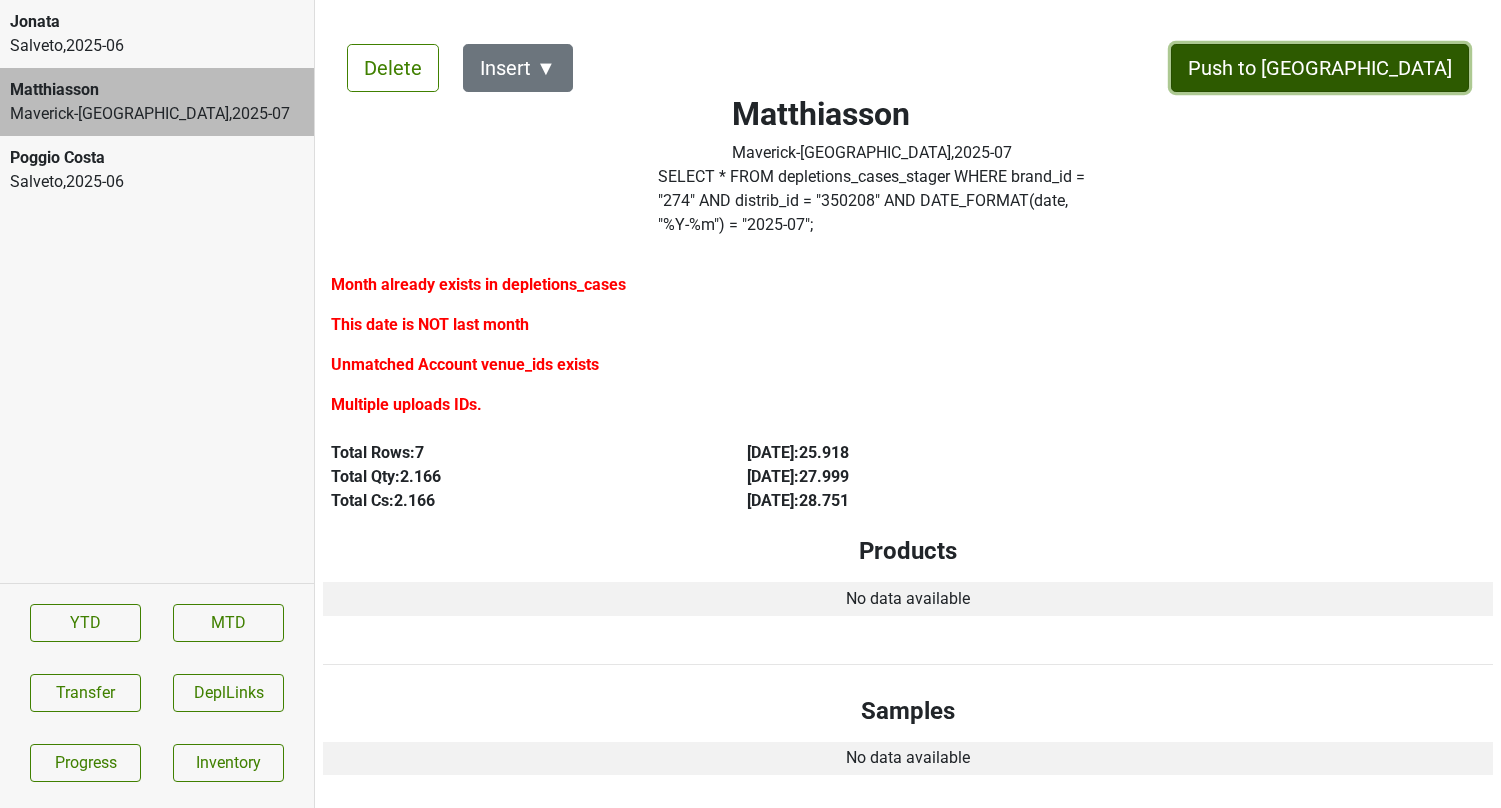 click on "Push to DC" at bounding box center (1320, 68) 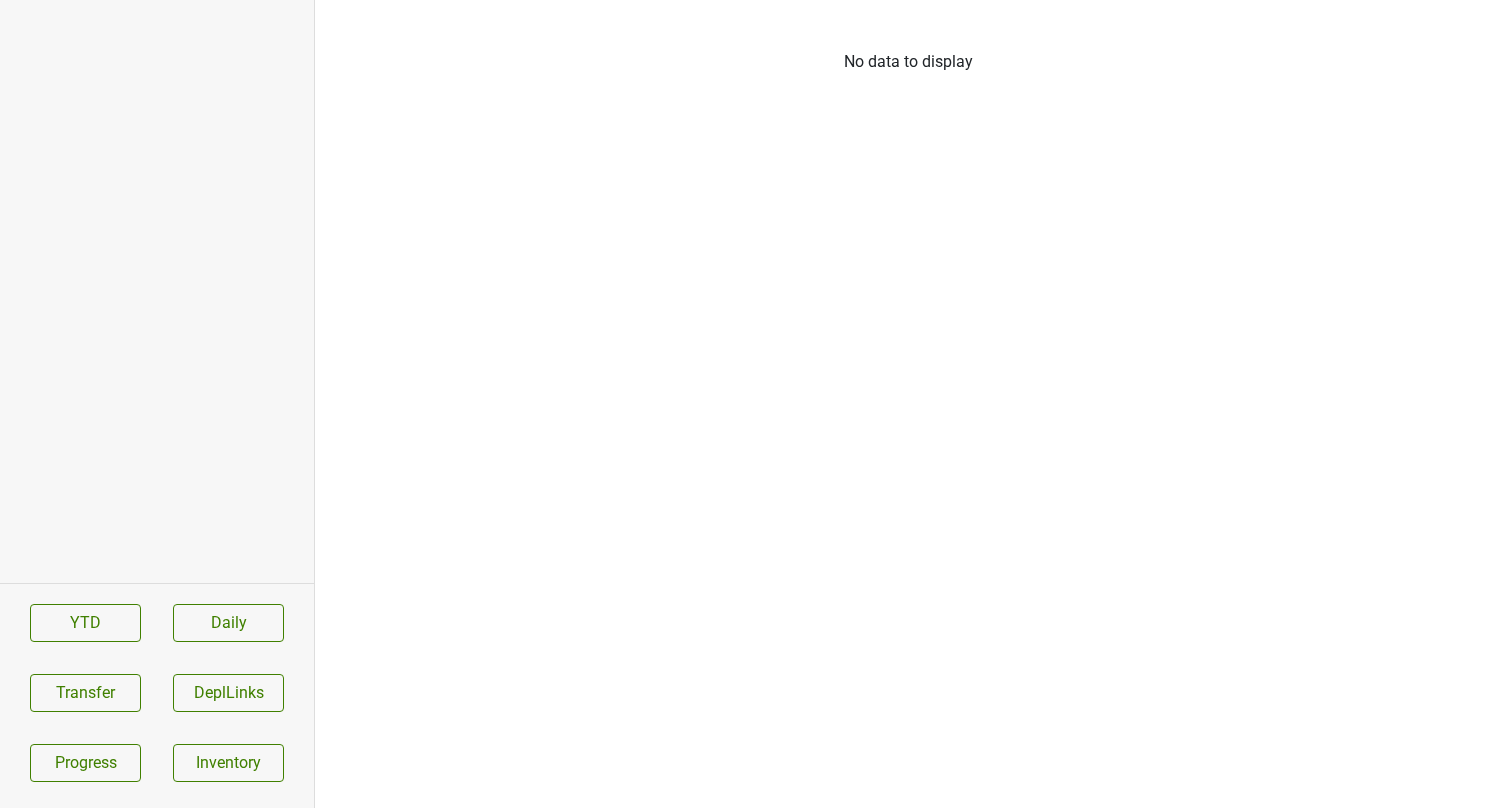 scroll, scrollTop: 0, scrollLeft: 0, axis: both 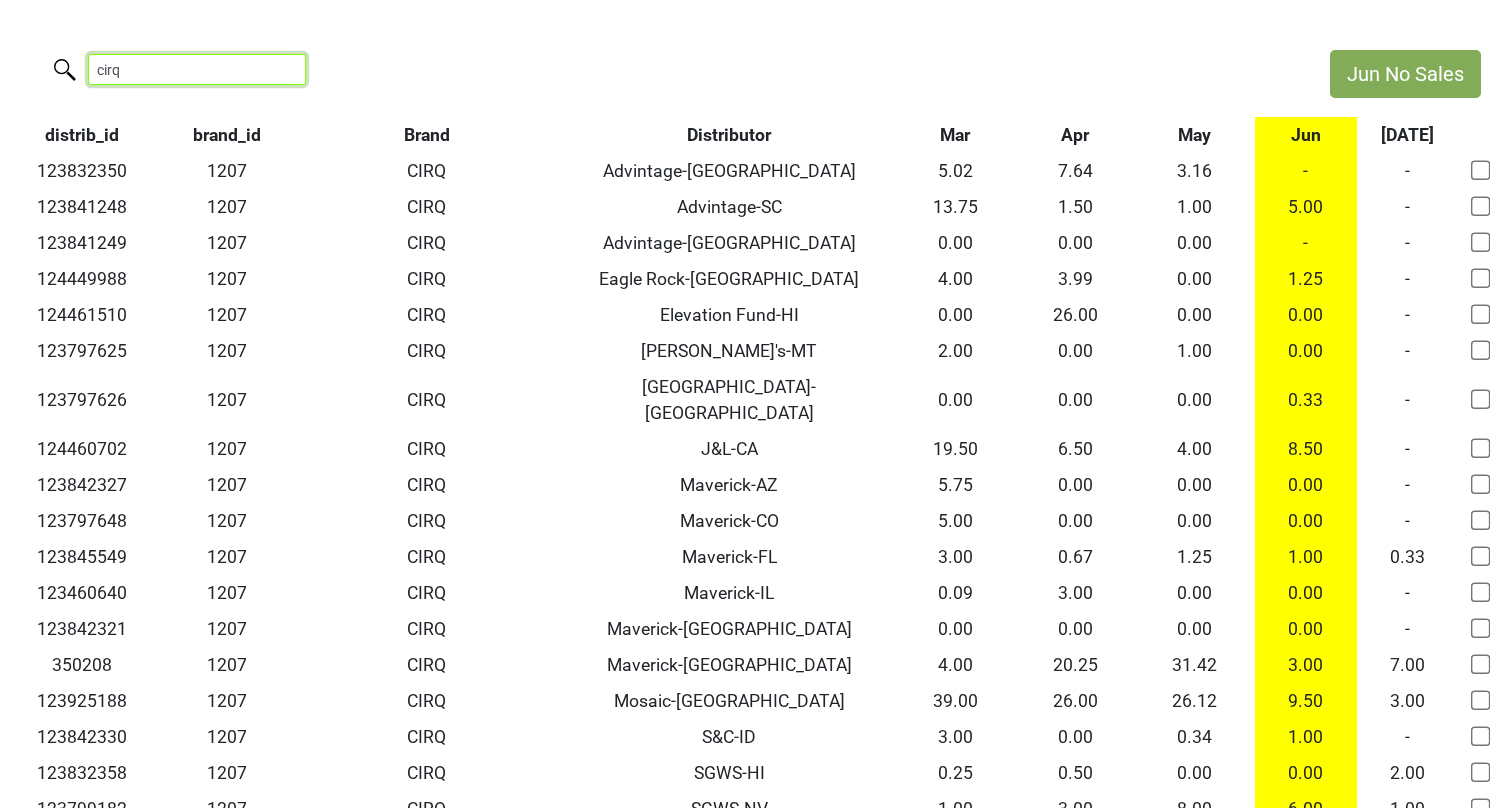 drag, startPoint x: 204, startPoint y: 63, endPoint x: -65, endPoint y: 49, distance: 269.36407 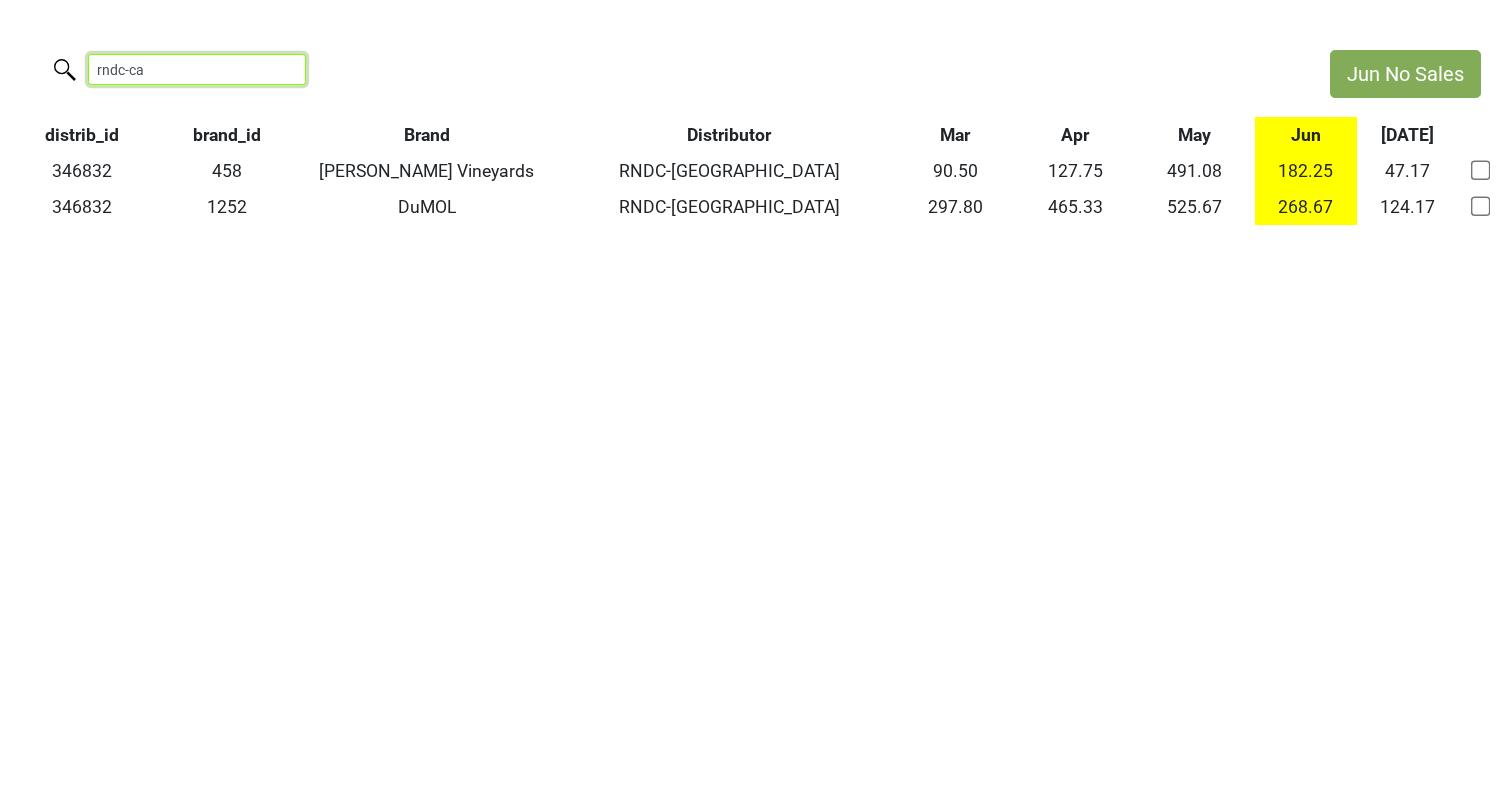 type on "rndc-ca" 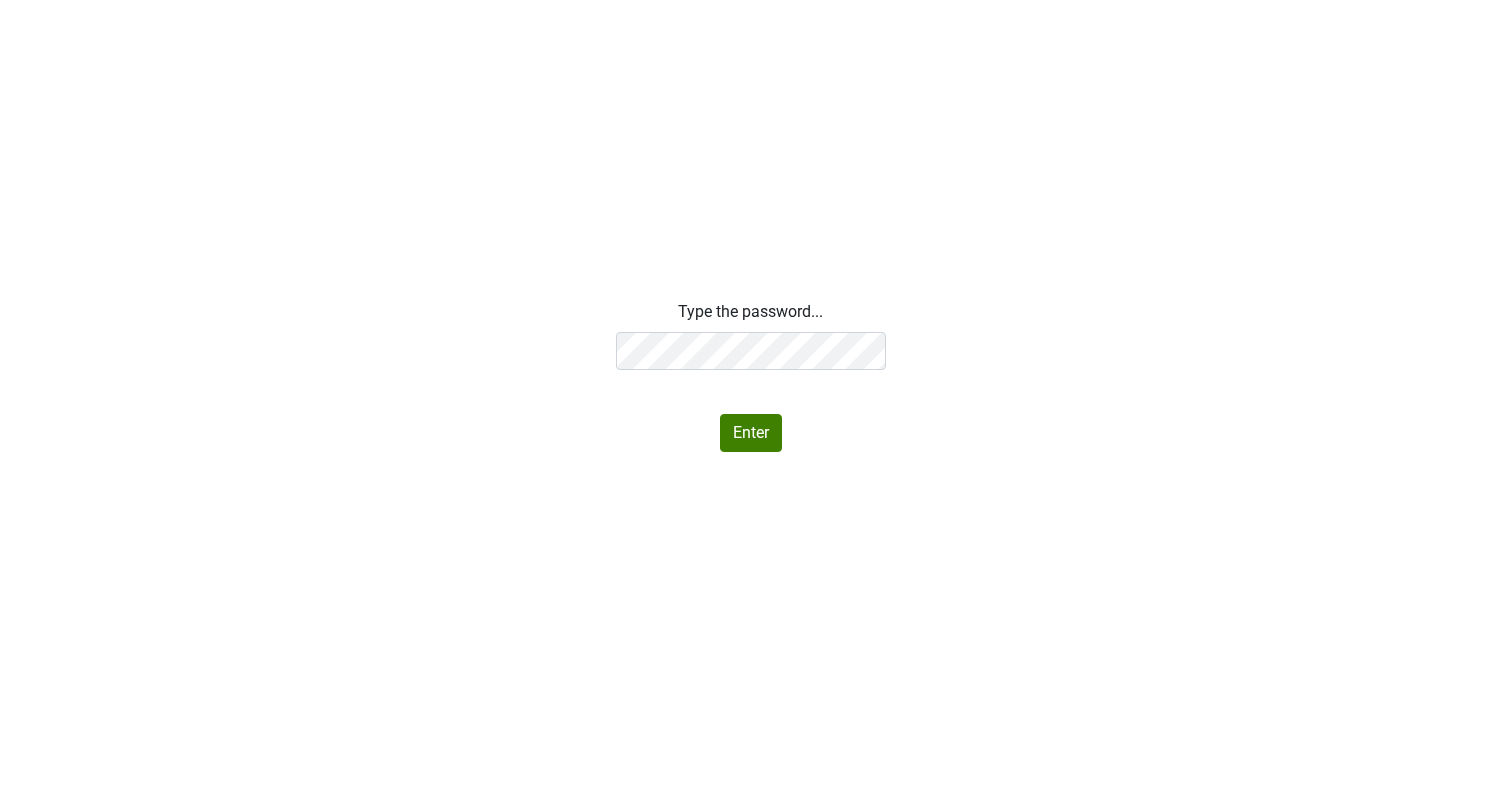 scroll, scrollTop: 0, scrollLeft: 0, axis: both 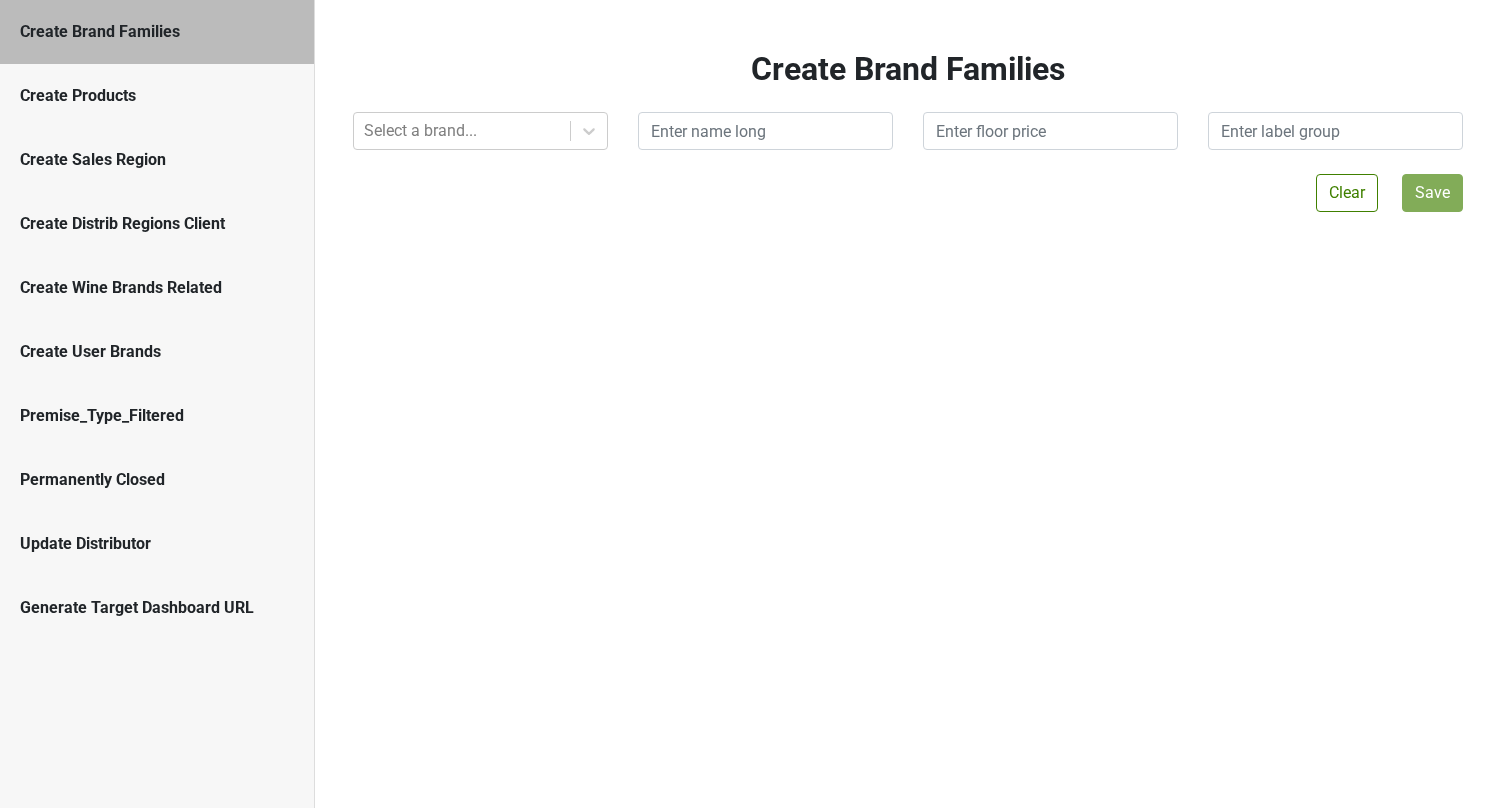 click on "Generate Target Dashboard URL" at bounding box center (157, 608) 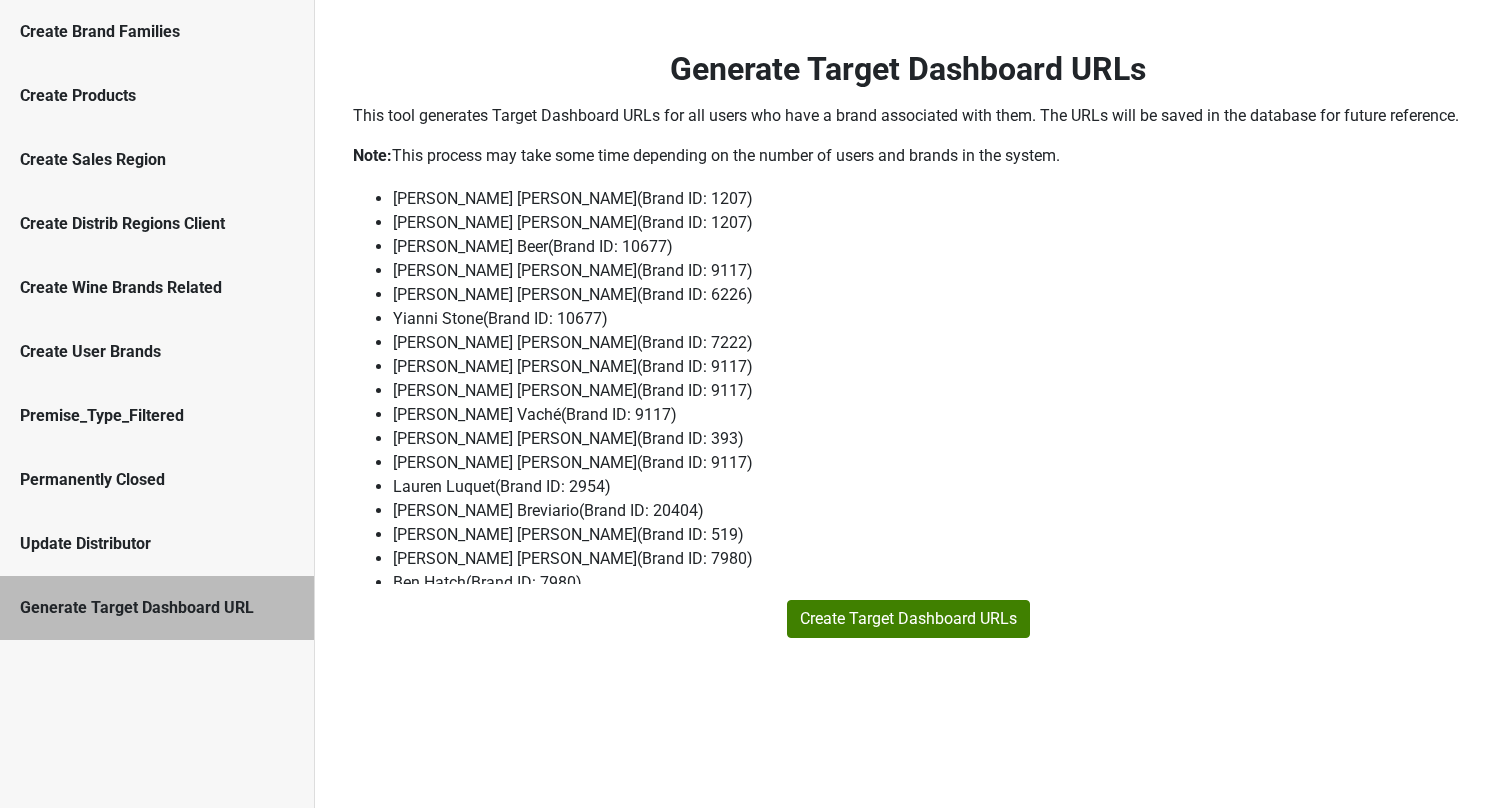 scroll, scrollTop: 4608, scrollLeft: 0, axis: vertical 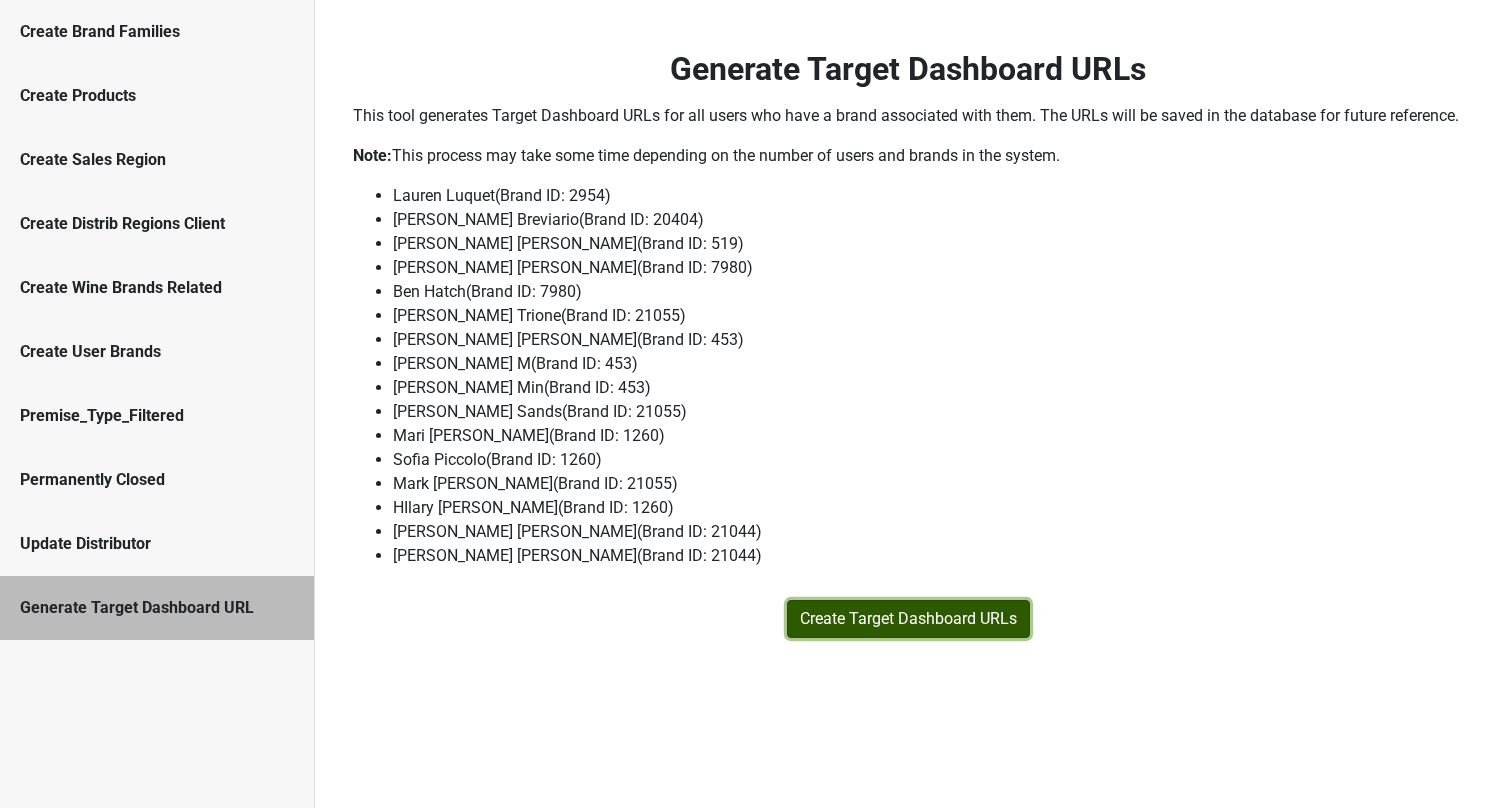 click on "Create Target Dashboard URLs" at bounding box center (908, 619) 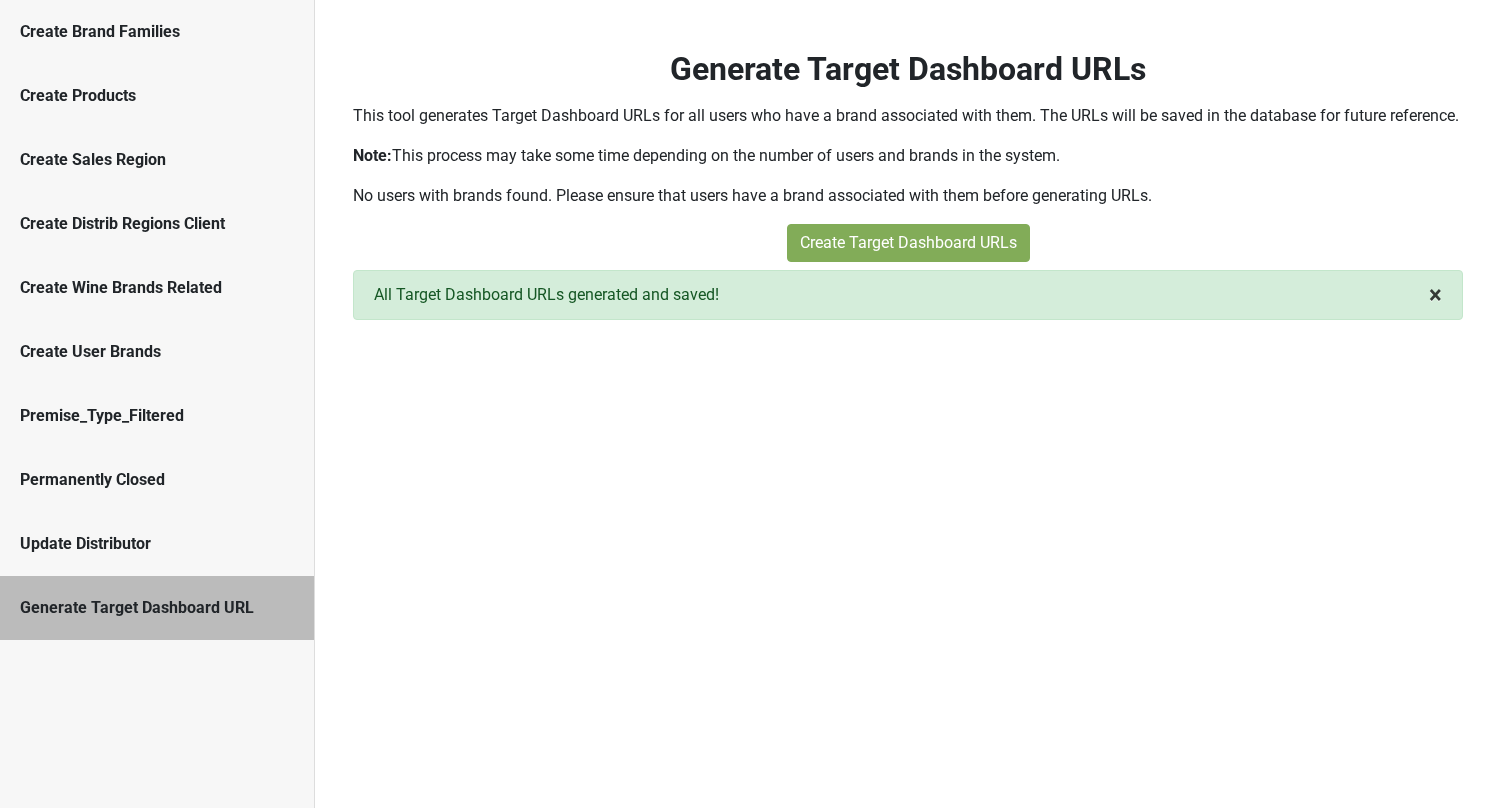 click on "×" at bounding box center (1435, 295) 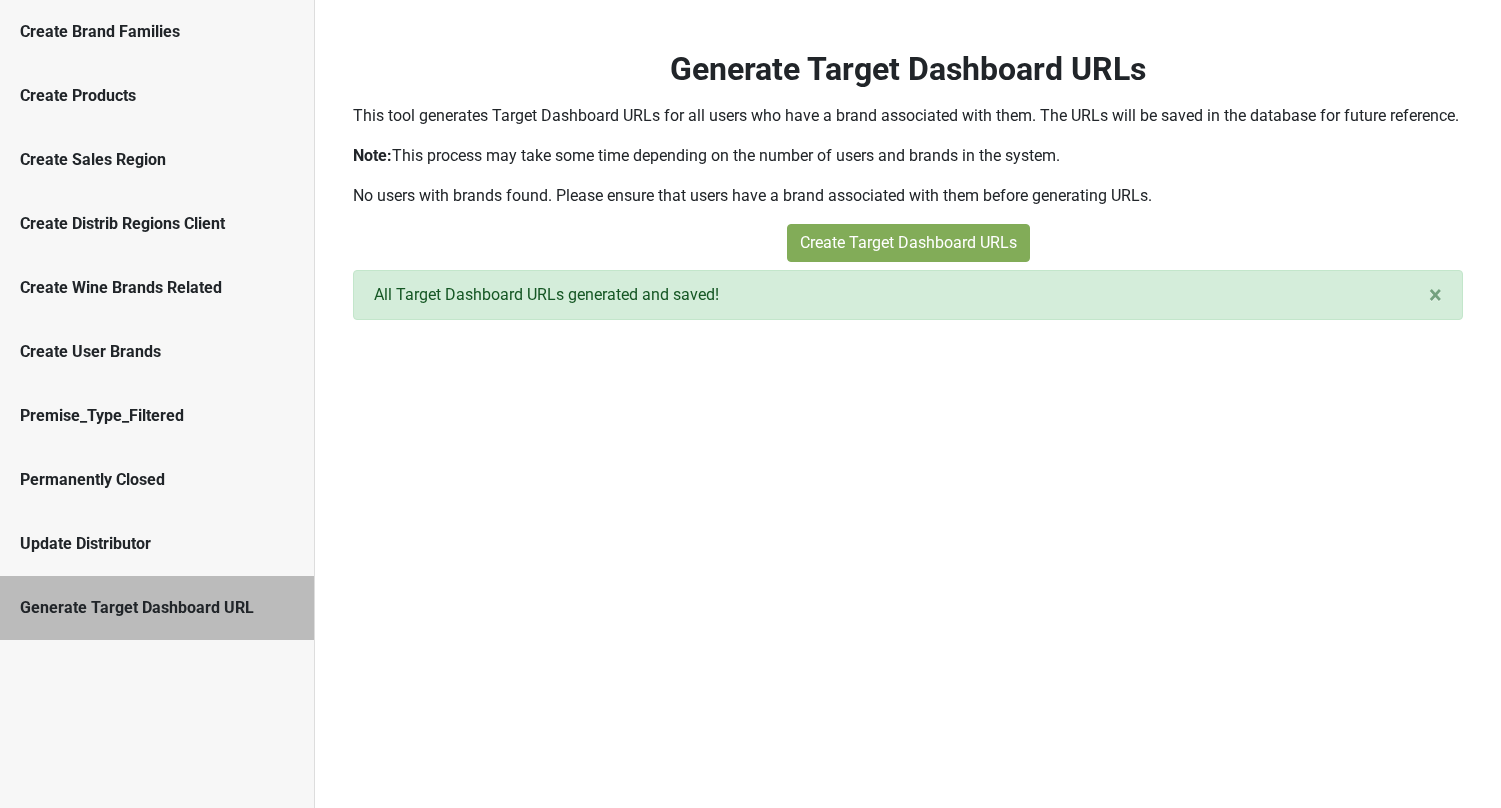click on "Update Distributor" at bounding box center (157, 544) 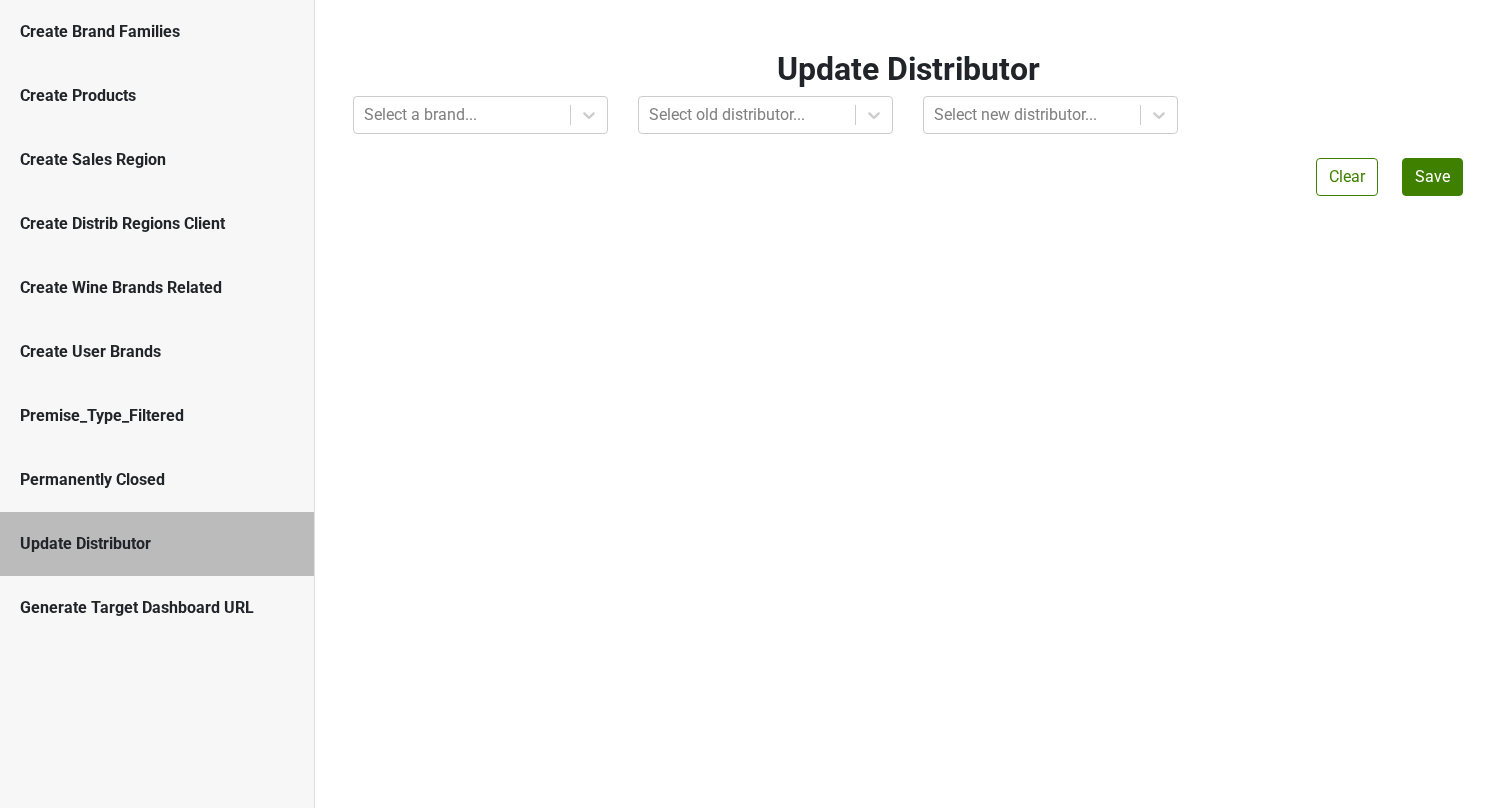 click on "Generate Target Dashboard URL" at bounding box center [157, 608] 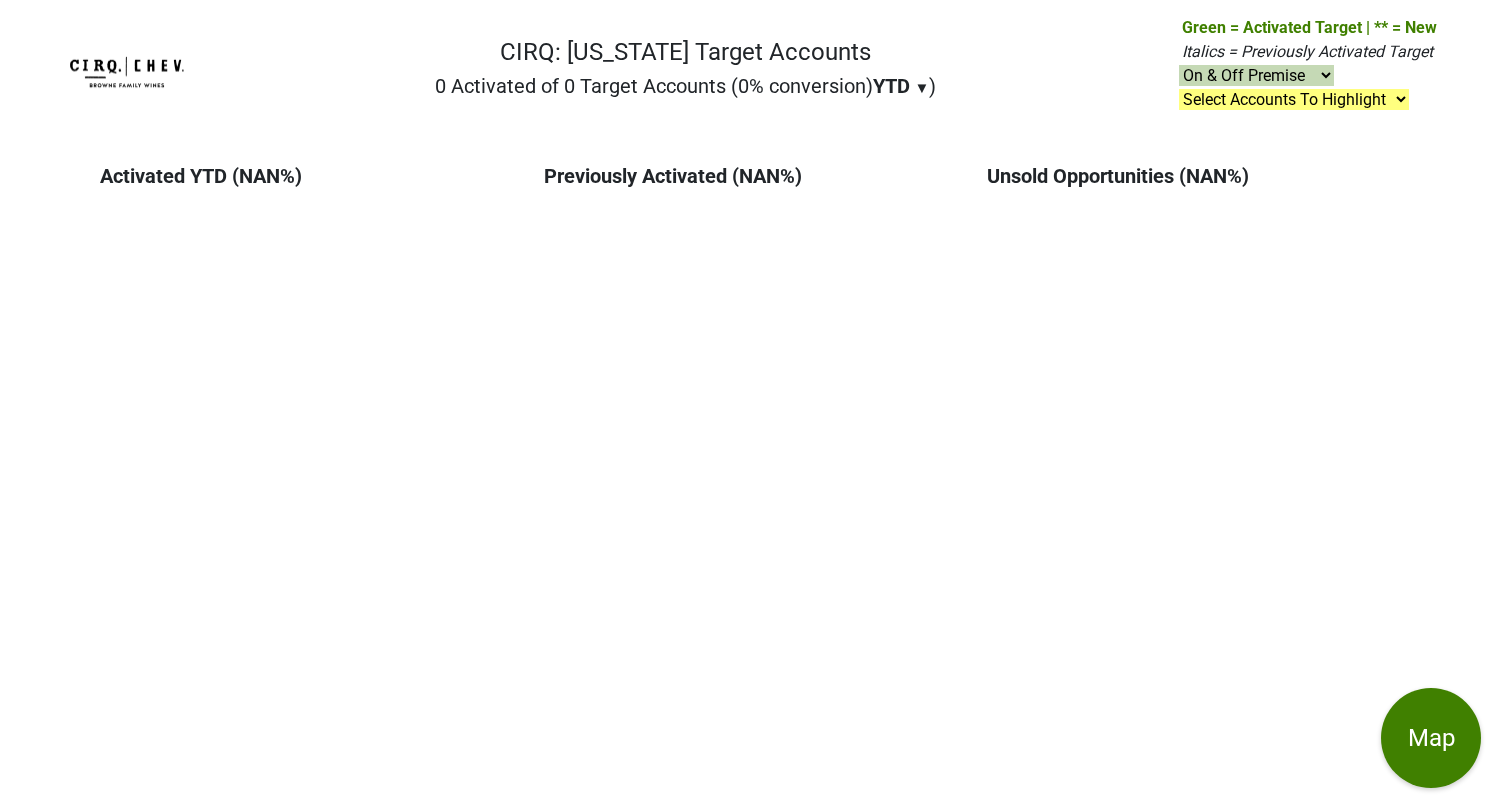 scroll, scrollTop: 0, scrollLeft: 0, axis: both 